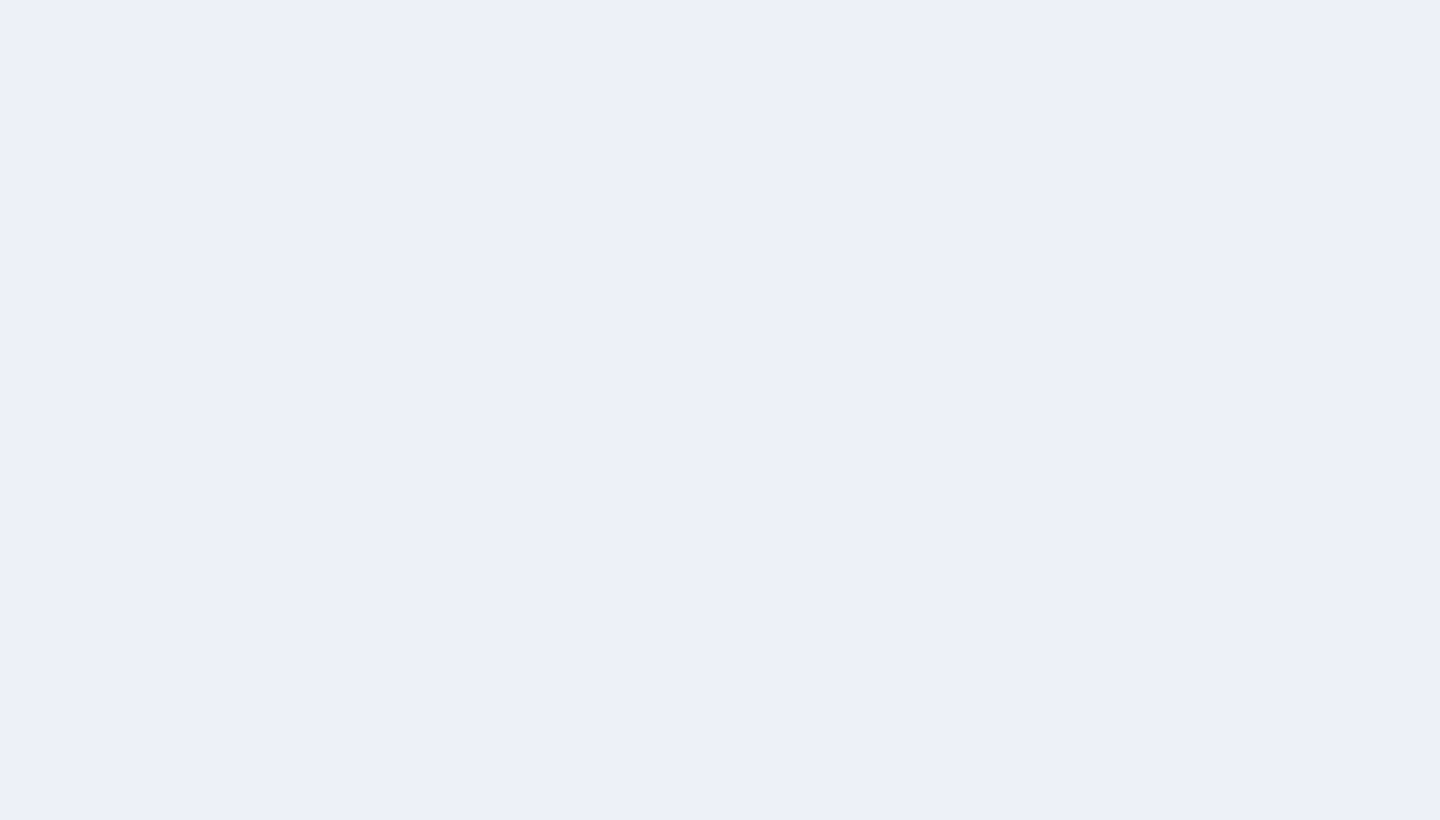 scroll, scrollTop: 0, scrollLeft: 0, axis: both 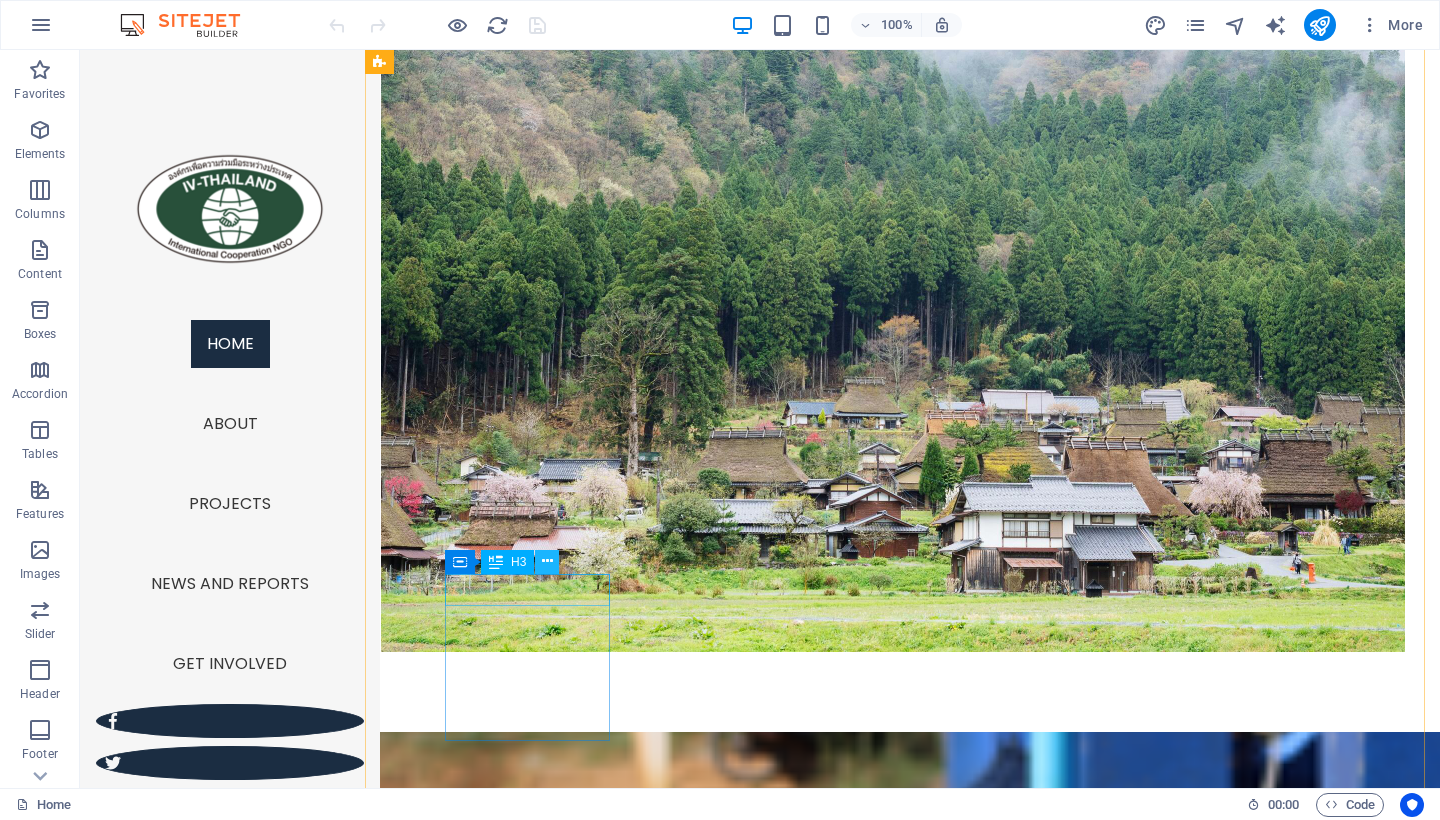 click at bounding box center (547, 561) 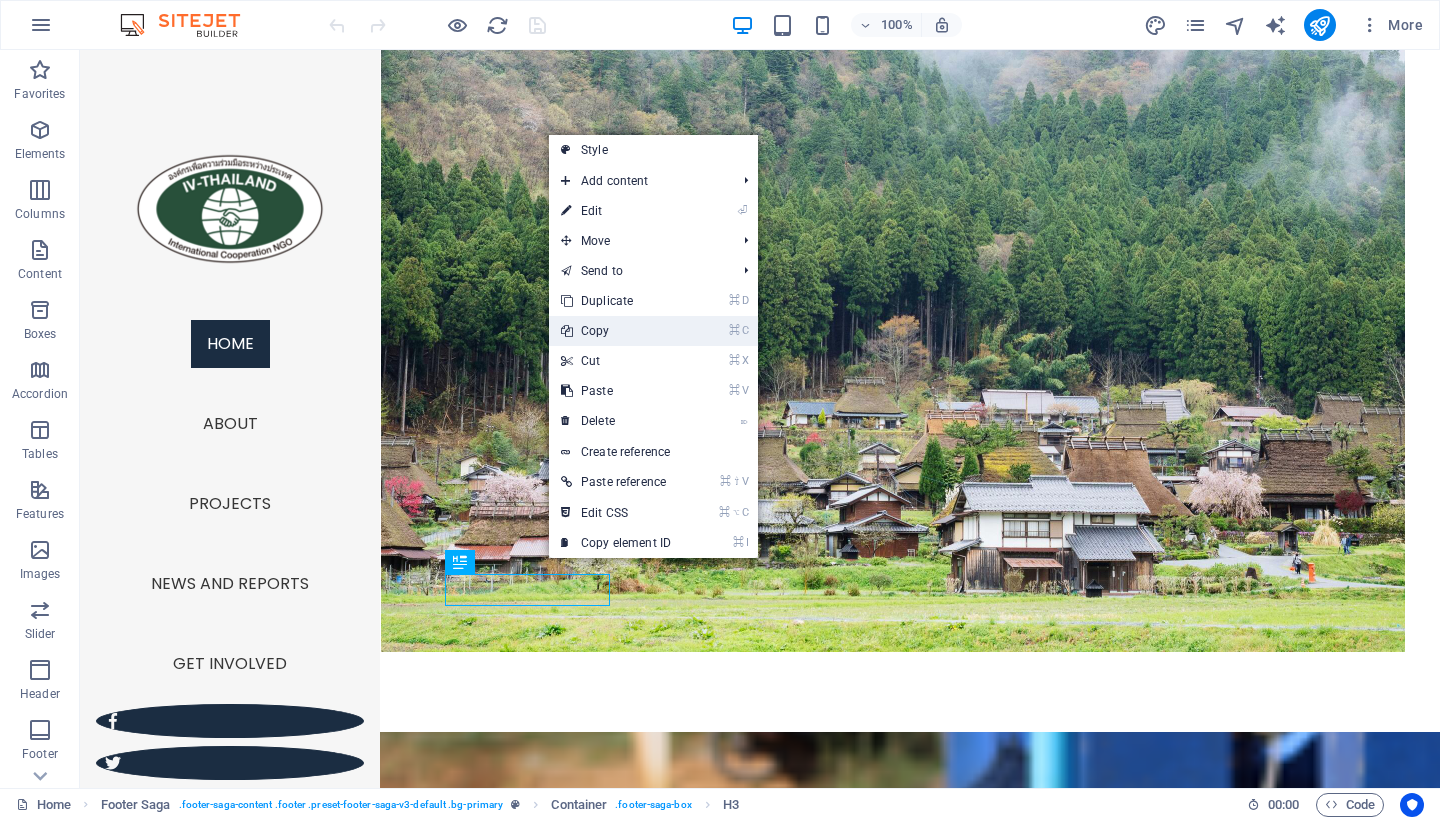 click on "⌘ C  Copy" at bounding box center [616, 331] 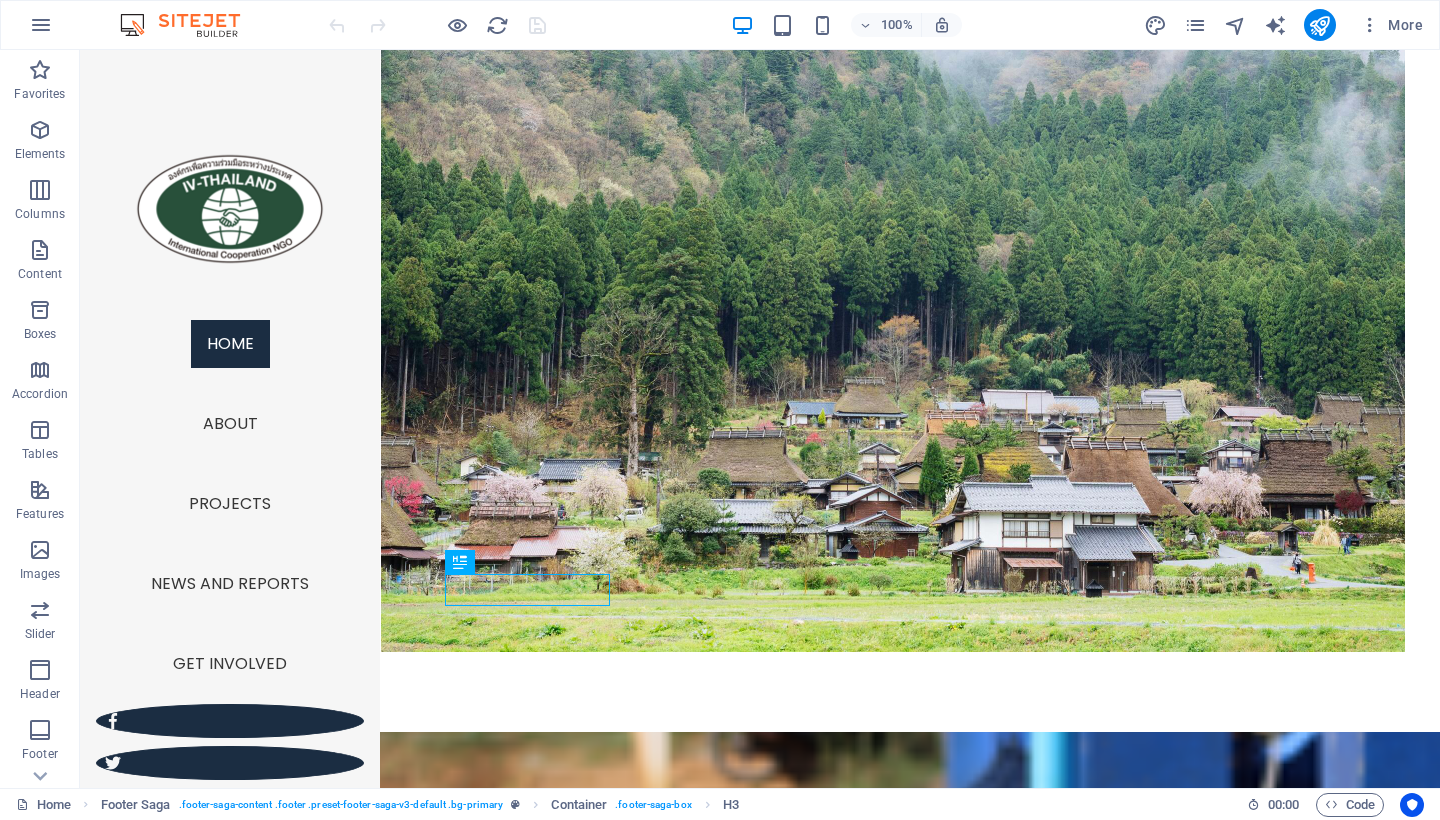 click on "IV-THAILAND, International Volunteers Foundation   Legal Notice  |  Privacy Contact Mobil:  Email:  [EMAIL] Managed by Certified NPO Terra Renaissance © [YEAR] IV-Thailand. Content from Terra Renaissance used with permission . Address [ADDRESS],  [DISTRICT], [DISTRICT], [CITY], [COUNTRY] Navigation Home About Projects News and reports Get involved" at bounding box center (902, 4190) 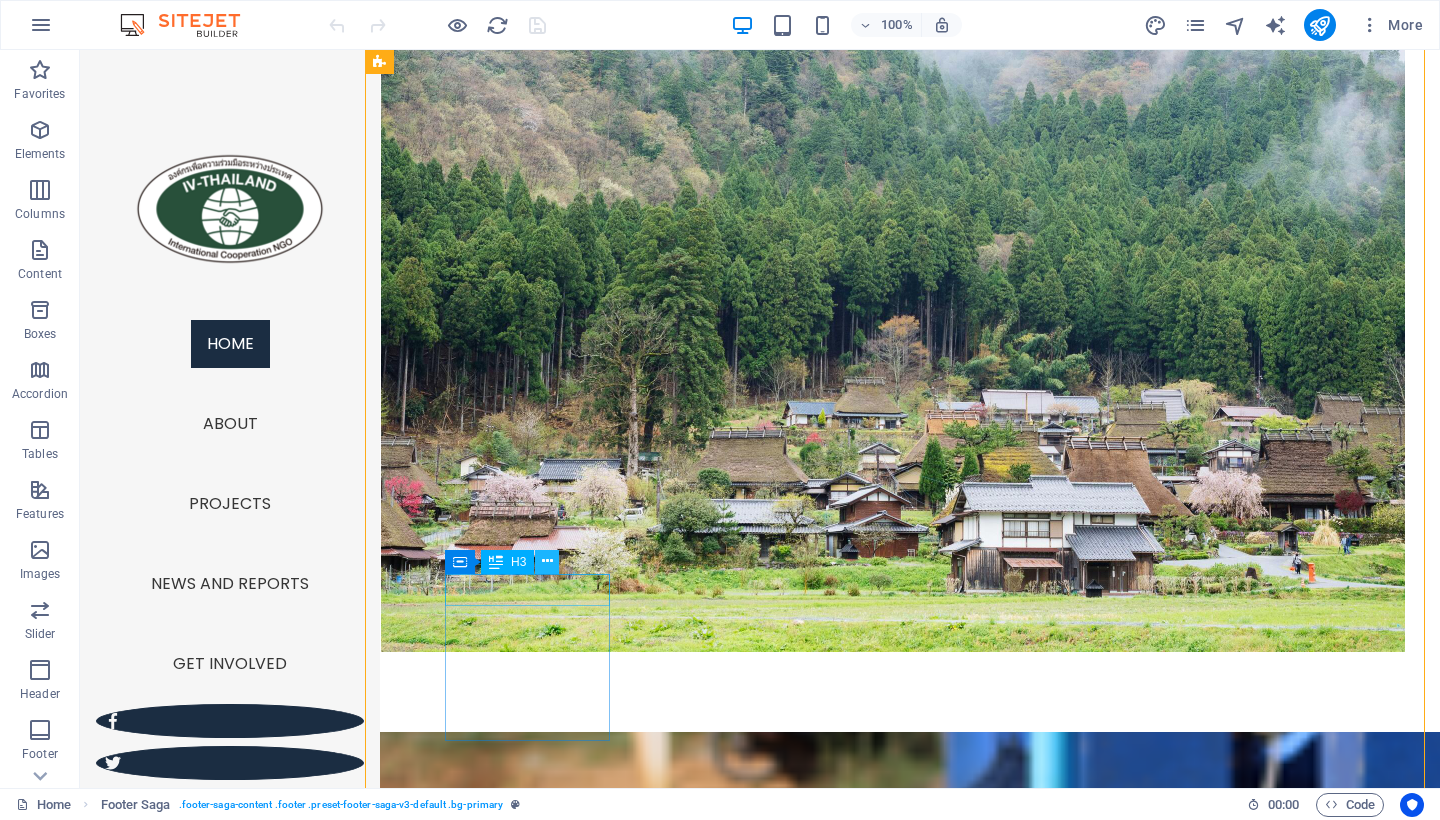click at bounding box center (547, 561) 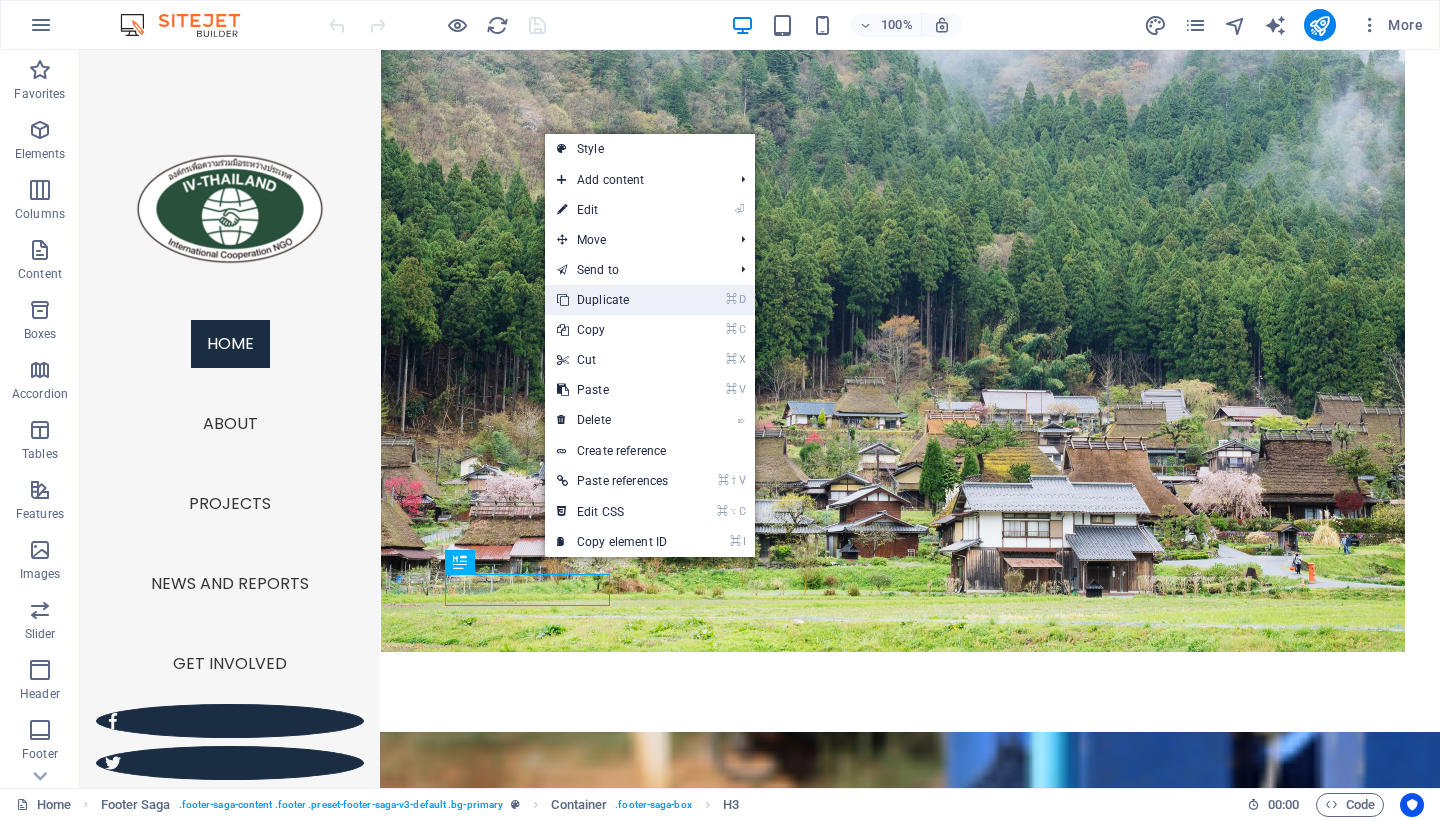 click on "⌘ D  Duplicate" at bounding box center (612, 300) 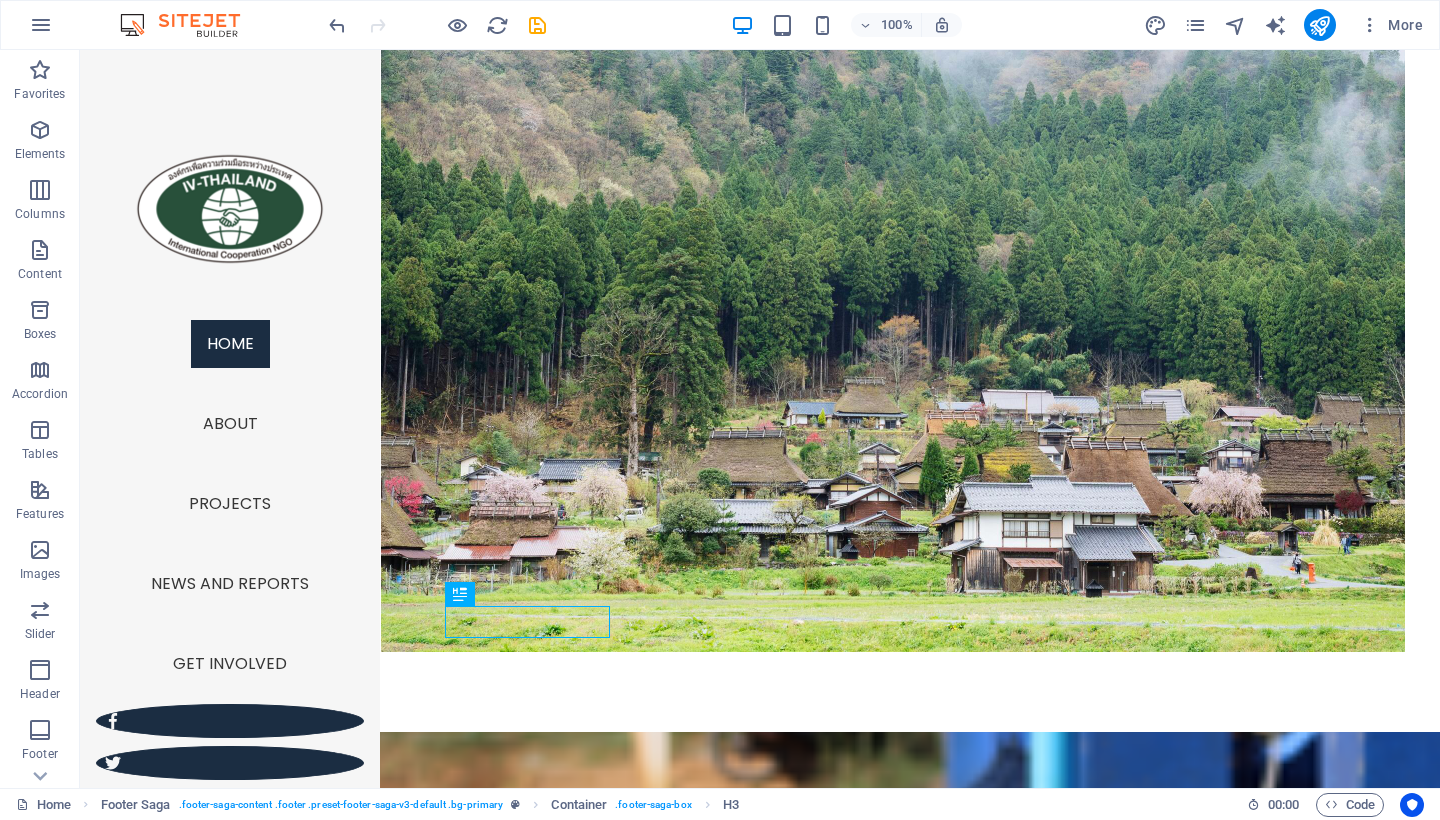 drag, startPoint x: 565, startPoint y: 620, endPoint x: 671, endPoint y: 603, distance: 107.35455 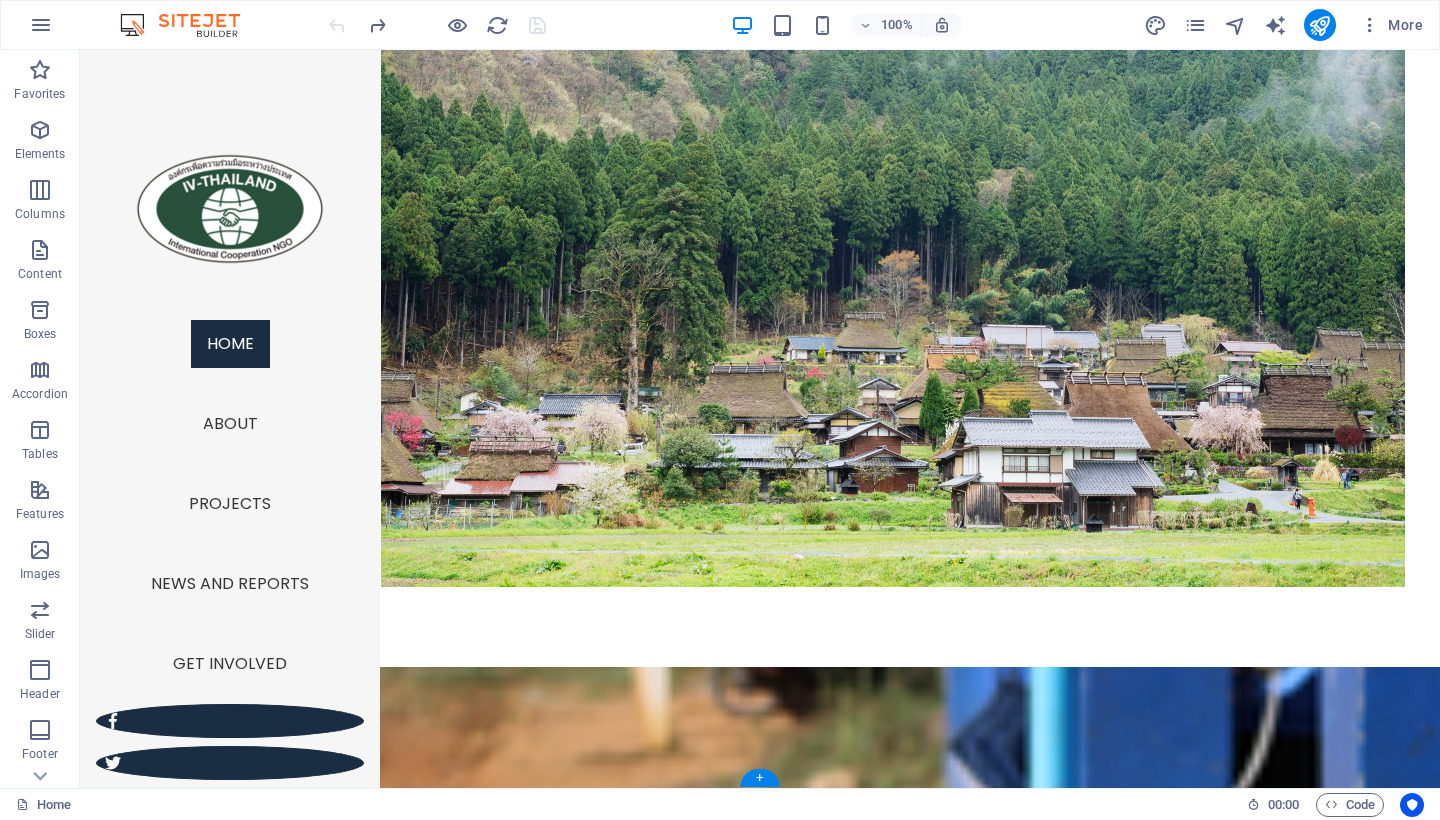 scroll, scrollTop: 4454, scrollLeft: 0, axis: vertical 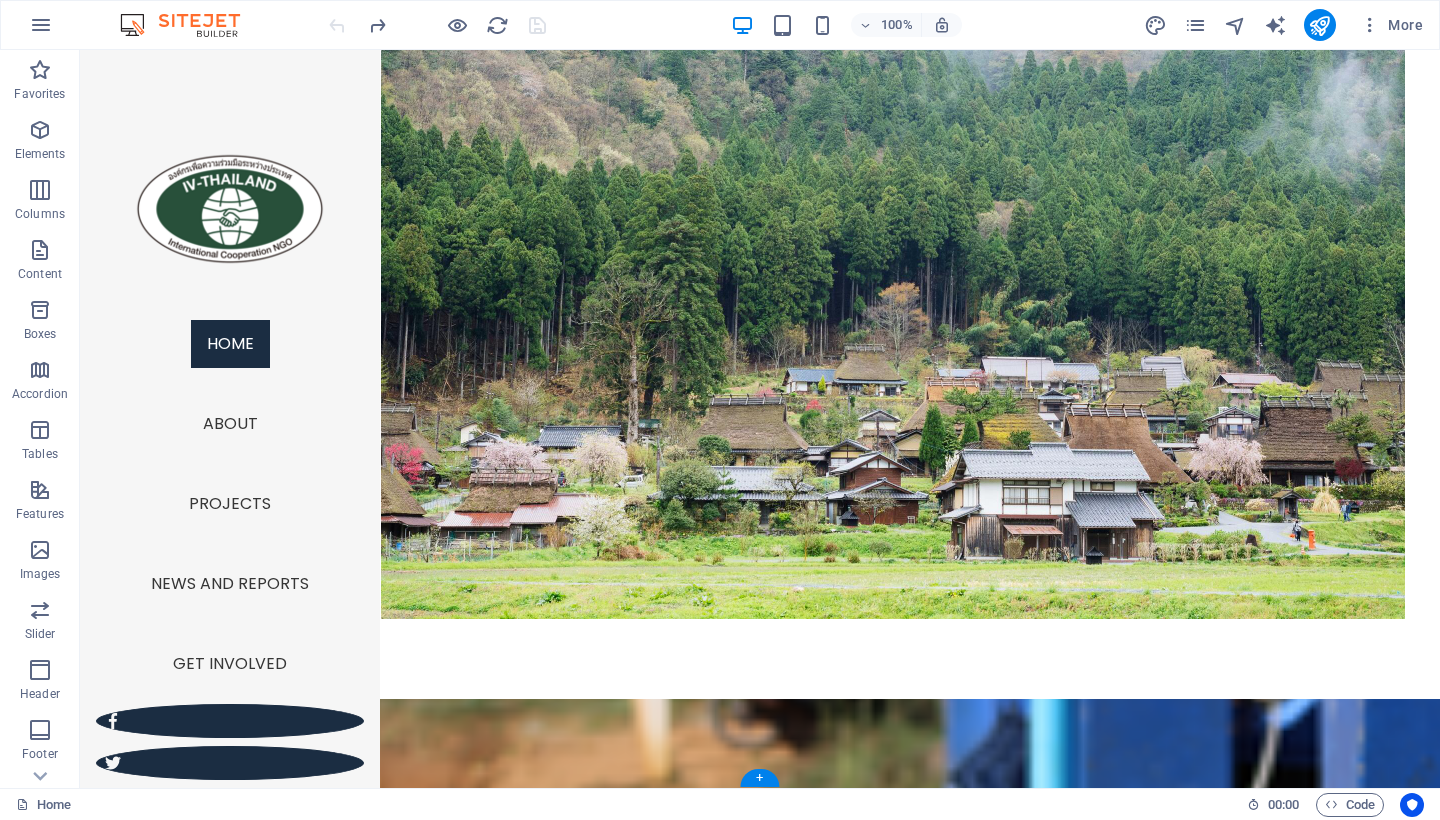 click on "IV-THAILAND, International Volunteers Foundation   Legal Notice  |  Privacy Contact Mobil:  Email:  [EMAIL] Managed by Certified NPO Terra Renaissance © [YEAR] IV-Thailand. Content from Terra Renaissance used with permission . Address [ADDRESS],  [DISTRICT], [DISTRICT], [CITY], [COUNTRY] Navigation Home About Projects News and reports Get involved" at bounding box center (902, 4157) 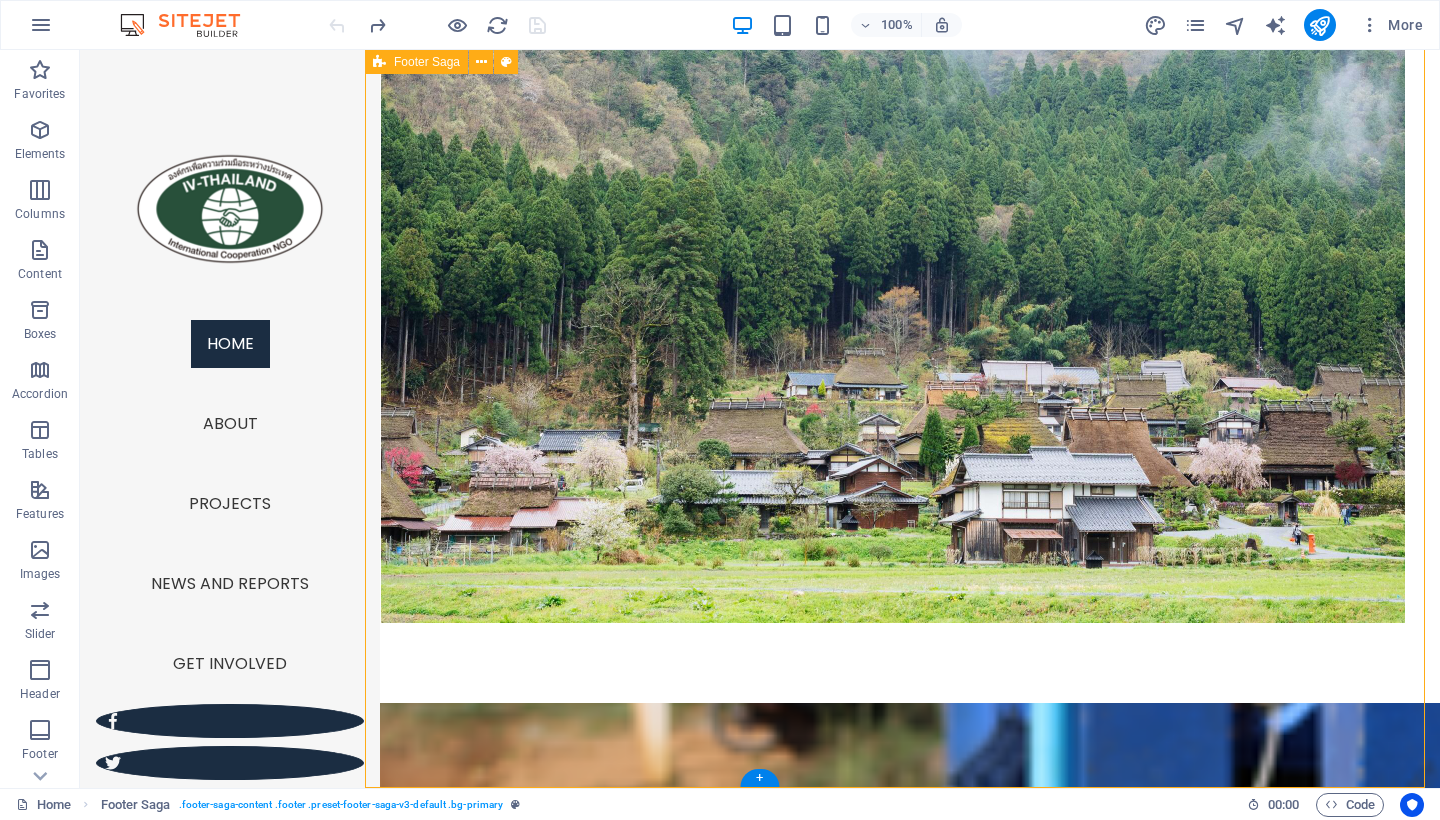 scroll, scrollTop: 4336, scrollLeft: 0, axis: vertical 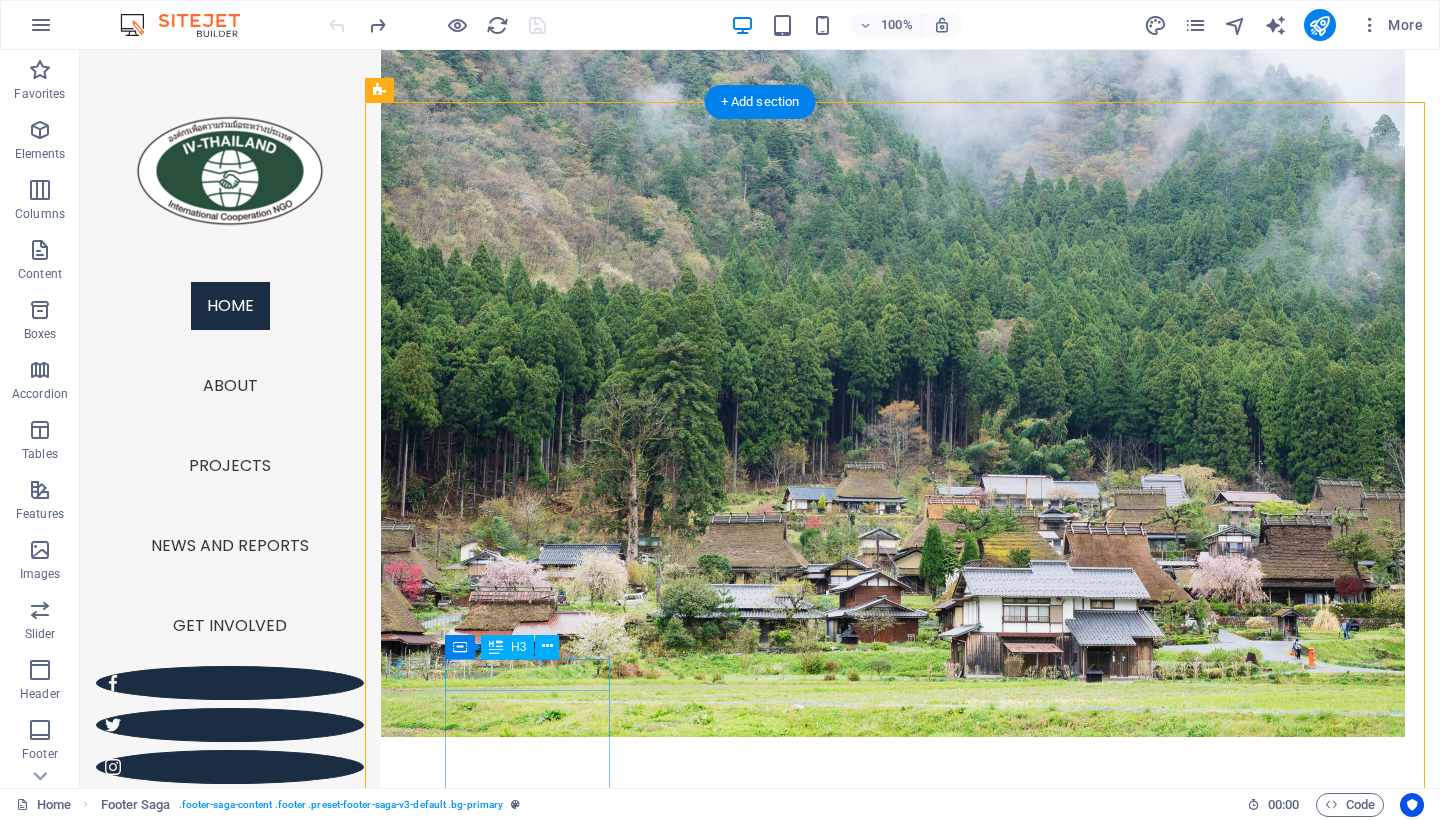 click on "Navigation" at bounding box center [529, 5142] 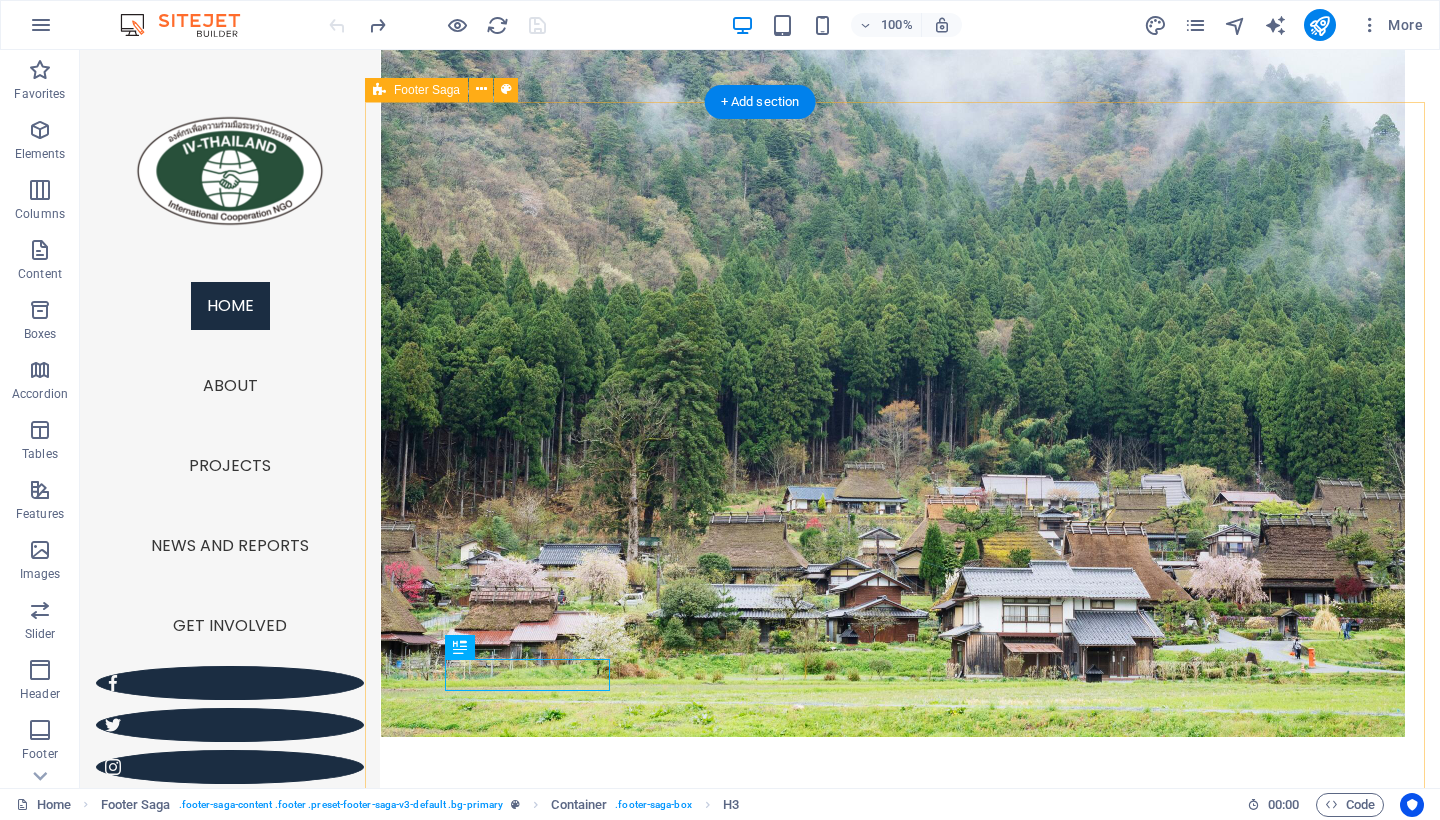 click on "IV-THAILAND, International Volunteers Foundation   Legal Notice  |  Privacy Contact Mobil:  Email:  [EMAIL] Managed by Certified NPO Terra Renaissance © [YEAR] IV-Thailand. Content from Terra Renaissance used with permission . Address [ADDRESS],  [DISTRICT], [DISTRICT], [CITY], [COUNTRY] Navigation Home About Projects News and reports Get involved" at bounding box center [902, 4275] 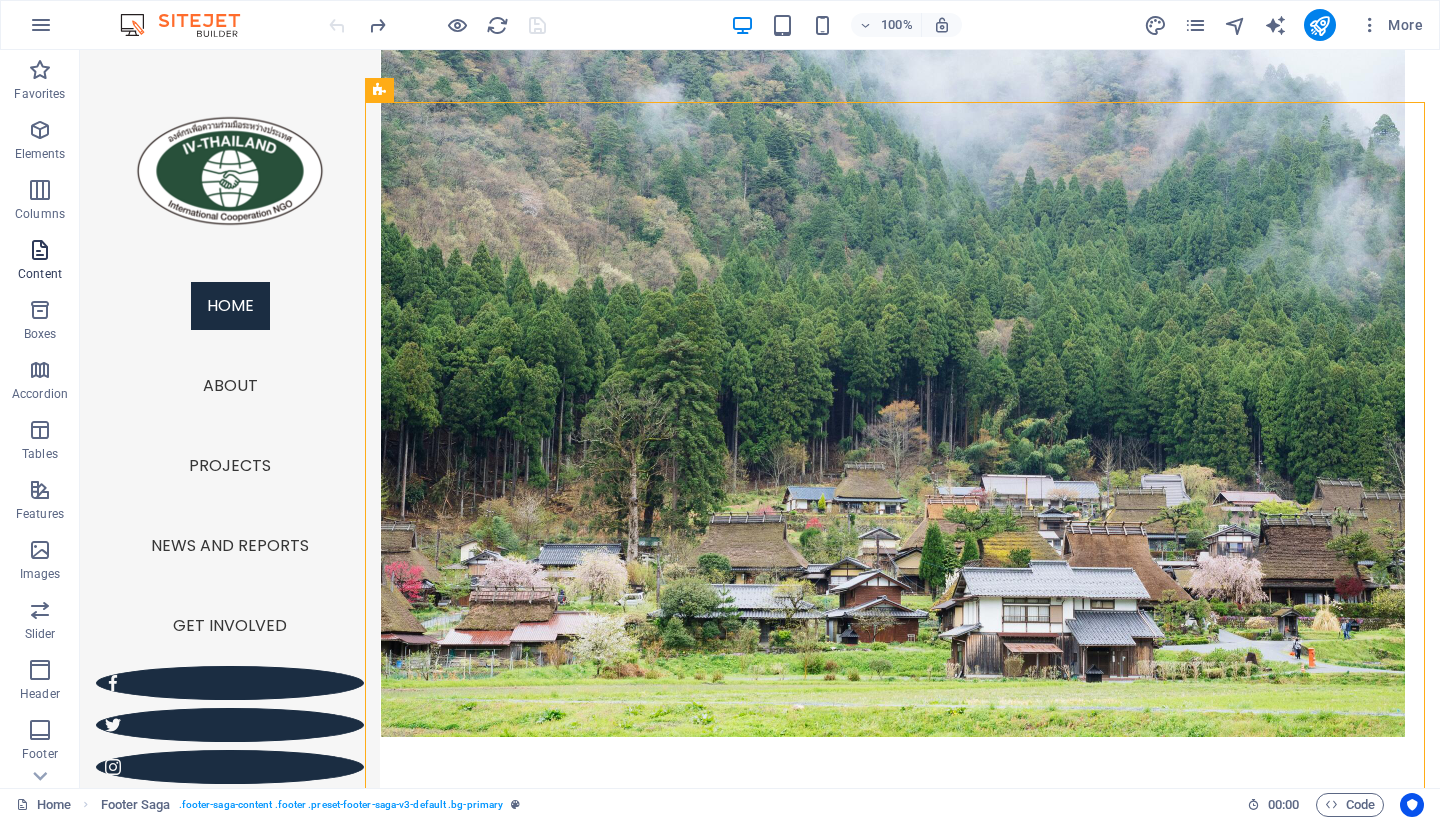 click on "Content" at bounding box center (40, 274) 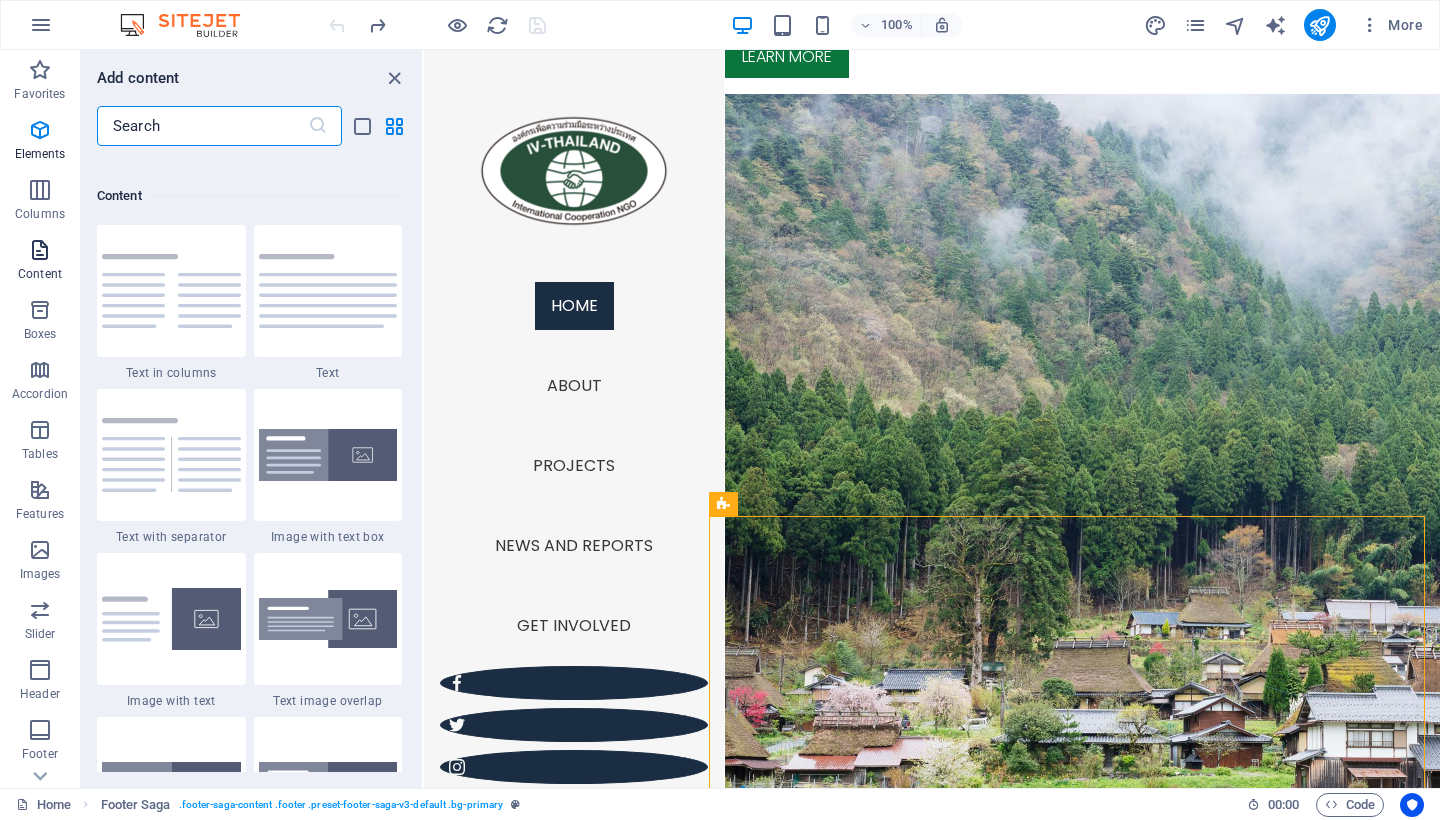 scroll, scrollTop: 3499, scrollLeft: 0, axis: vertical 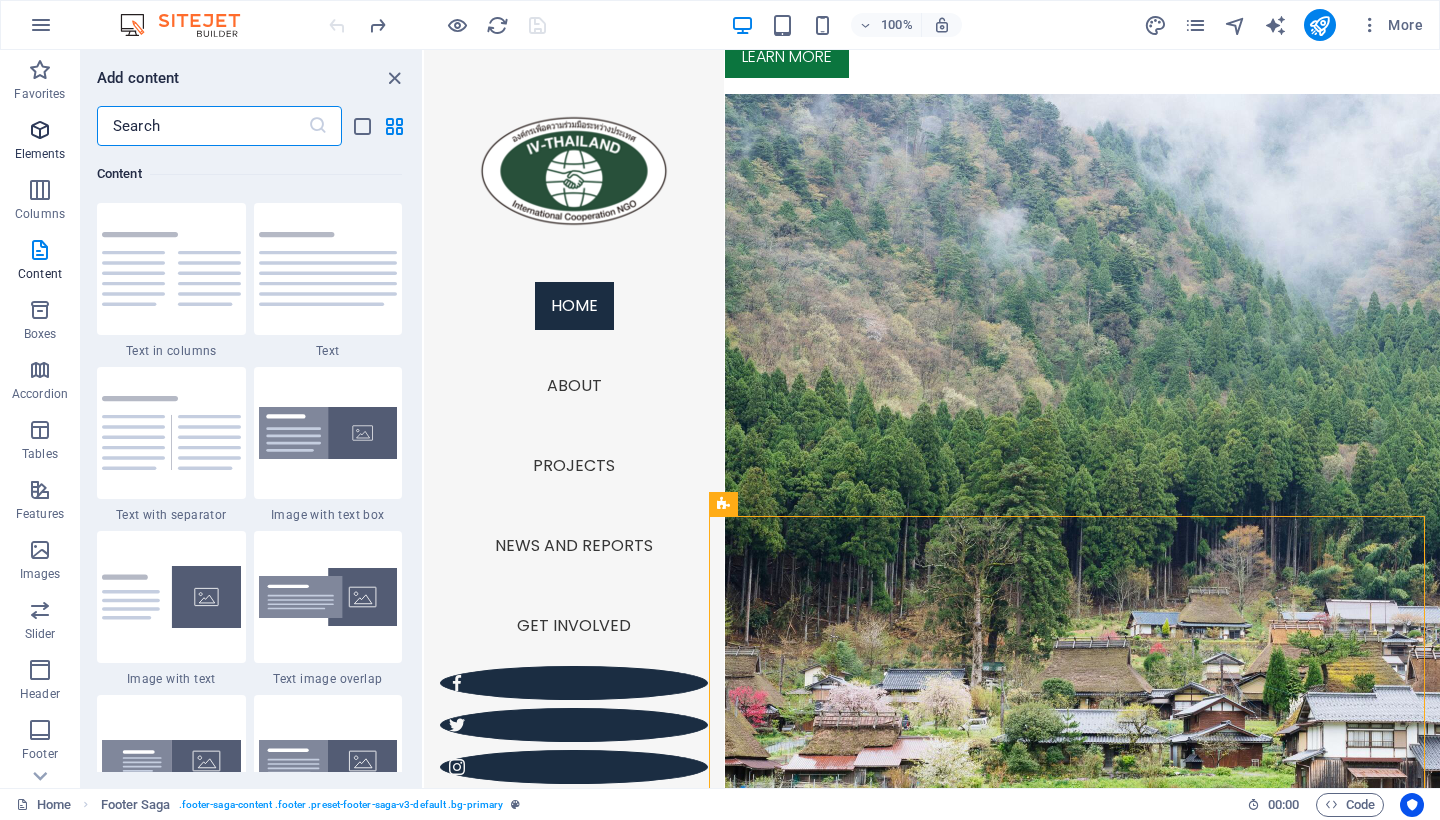 click on "Elements" at bounding box center (40, 142) 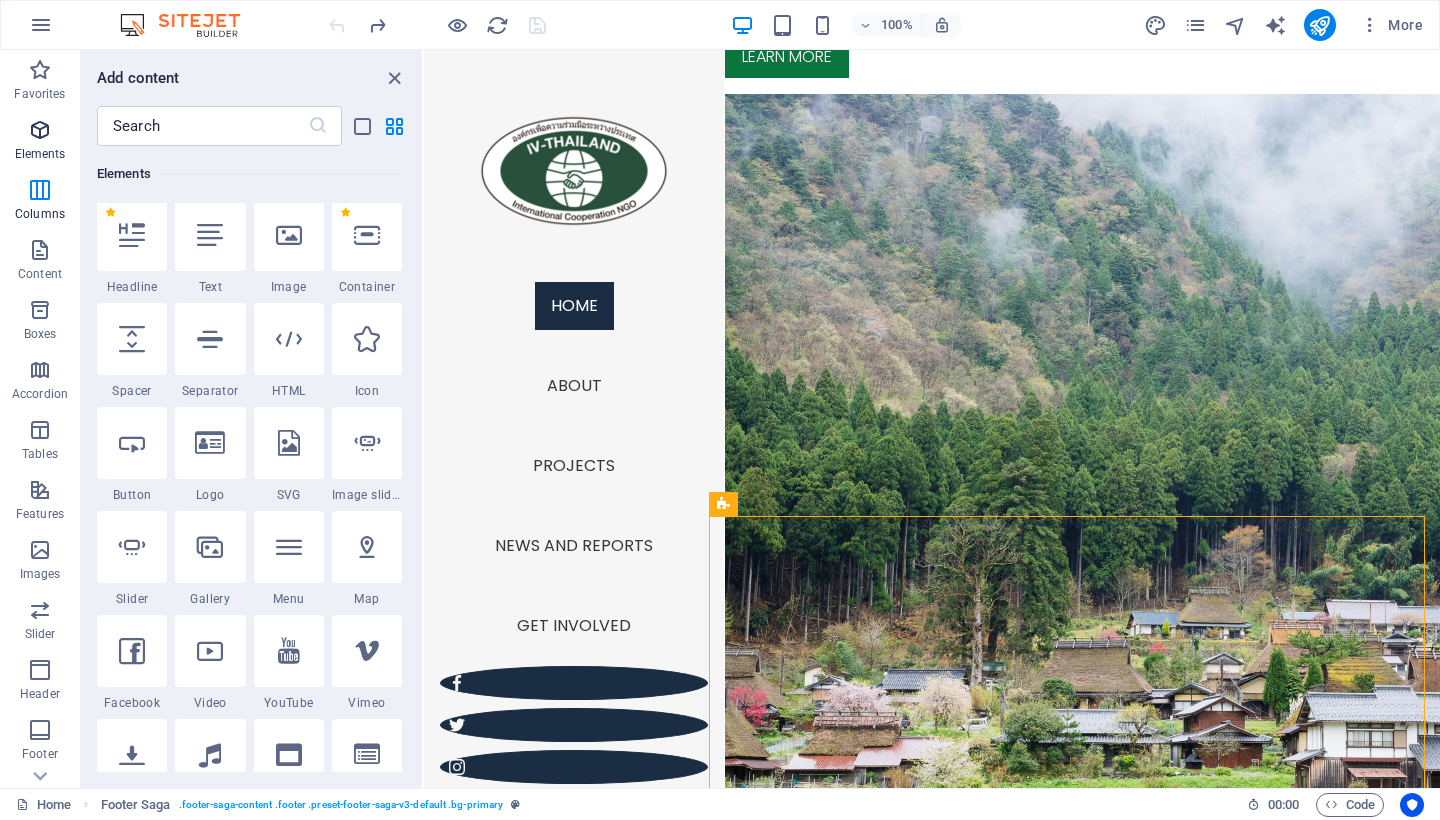 scroll, scrollTop: 213, scrollLeft: 0, axis: vertical 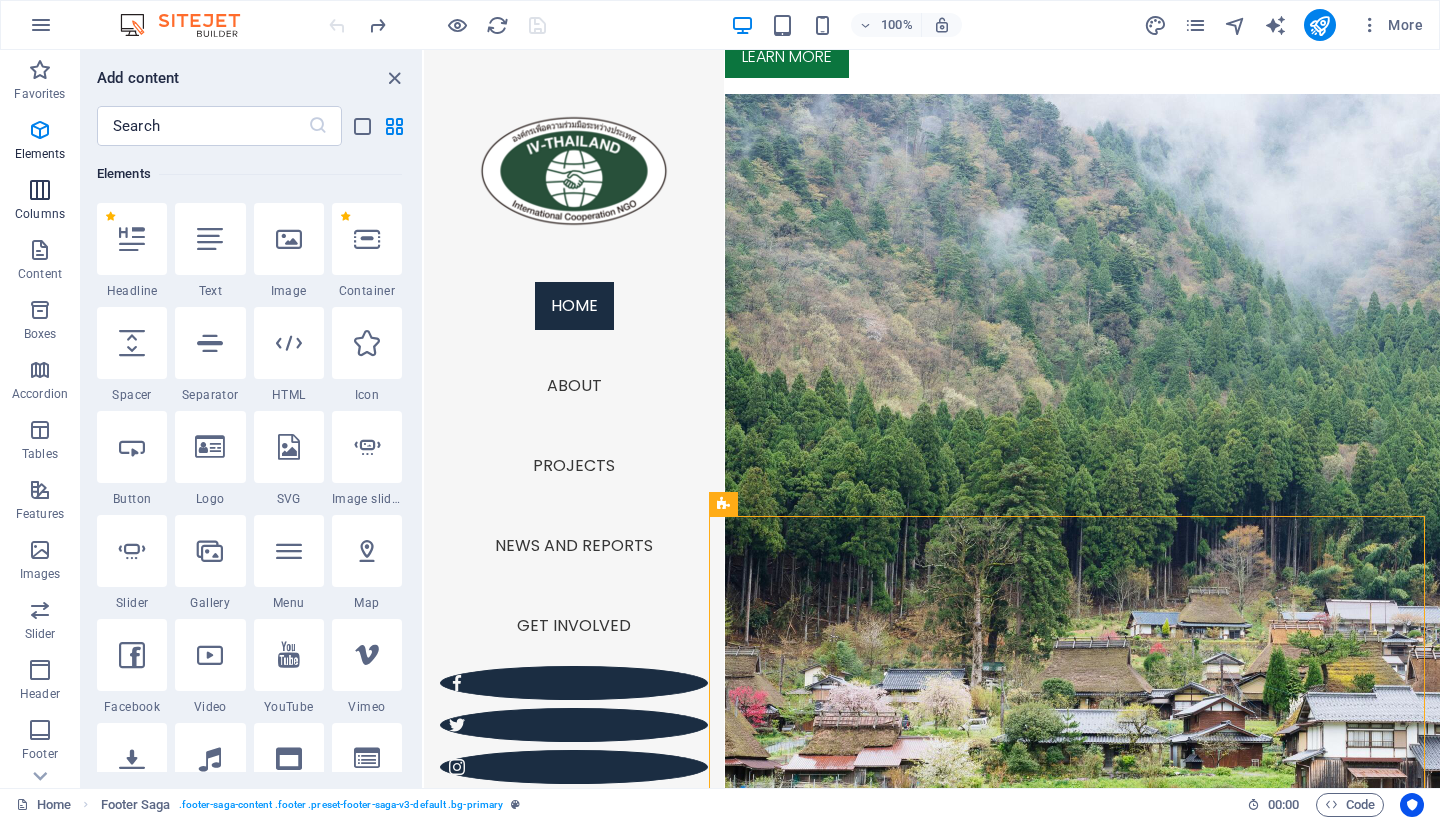click on "Columns" at bounding box center (40, 202) 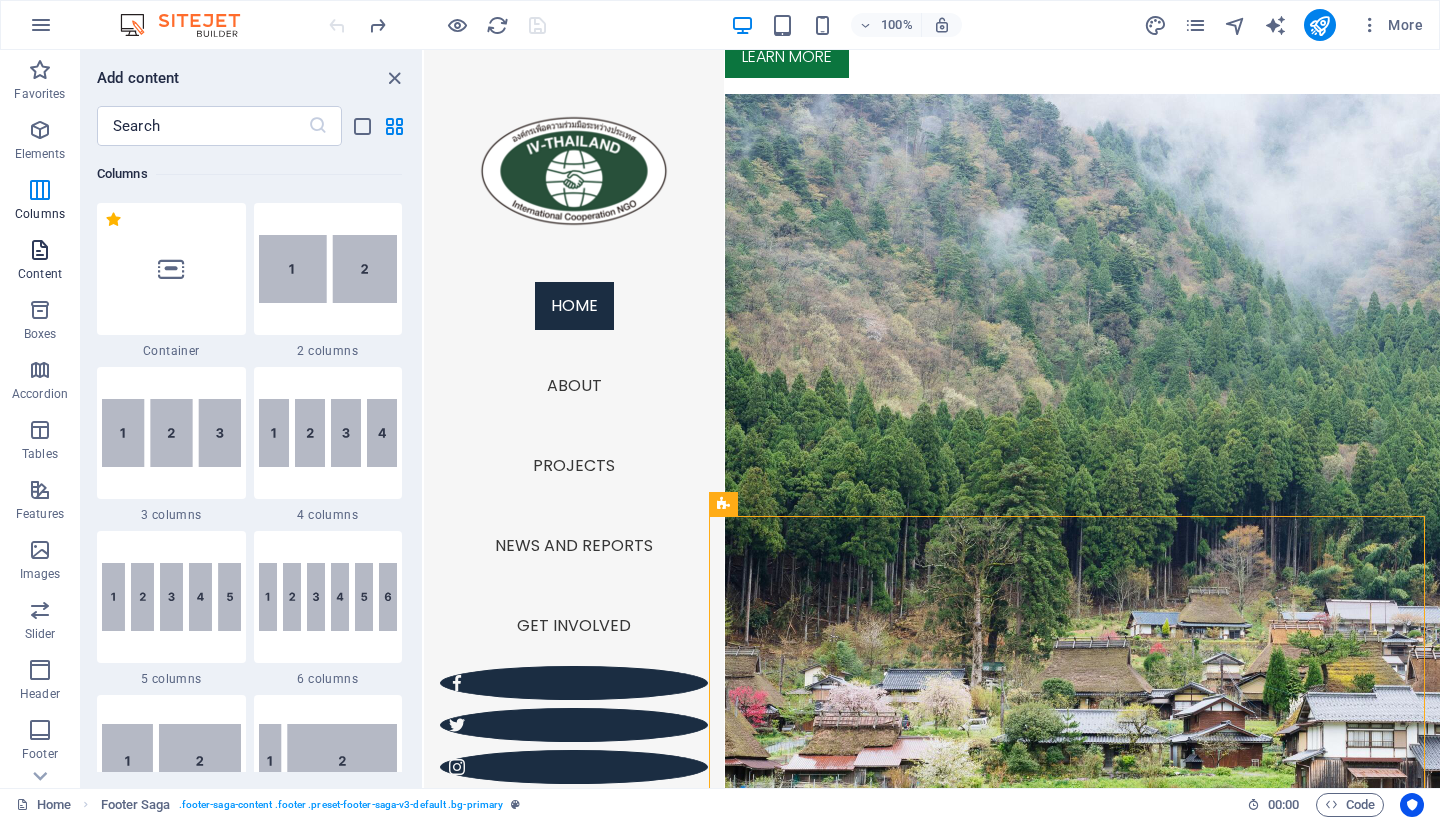 click at bounding box center (40, 250) 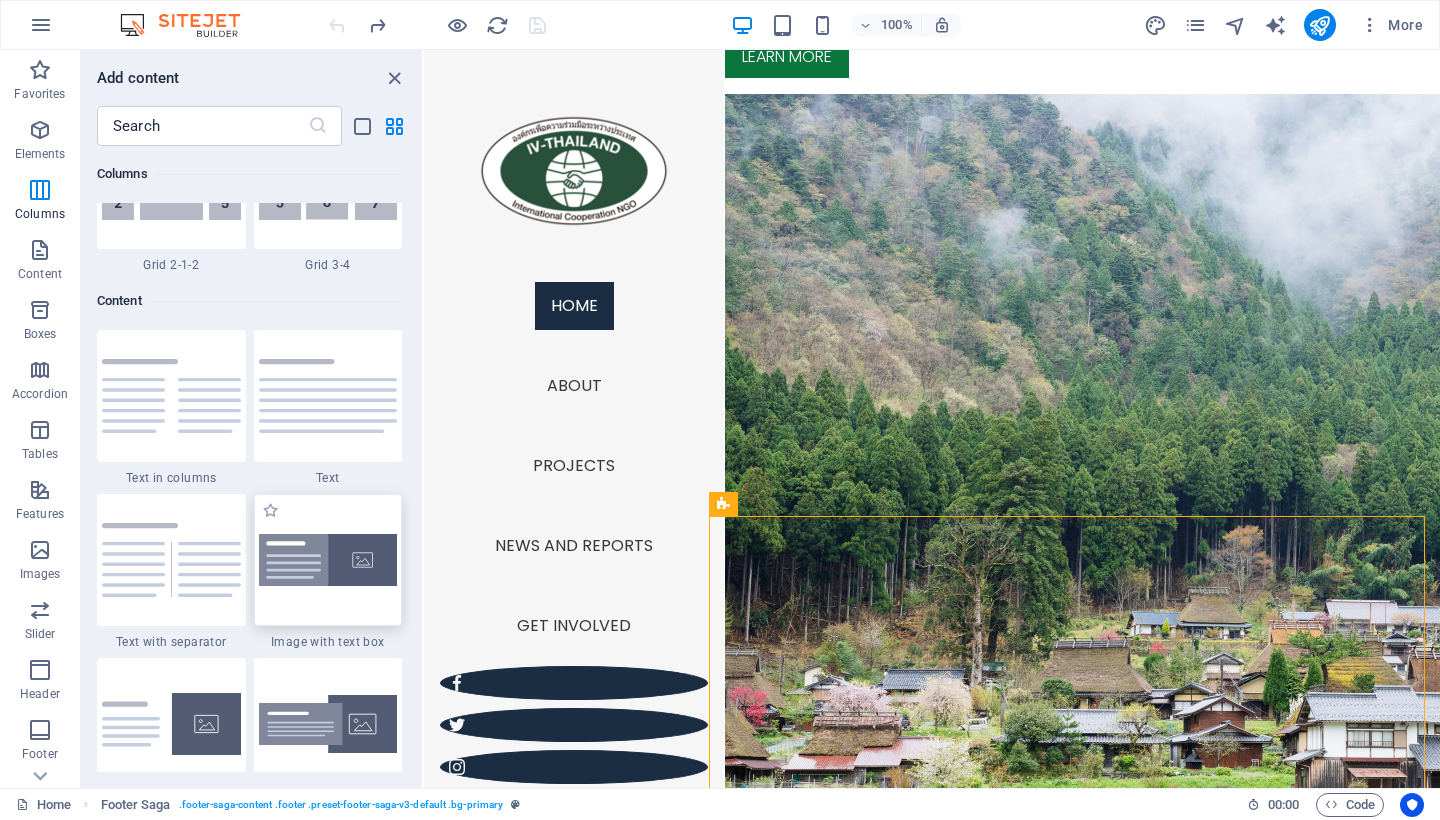scroll, scrollTop: 3410, scrollLeft: 0, axis: vertical 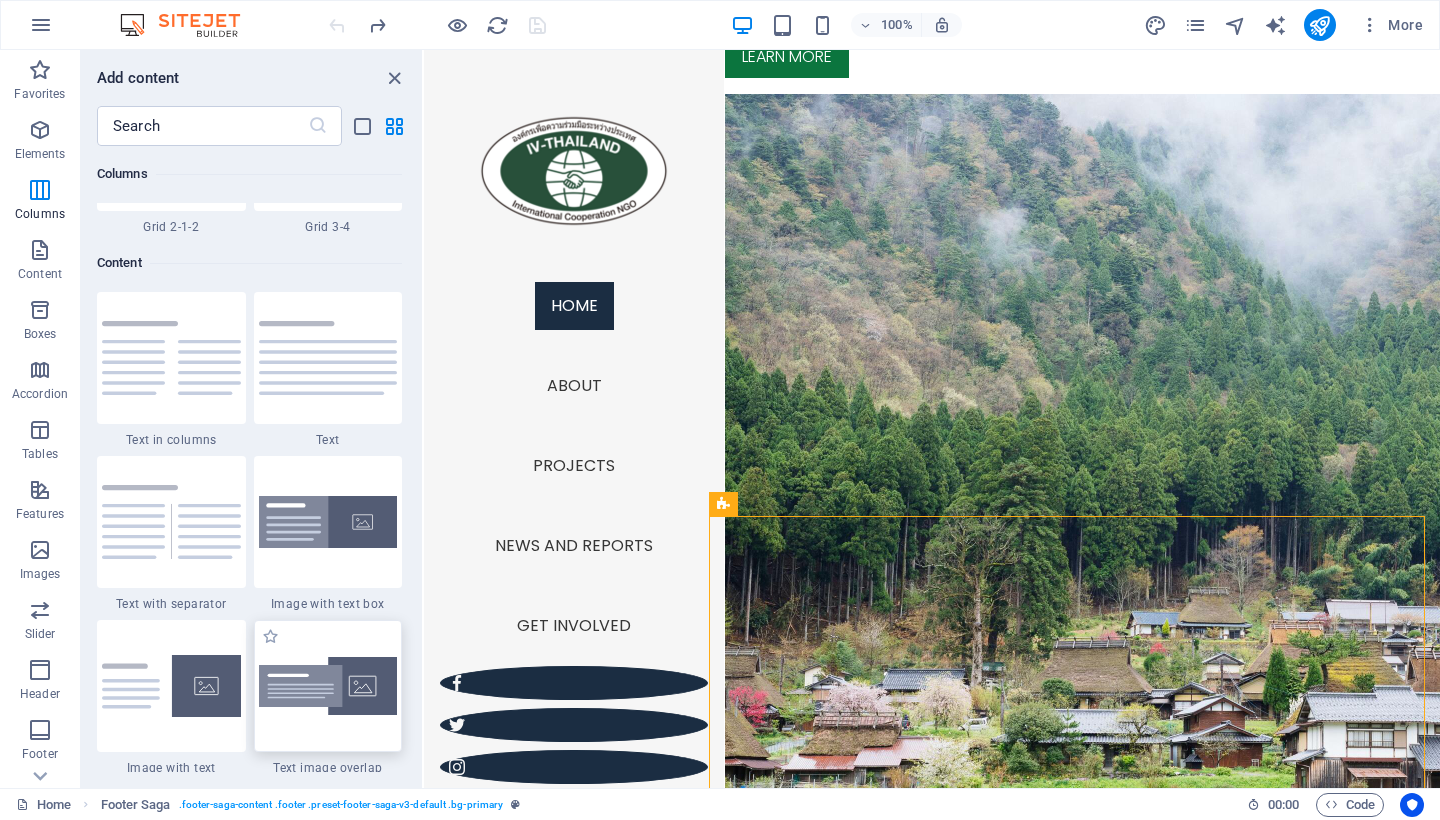 click at bounding box center (328, 686) 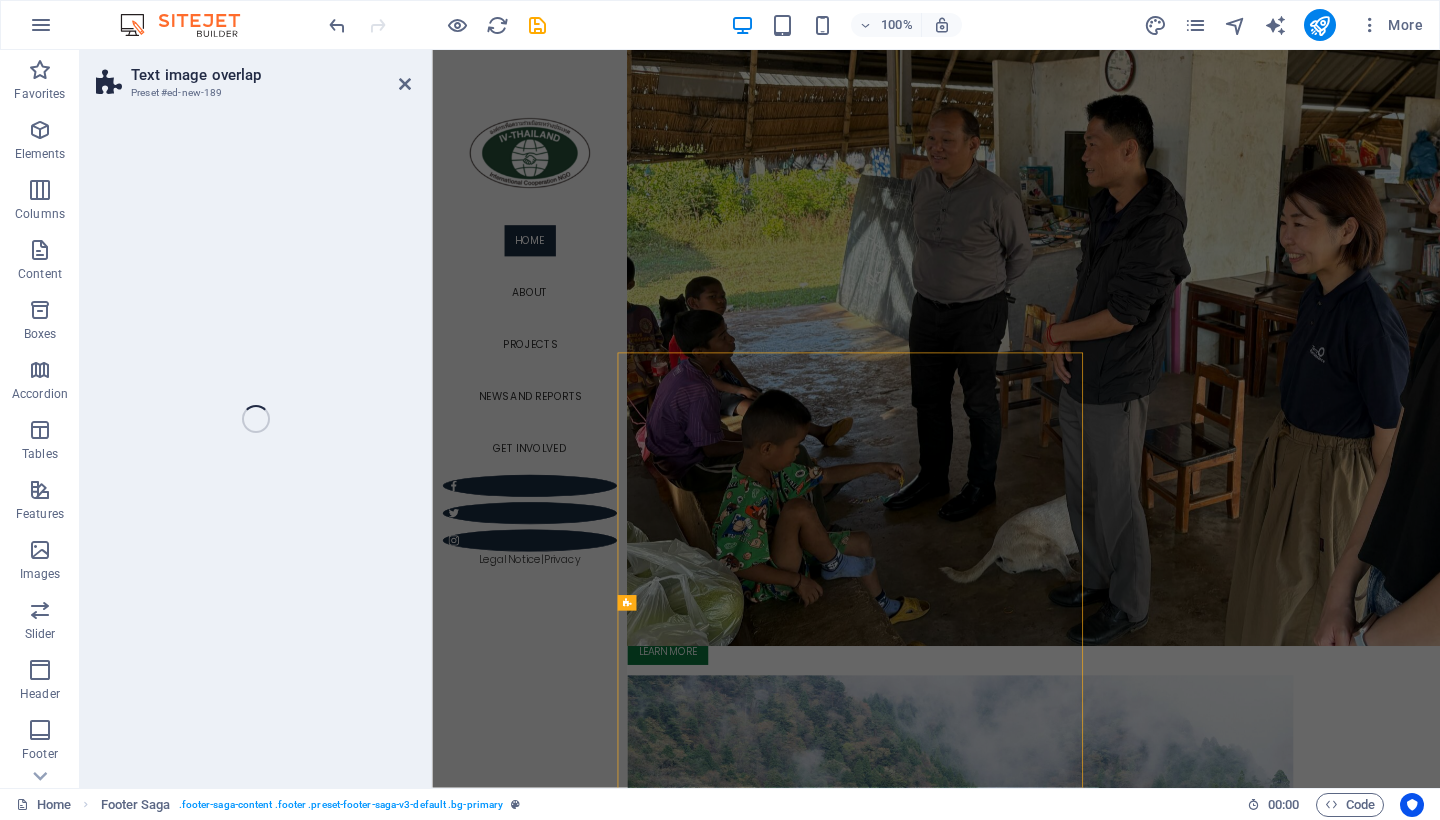 select on "rem" 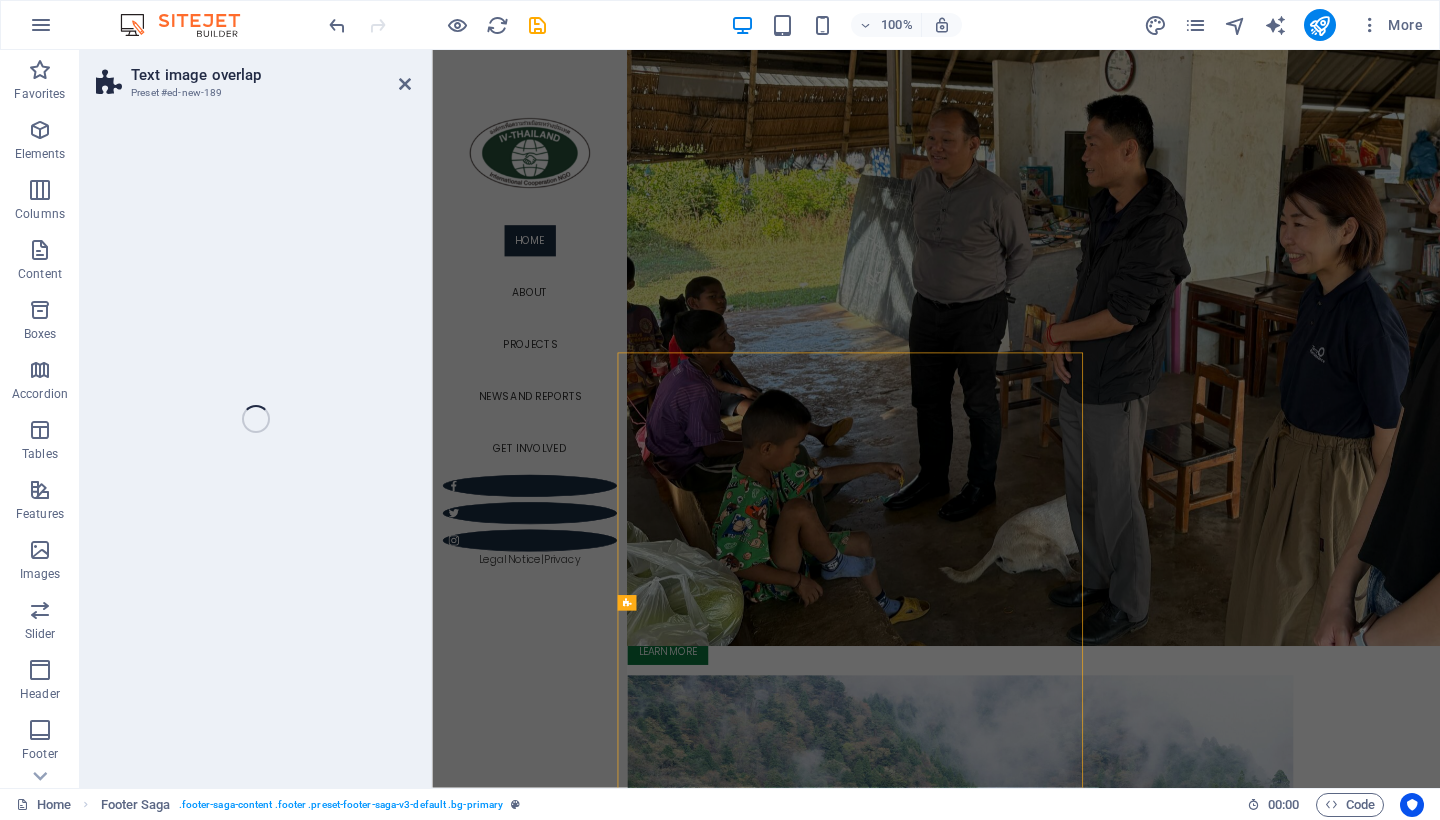 select on "px" 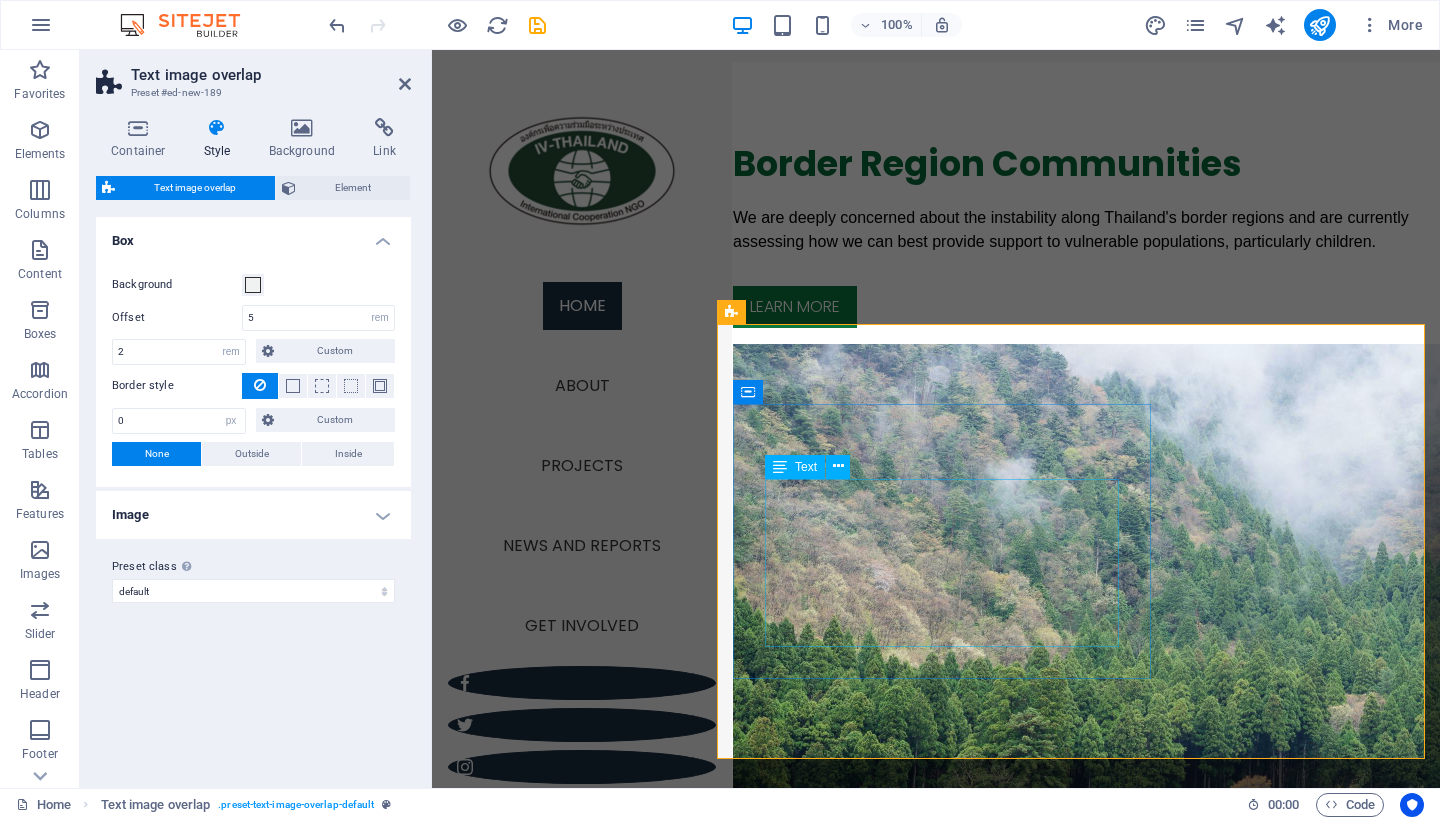 scroll, scrollTop: 5459, scrollLeft: 0, axis: vertical 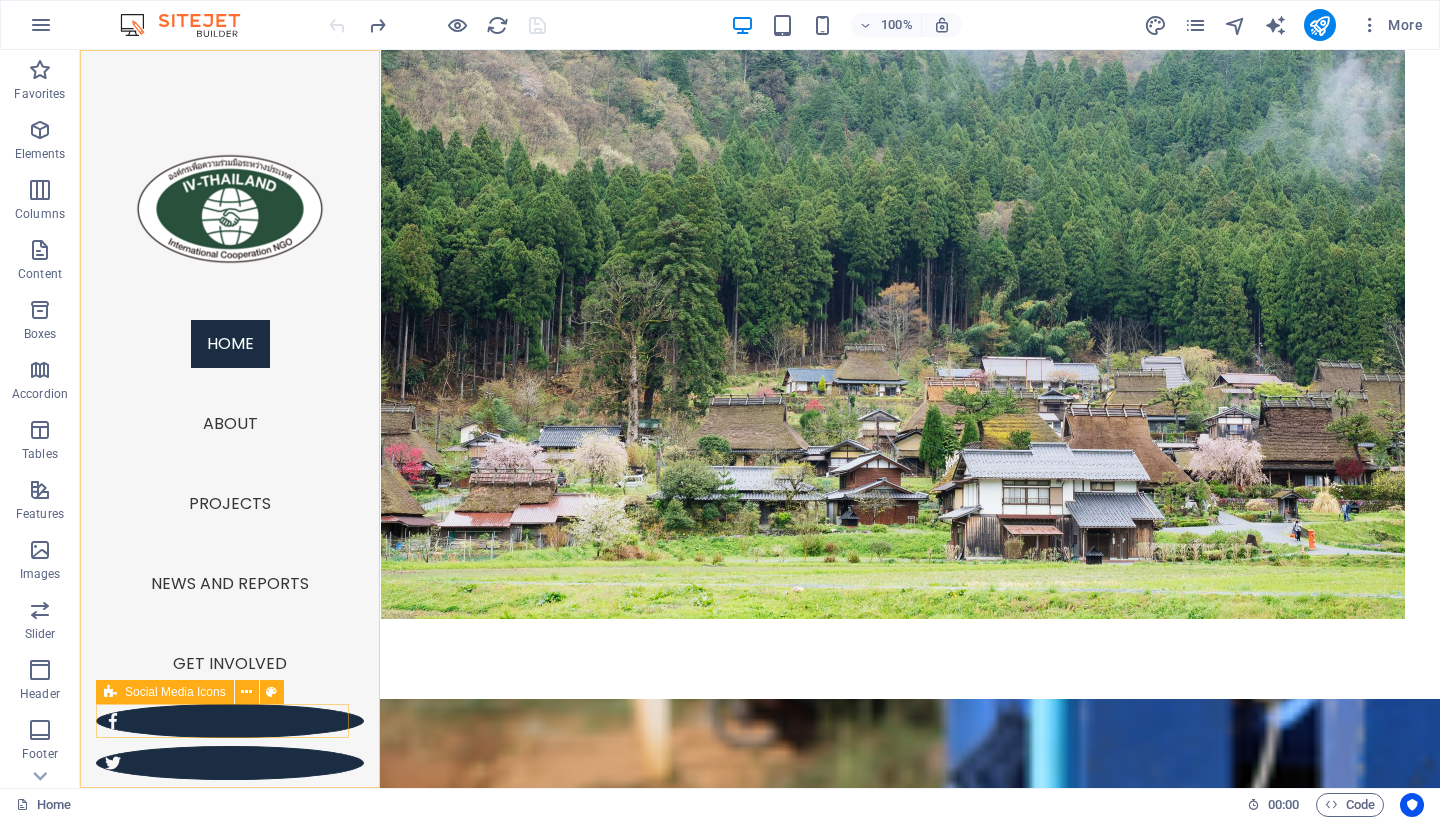 click at bounding box center [230, 763] 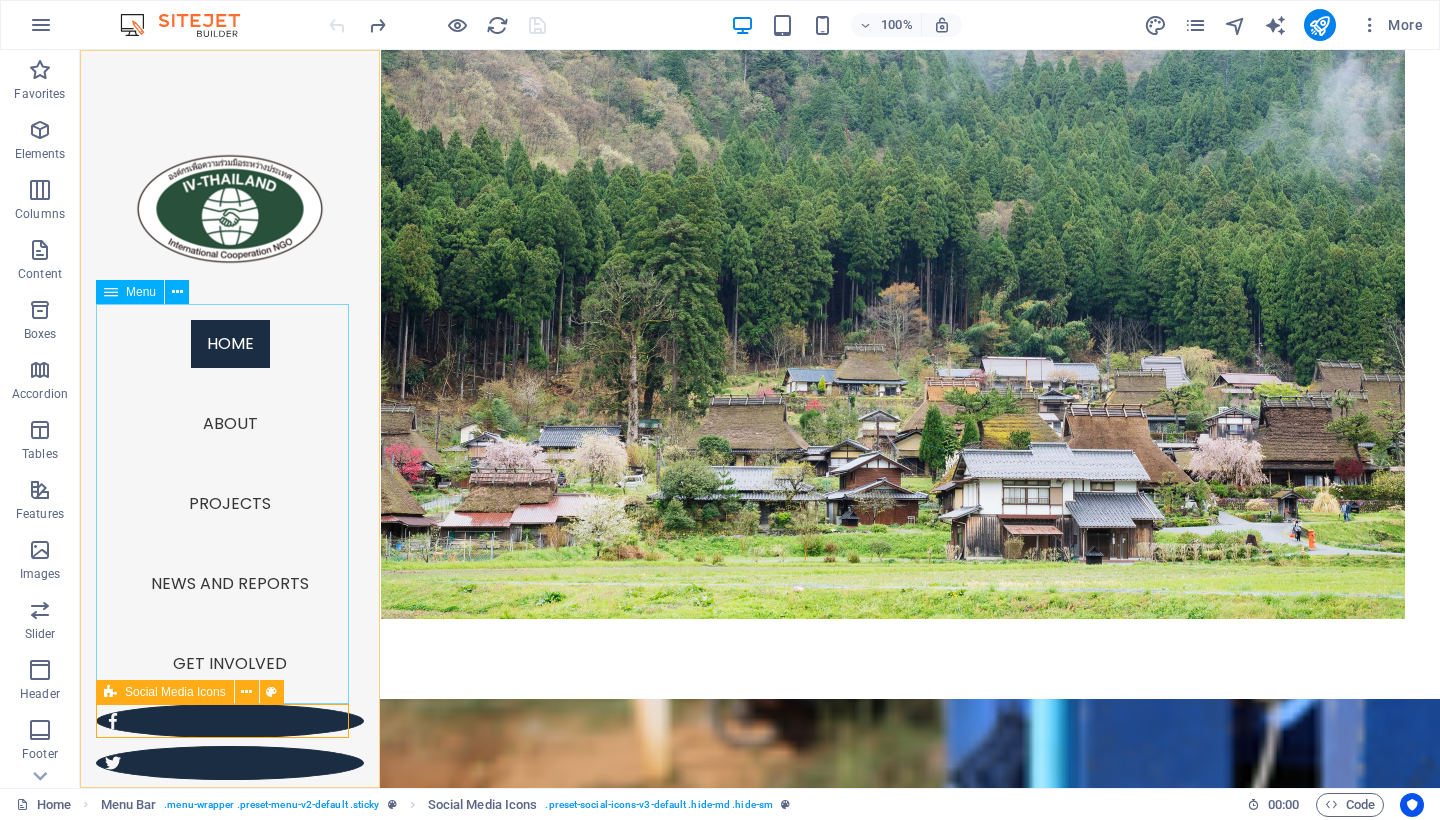 click on "Social Media Icons" at bounding box center (175, 692) 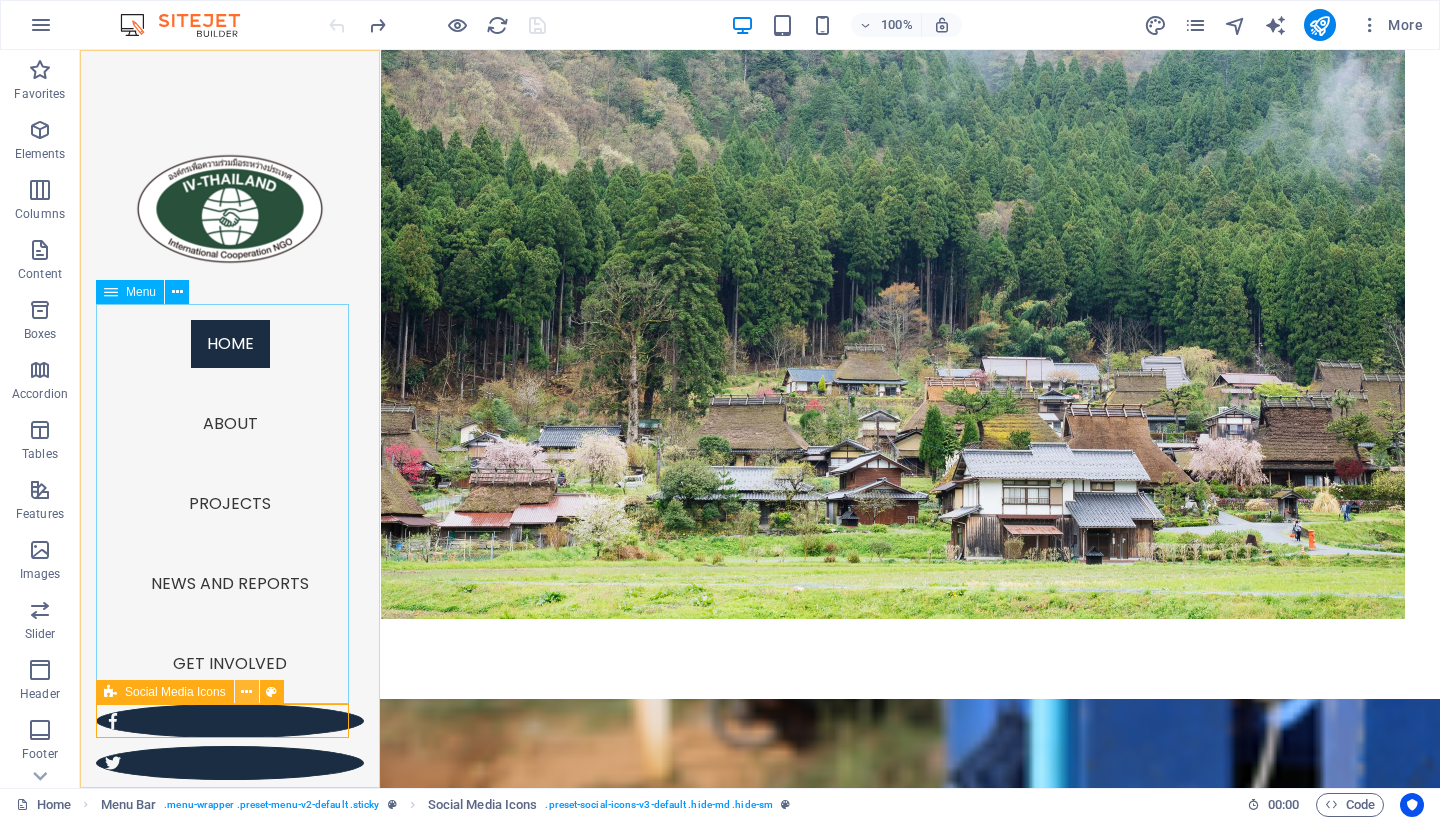 click at bounding box center (246, 692) 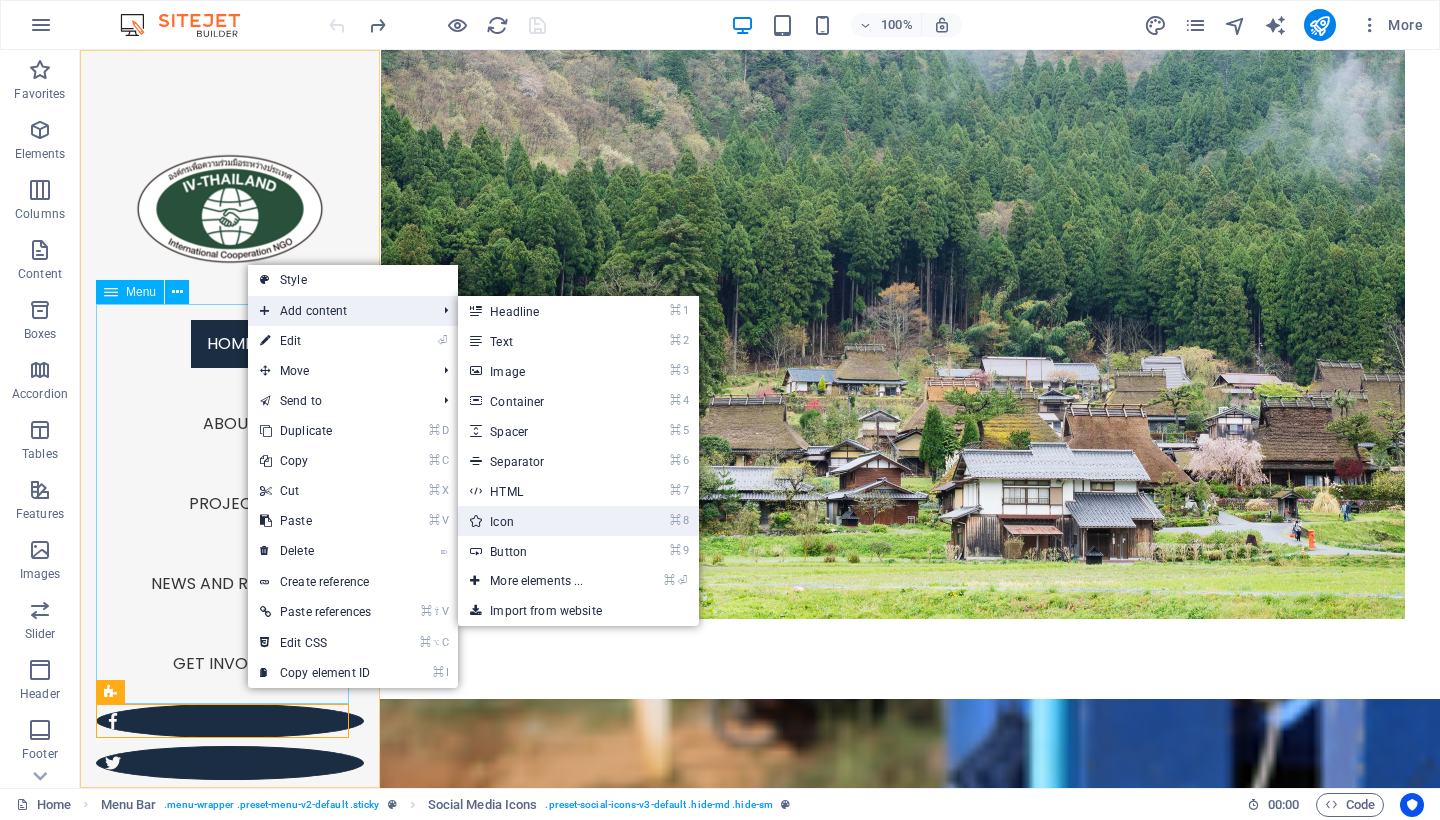 click on "⌘ 8  Icon" at bounding box center (540, 521) 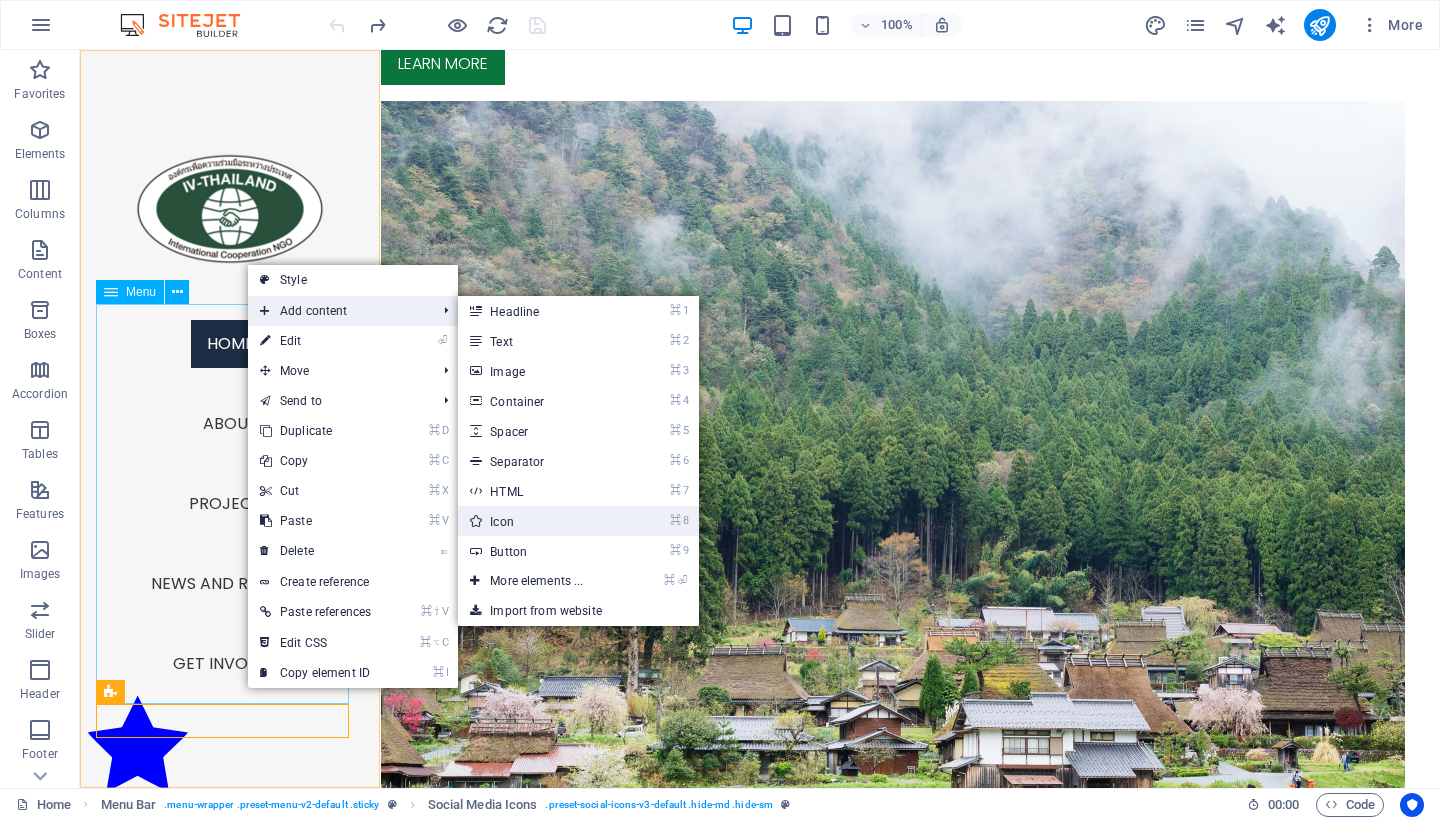 select on "xMidYMid" 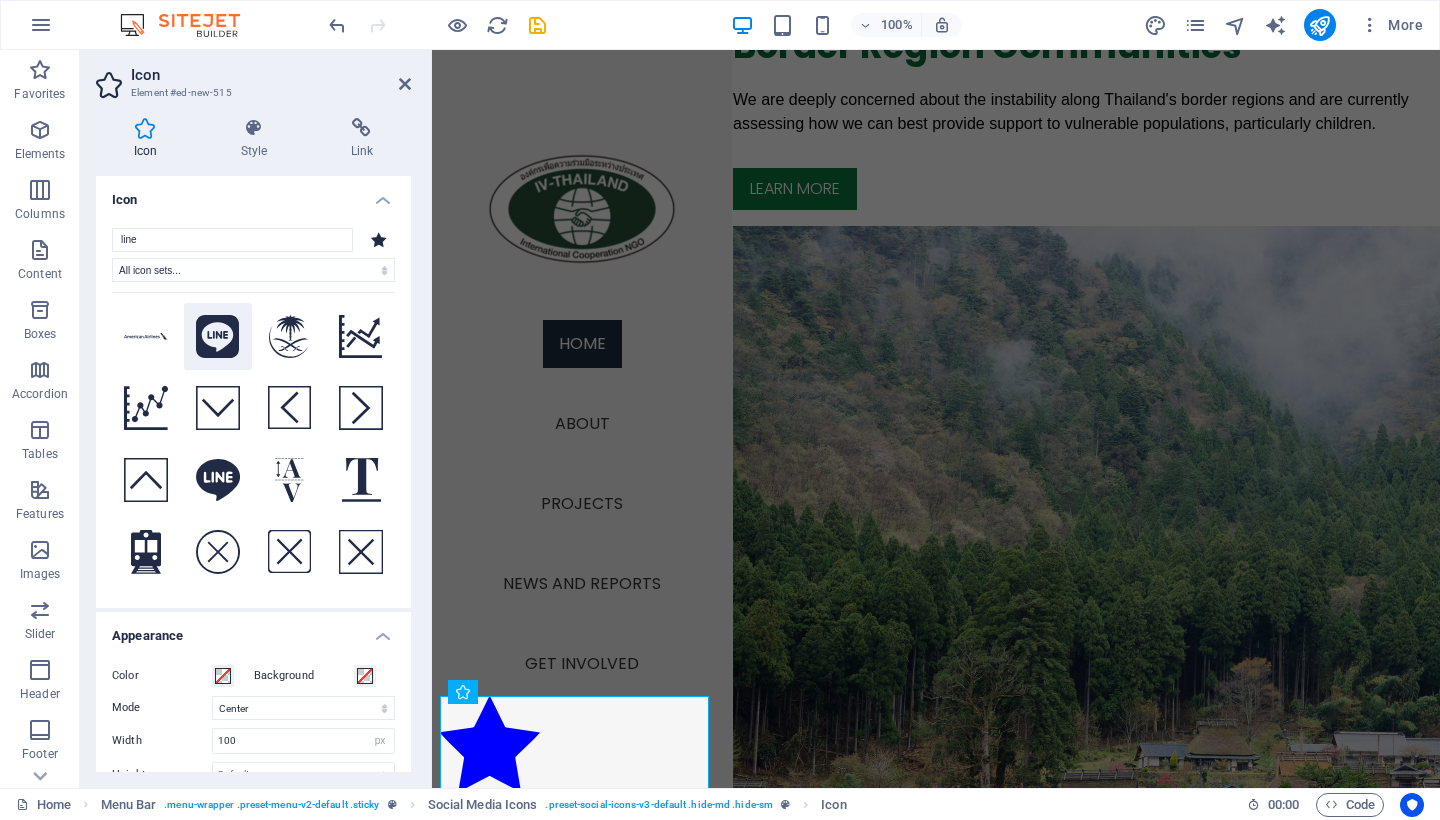 type on "line" 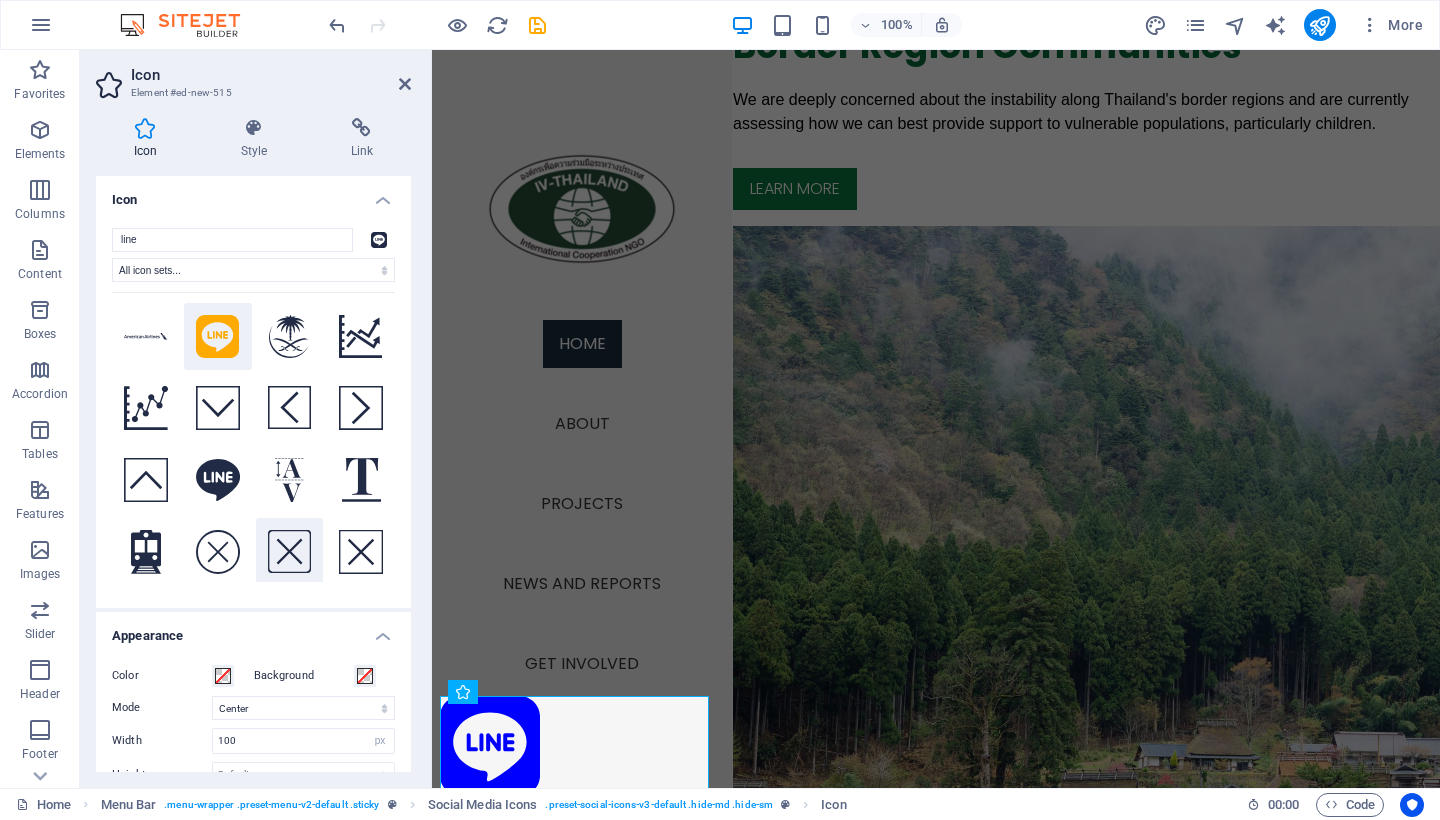 scroll, scrollTop: 366, scrollLeft: 0, axis: vertical 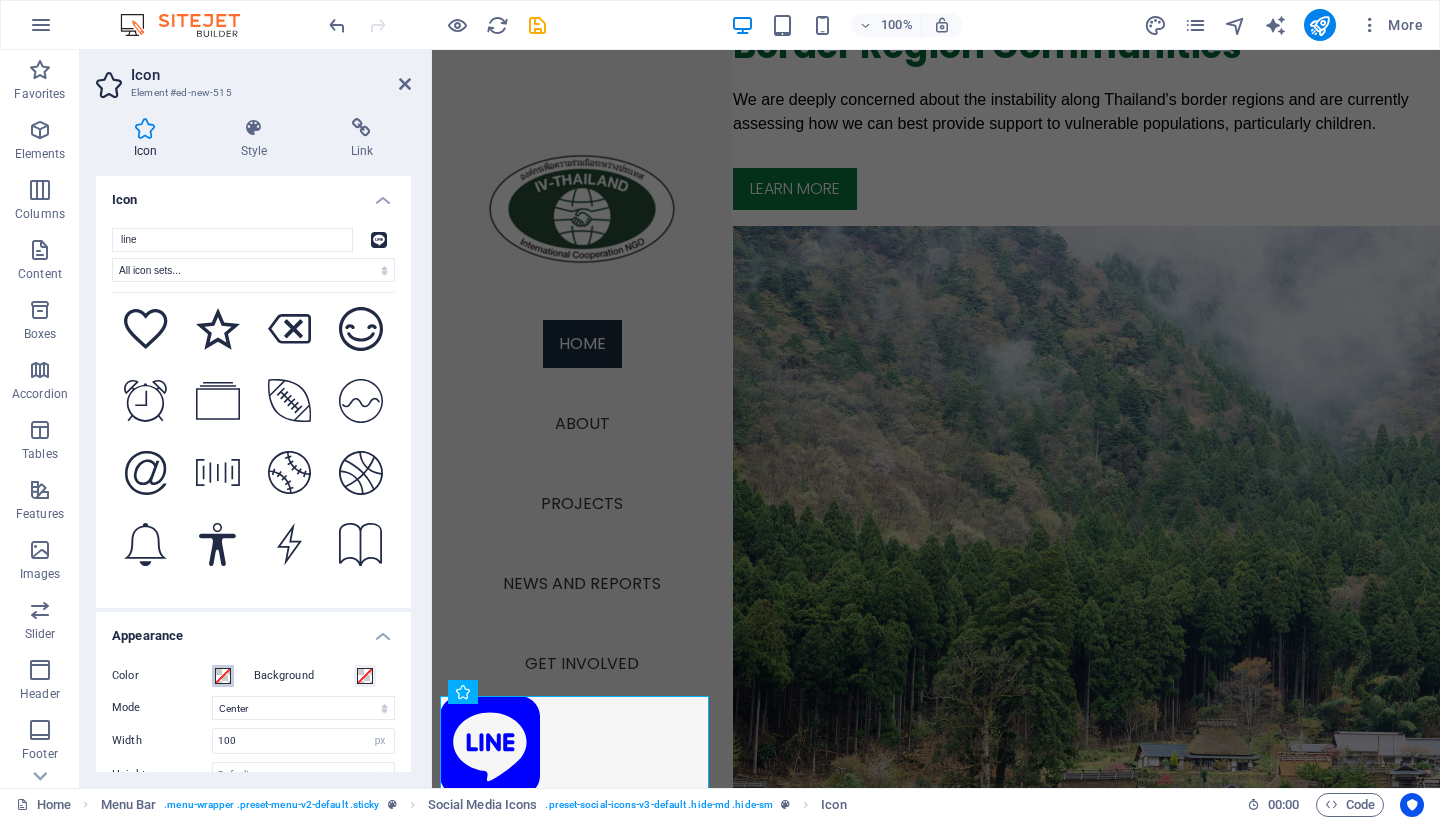 click at bounding box center (223, 676) 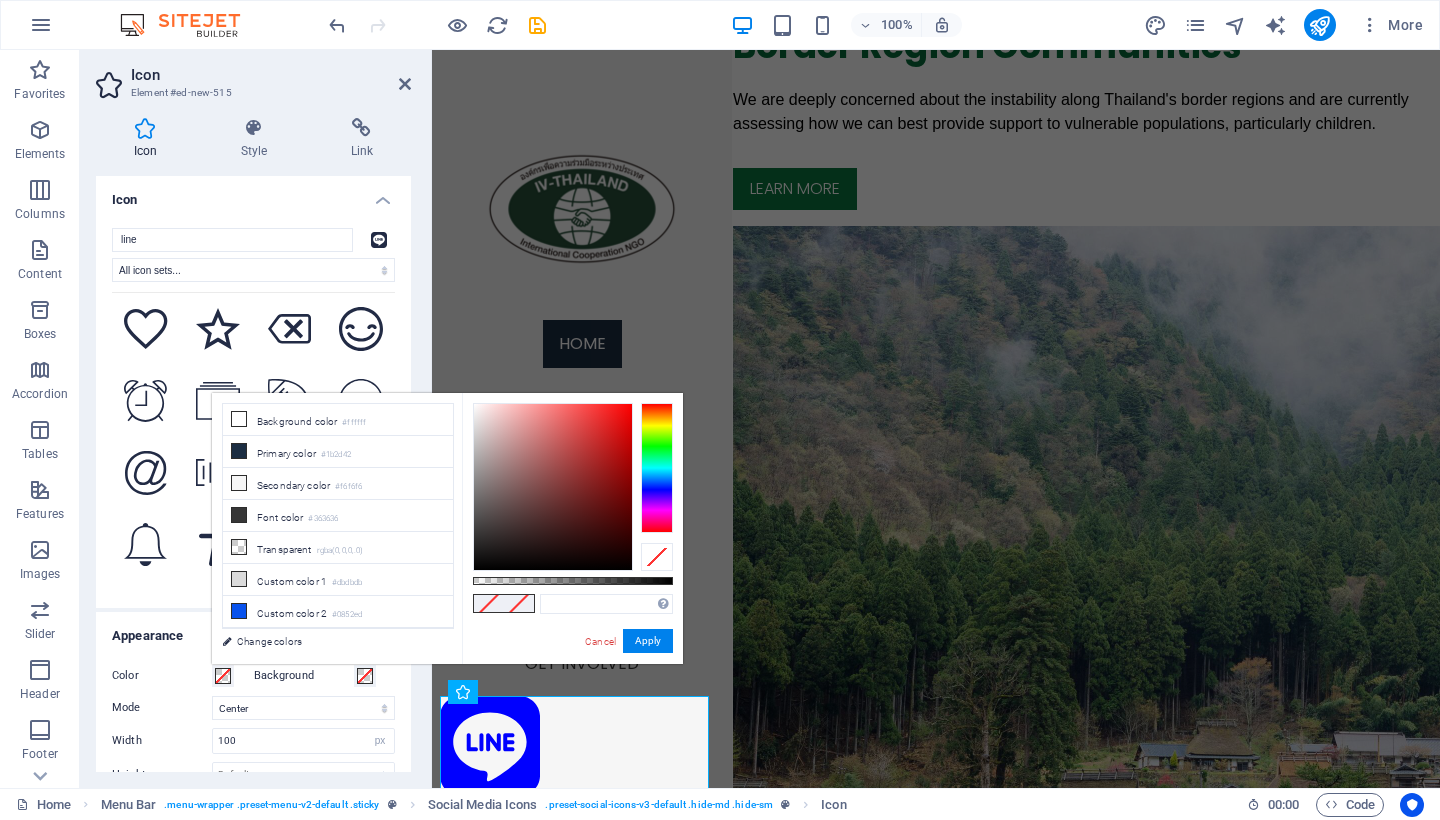type on "#000000" 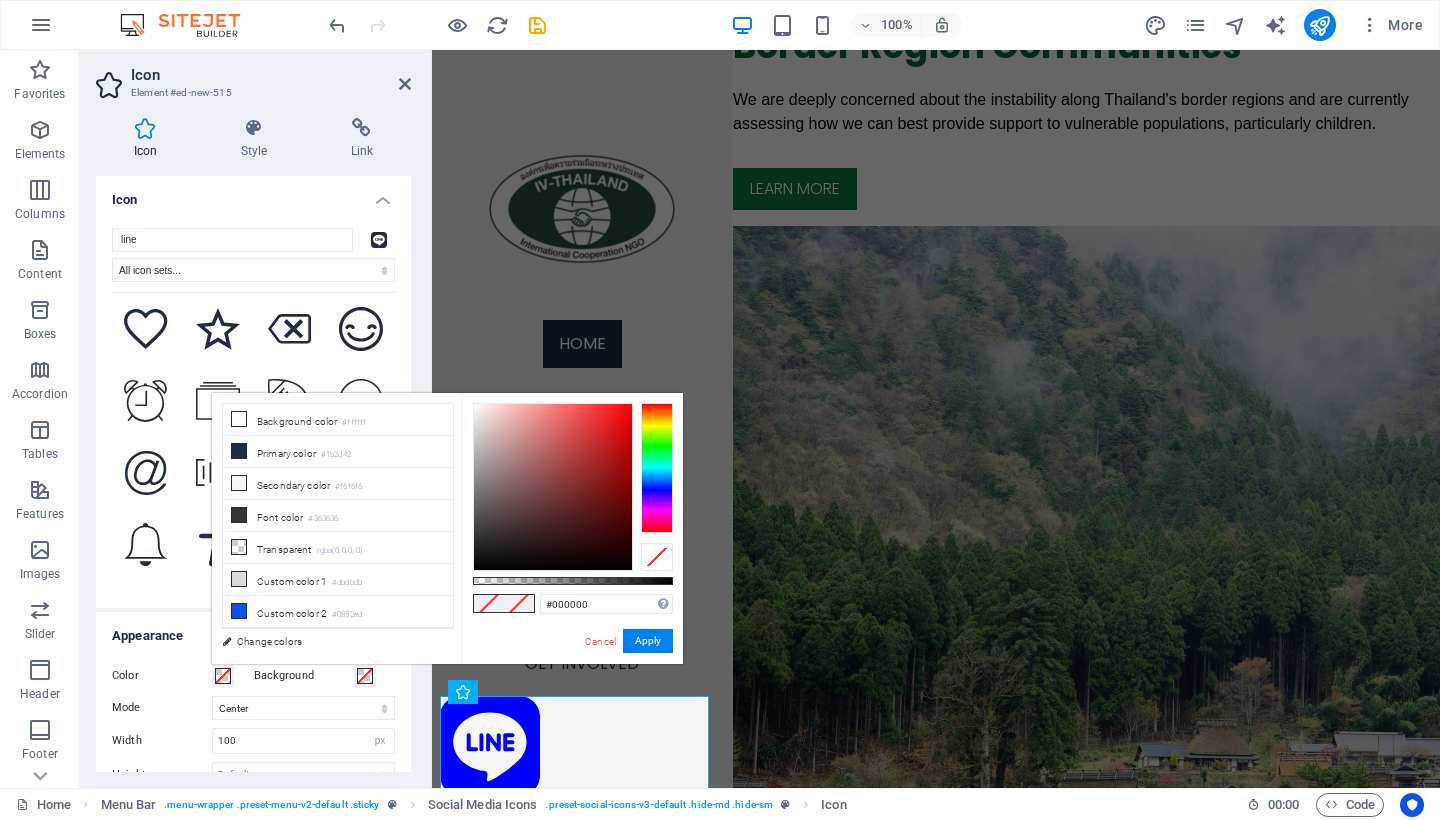 click at bounding box center [657, 468] 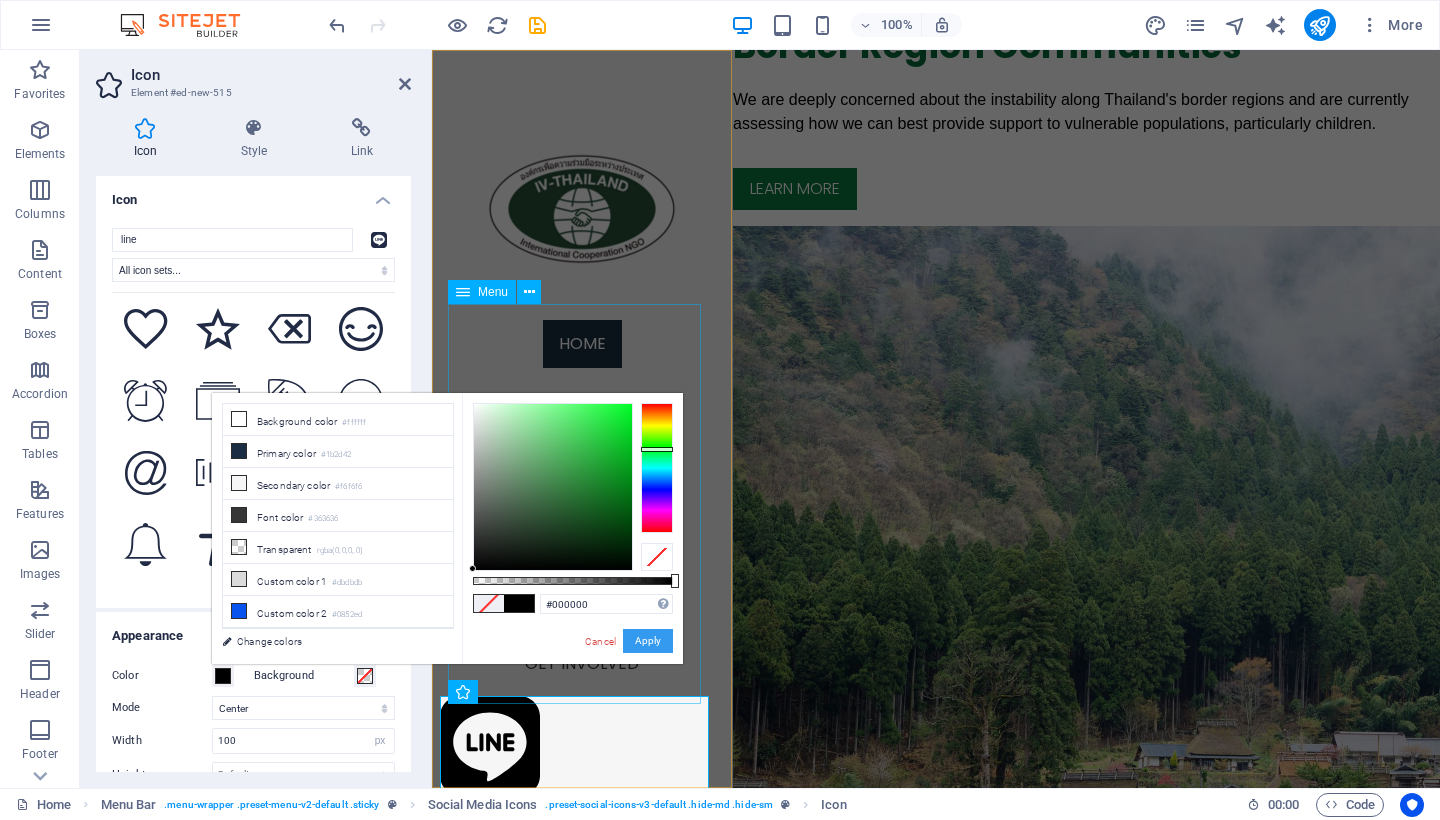 click on "Apply" at bounding box center (648, 641) 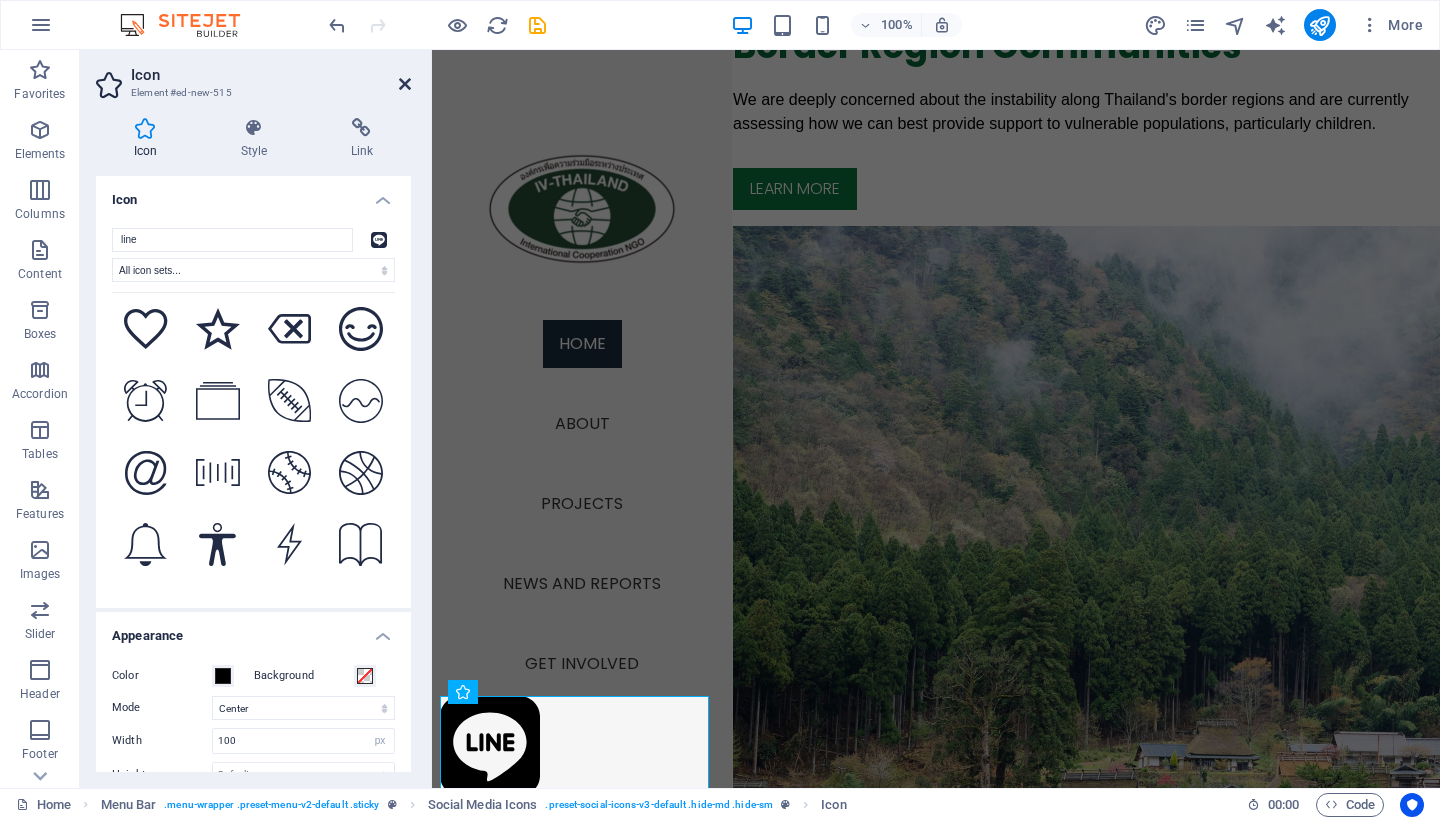 click at bounding box center [405, 84] 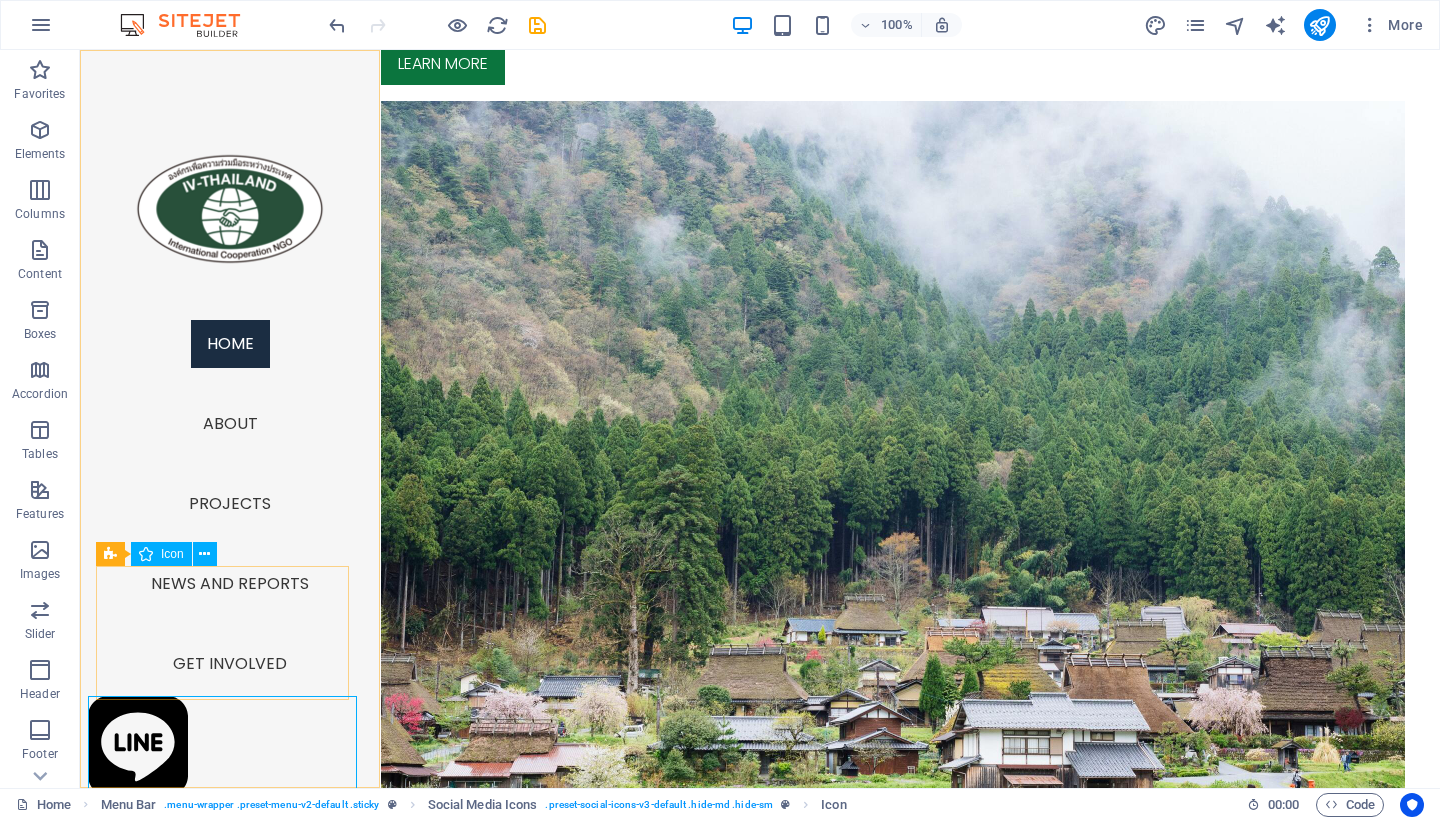 scroll, scrollTop: 138, scrollLeft: 0, axis: vertical 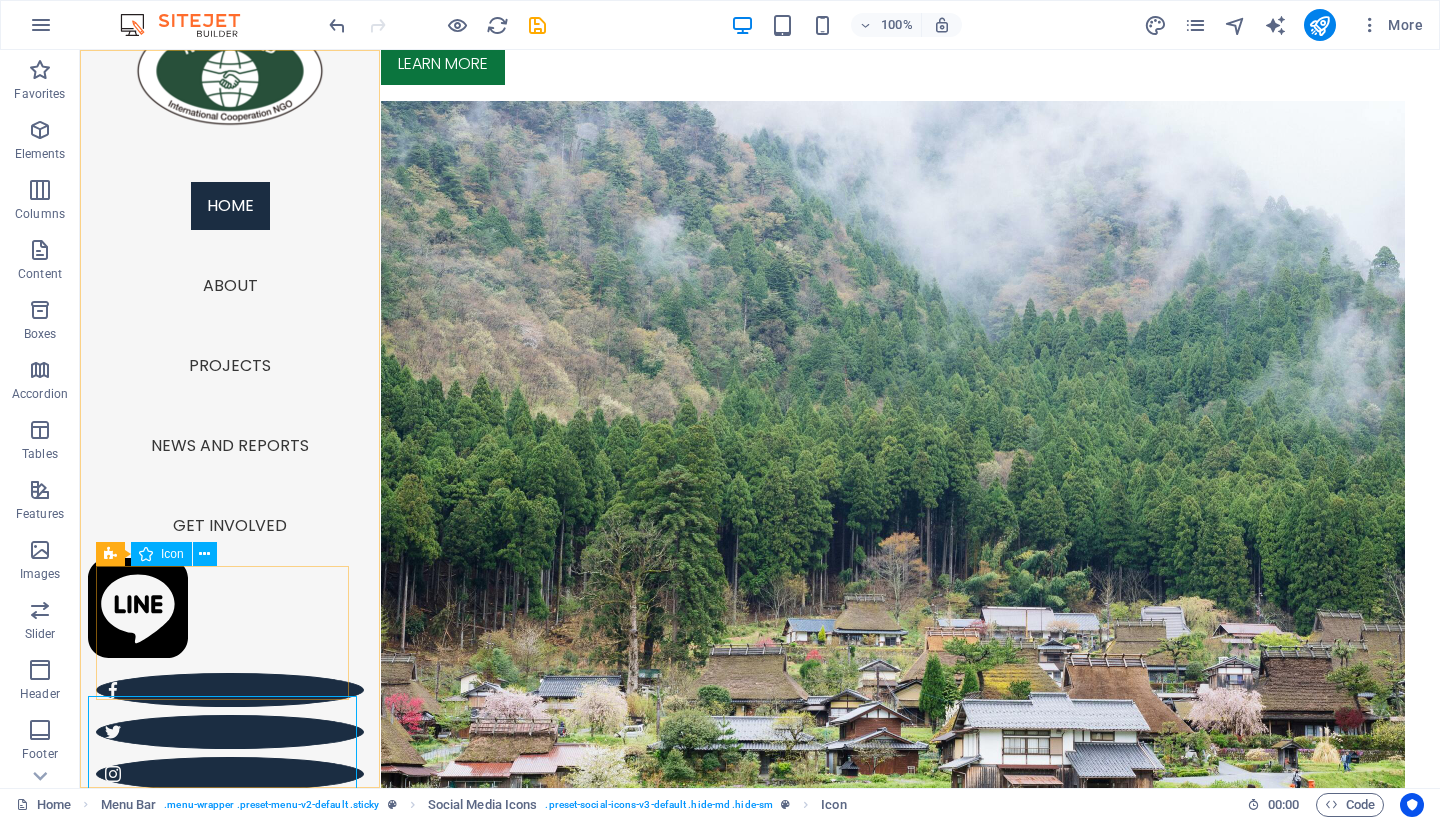 click at bounding box center (230, 611) 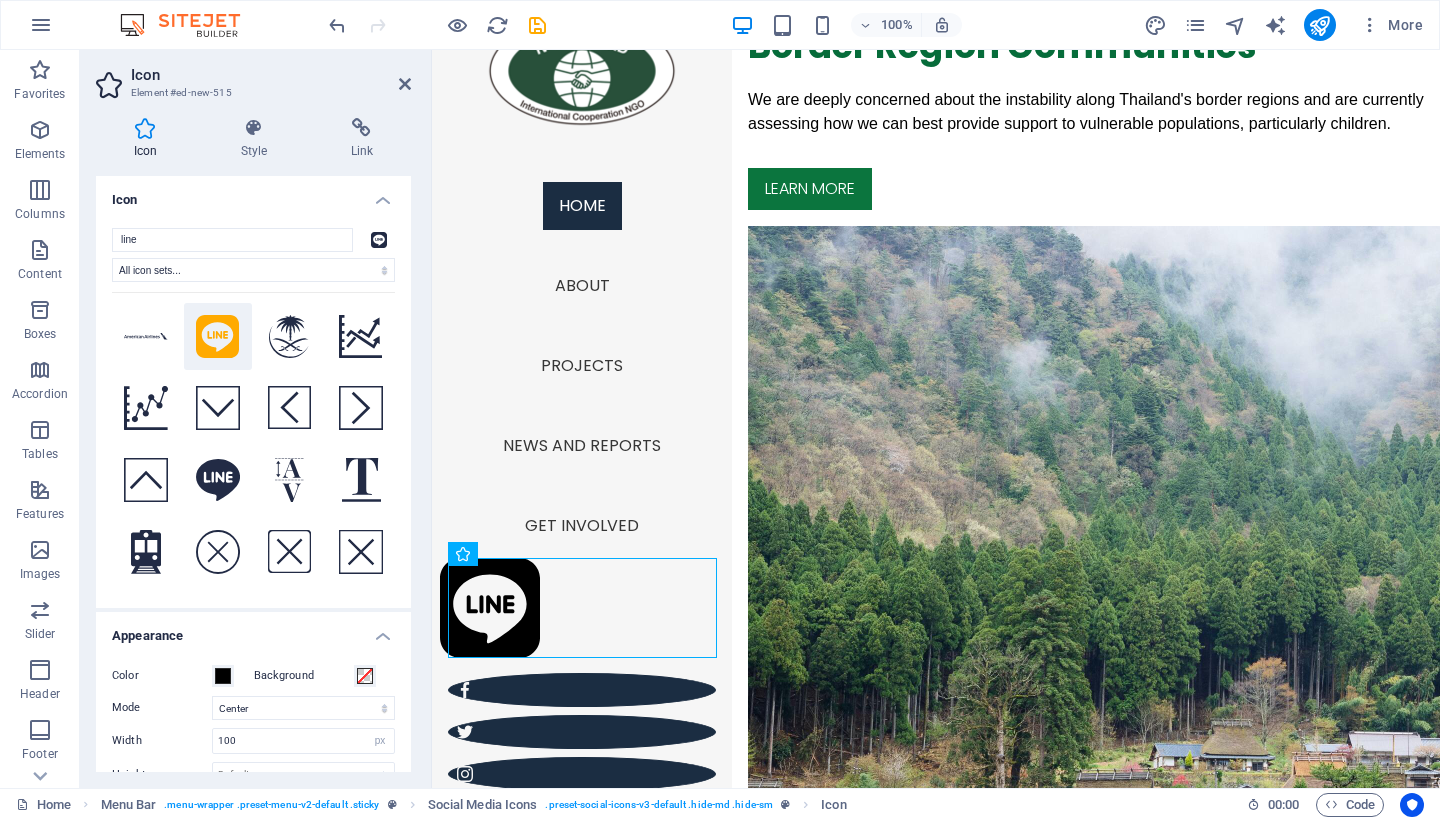 drag, startPoint x: 704, startPoint y: 559, endPoint x: 615, endPoint y: 581, distance: 91.67879 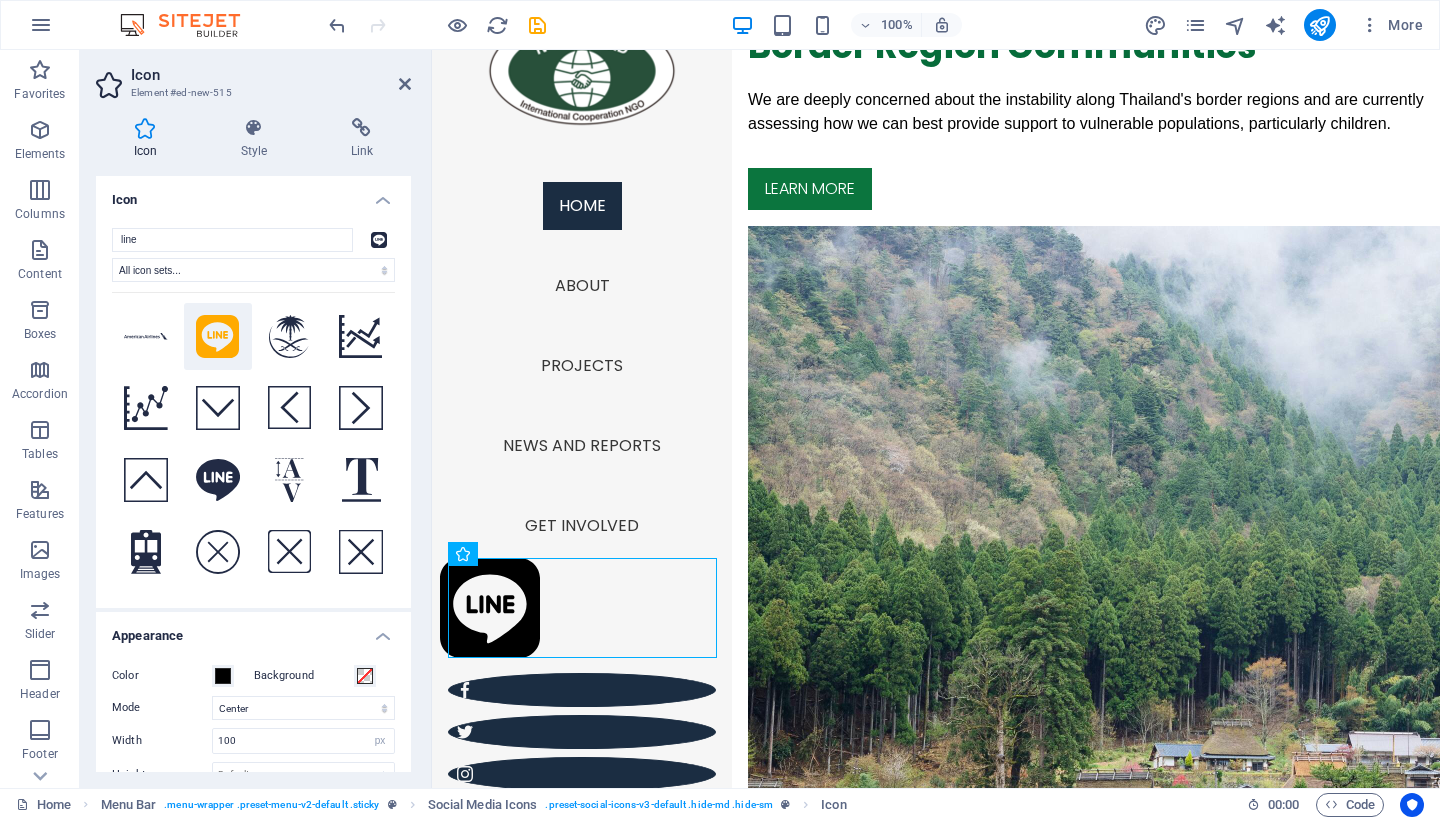 click at bounding box center (582, 611) 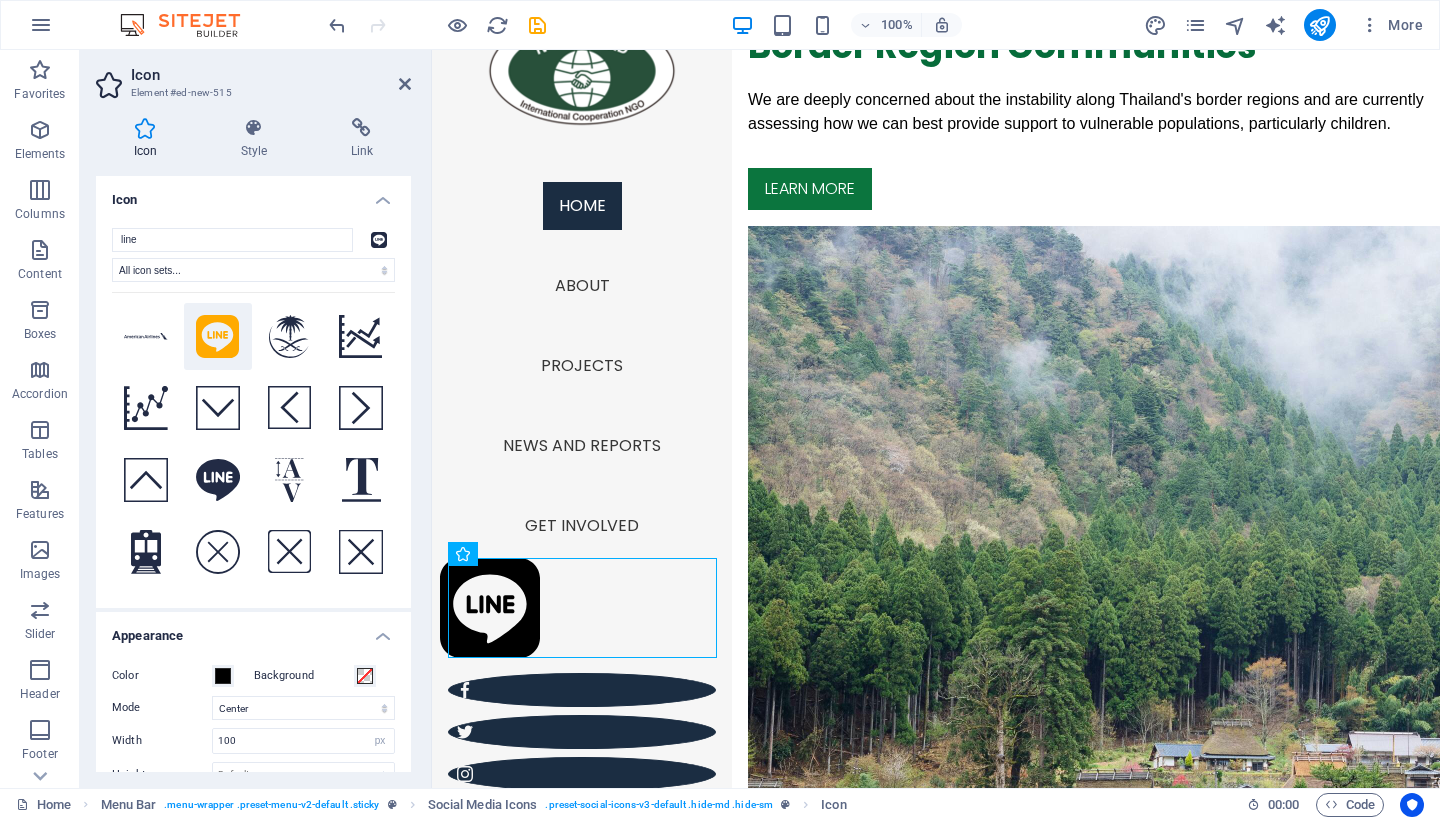 click at bounding box center [582, 611] 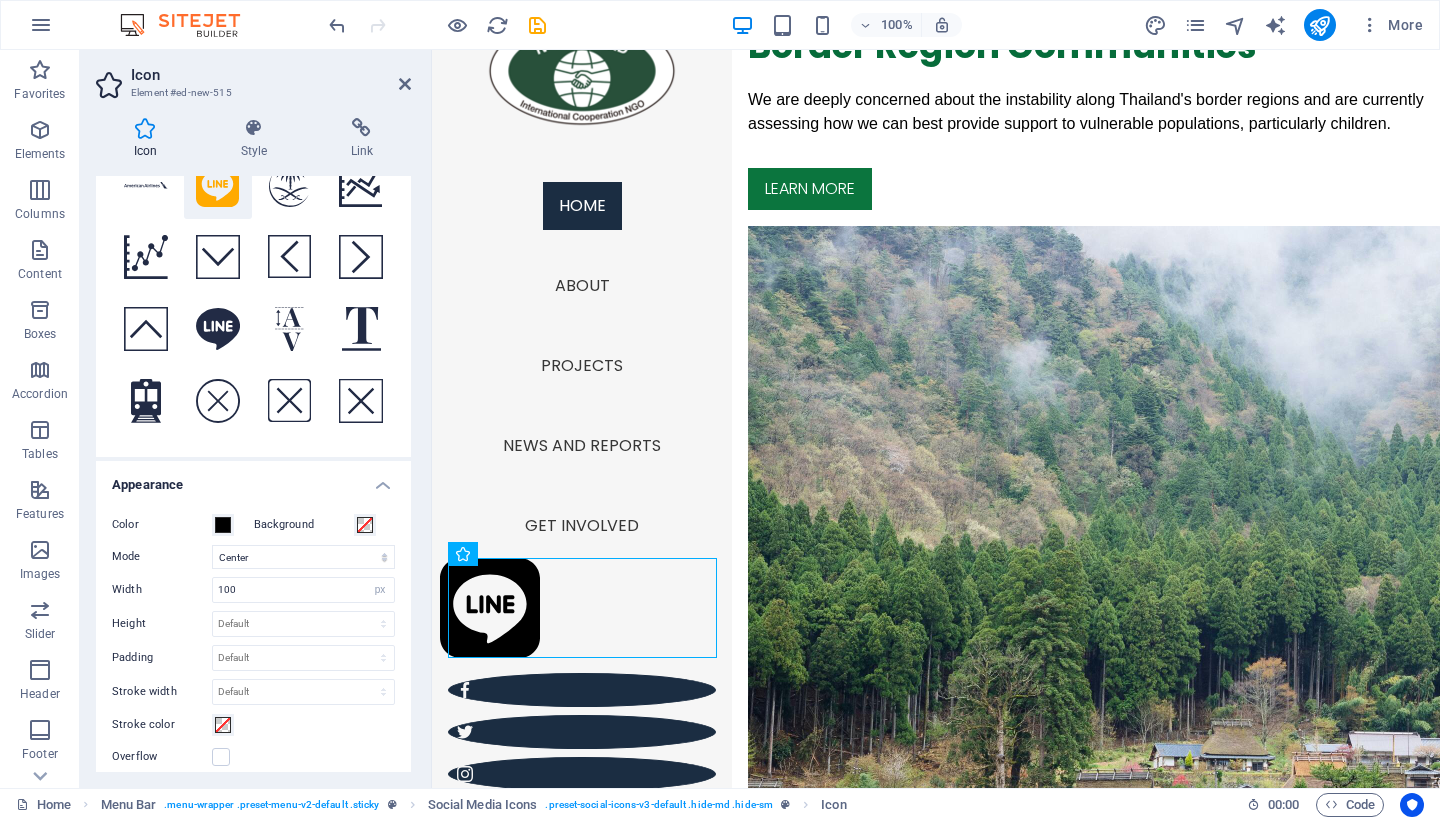 scroll, scrollTop: 295, scrollLeft: 0, axis: vertical 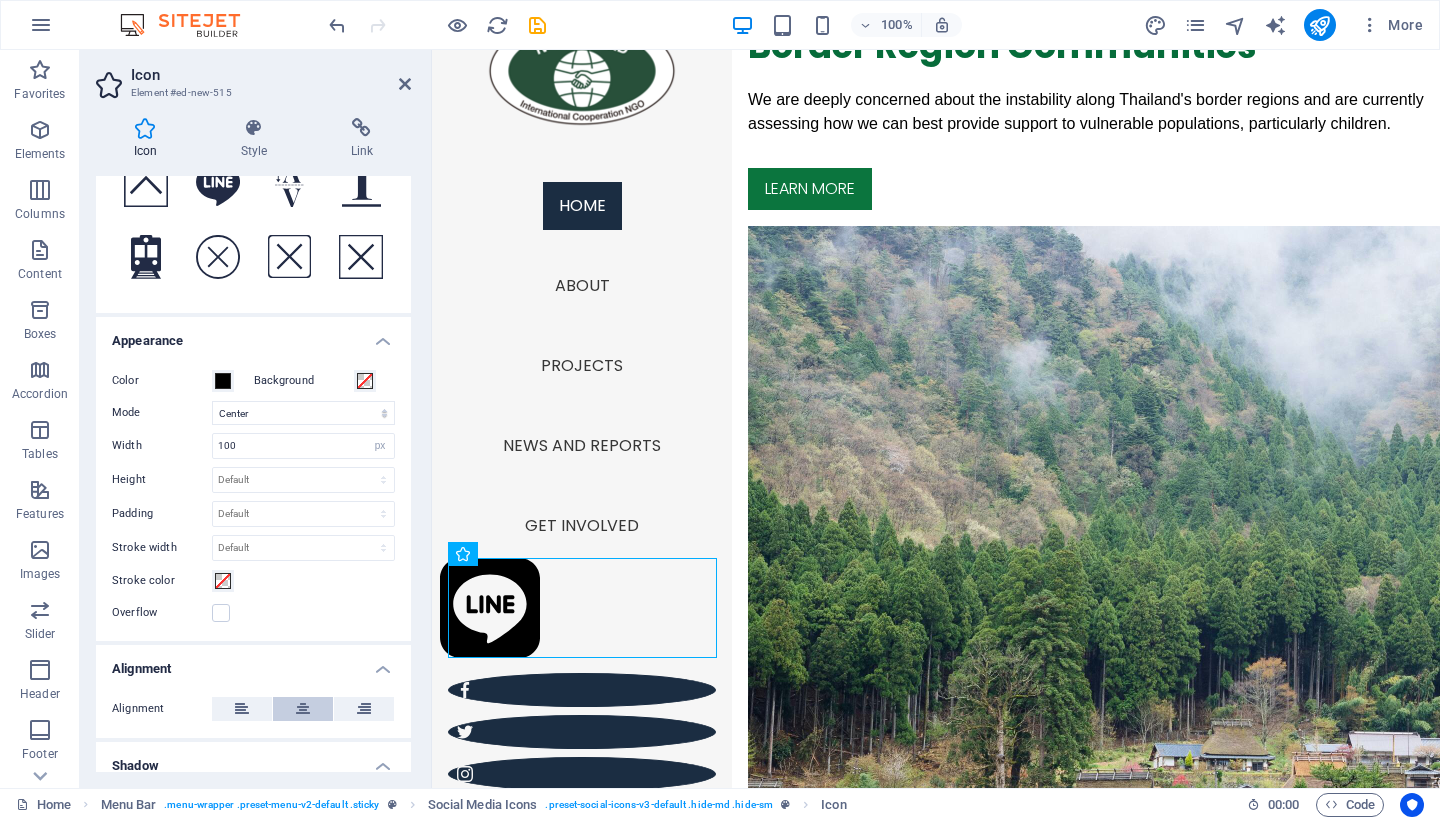 click at bounding box center (303, 709) 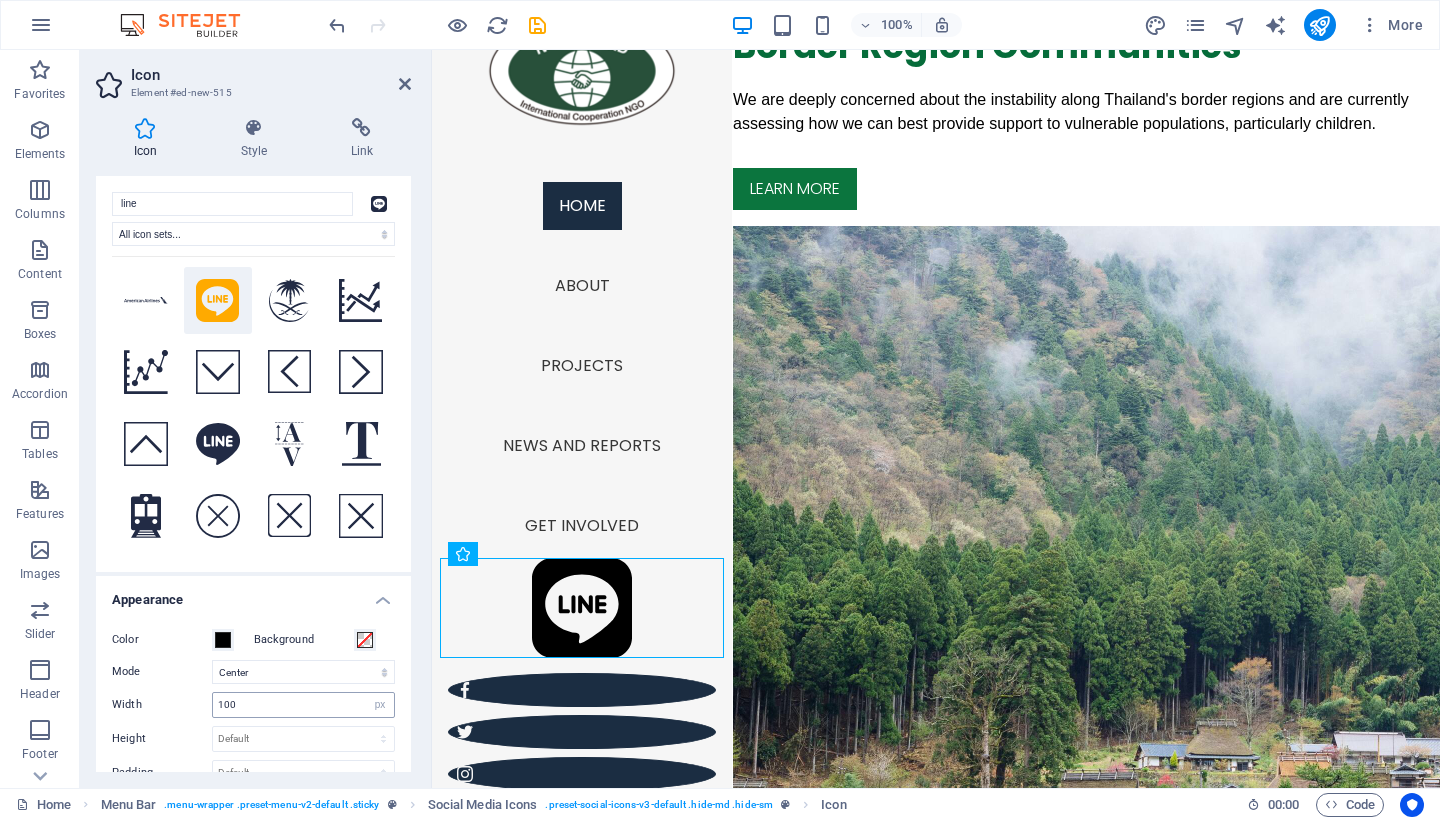 scroll, scrollTop: 0, scrollLeft: 0, axis: both 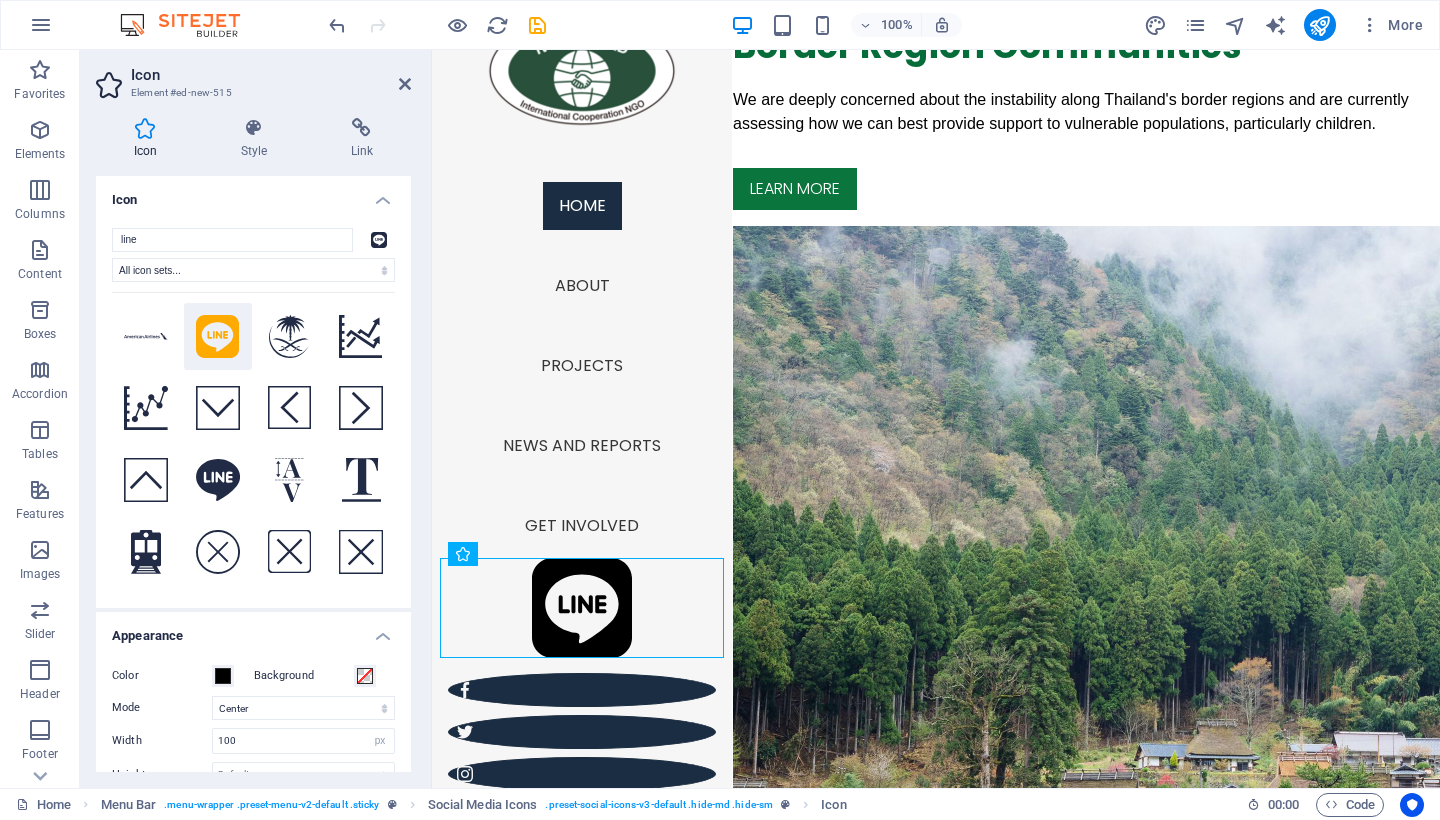 type 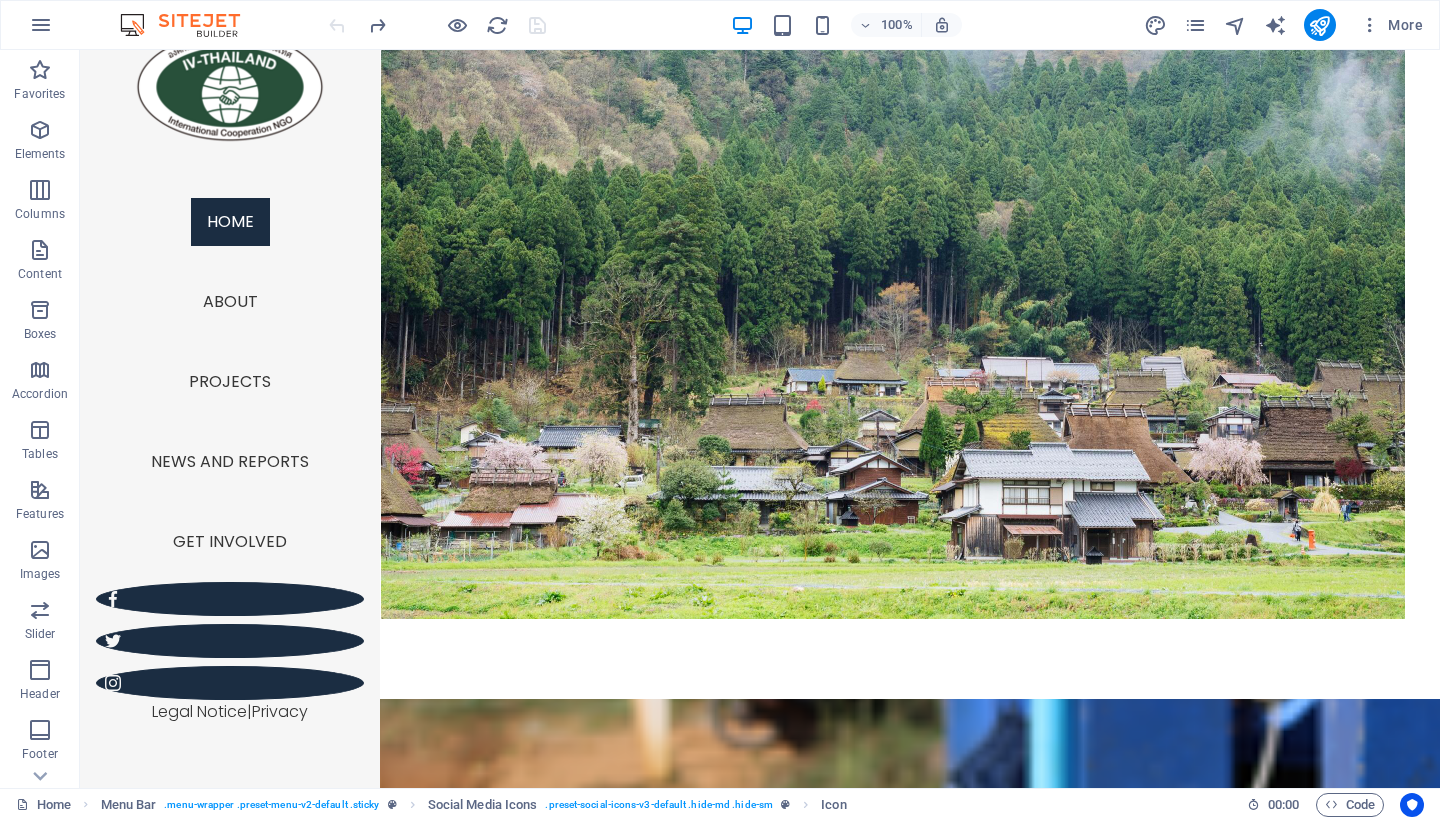 scroll, scrollTop: 38, scrollLeft: 0, axis: vertical 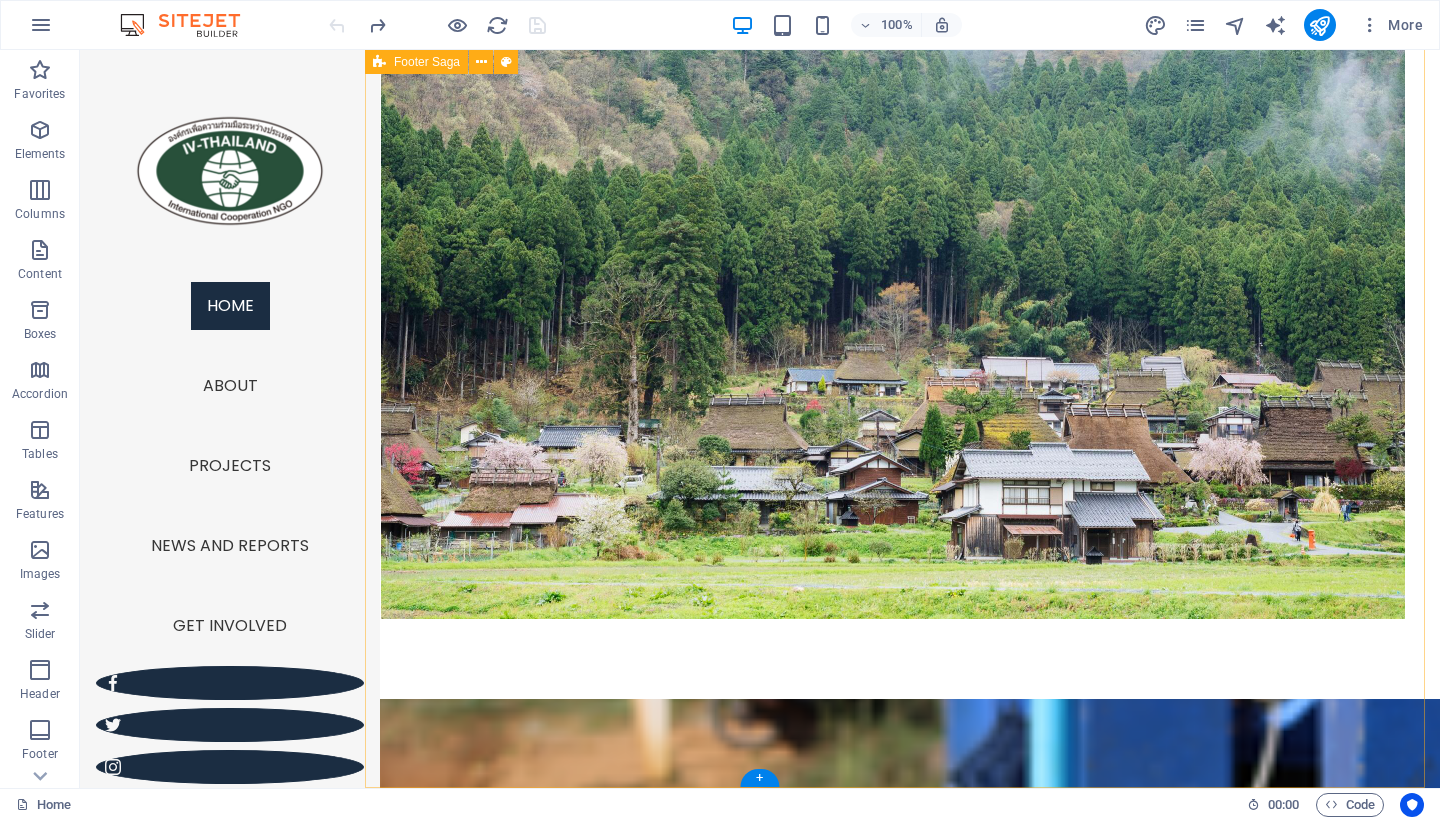 click on "IV-THAILAND, International Volunteers Foundation   Legal Notice  |  Privacy Contact Mobil:  Email:  [EMAIL] Managed by Certified NPO Terra Renaissance © [YEAR] IV-Thailand. Content from Terra Renaissance used with permission . Address [ADDRESS],  [DISTRICT], [DISTRICT], [CITY], [COUNTRY] Navigation Home About Projects News and reports Get involved" at bounding box center [902, 4157] 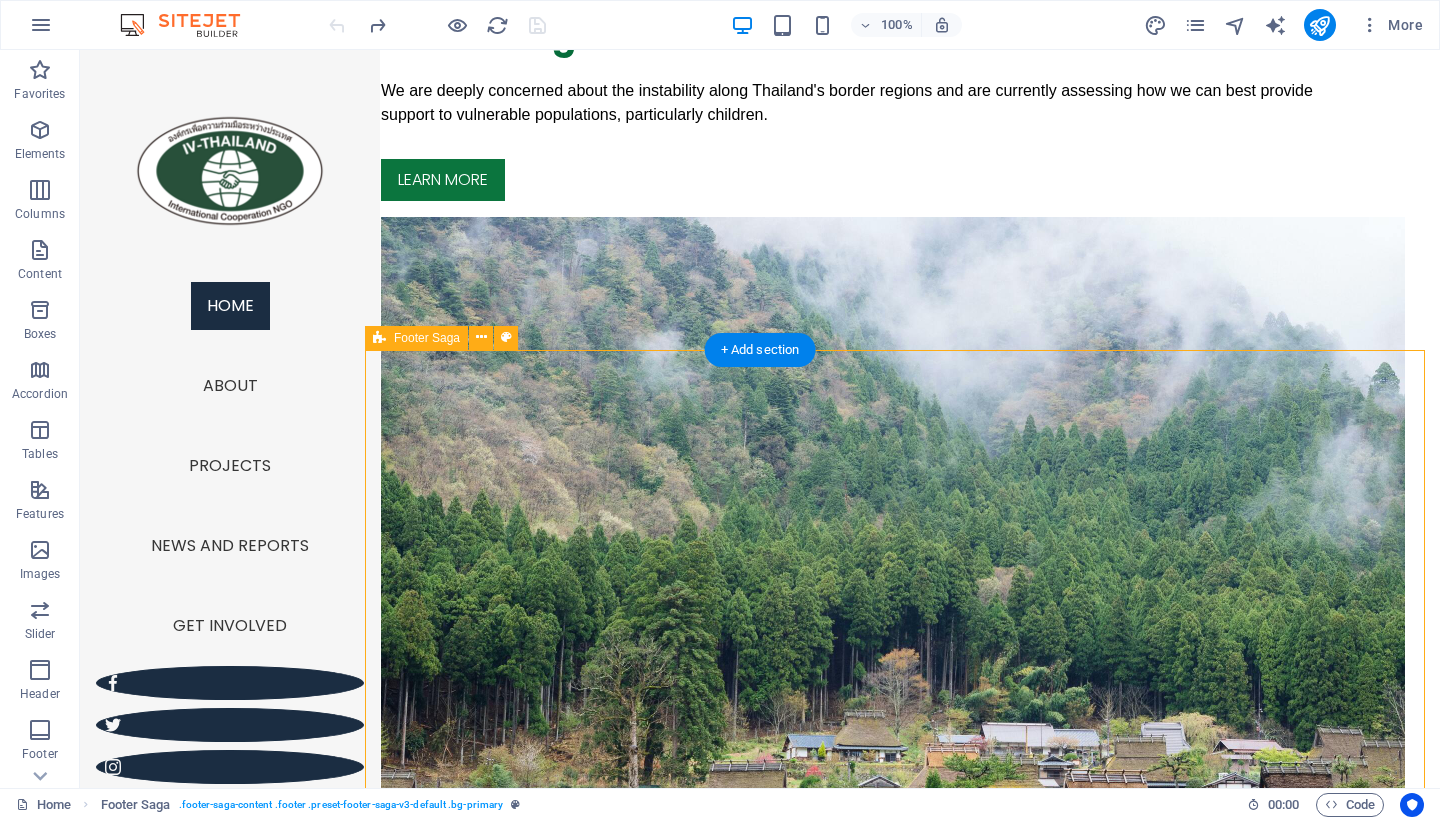 scroll, scrollTop: 4124, scrollLeft: 0, axis: vertical 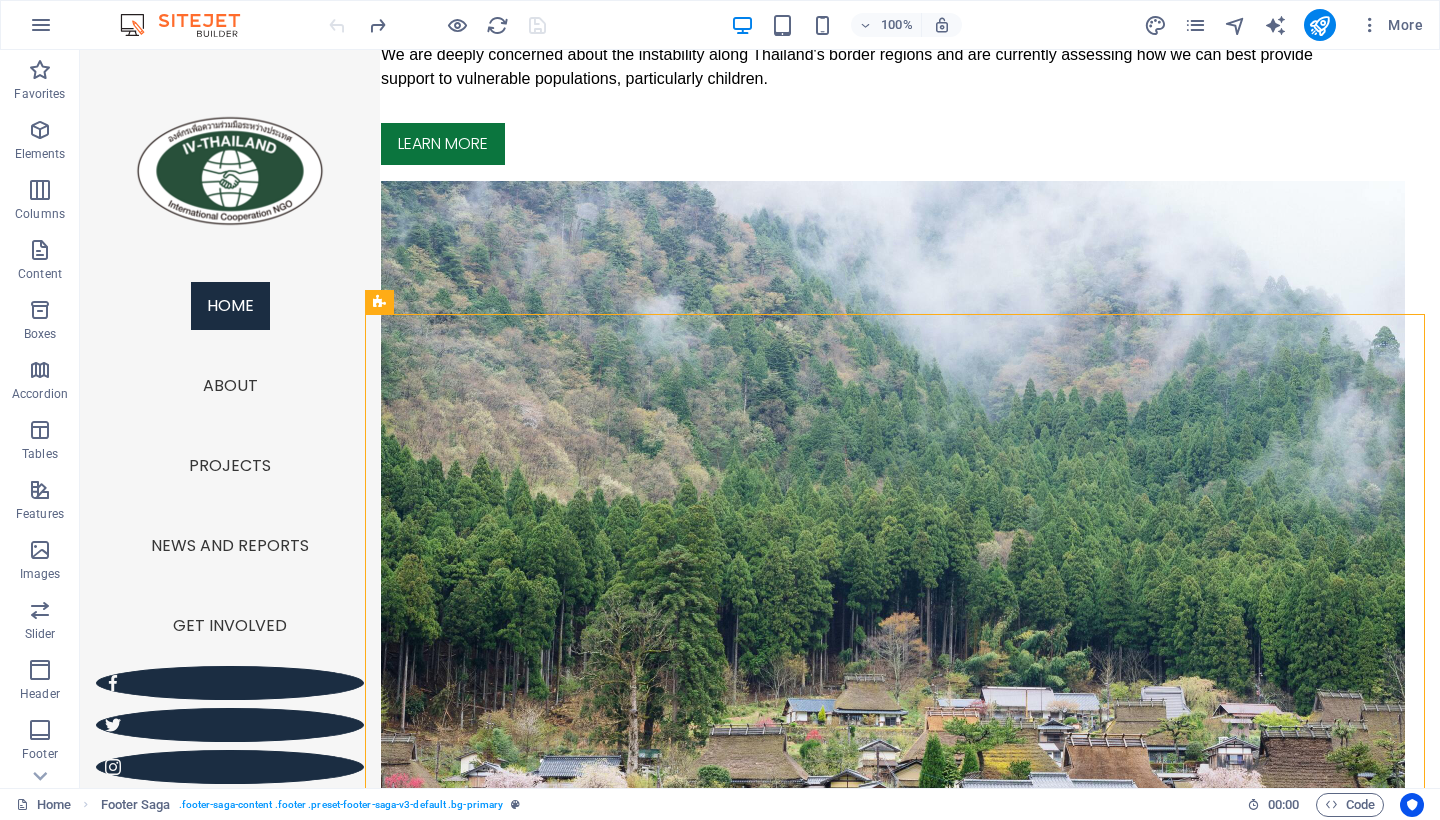 click on "IV-THAILAND, International Volunteers Foundation   Legal Notice  |  Privacy Contact Mobil:  Email:  [EMAIL] Managed by Certified NPO Terra Renaissance © [YEAR] IV-Thailand. Content from Terra Renaissance used with permission . Address [ADDRESS],  [DISTRICT], [DISTRICT], [CITY], [COUNTRY] Navigation Home About Projects News and reports Get involved" at bounding box center (902, 4487) 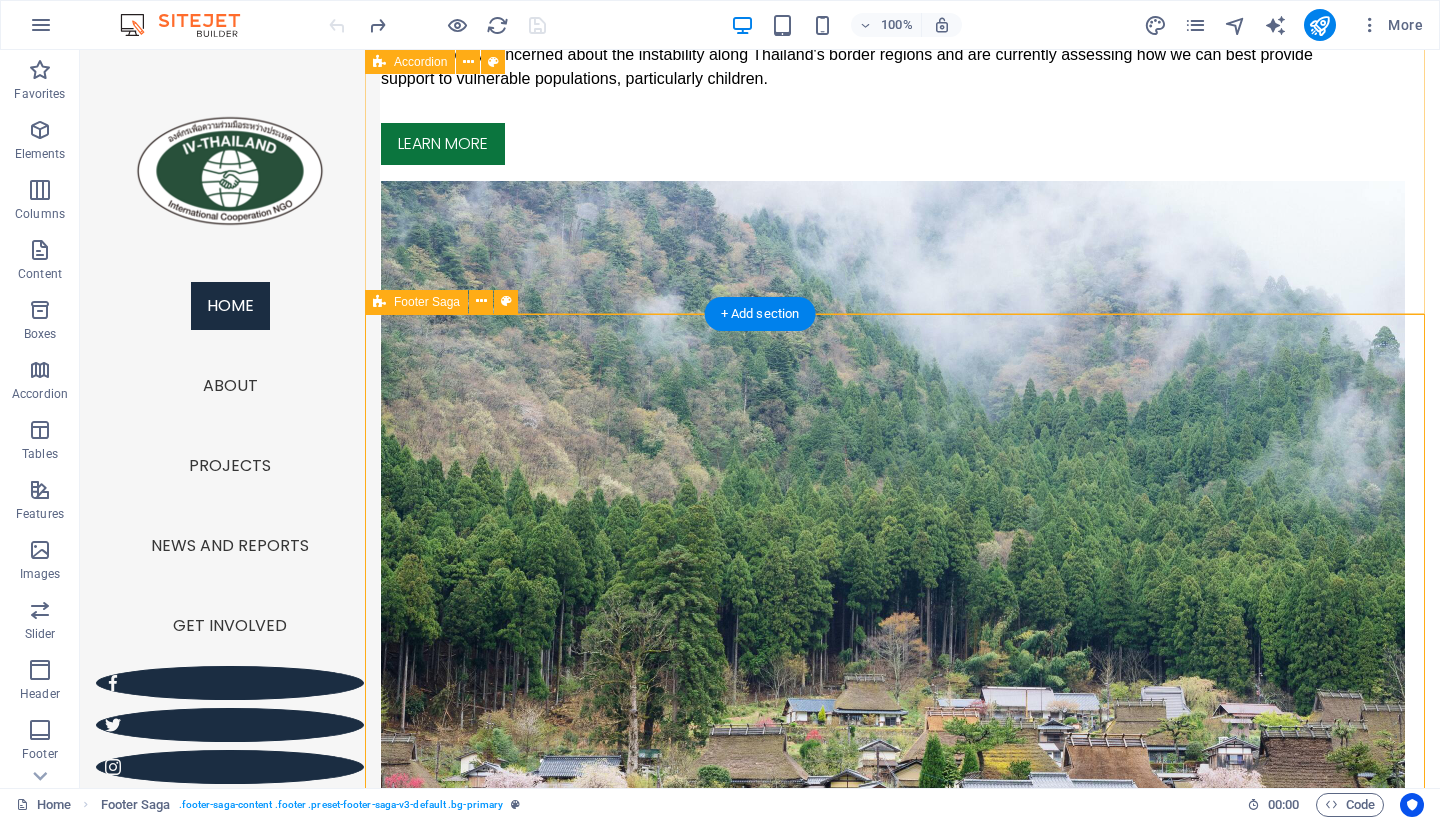 click on "Footer Saga" at bounding box center (427, 302) 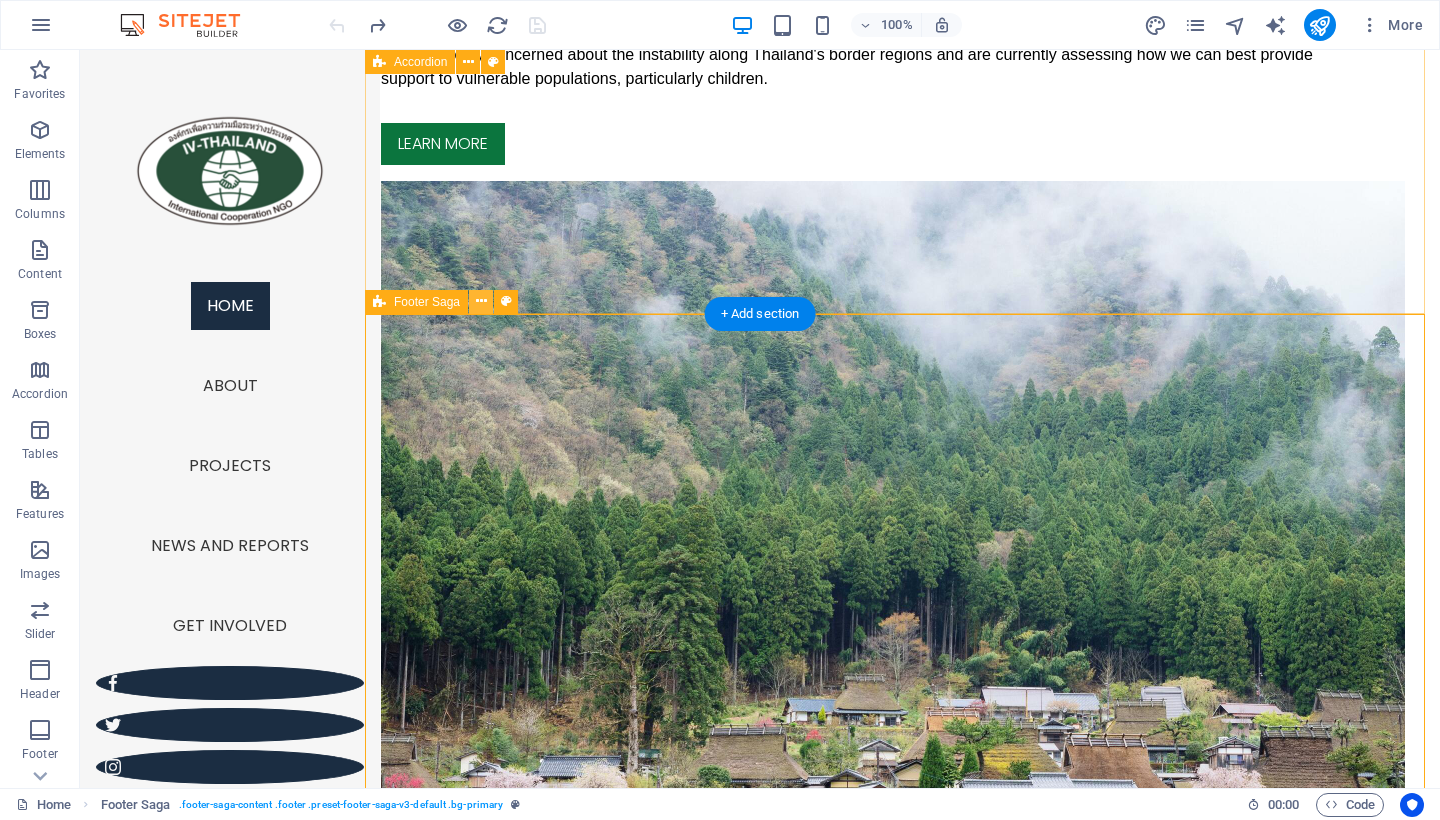 click at bounding box center (481, 302) 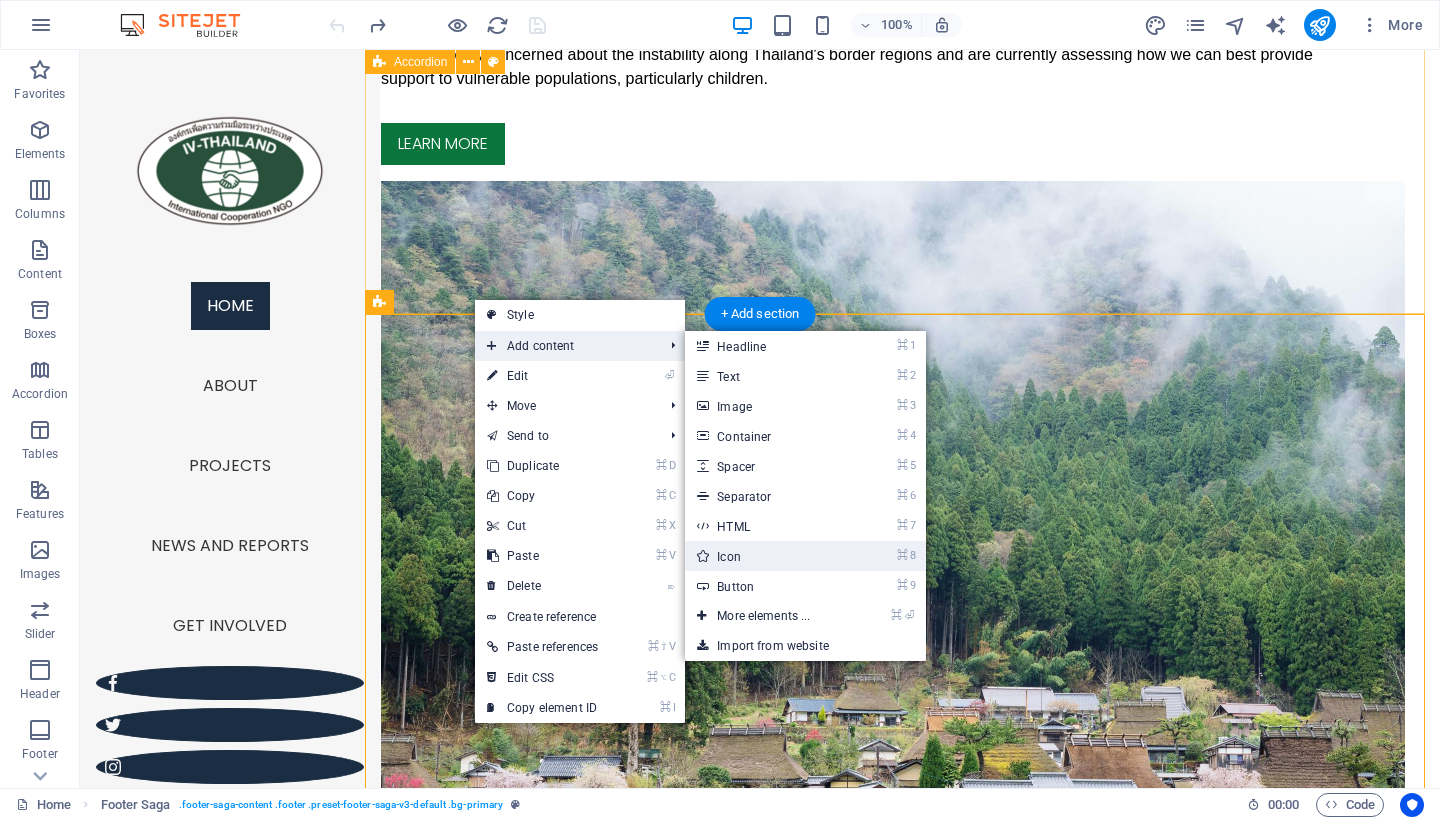 click on "⌘ 8  Icon" at bounding box center (767, 556) 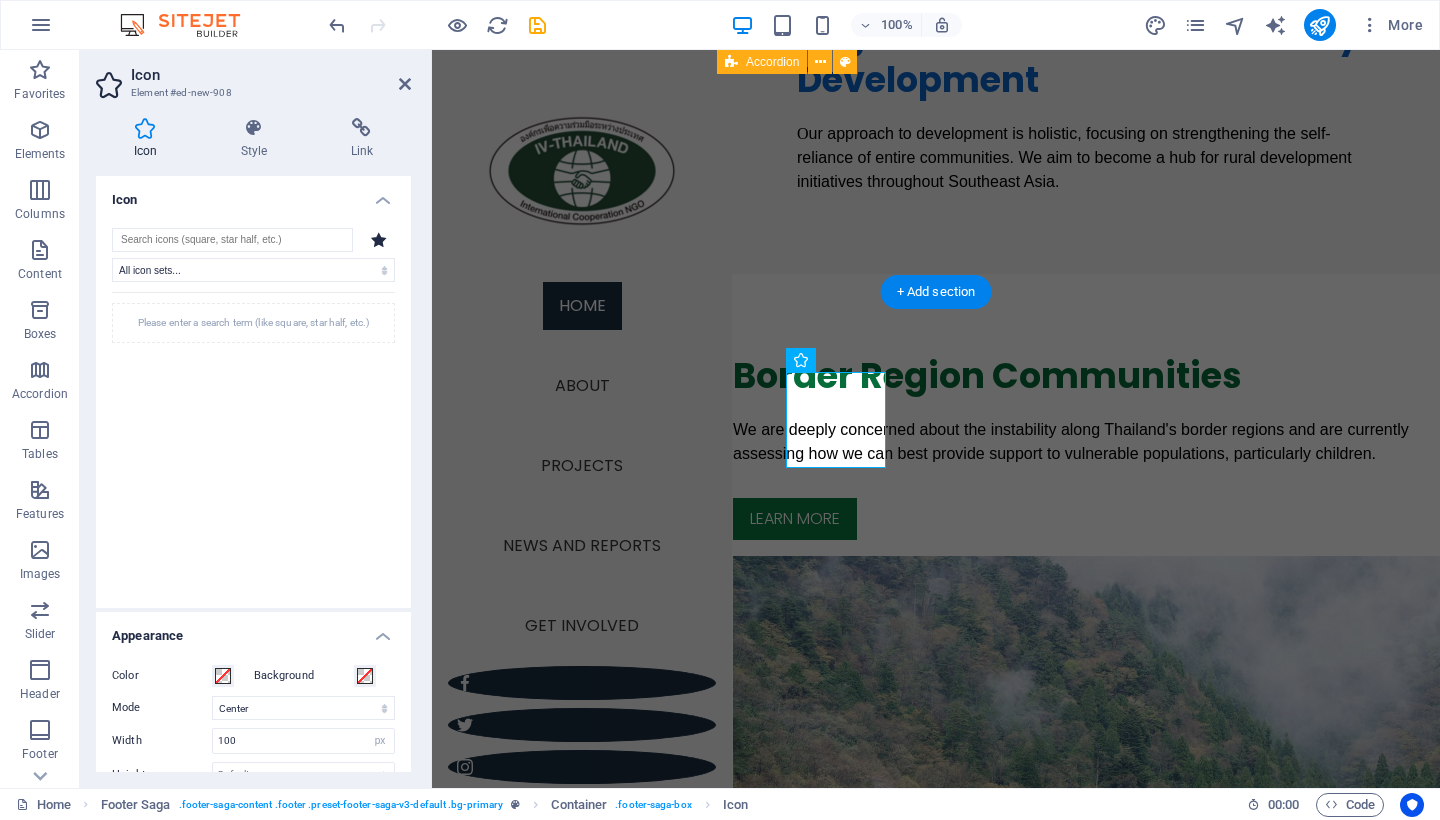 scroll, scrollTop: 4560, scrollLeft: 0, axis: vertical 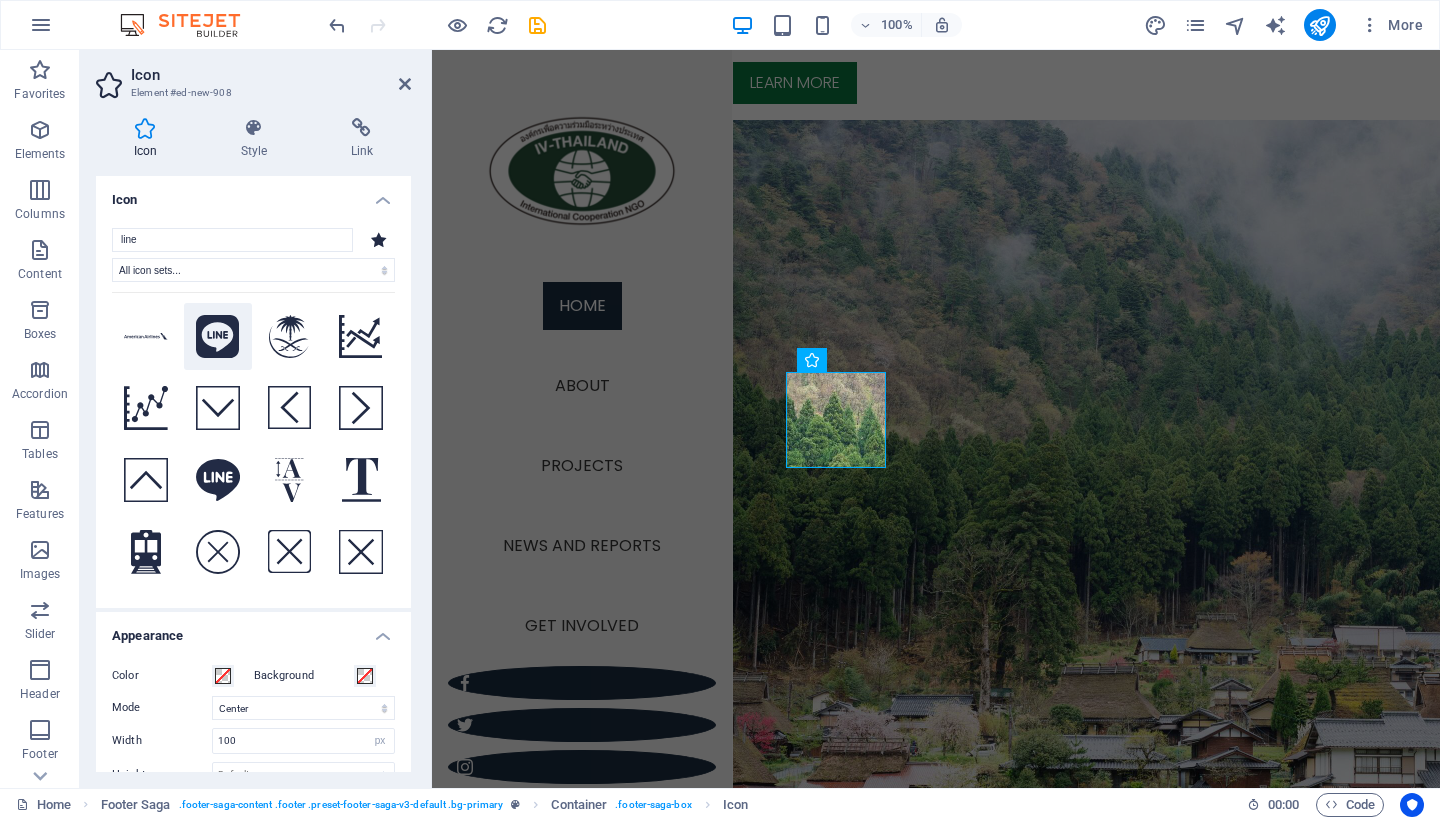 type on "line" 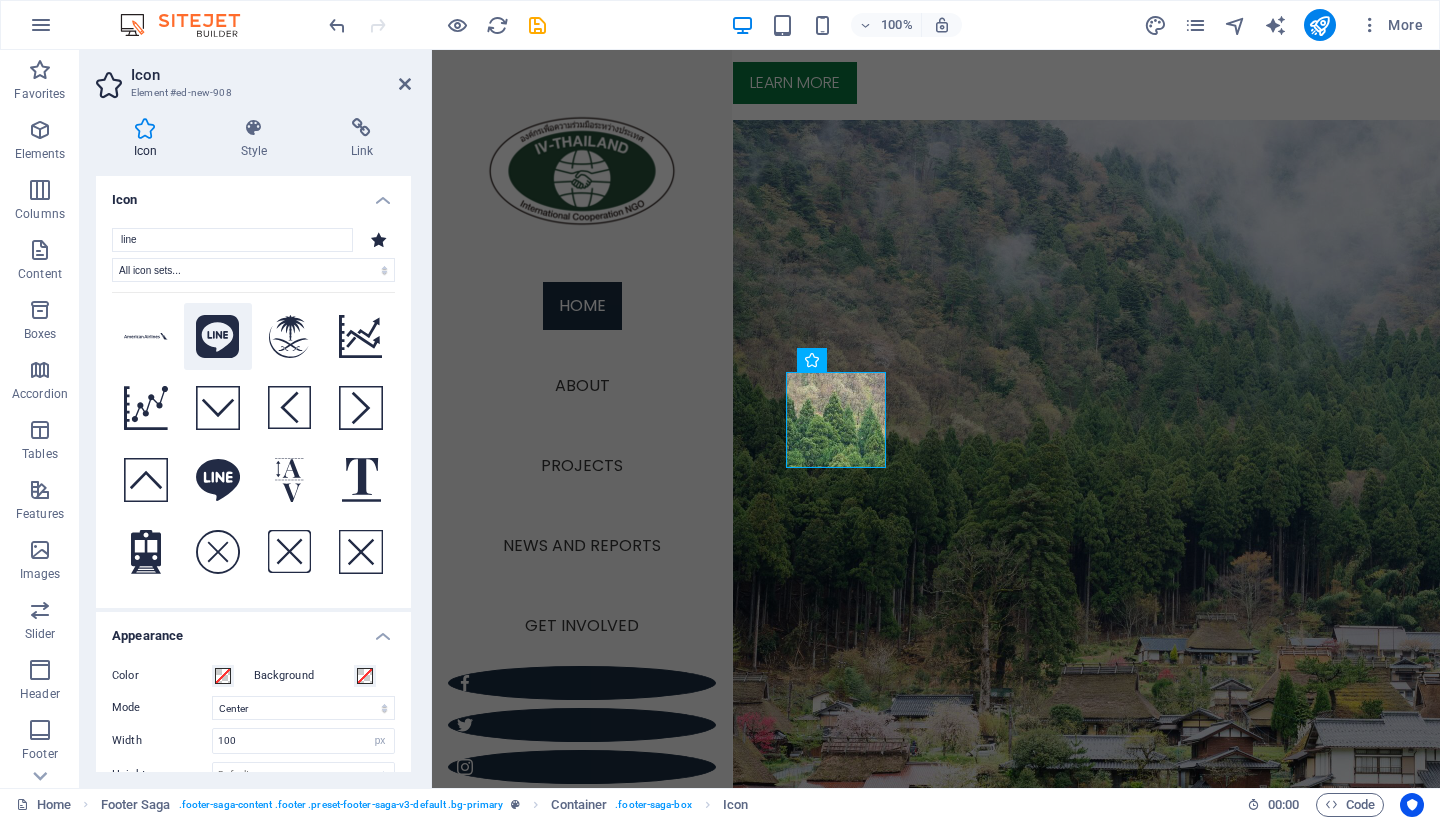 click 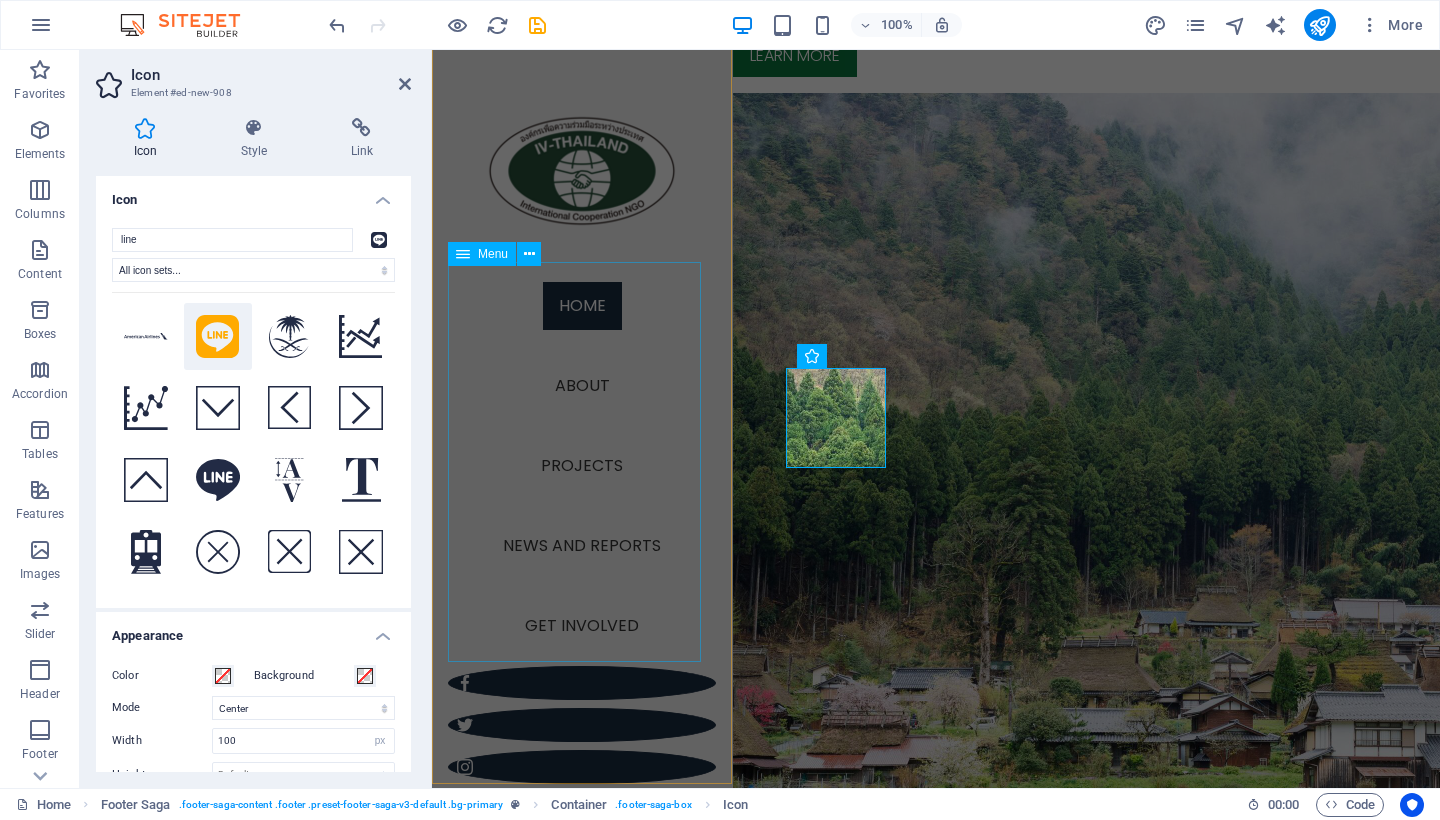 scroll, scrollTop: 4818, scrollLeft: 0, axis: vertical 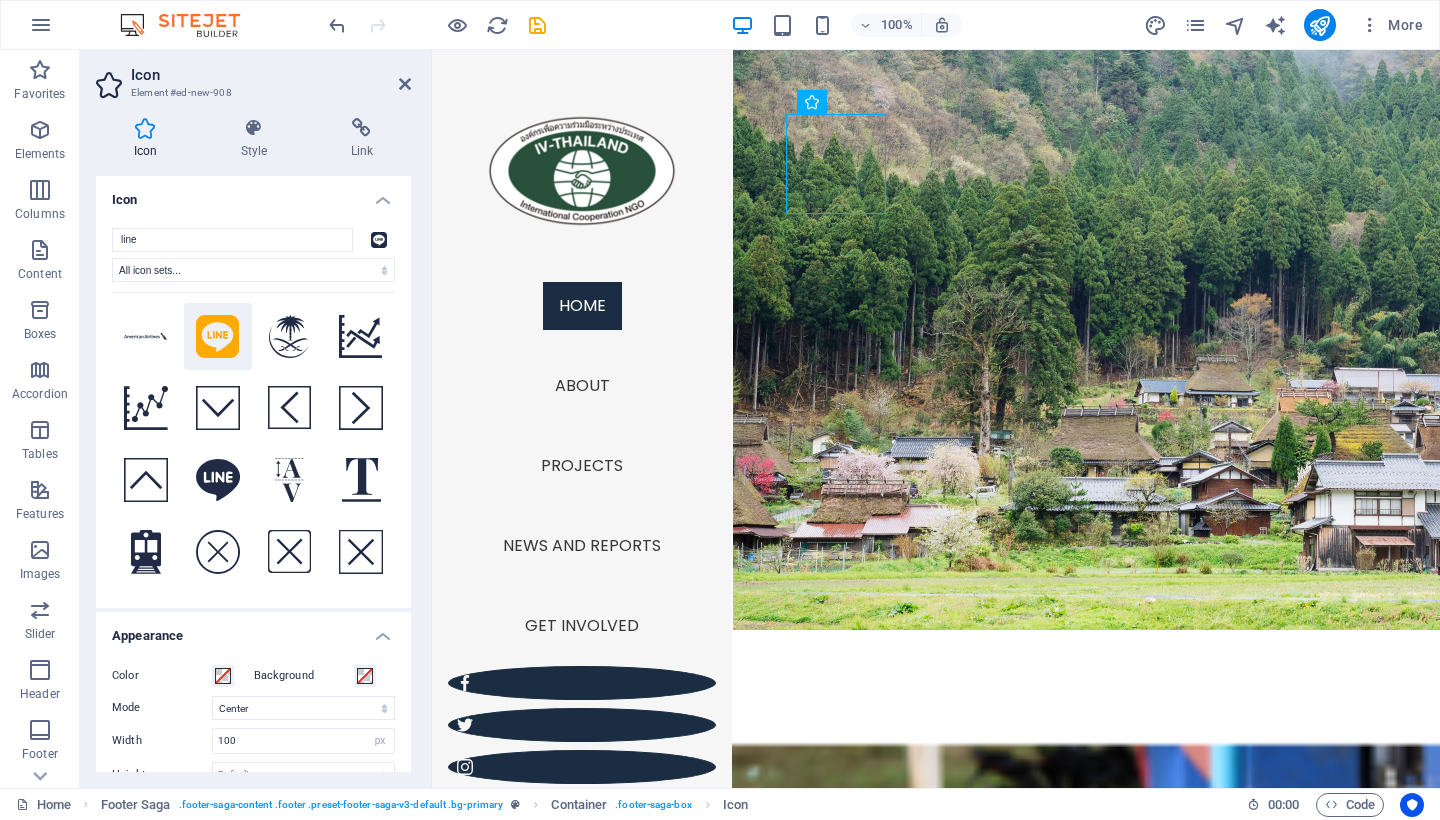 drag, startPoint x: 841, startPoint y: 155, endPoint x: 854, endPoint y: 236, distance: 82.036575 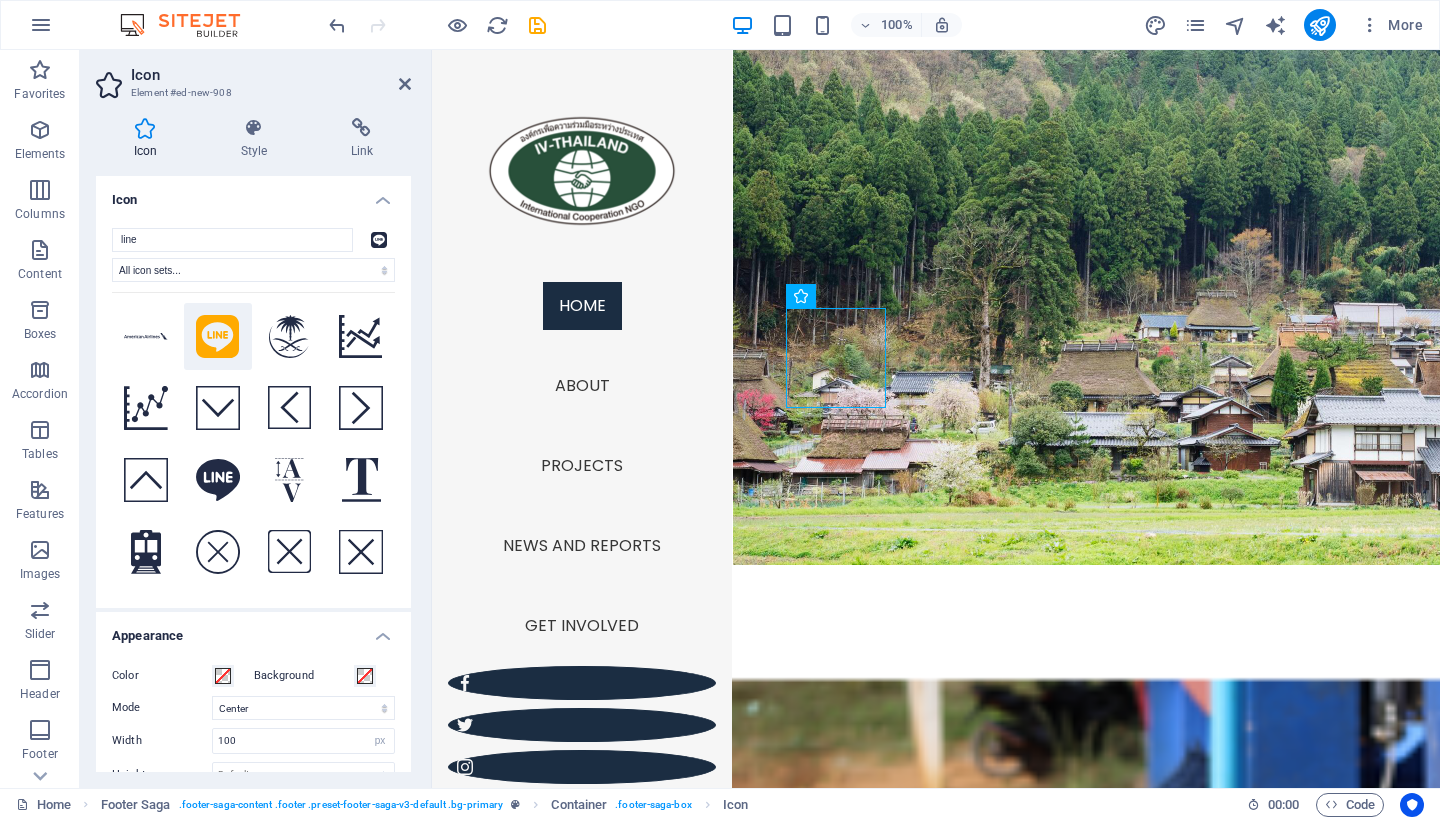 drag, startPoint x: 854, startPoint y: 395, endPoint x: 1015, endPoint y: 714, distance: 357.32617 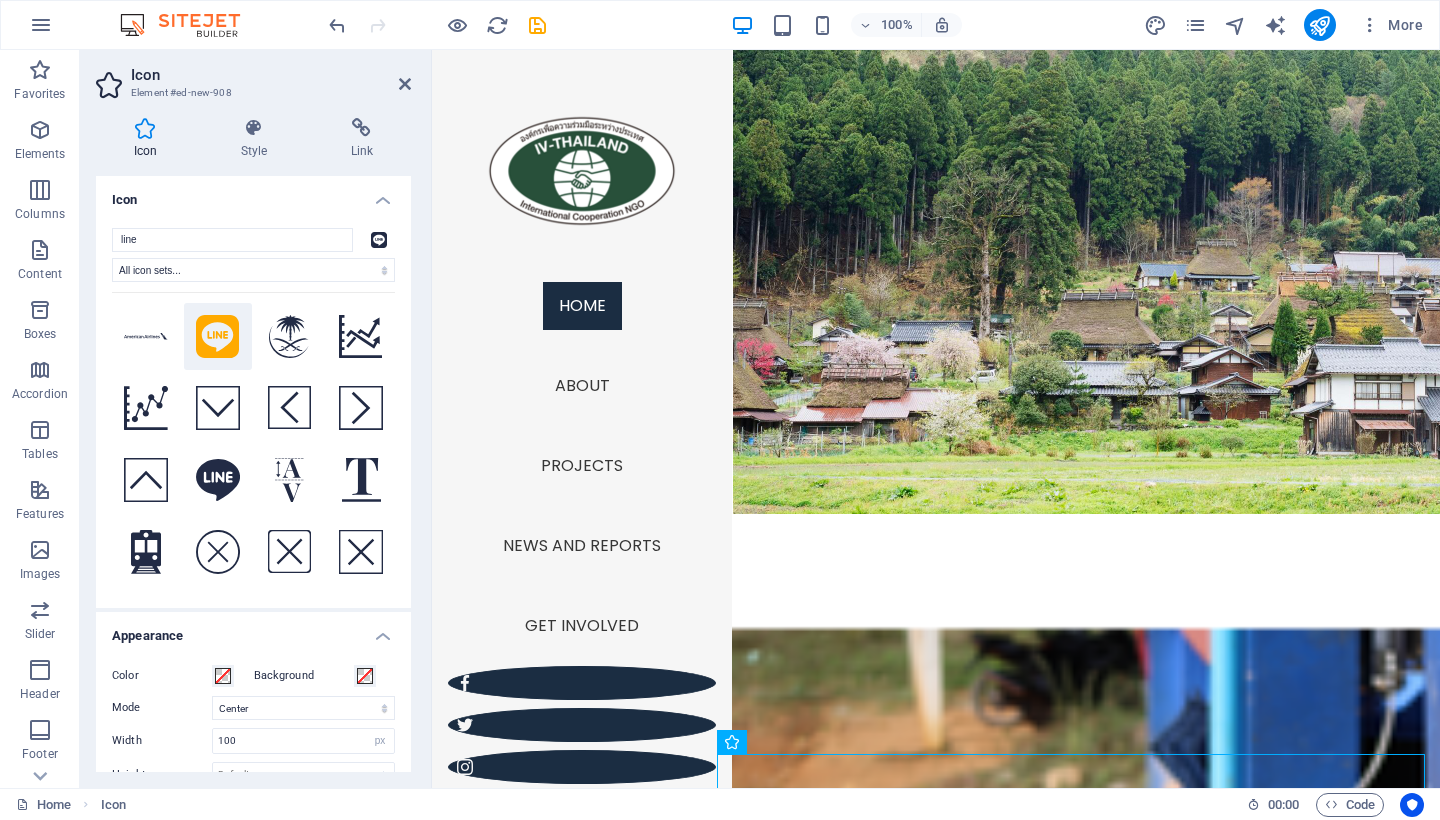 scroll, scrollTop: 5124, scrollLeft: 0, axis: vertical 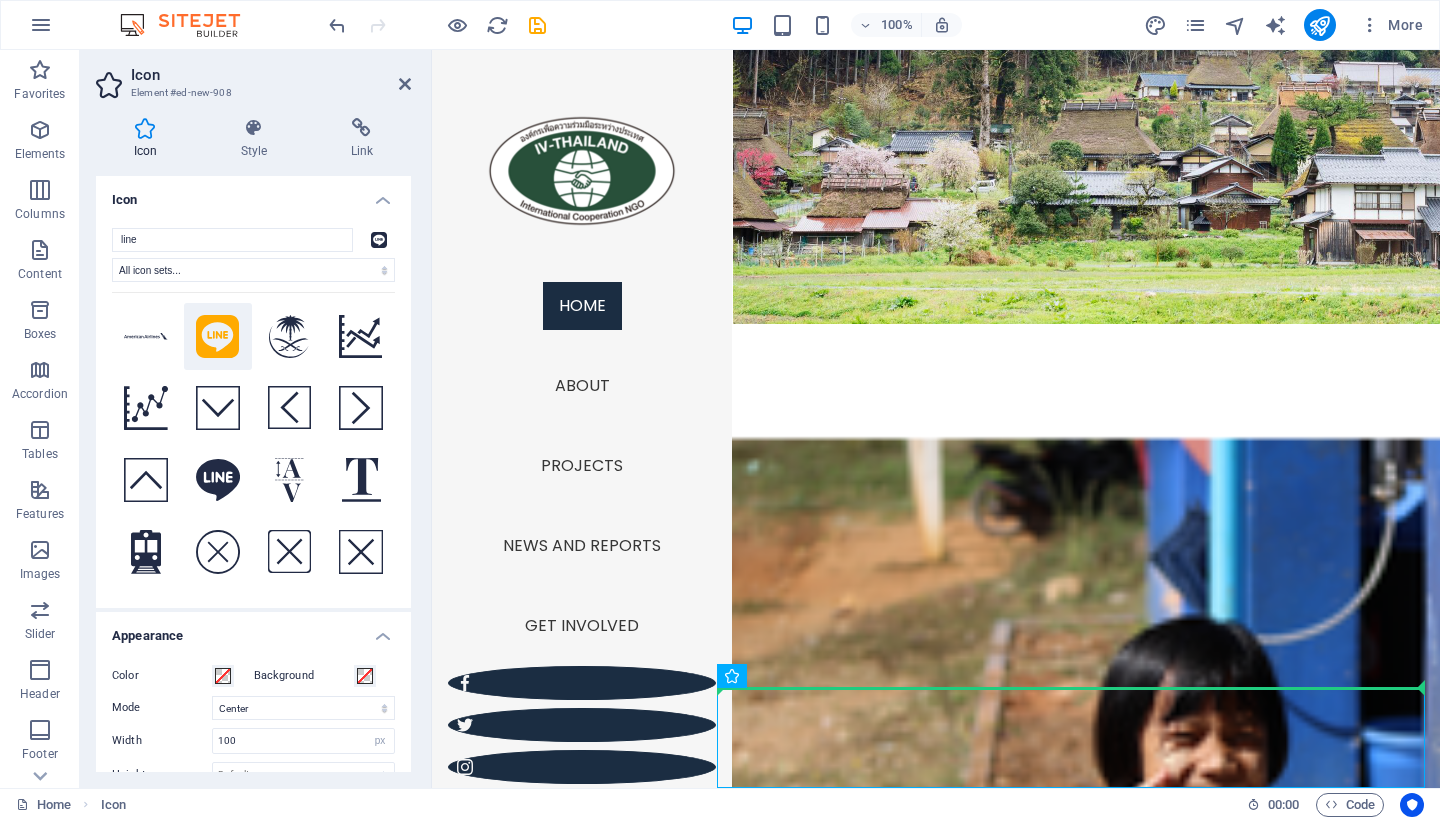 drag, startPoint x: 776, startPoint y: 737, endPoint x: 1014, endPoint y: 489, distance: 343.72662 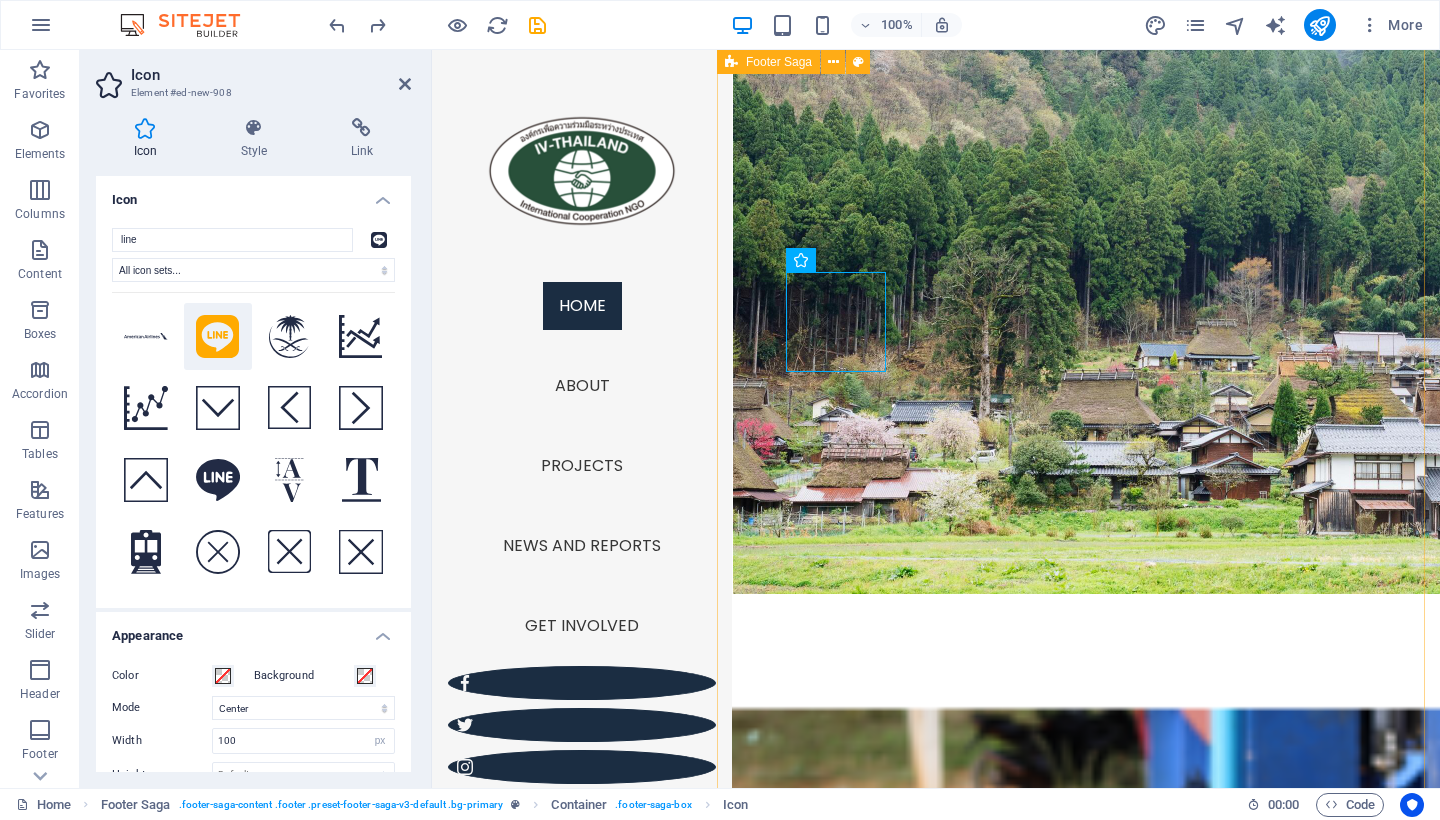 scroll, scrollTop: 5017, scrollLeft: 0, axis: vertical 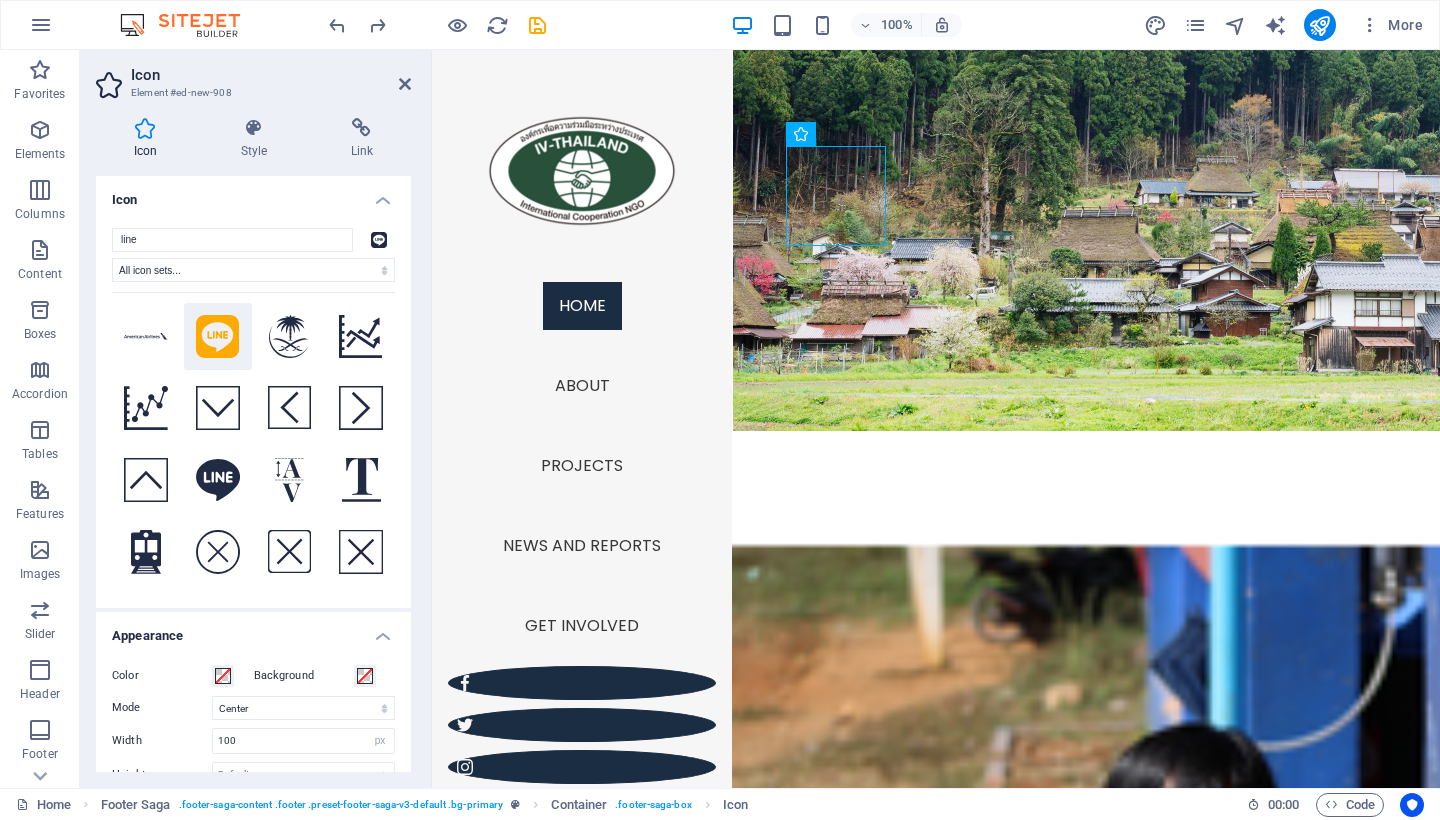 drag, startPoint x: 838, startPoint y: 183, endPoint x: 993, endPoint y: 585, distance: 430.84683 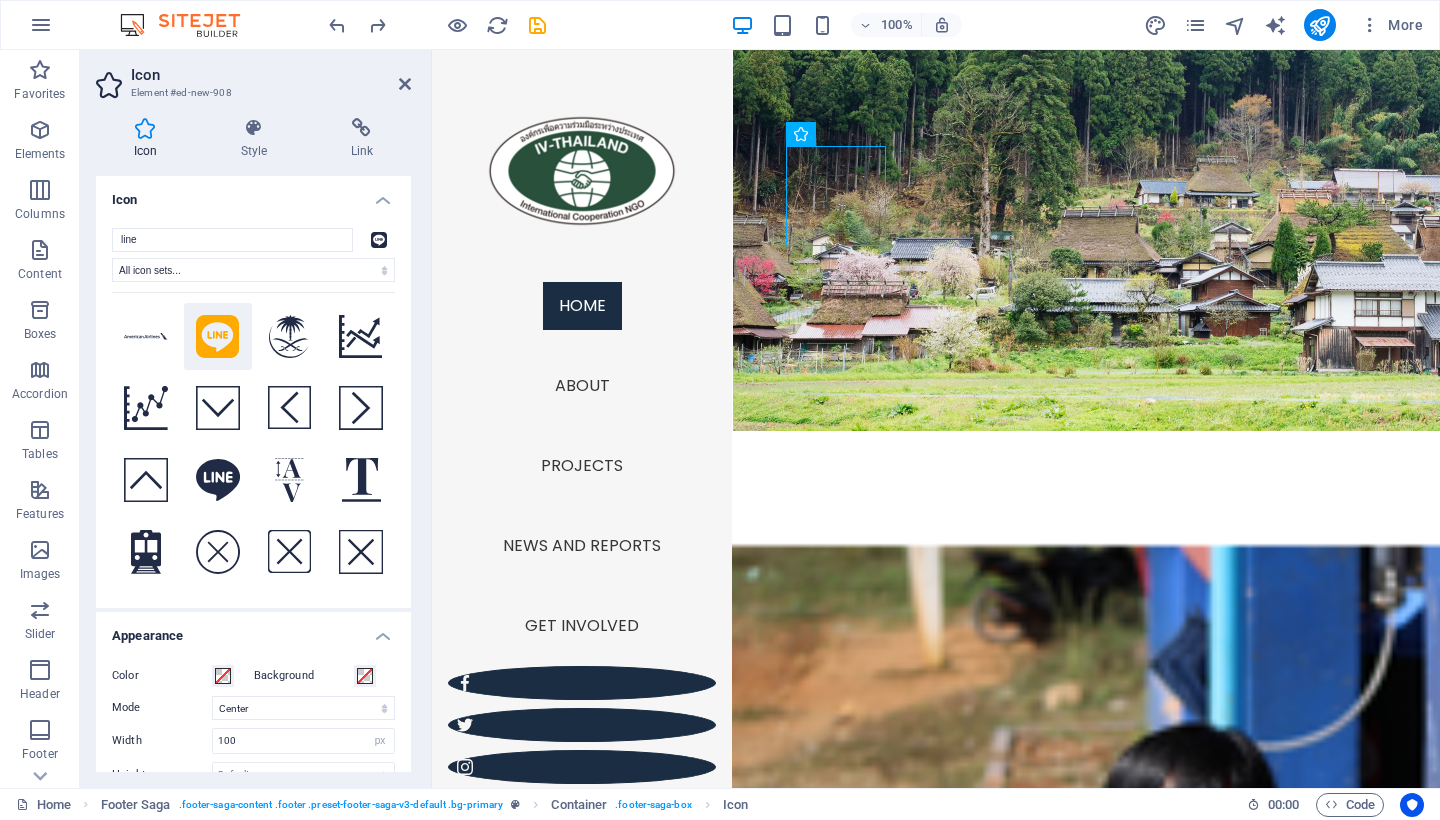 scroll, scrollTop: 5124, scrollLeft: 0, axis: vertical 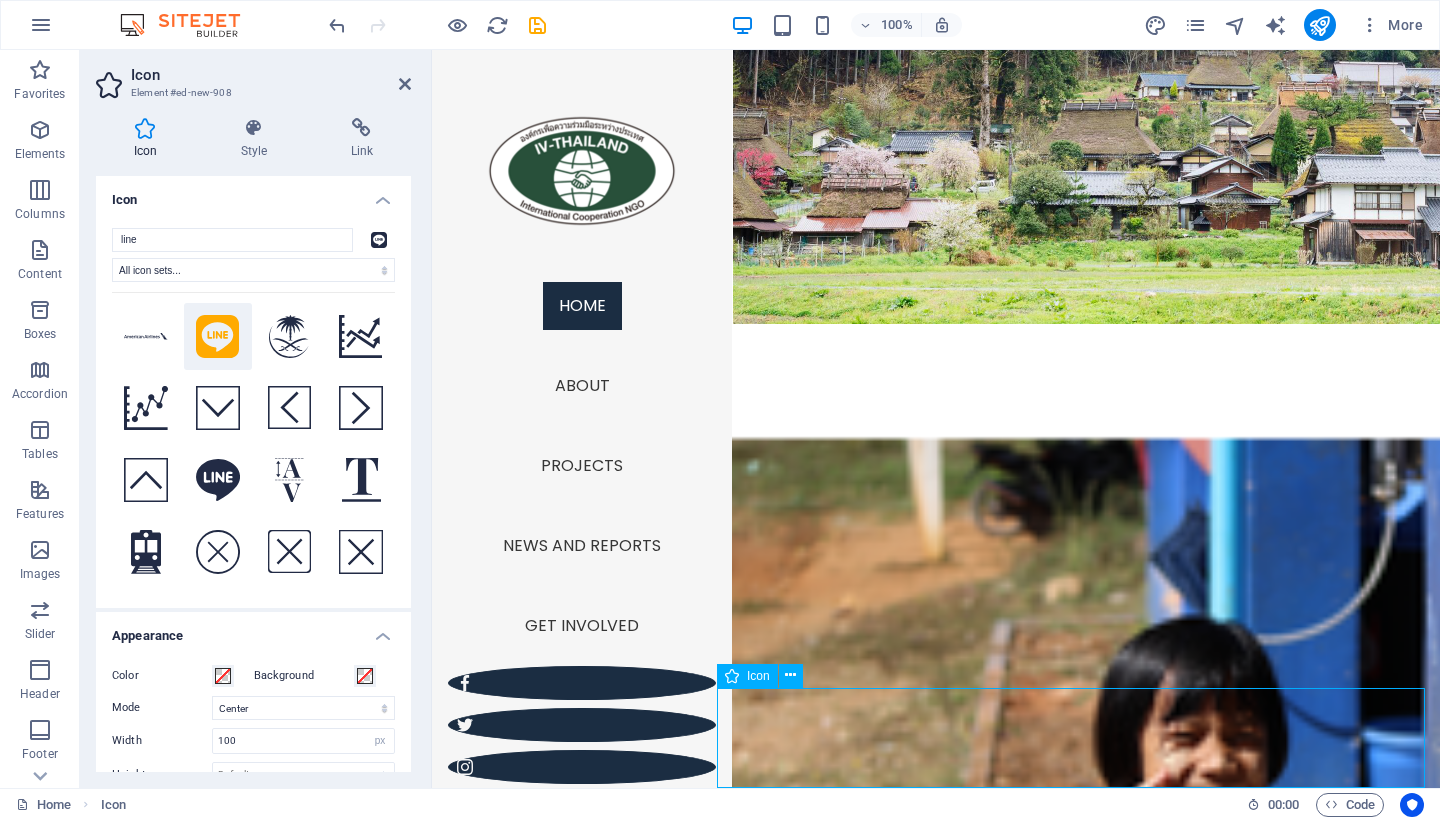 click at bounding box center (1078, 5348) 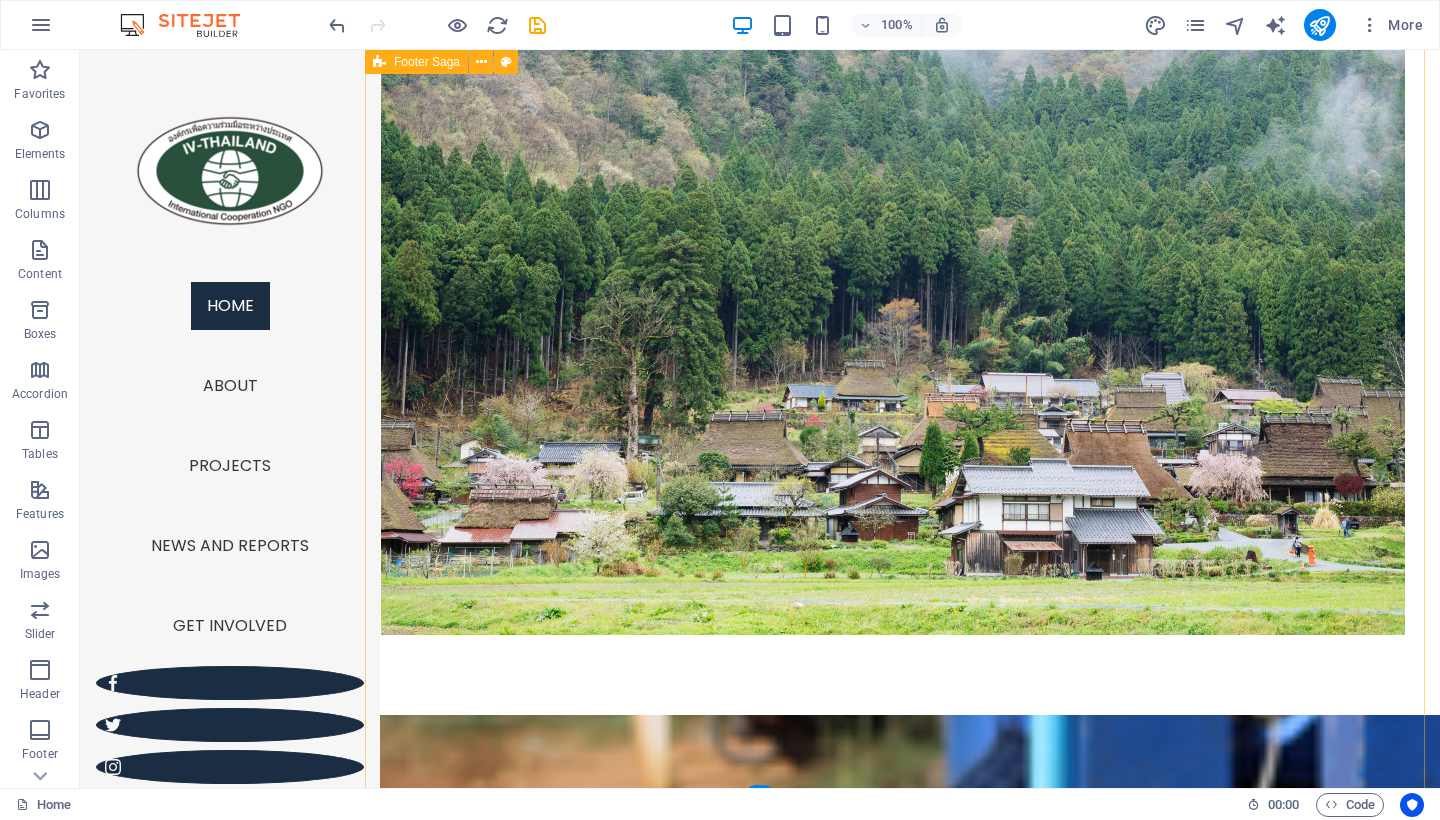 scroll, scrollTop: 4454, scrollLeft: 0, axis: vertical 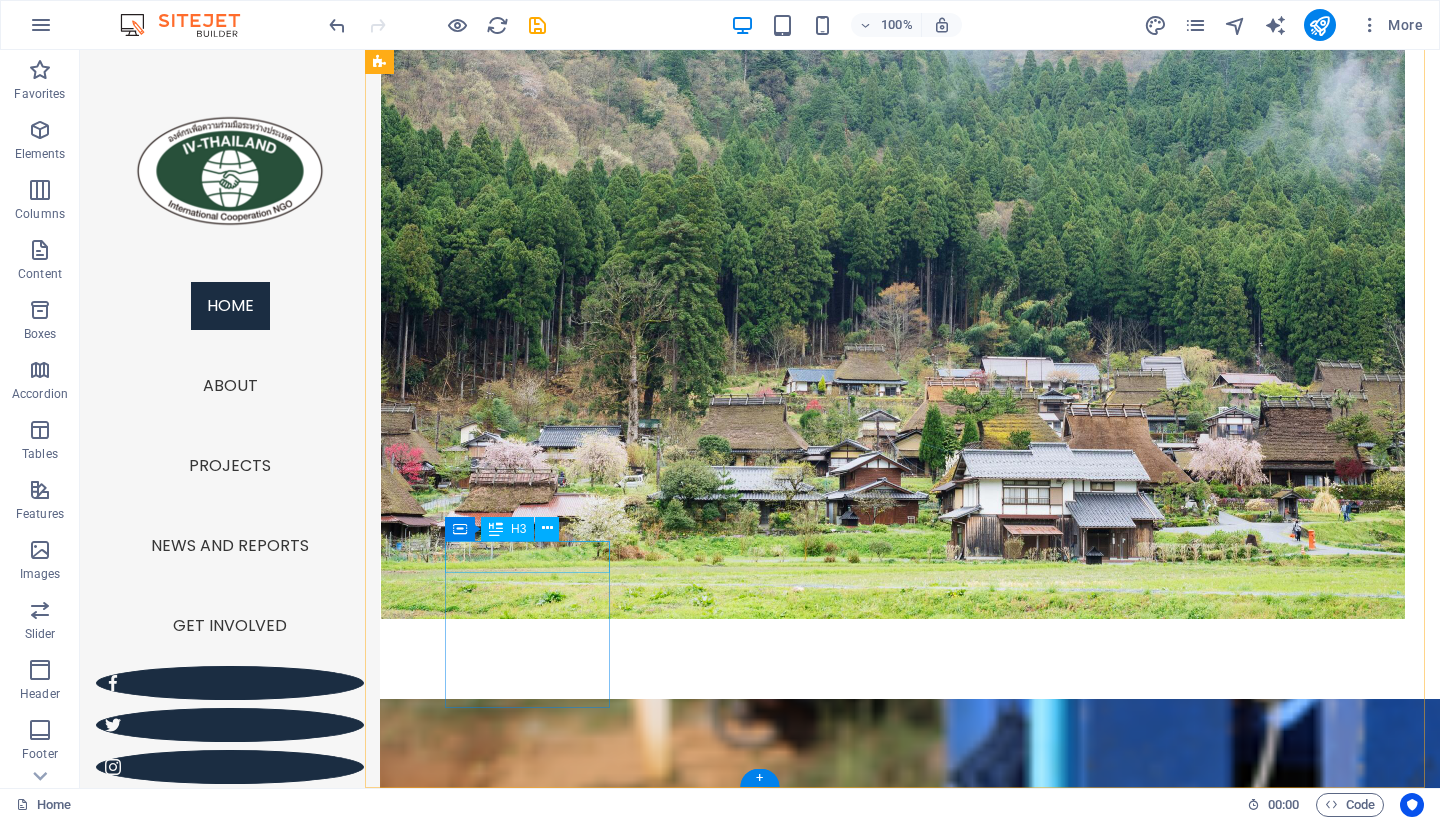 click on "Navigation" at bounding box center [529, 5024] 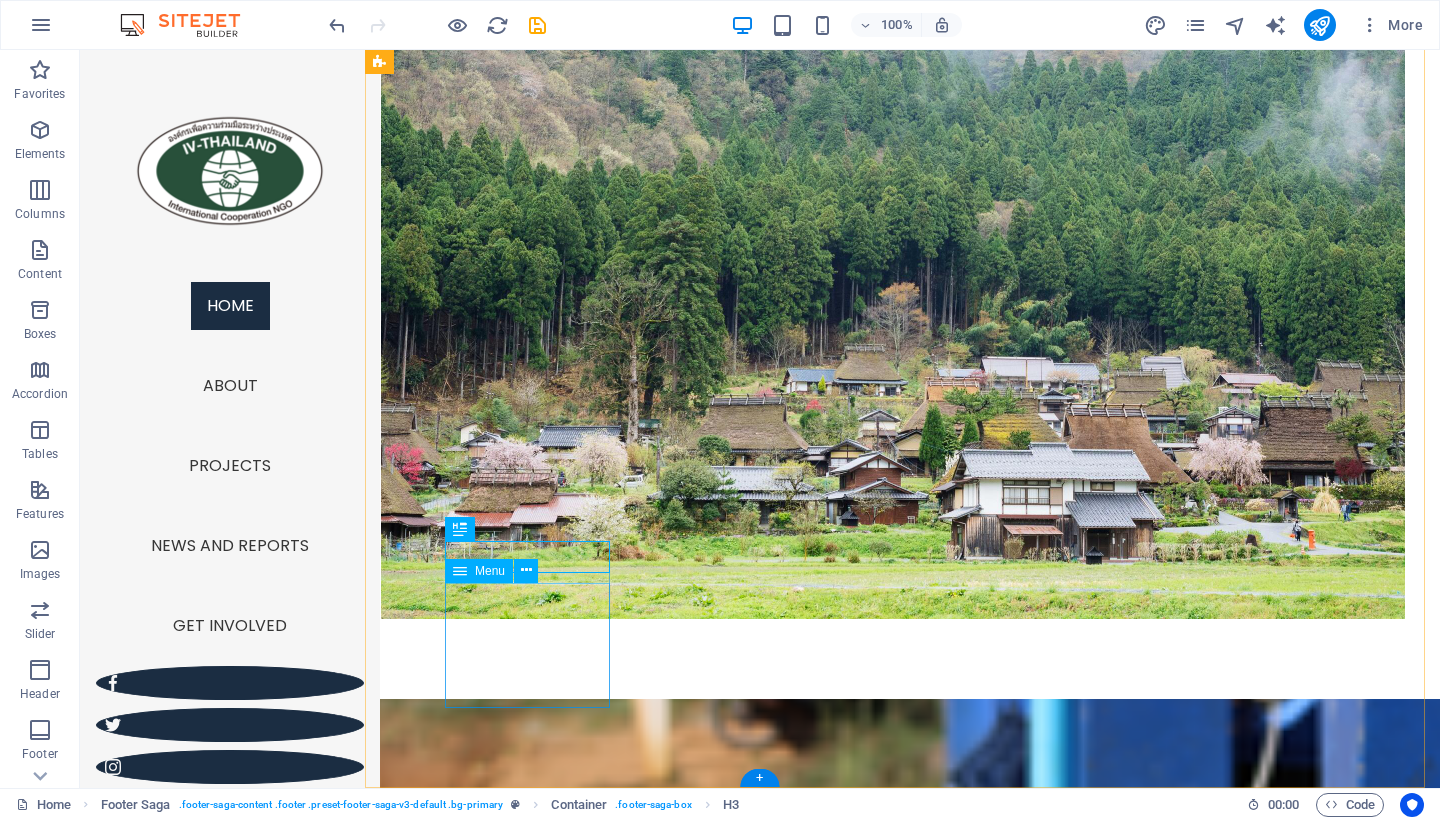click on "Home About Projects News and reports Get involved" at bounding box center (529, 5111) 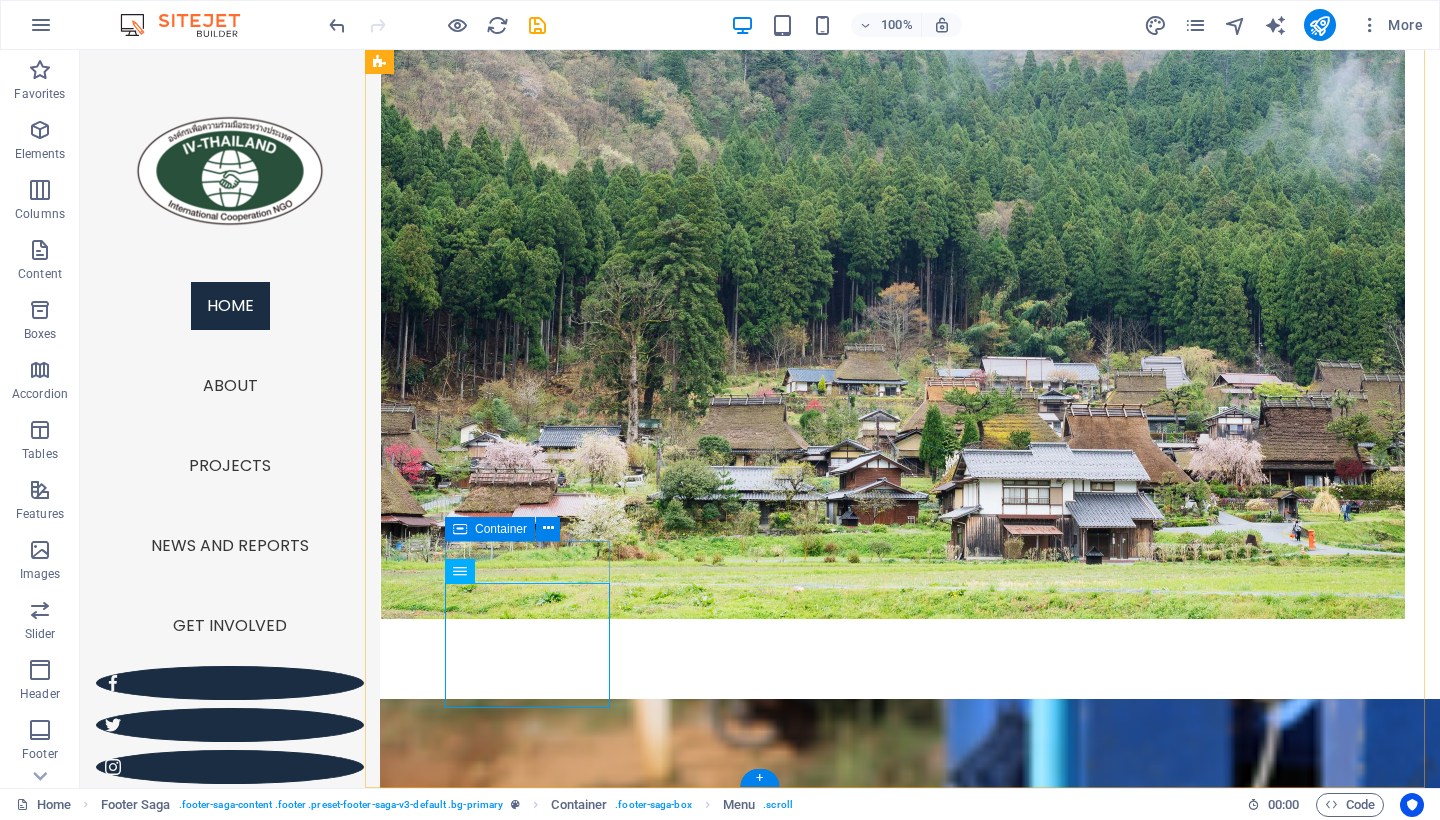 click at bounding box center (460, 529) 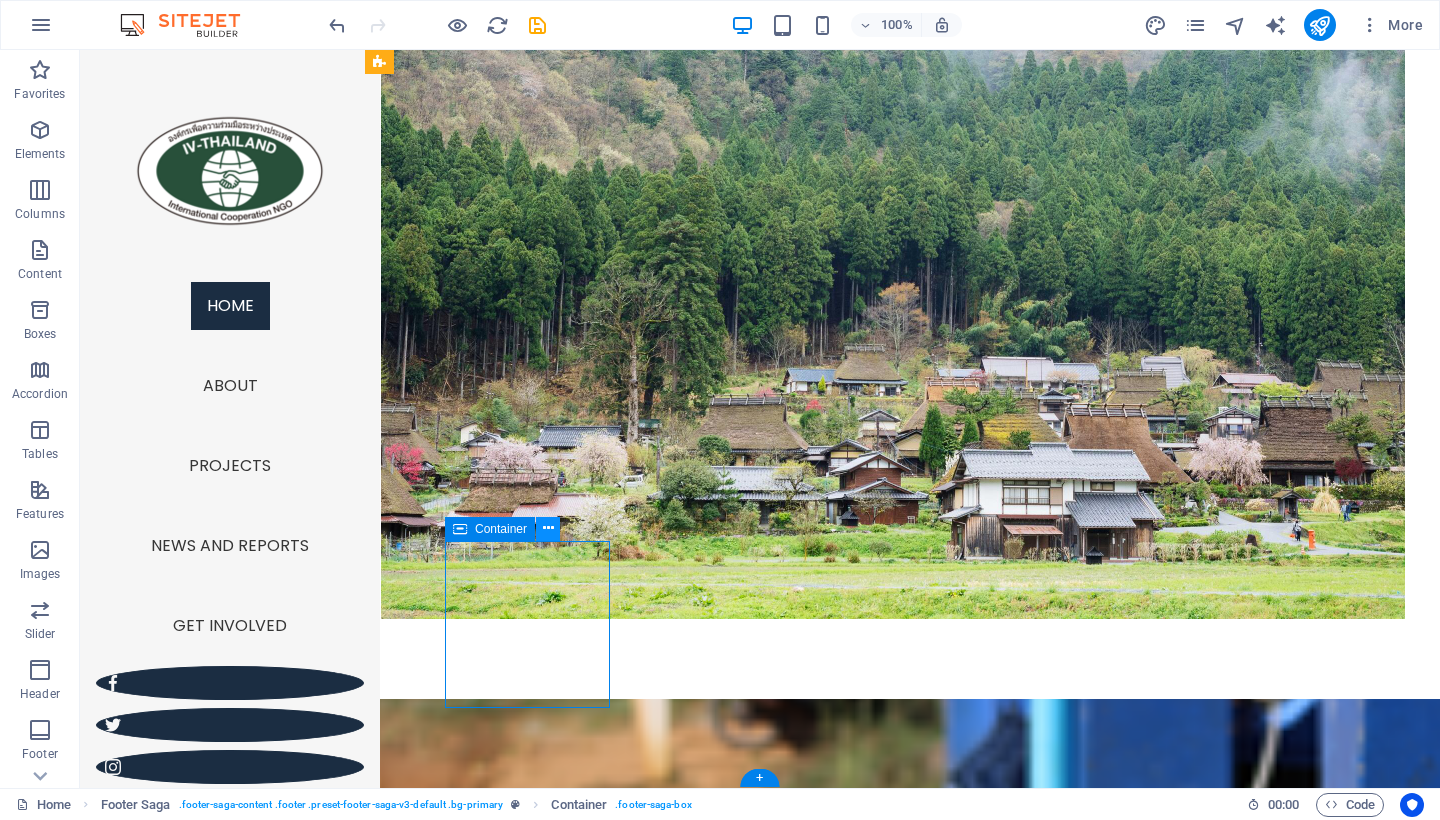 click at bounding box center [548, 529] 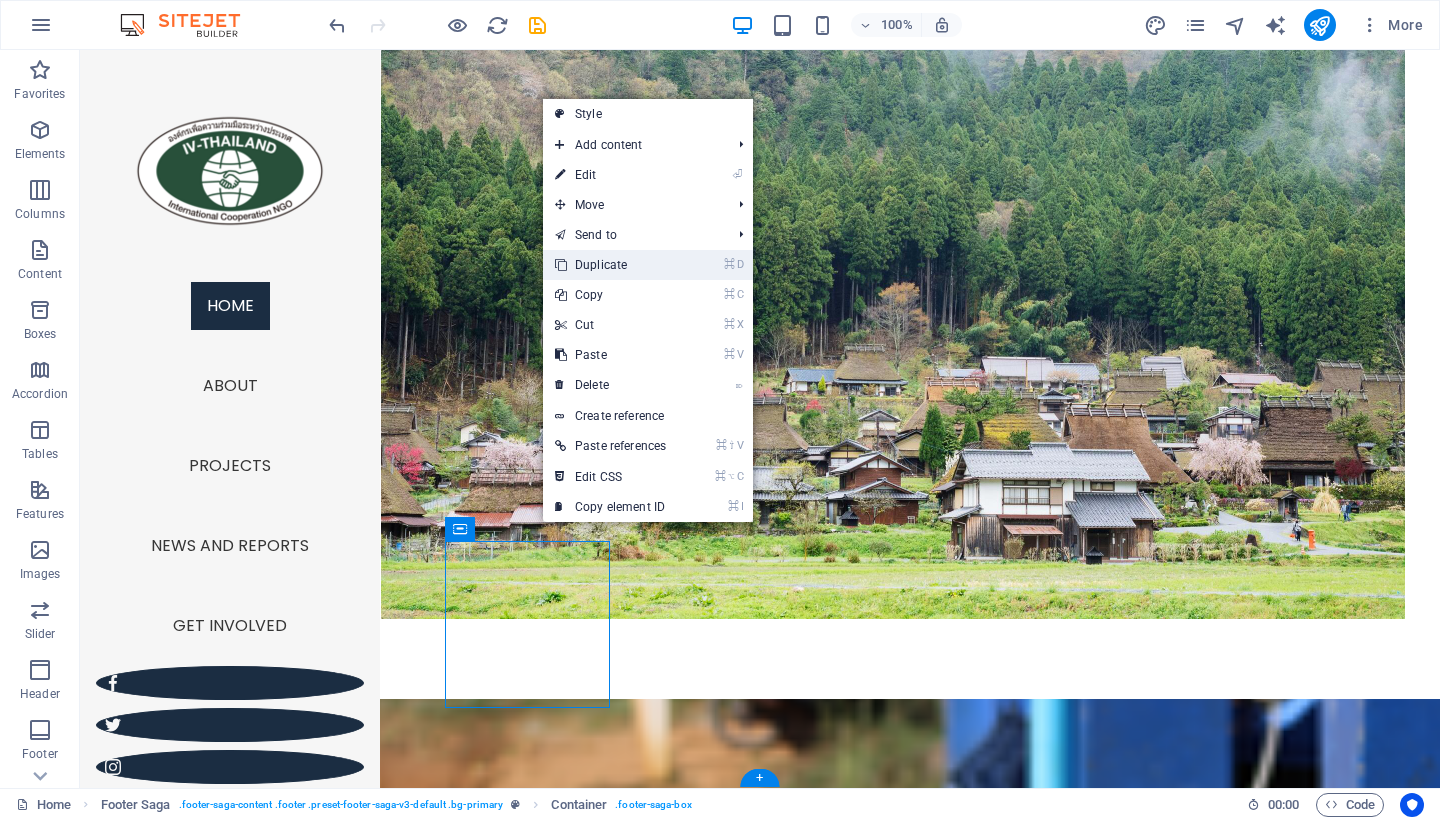 click on "⌘ D  Duplicate" at bounding box center [610, 265] 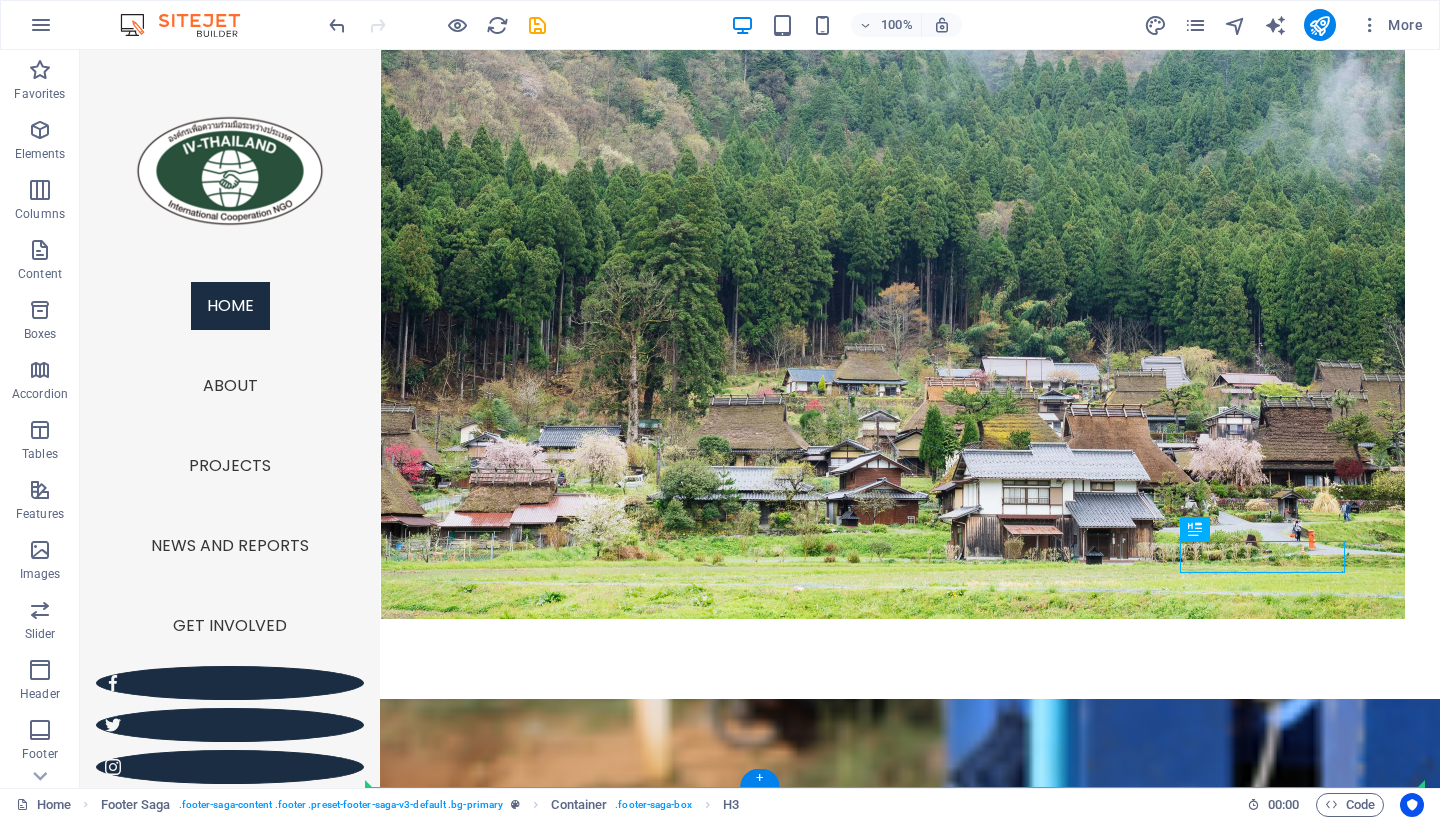 drag, startPoint x: 1328, startPoint y: 550, endPoint x: 819, endPoint y: 537, distance: 509.166 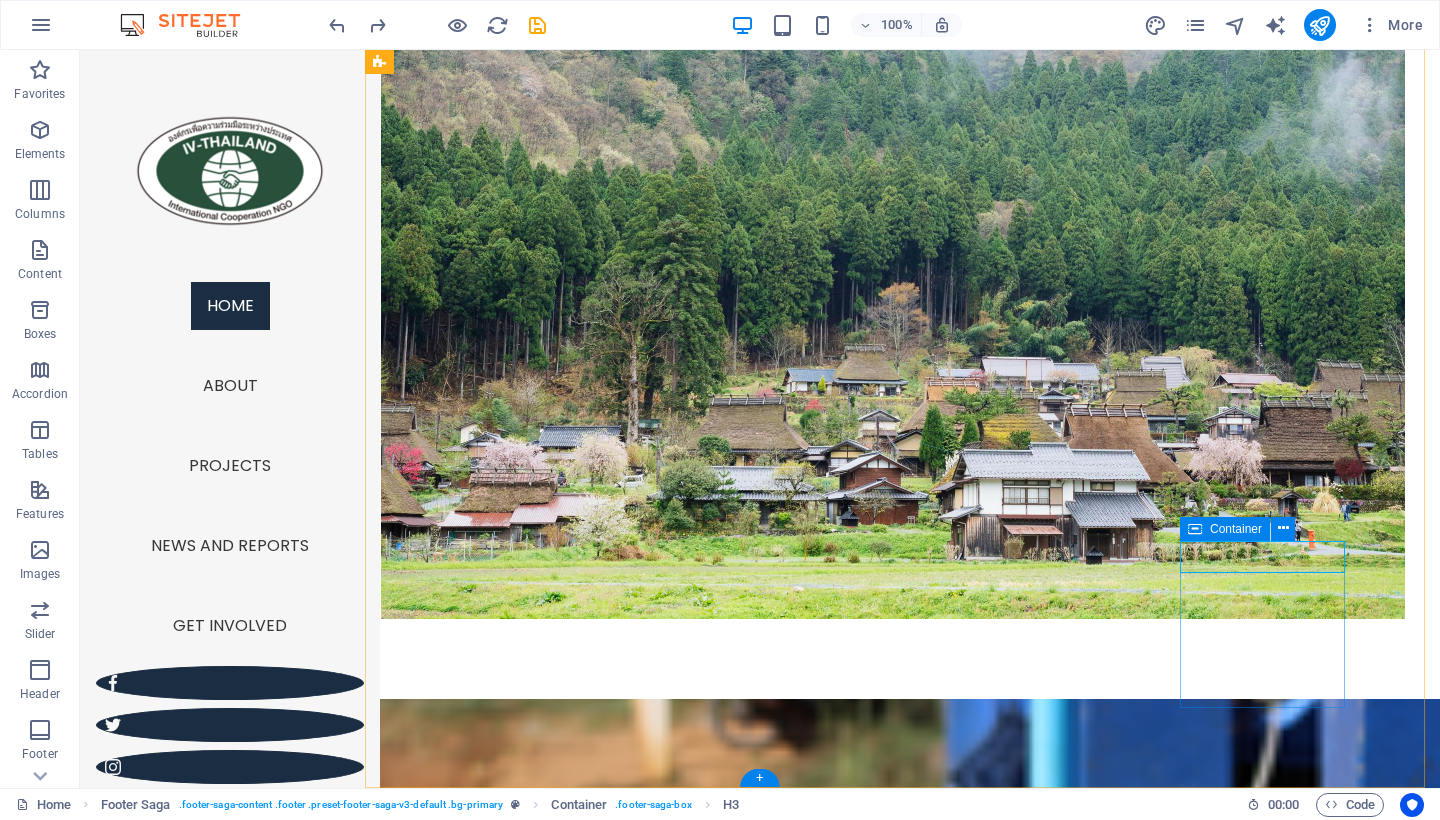 click on "Container" at bounding box center (1236, 529) 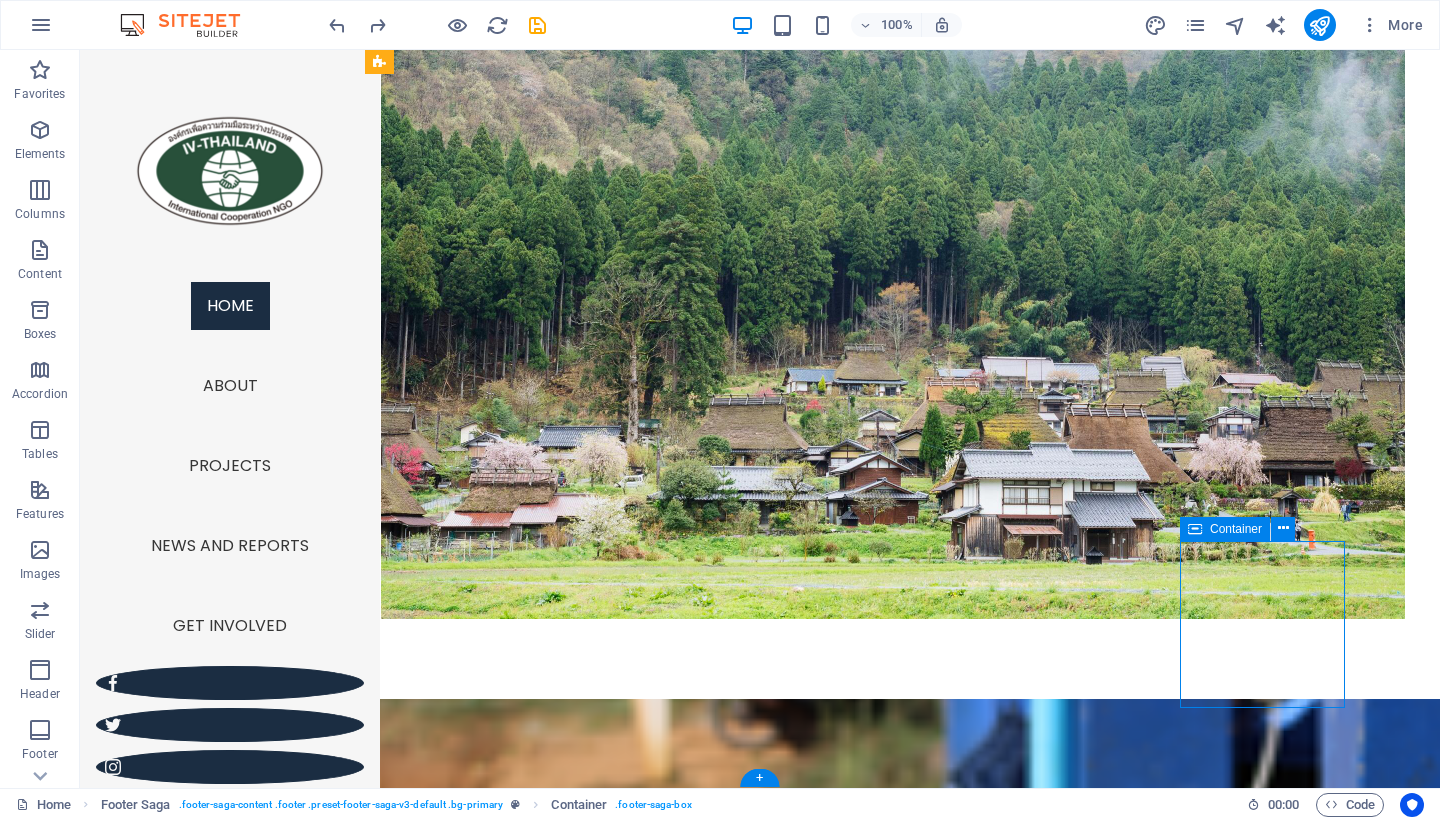 click on "Container" at bounding box center [1236, 529] 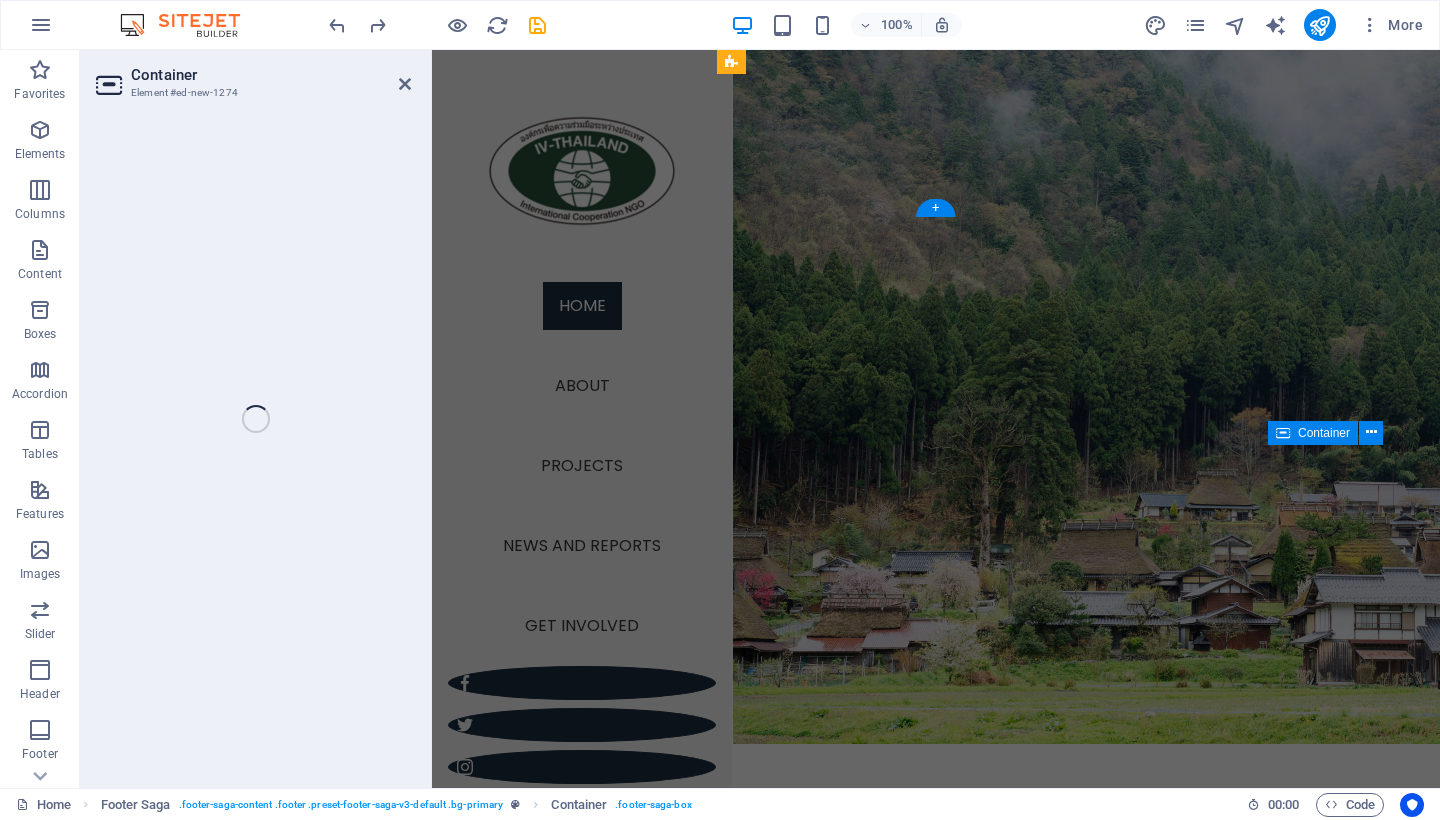 scroll, scrollTop: 5024, scrollLeft: 0, axis: vertical 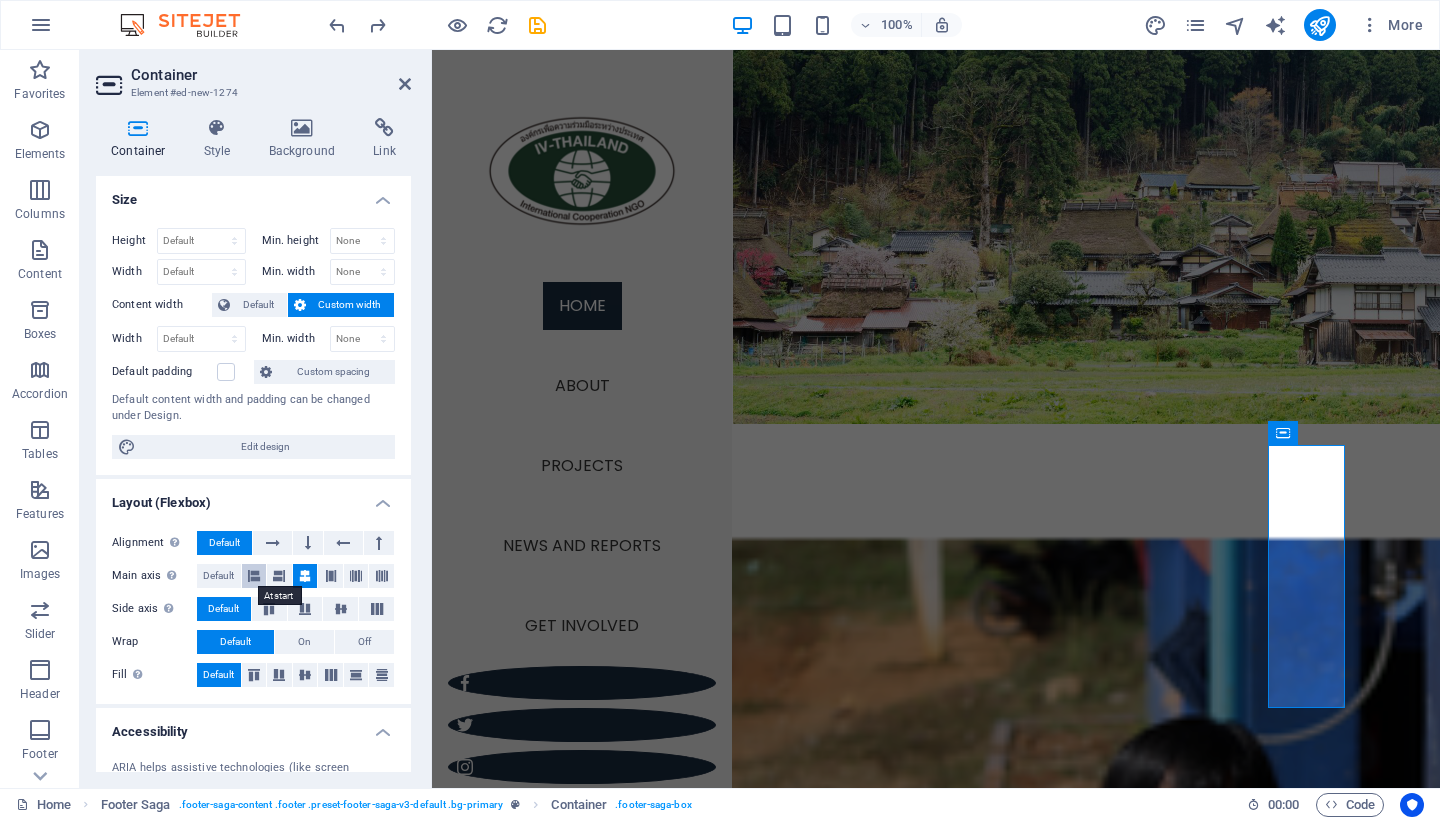 click at bounding box center (254, 576) 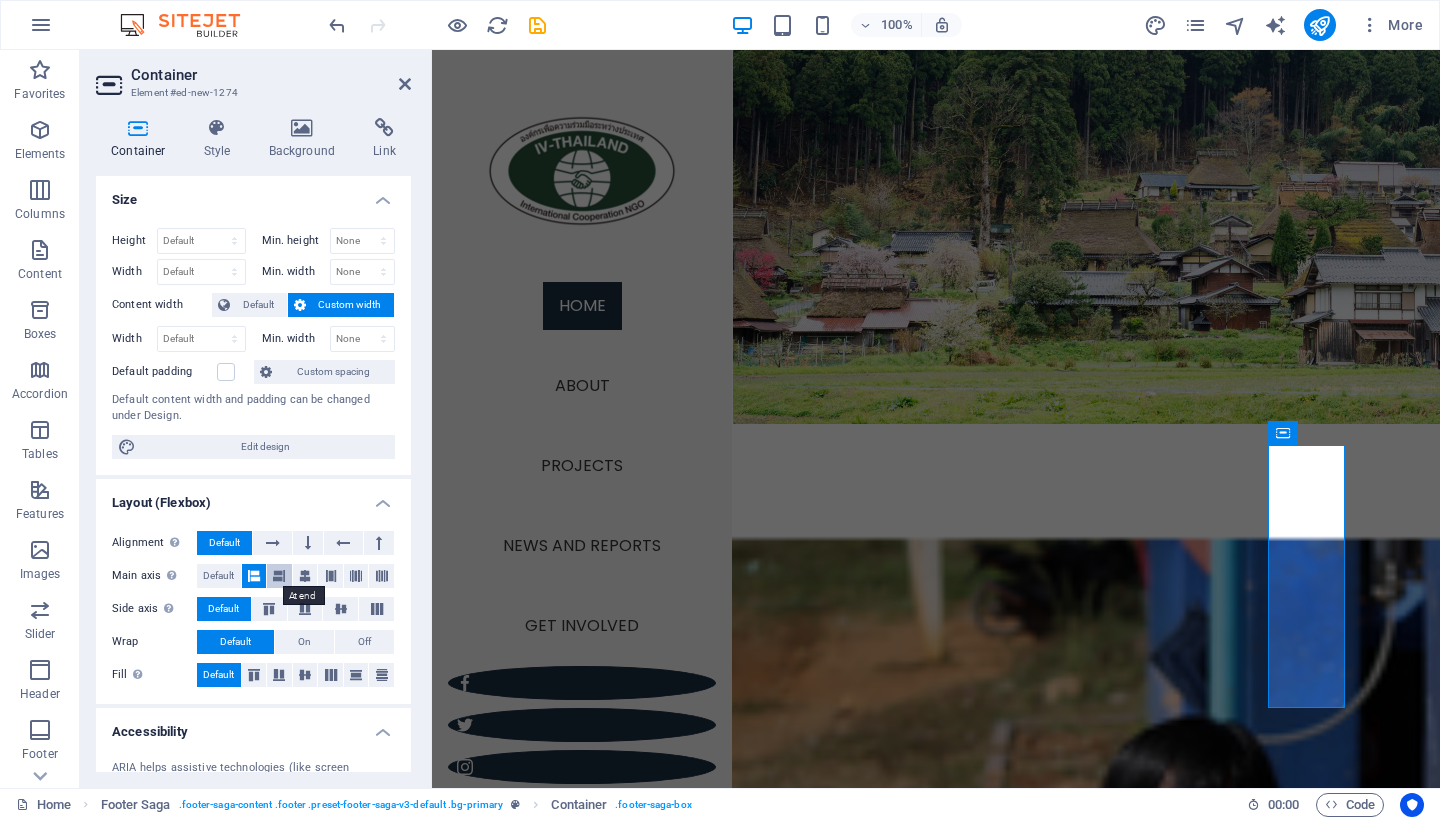 click at bounding box center [279, 576] 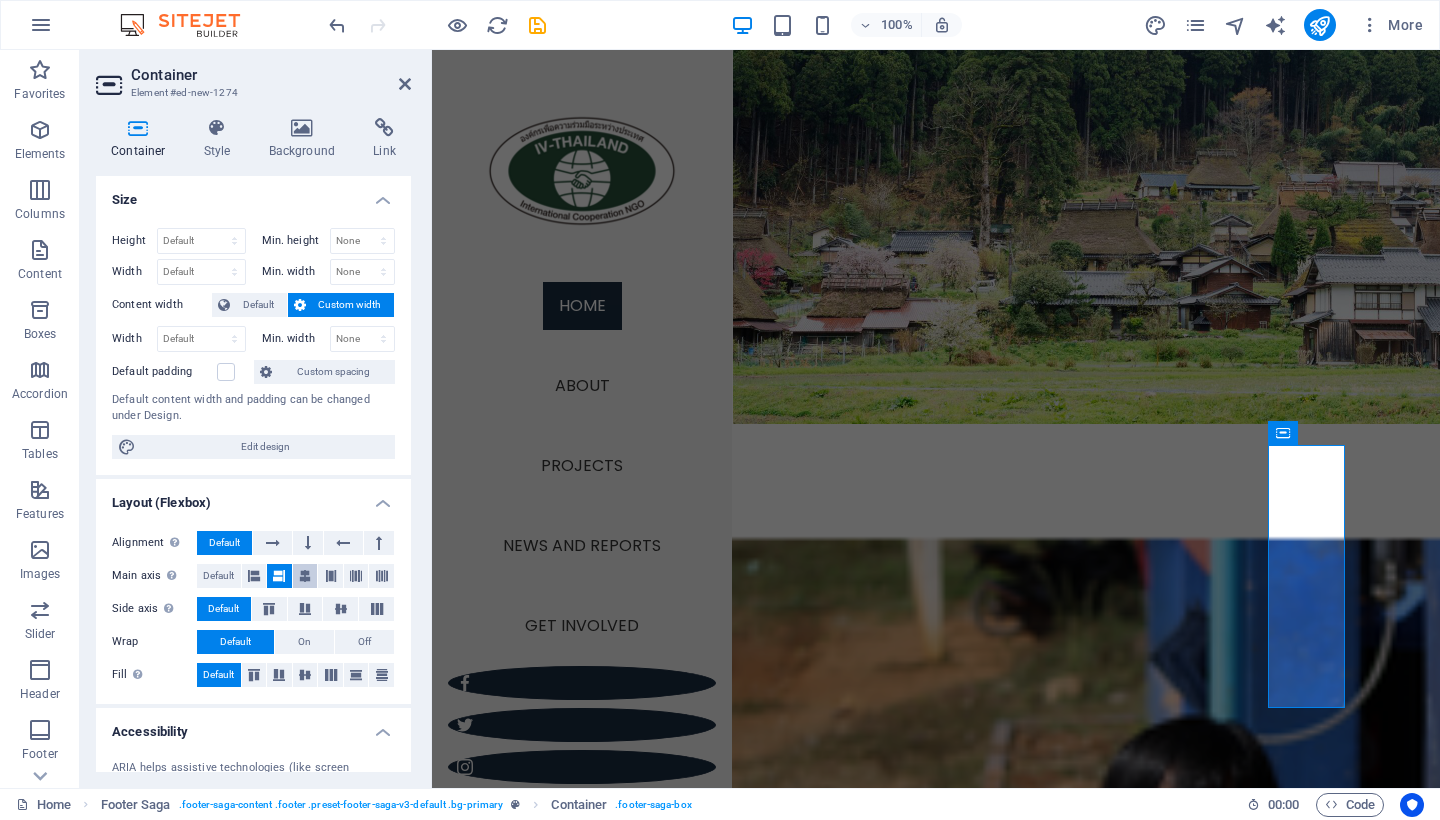 click at bounding box center (305, 576) 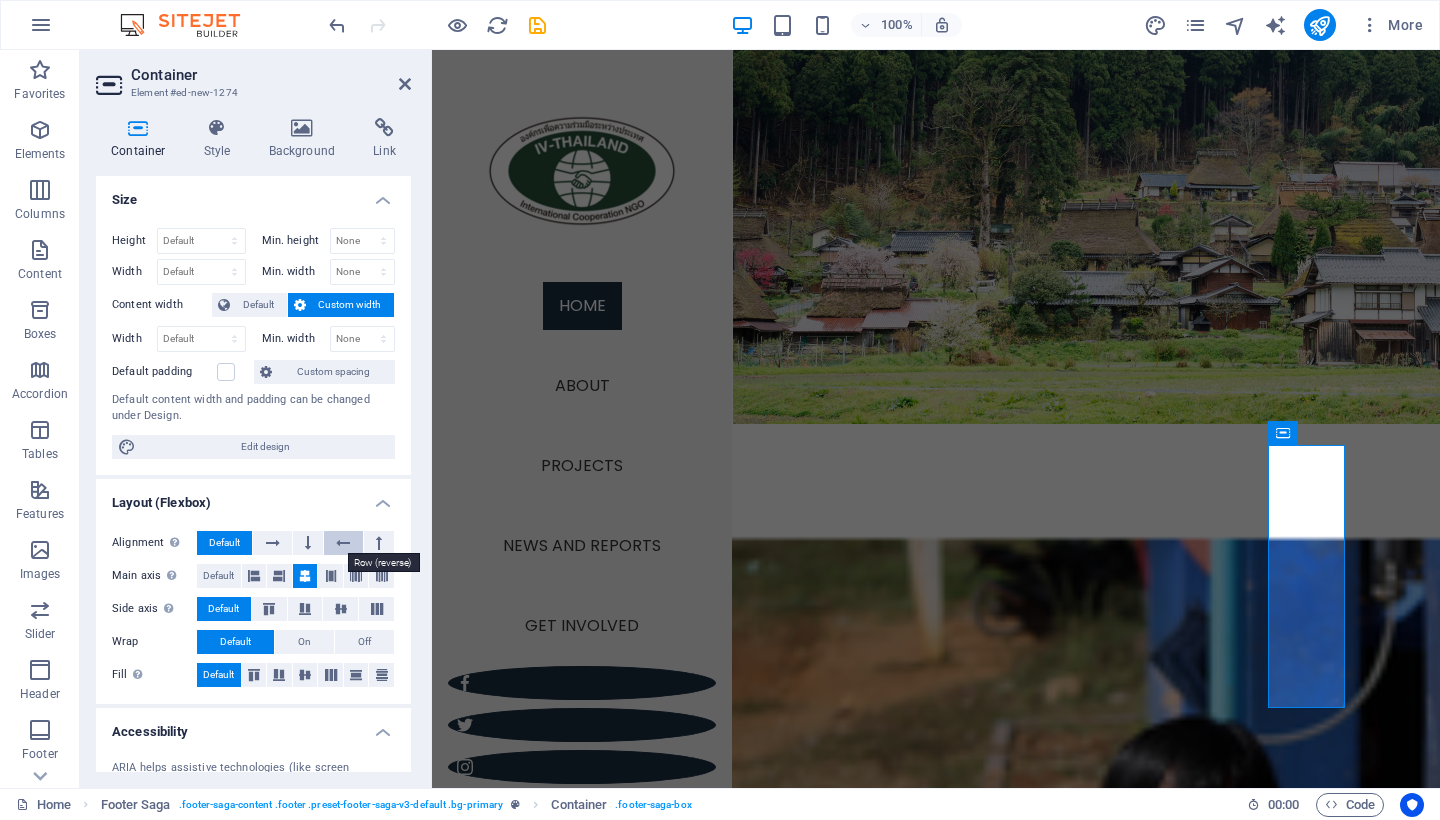 click at bounding box center [343, 543] 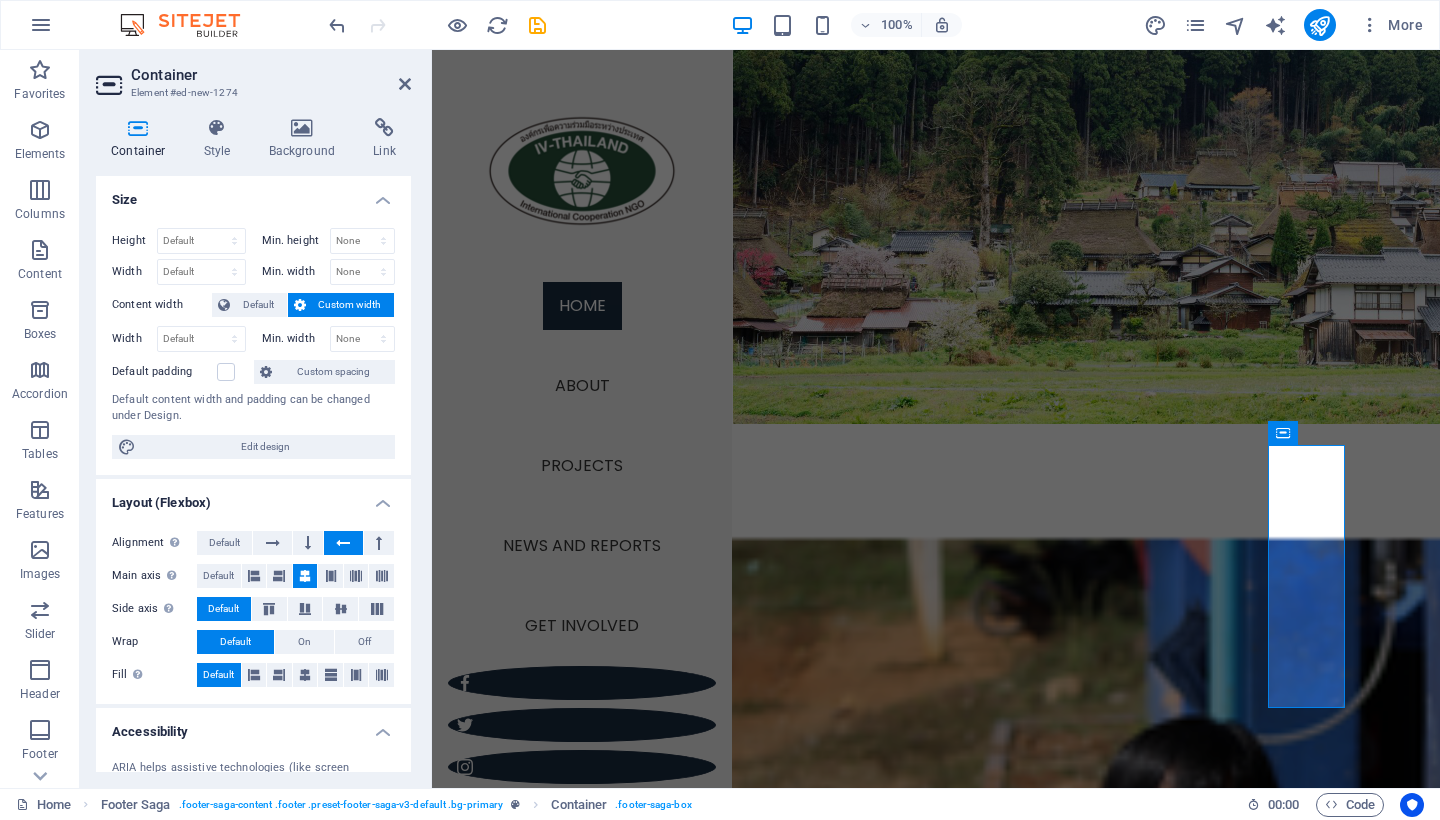 click at bounding box center (343, 543) 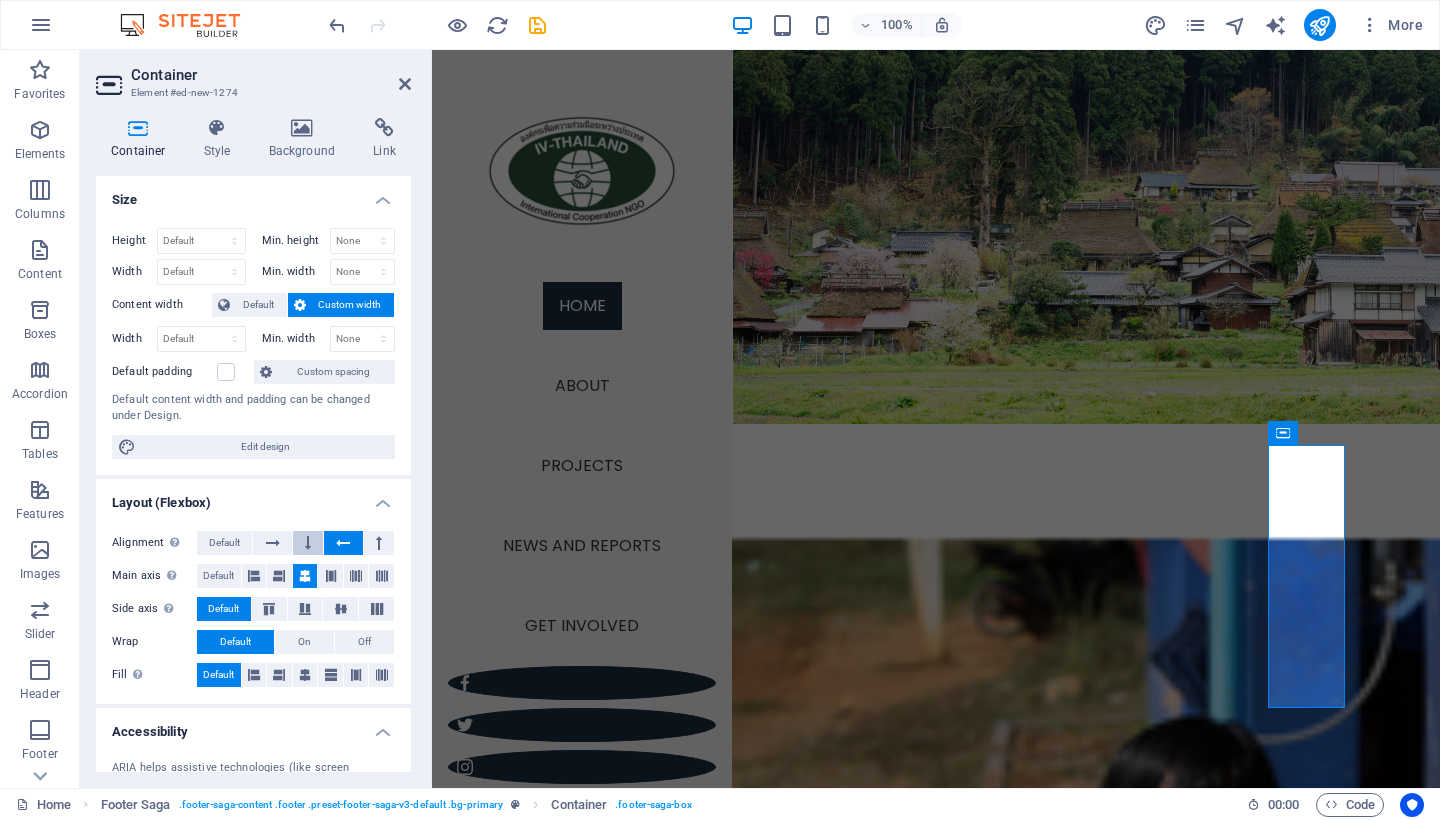 click at bounding box center [308, 543] 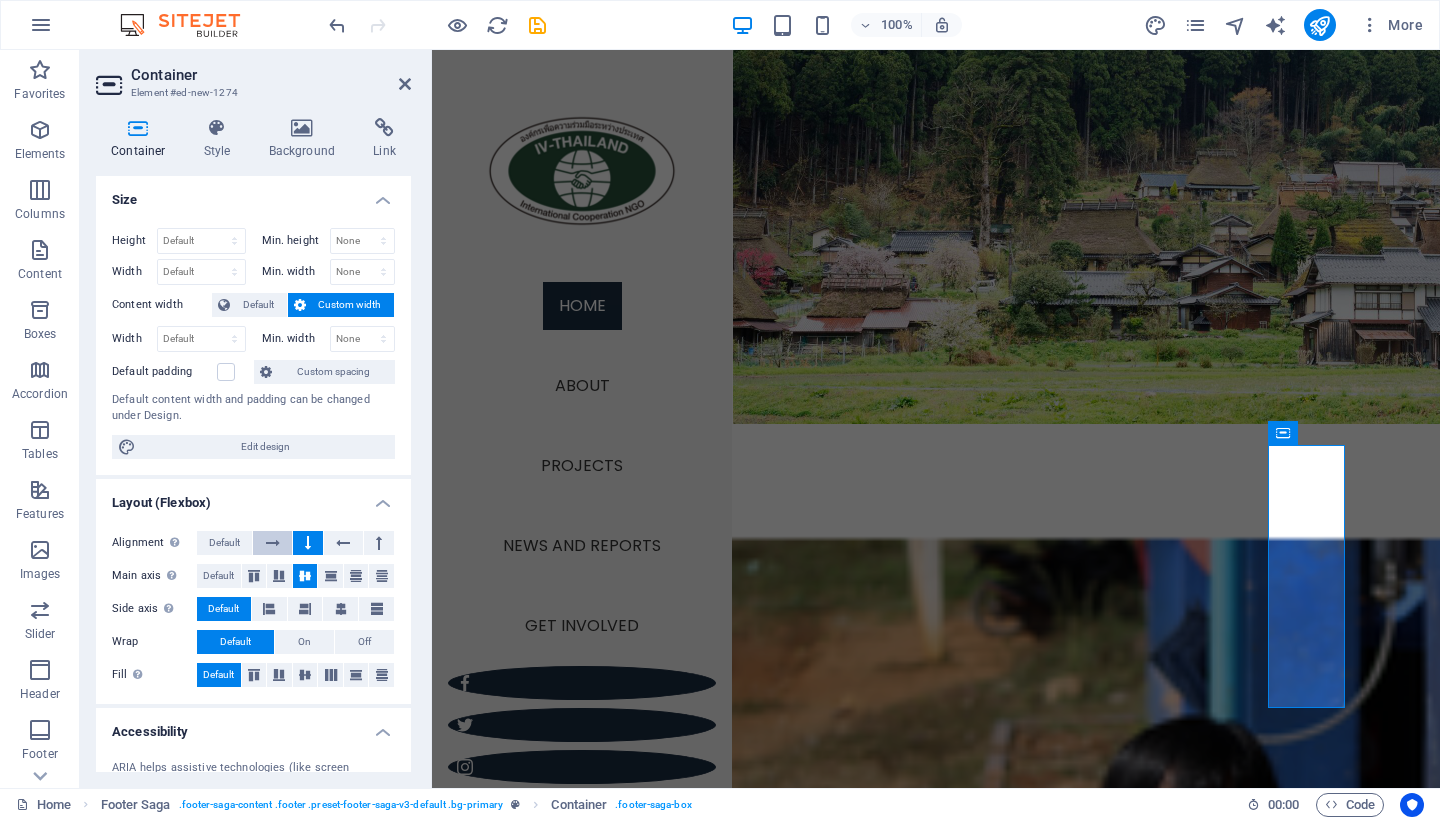 click at bounding box center [273, 543] 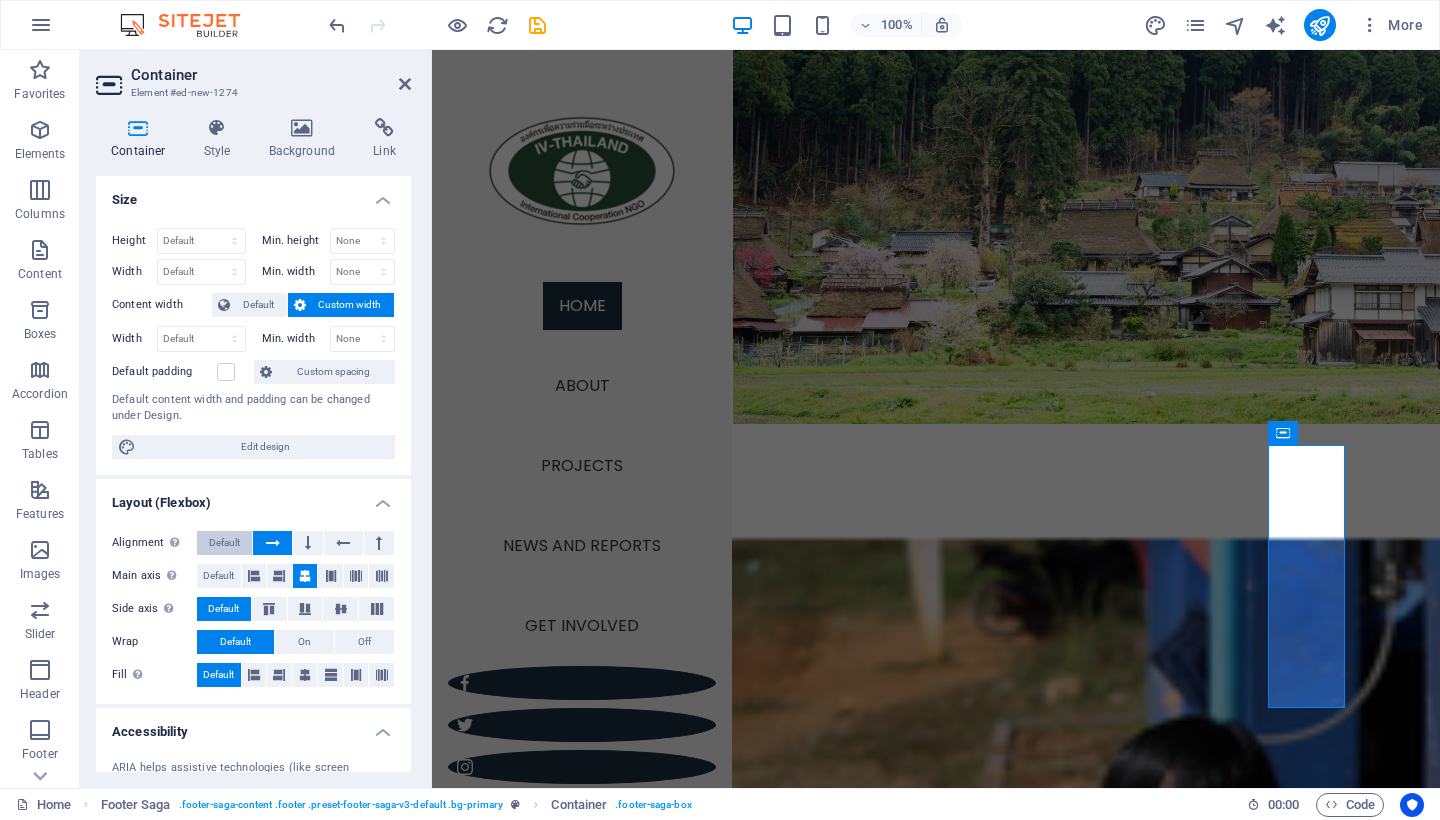 click on "Default" at bounding box center [224, 543] 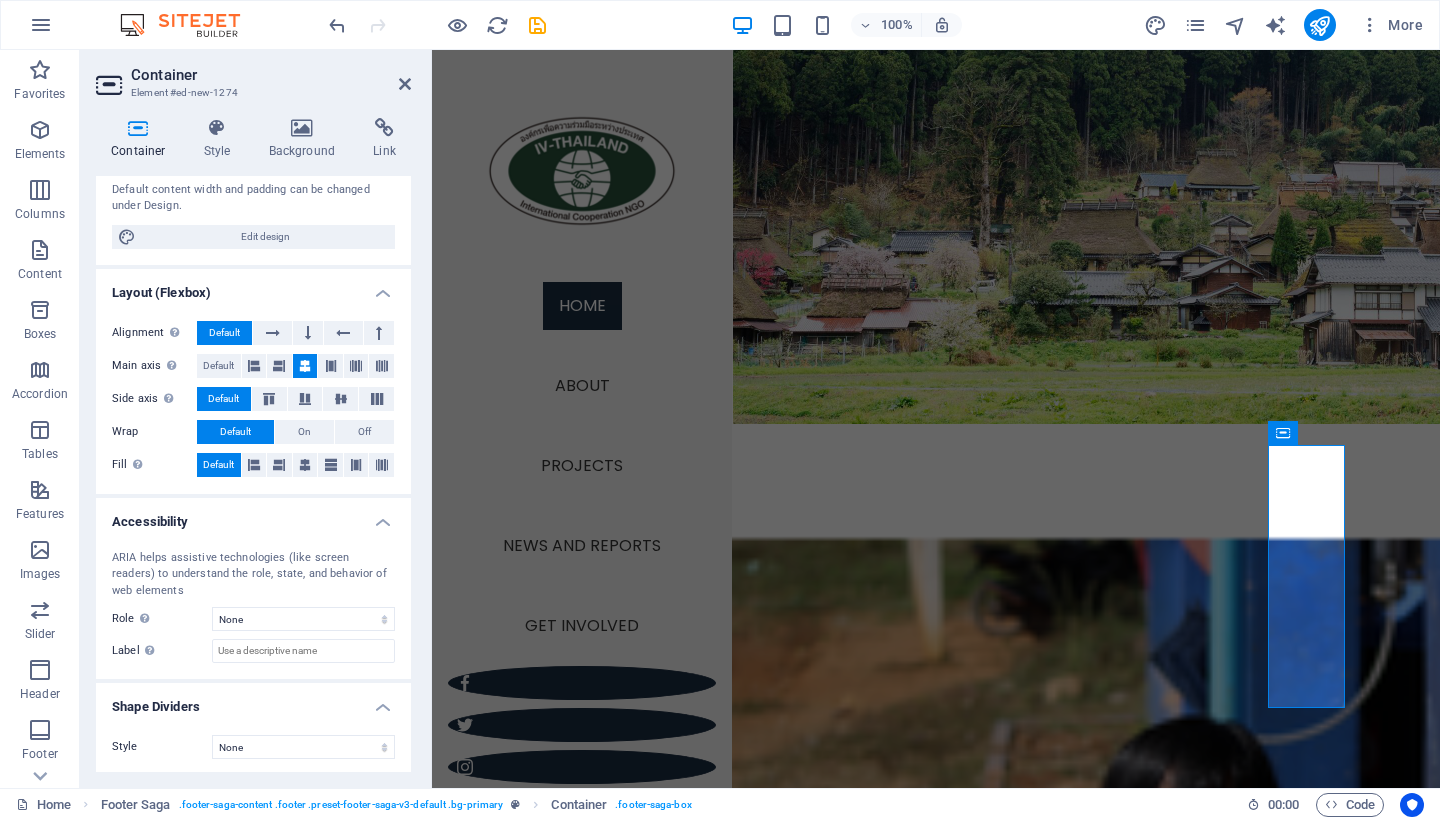scroll, scrollTop: 0, scrollLeft: 0, axis: both 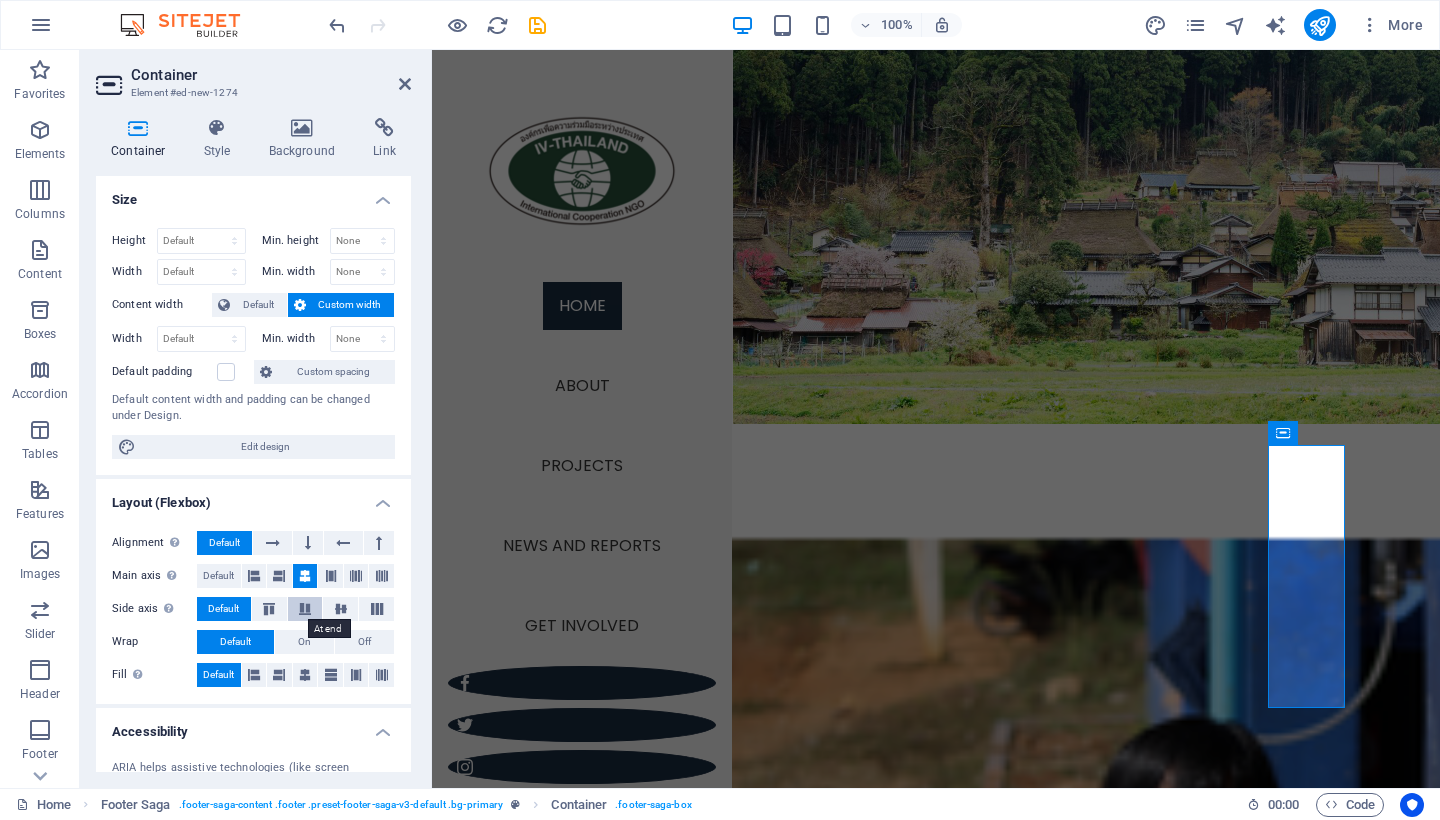 type 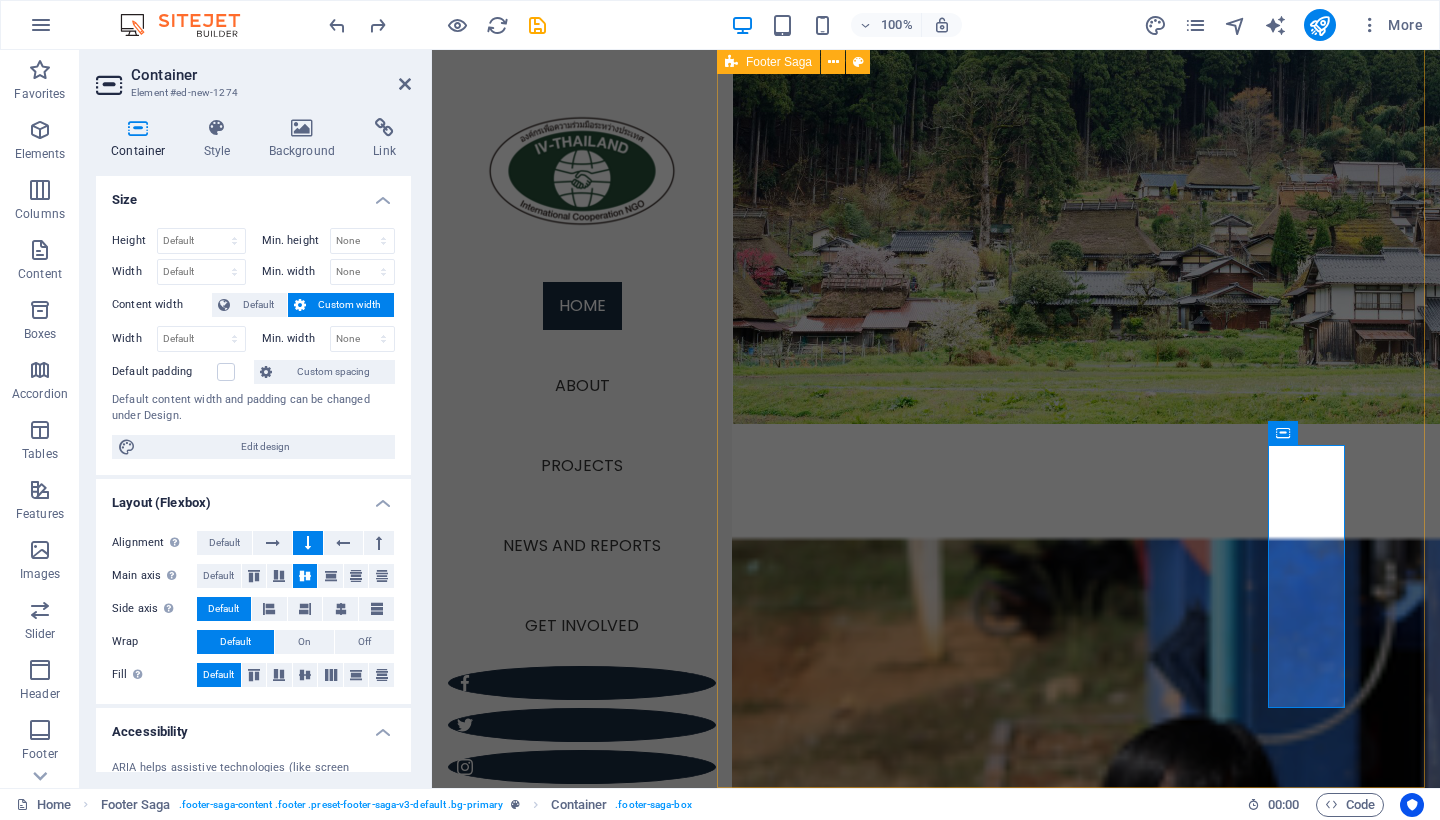 click on "IV-THAILAND, International Volunteers Foundation   Legal Notice  |  Privacy Contact Mobil:  Email:  [EMAIL] Managed by Certified NPO Terra Renaissance © [YEAR] IV-Thailand. Content from Terra Renaissance used with permission . Address [ADDRESS],  [DISTRICT], [DISTRICT], [CITY], [COUNTRY] Navigation Home About Projects News and reports Get involved Navigation Home About Projects News and reports Get involved" at bounding box center (1078, 4393) 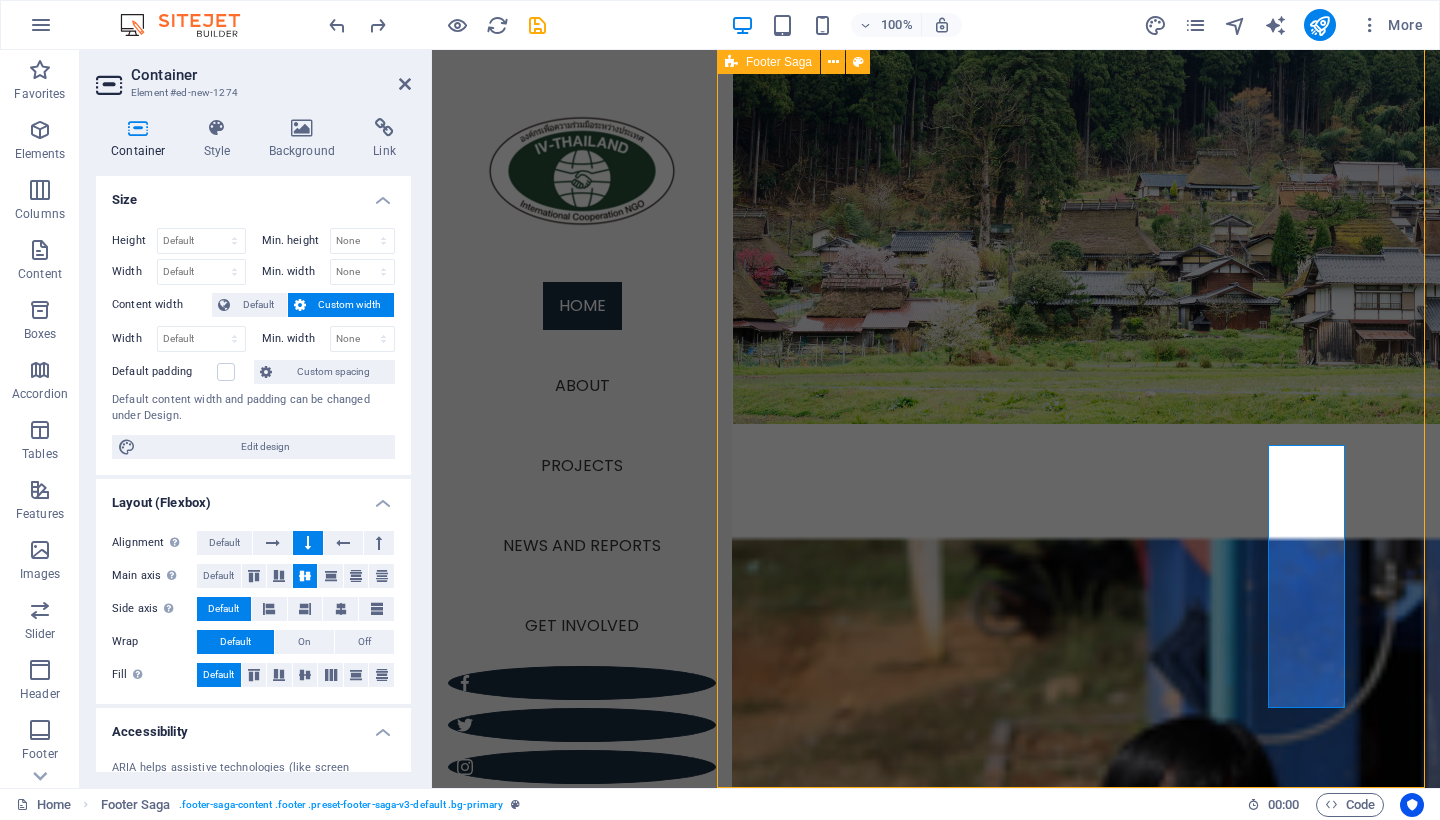 scroll, scrollTop: 4454, scrollLeft: 0, axis: vertical 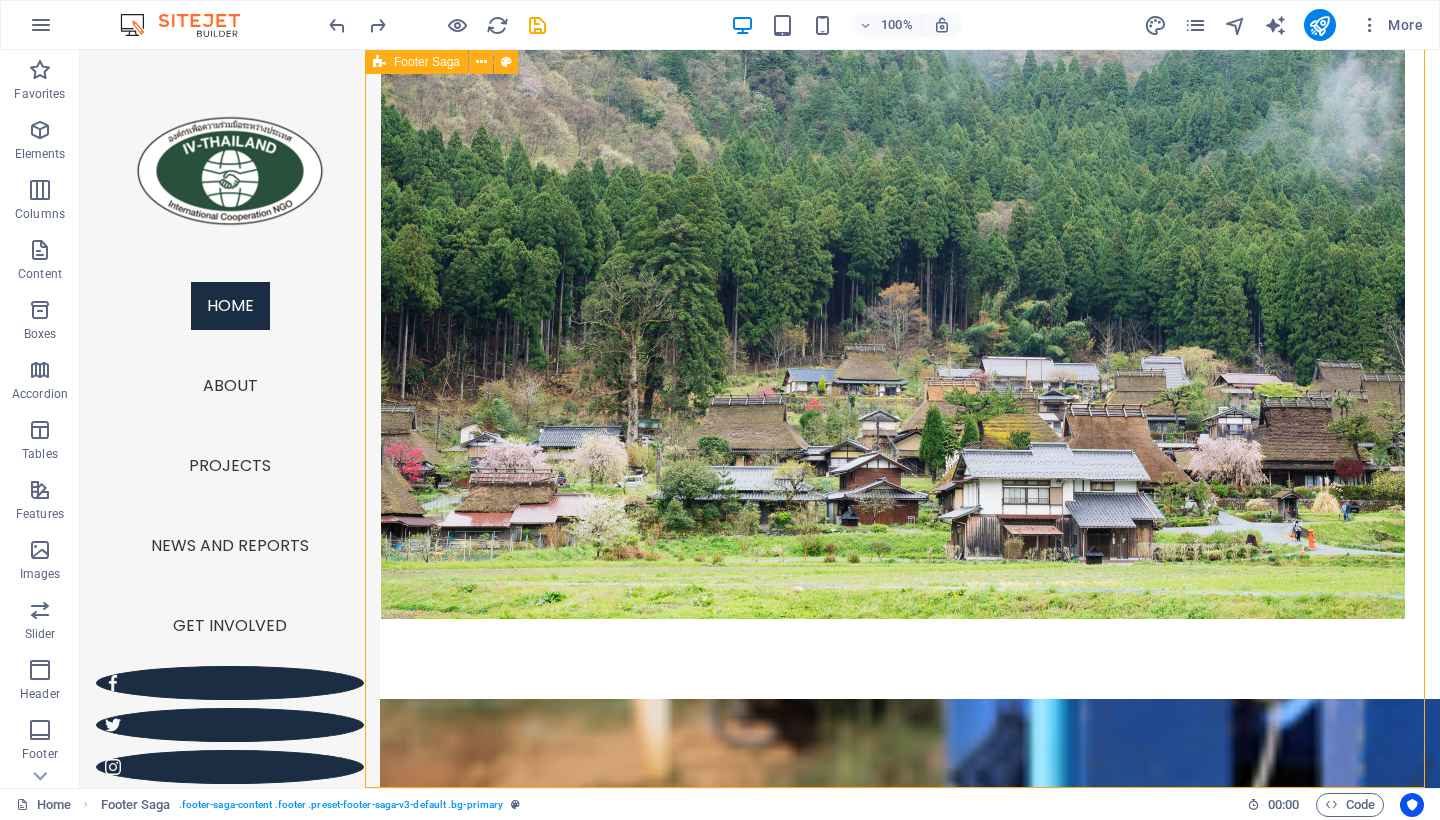 click on "IV-THAILAND, International Volunteers Foundation   Legal Notice  |  Privacy Contact Mobil:  Email:  [EMAIL] Managed by Certified NPO Terra Renaissance © [YEAR] IV-Thailand. Content from Terra Renaissance used with permission . Address [ADDRESS],  [DISTRICT], [DISTRICT], [CITY], [COUNTRY] Navigation Home About Projects News and reports Get involved Navigation Home About Projects News and reports Get involved" at bounding box center (902, 4259) 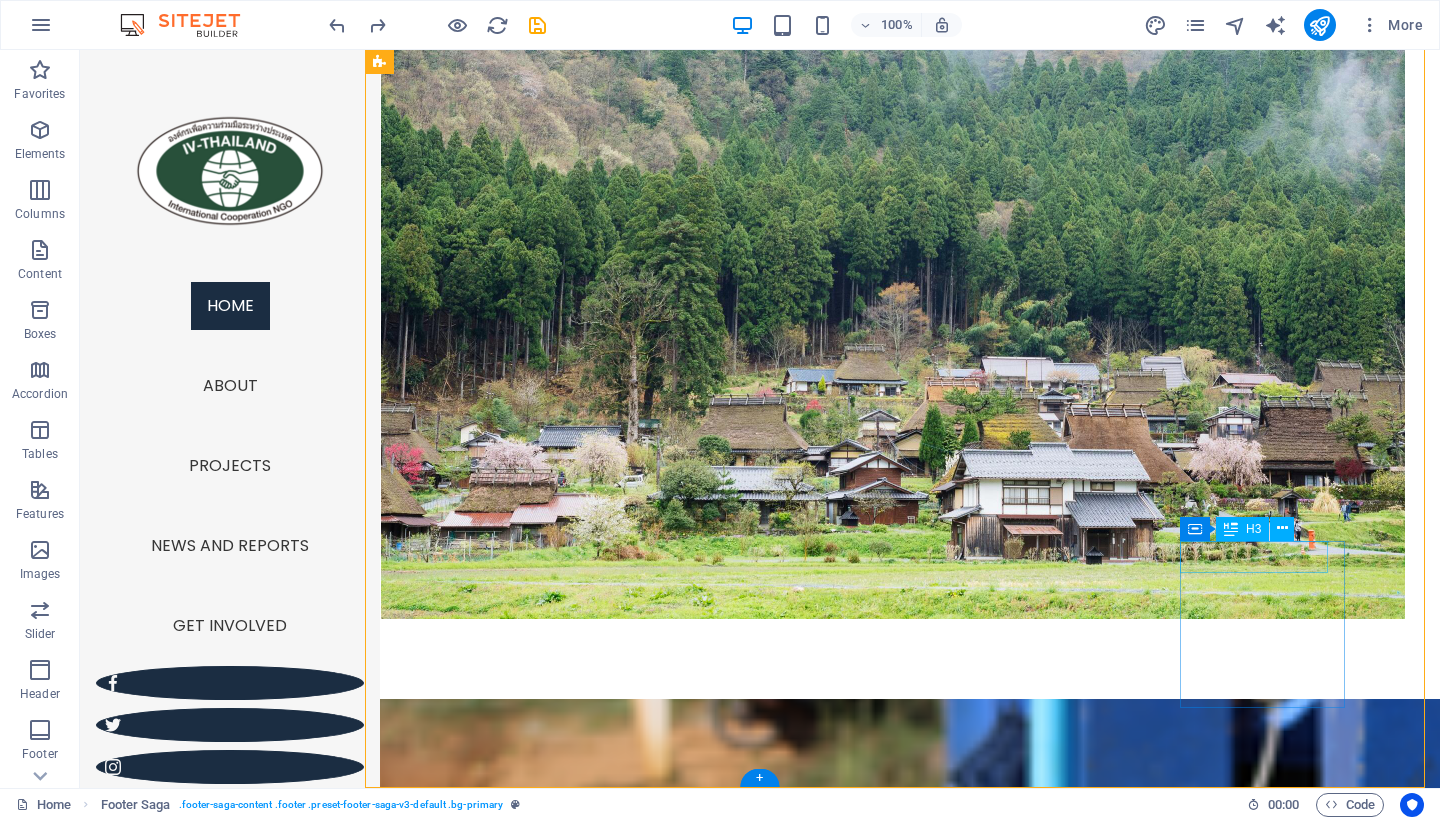 click on "Navigation" at bounding box center [529, 5227] 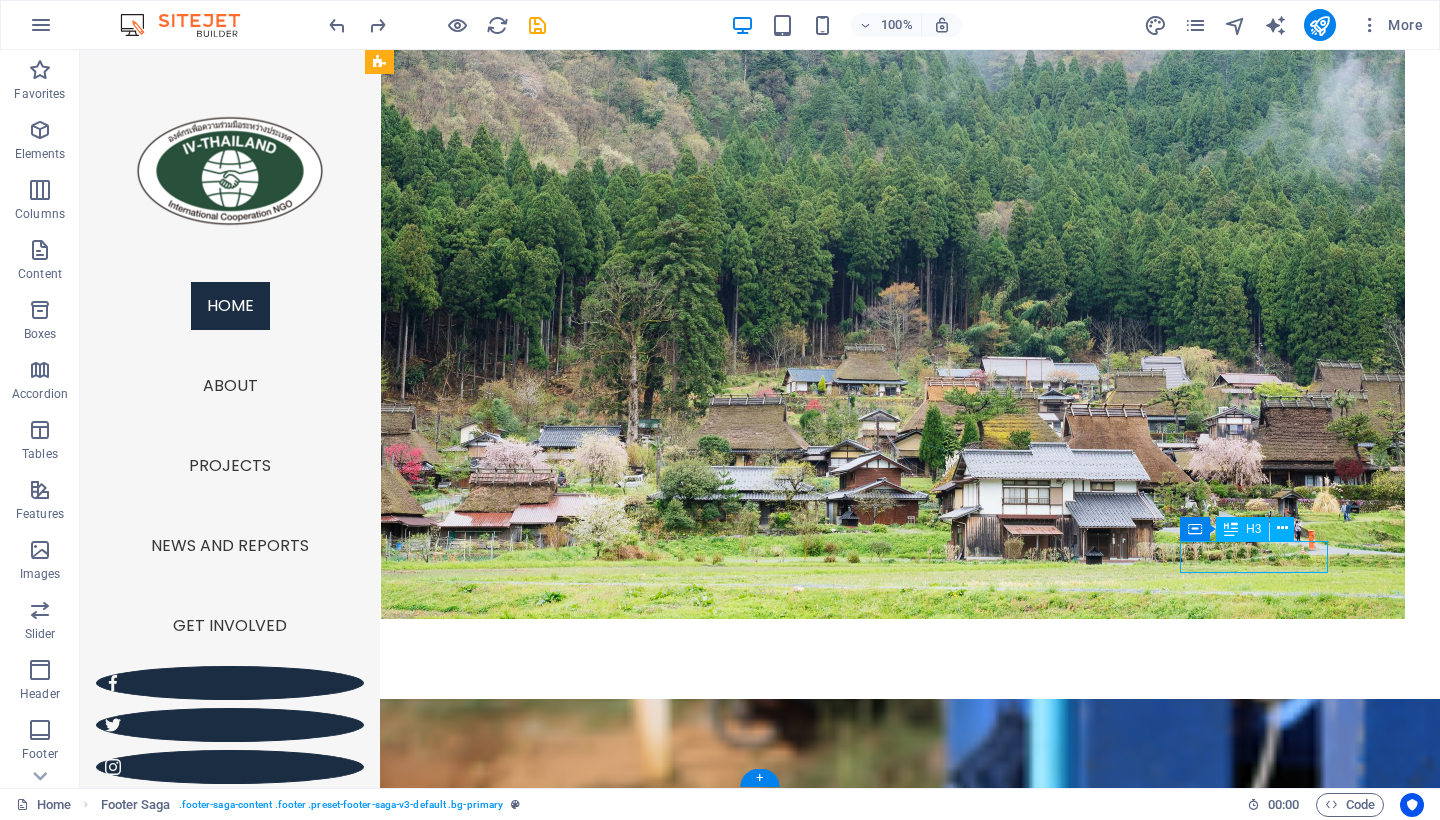 click on "Navigation" at bounding box center (529, 5227) 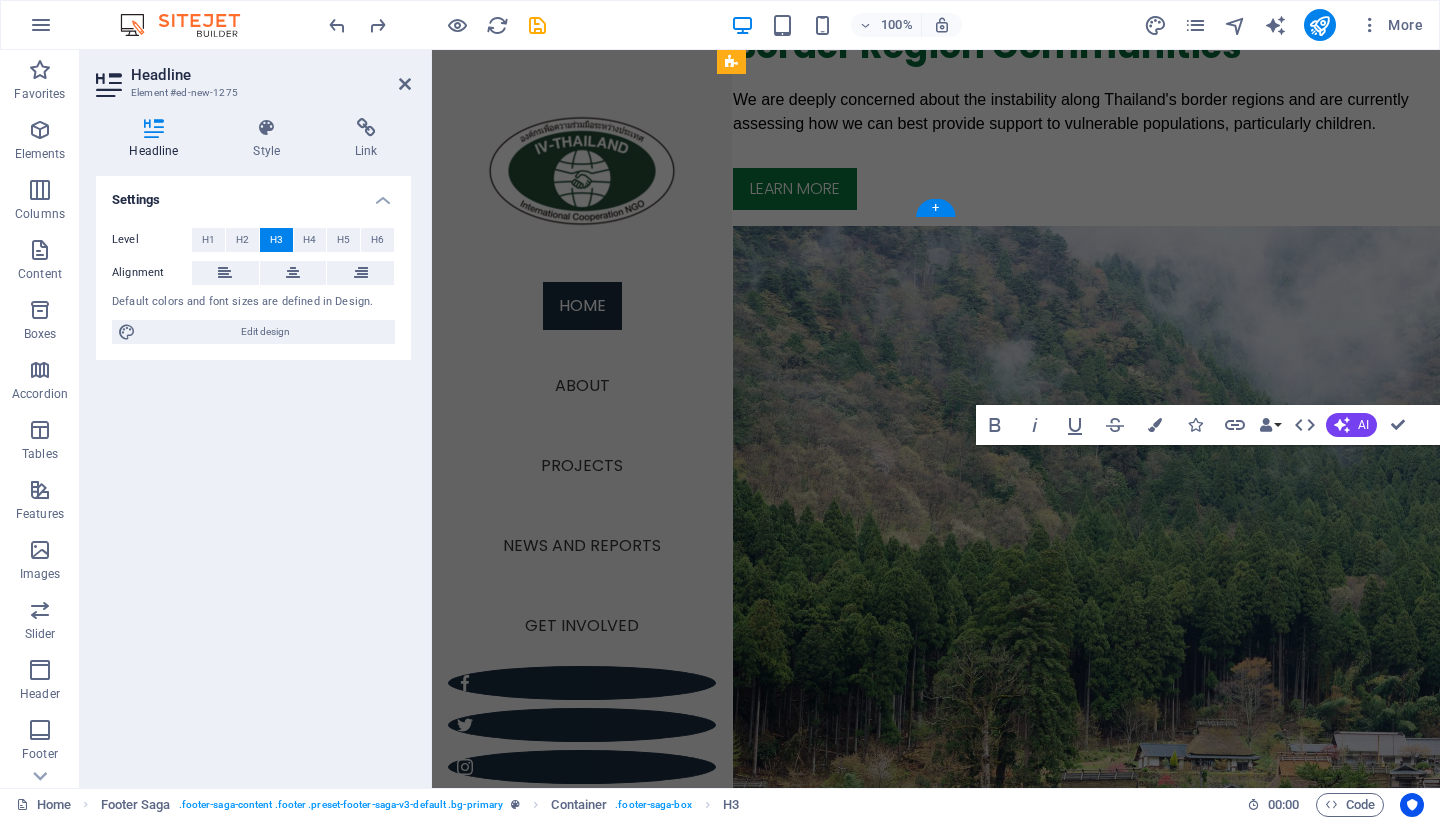 scroll, scrollTop: 5024, scrollLeft: 0, axis: vertical 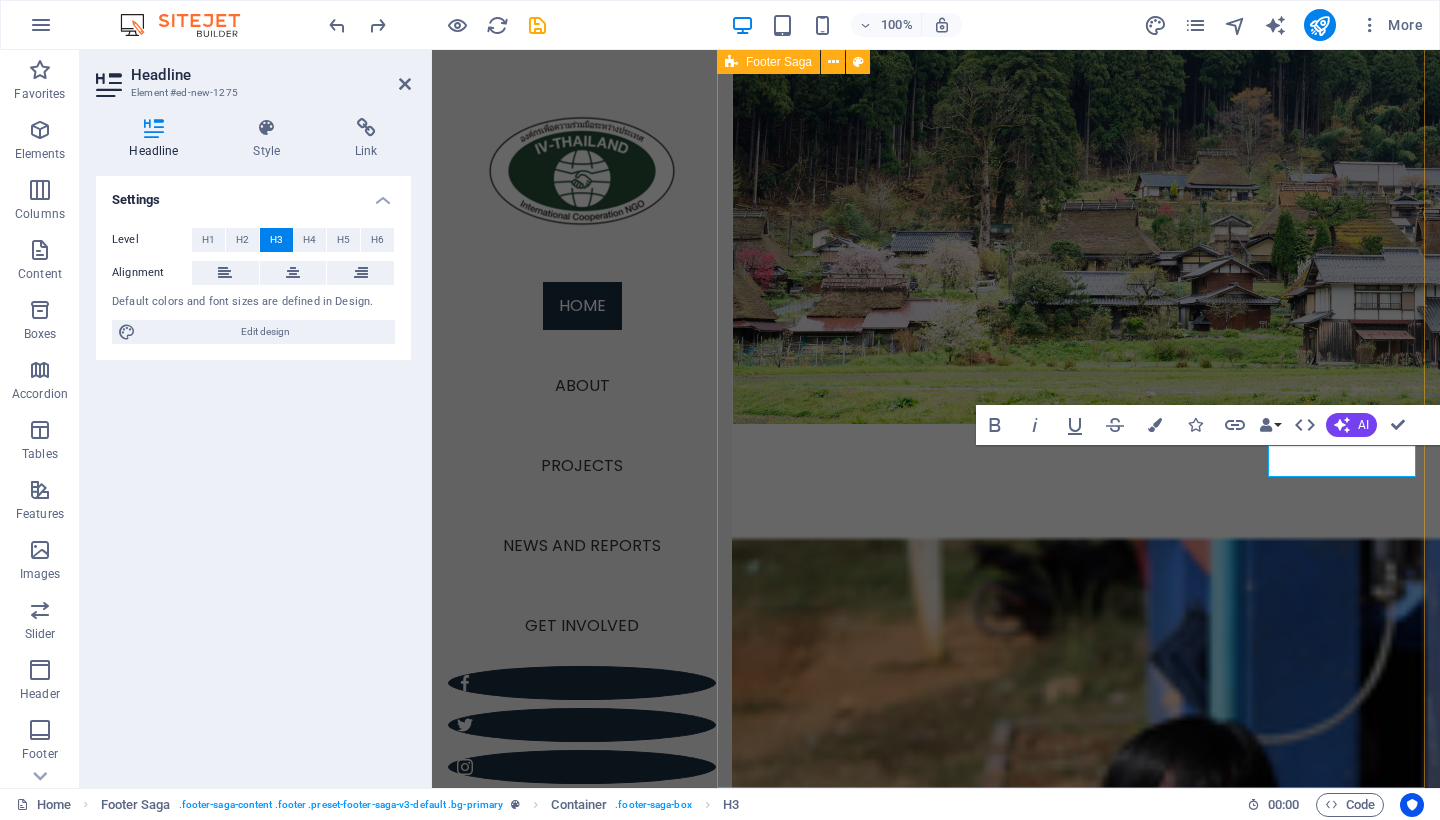 type 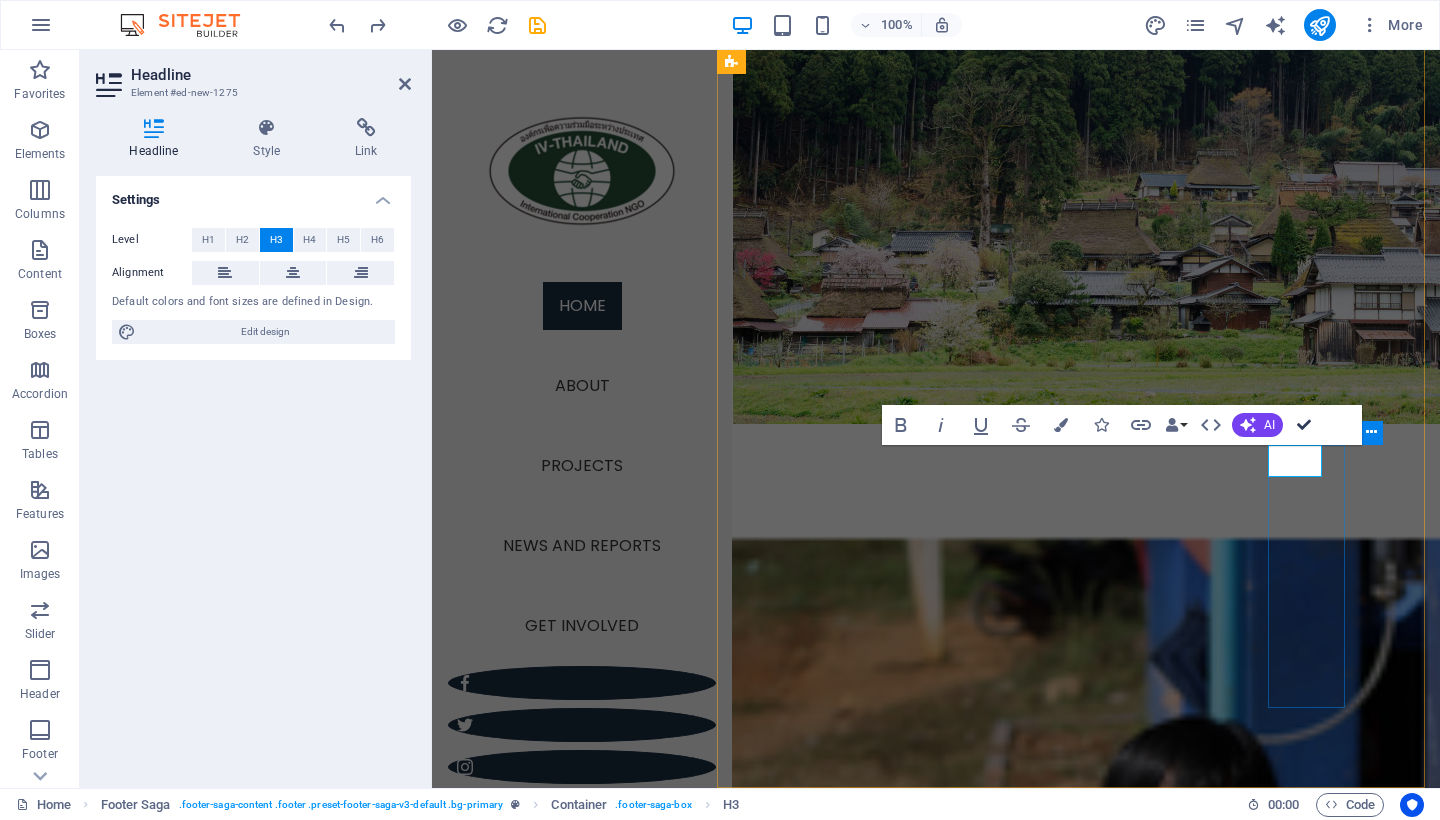 scroll, scrollTop: 4454, scrollLeft: 0, axis: vertical 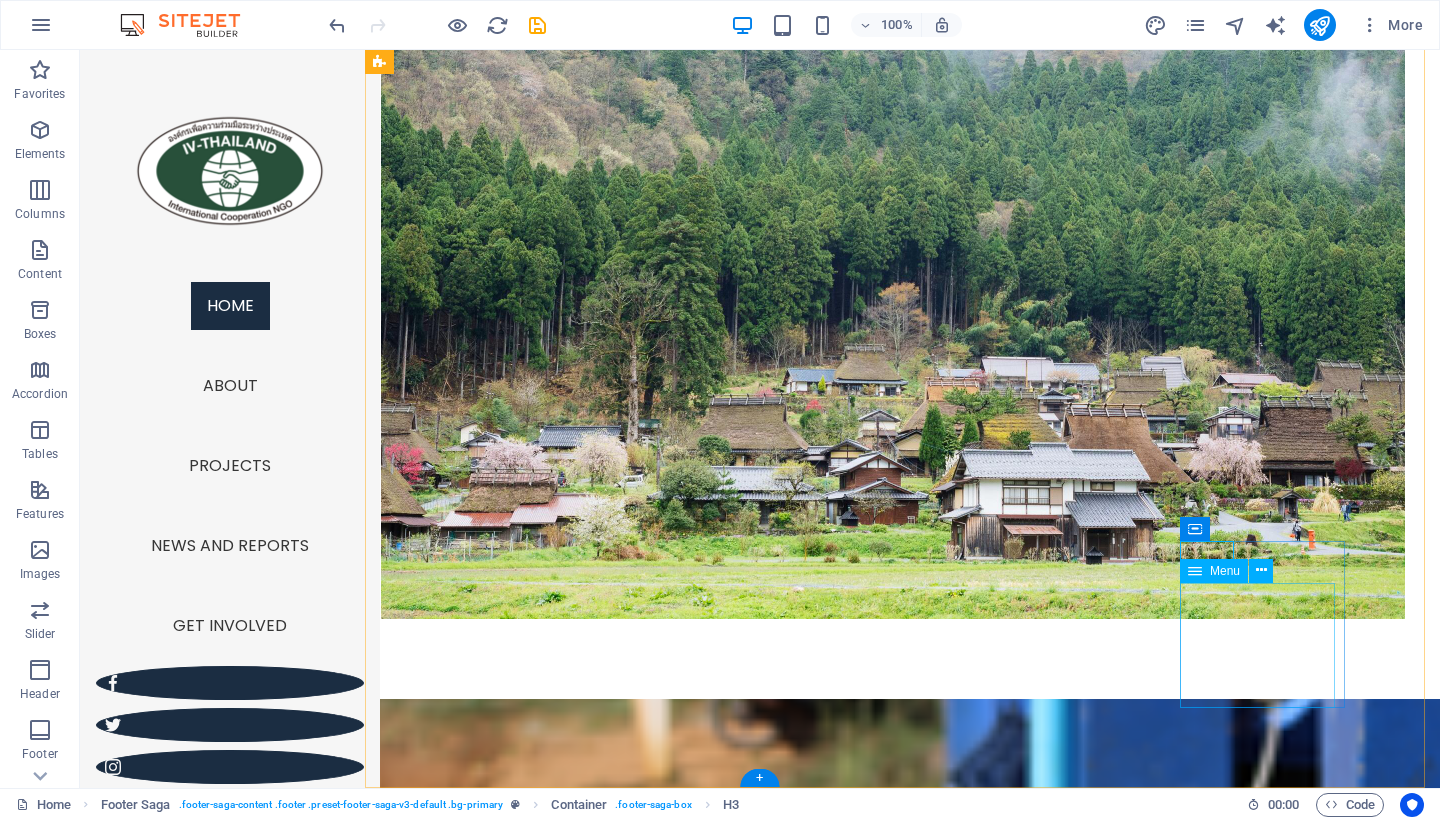 click on "Home About Projects News and reports Get involved" at bounding box center [529, 5313] 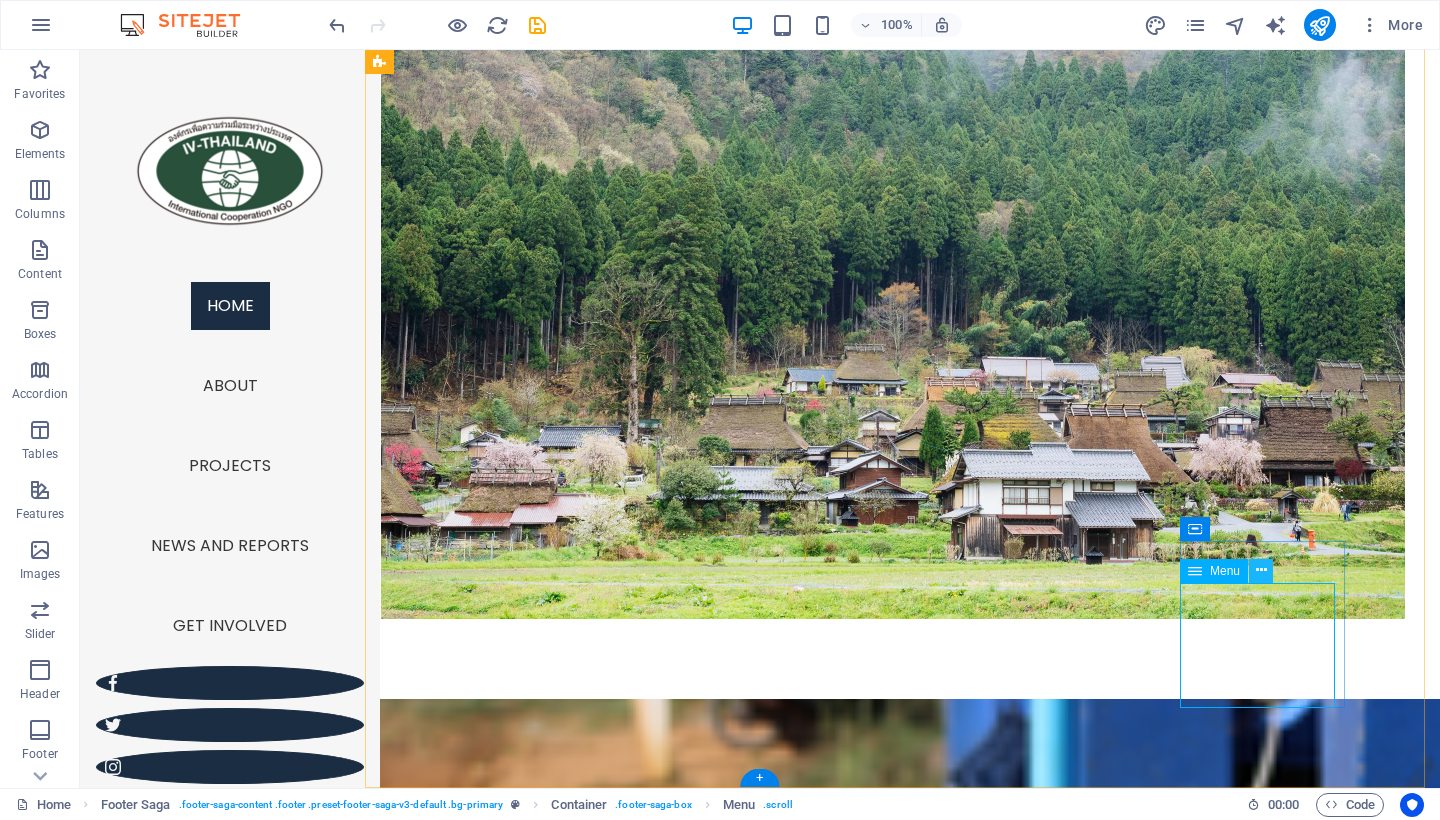 click at bounding box center (1261, 570) 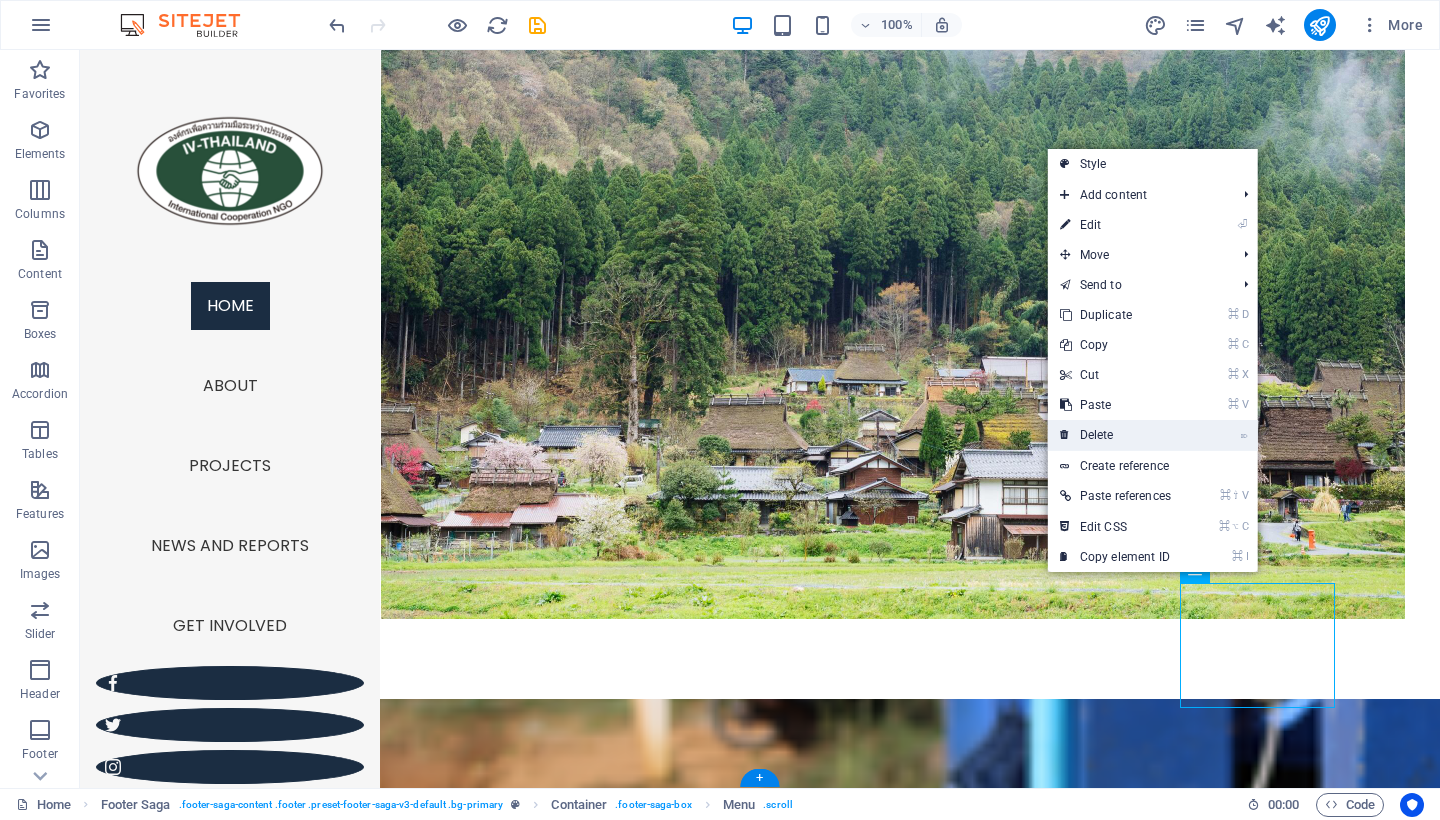 click on "⌦  Delete" at bounding box center [1115, 435] 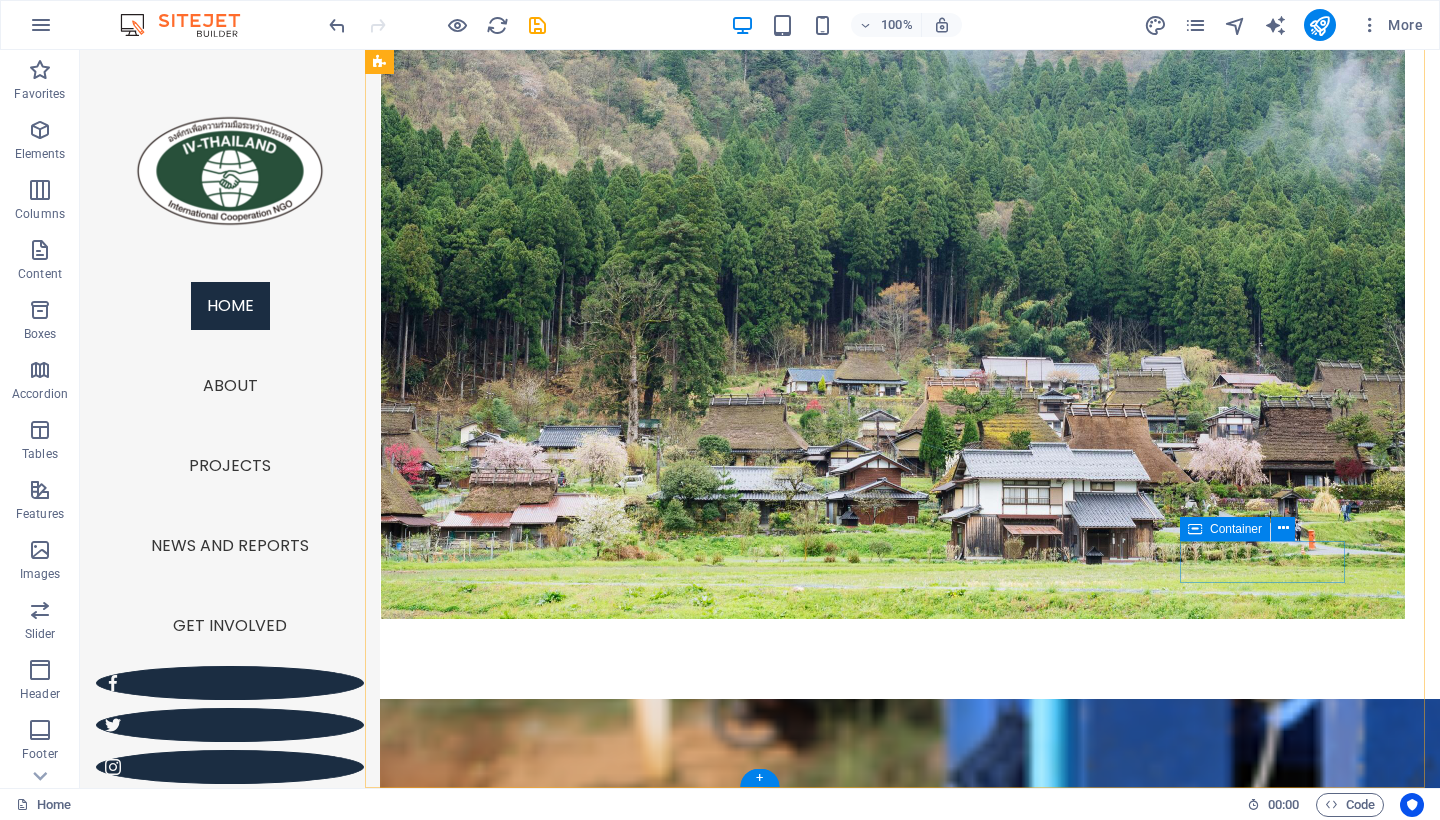 click on "Container" at bounding box center [1236, 529] 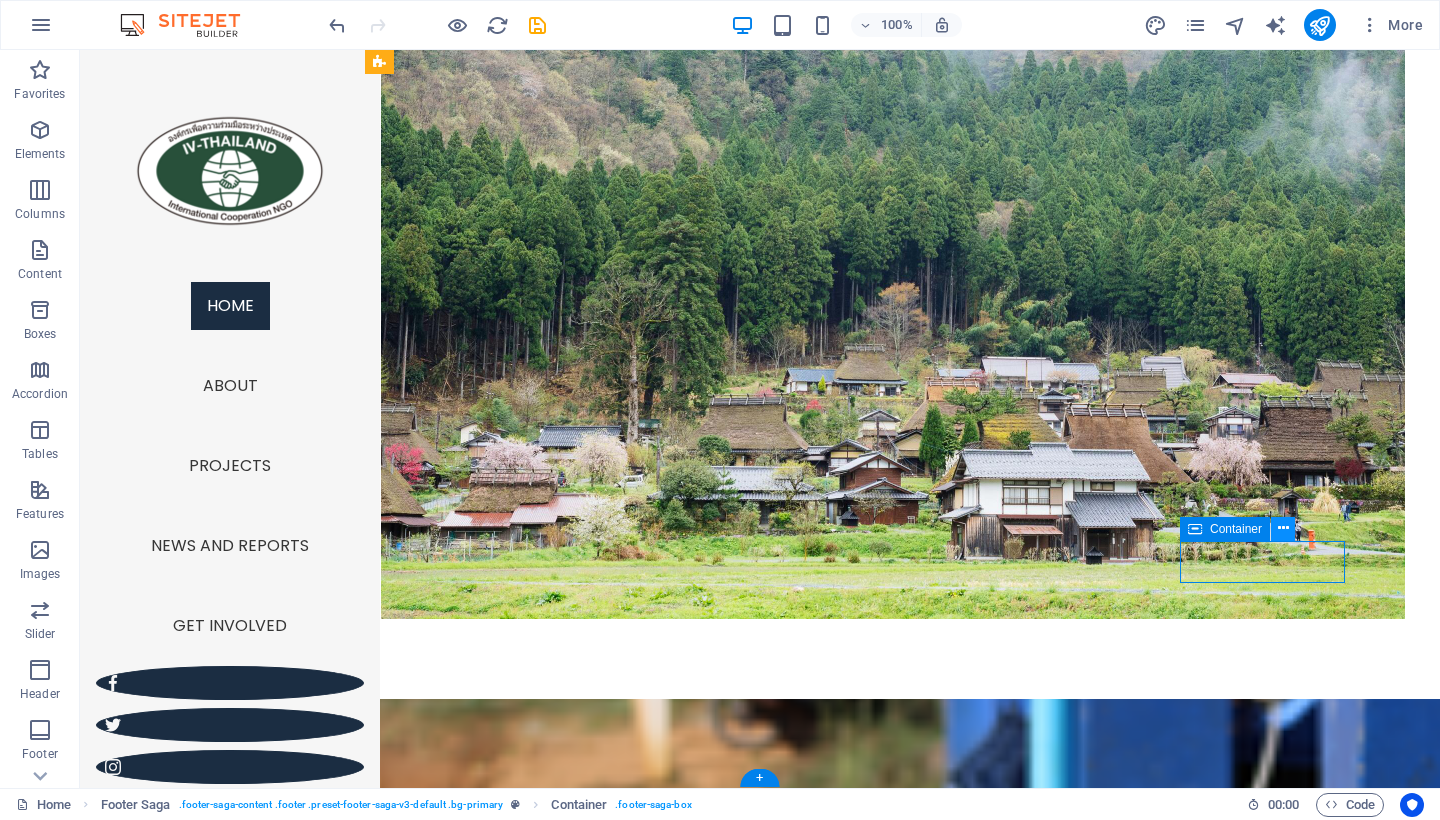 click at bounding box center (1283, 528) 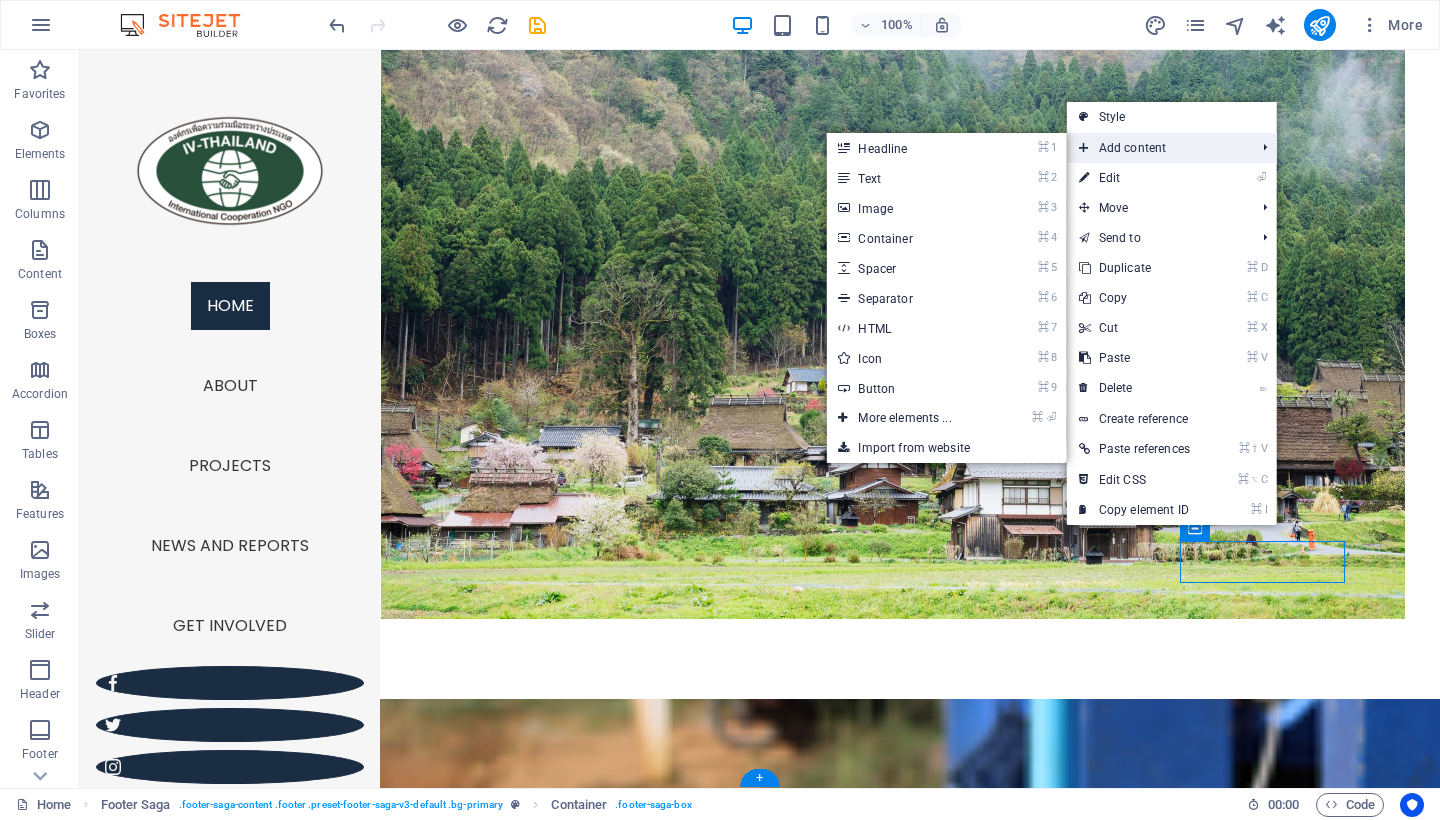 click on "Add content" at bounding box center [1157, 148] 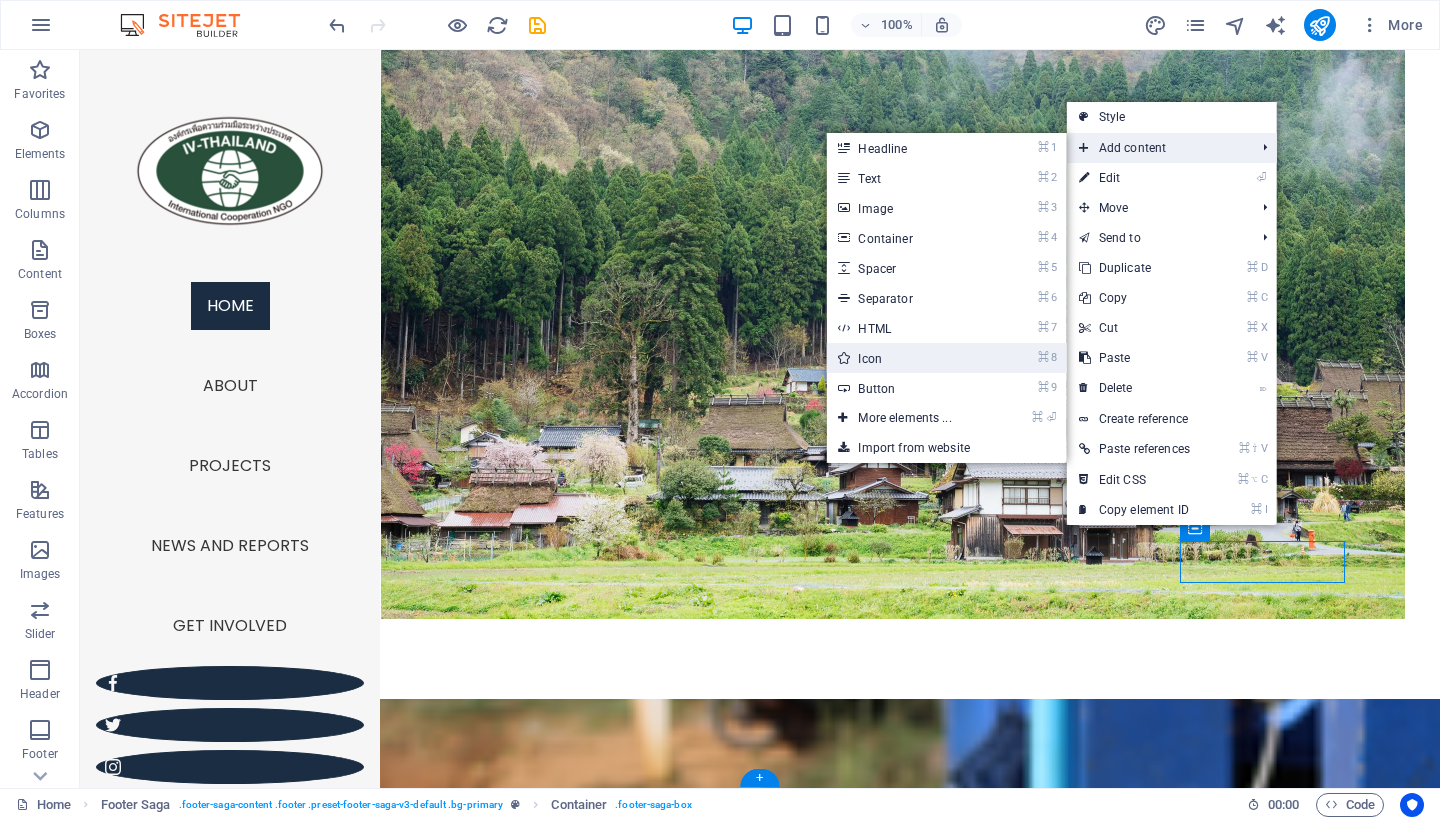 click on "⌘ 8  Icon" at bounding box center (908, 358) 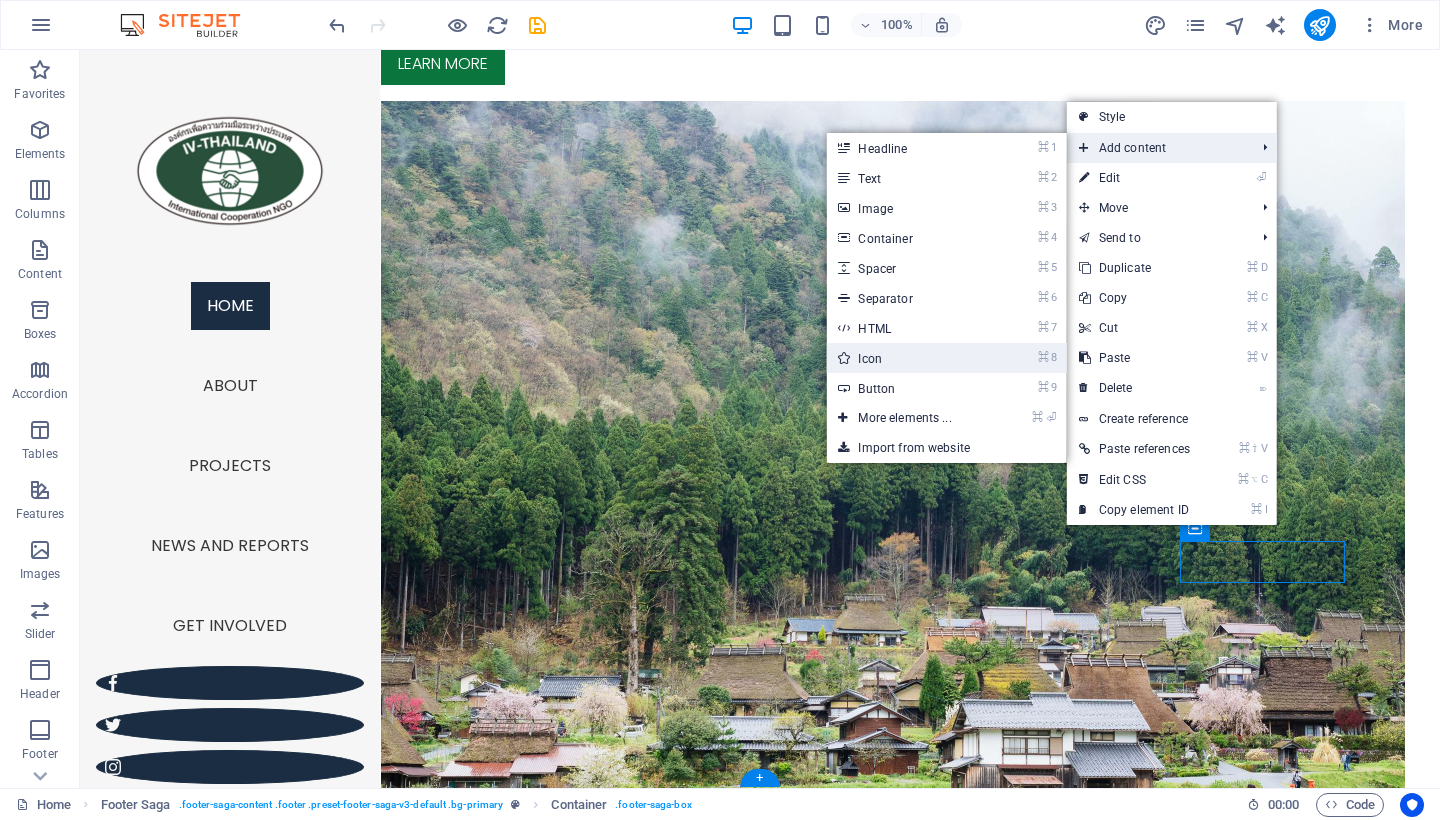 select on "xMidYMid" 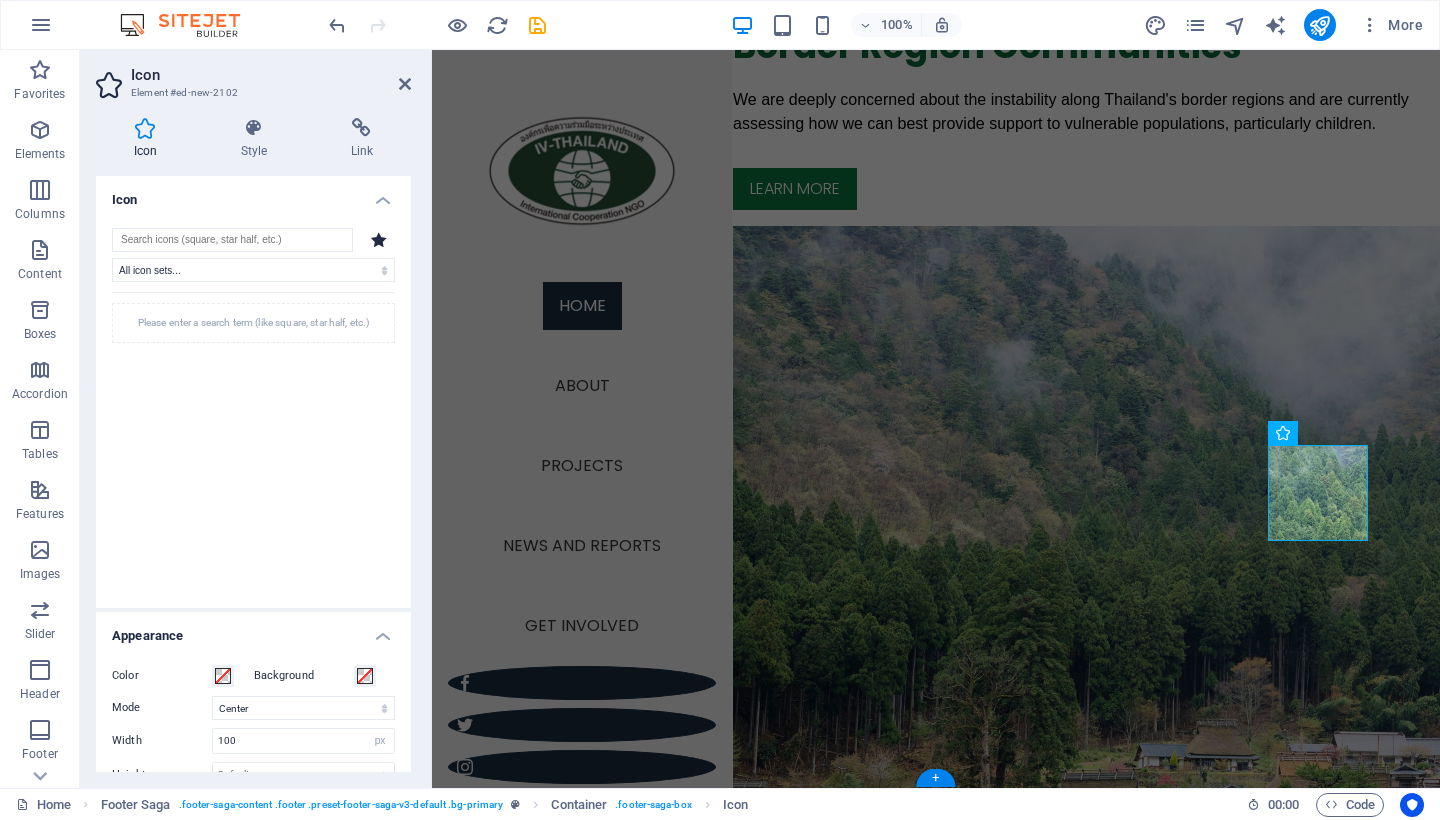 scroll, scrollTop: 5024, scrollLeft: 0, axis: vertical 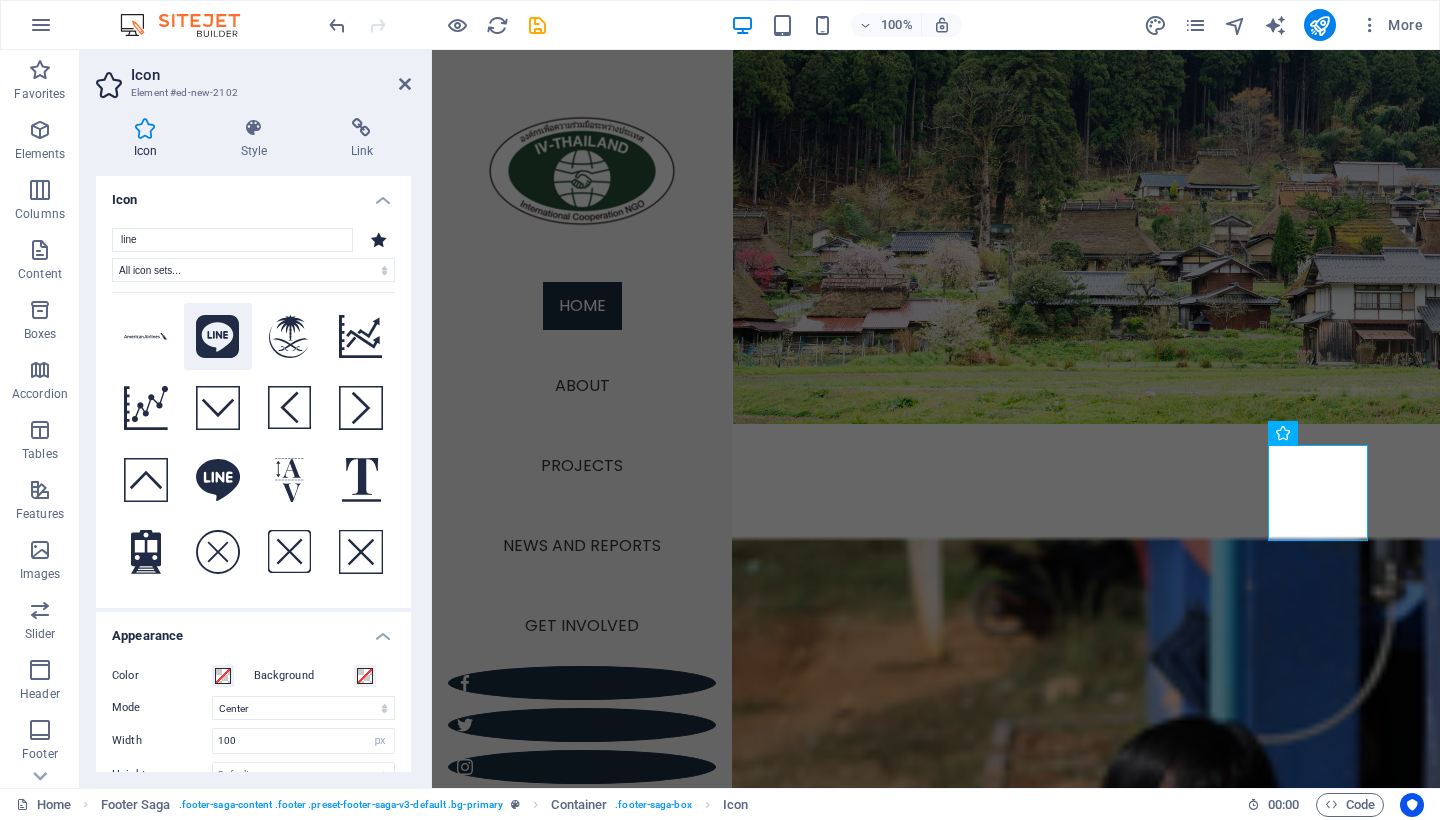 type on "line" 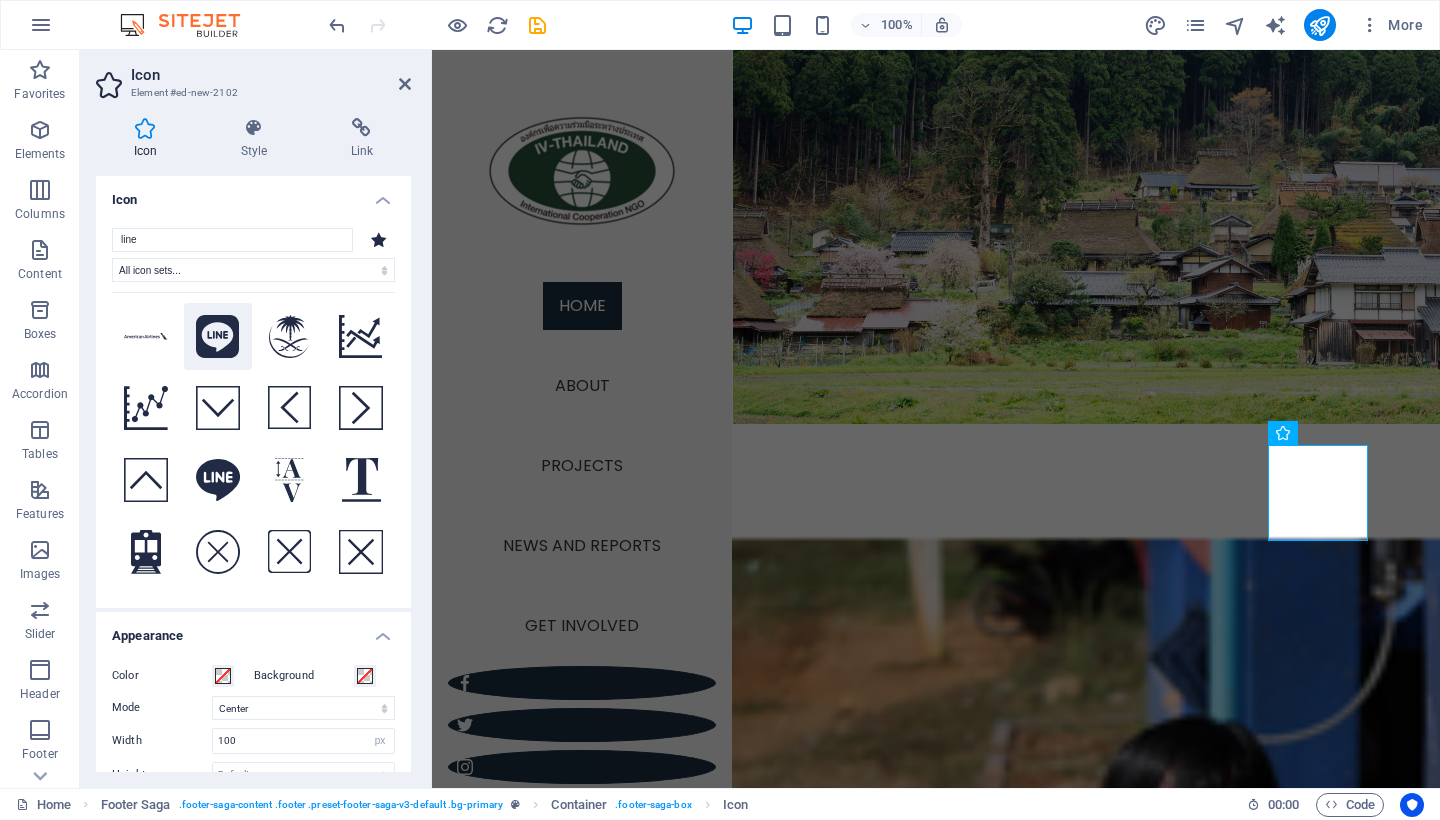 click 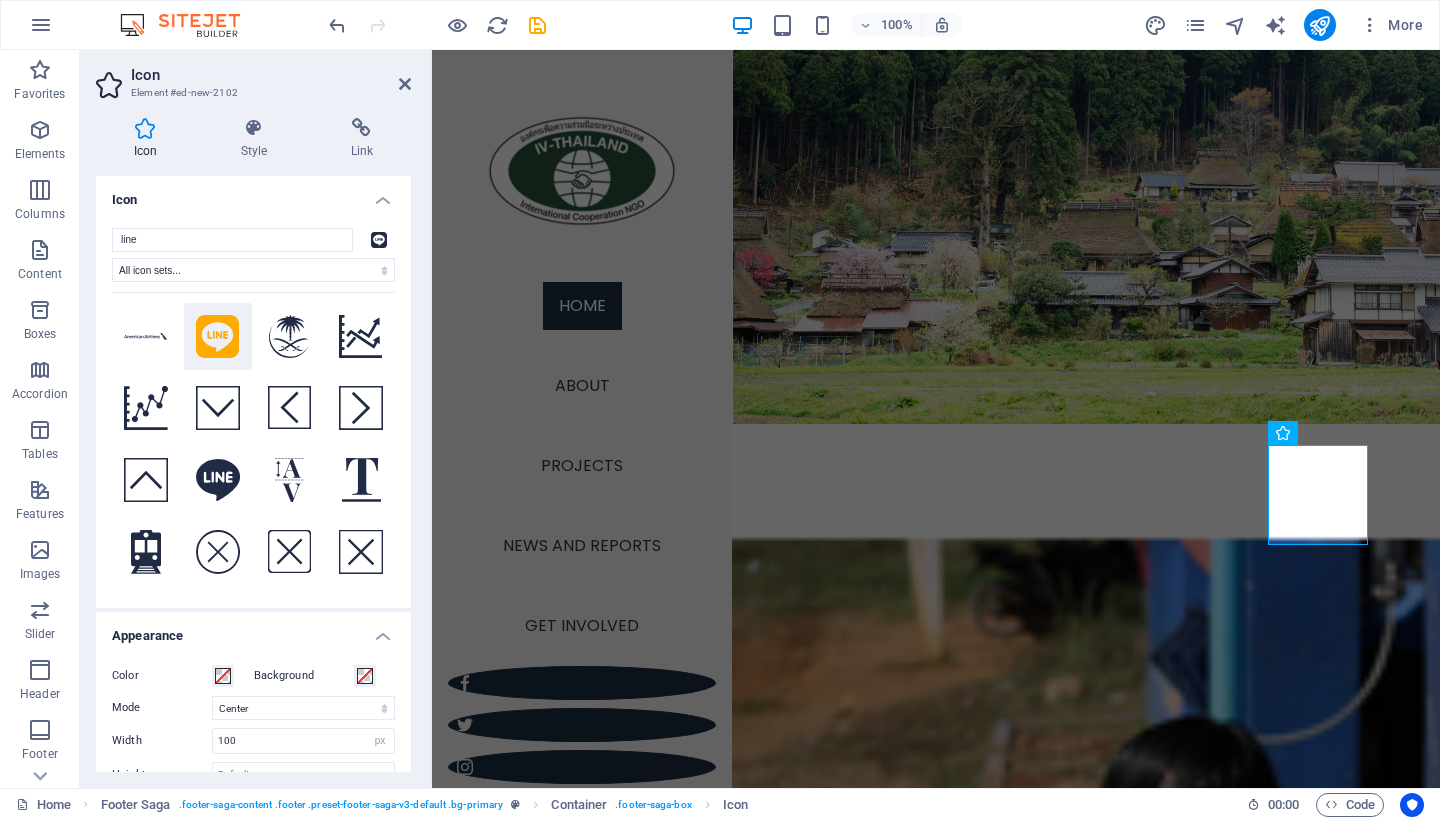 click 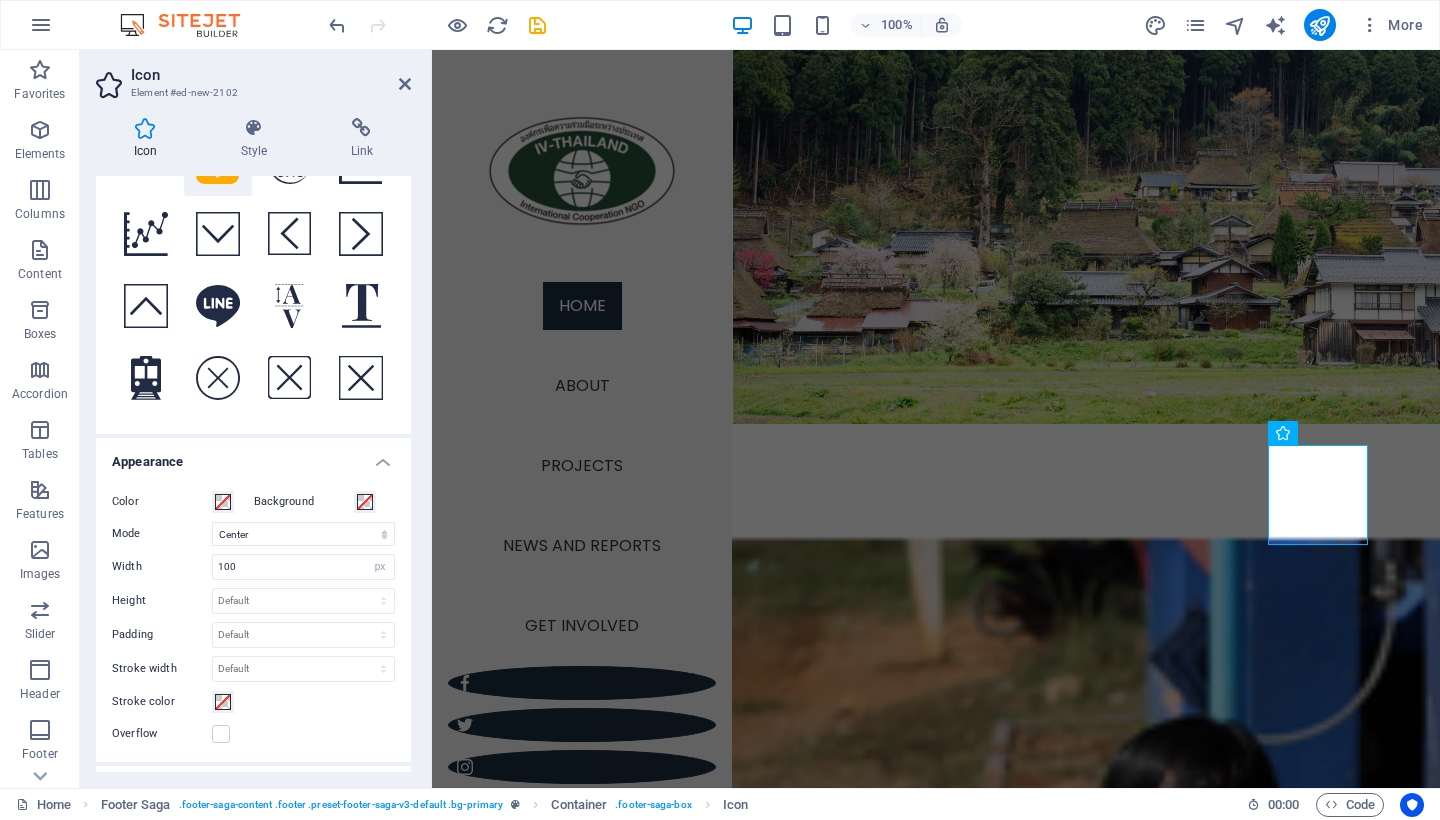 scroll, scrollTop: 306, scrollLeft: 0, axis: vertical 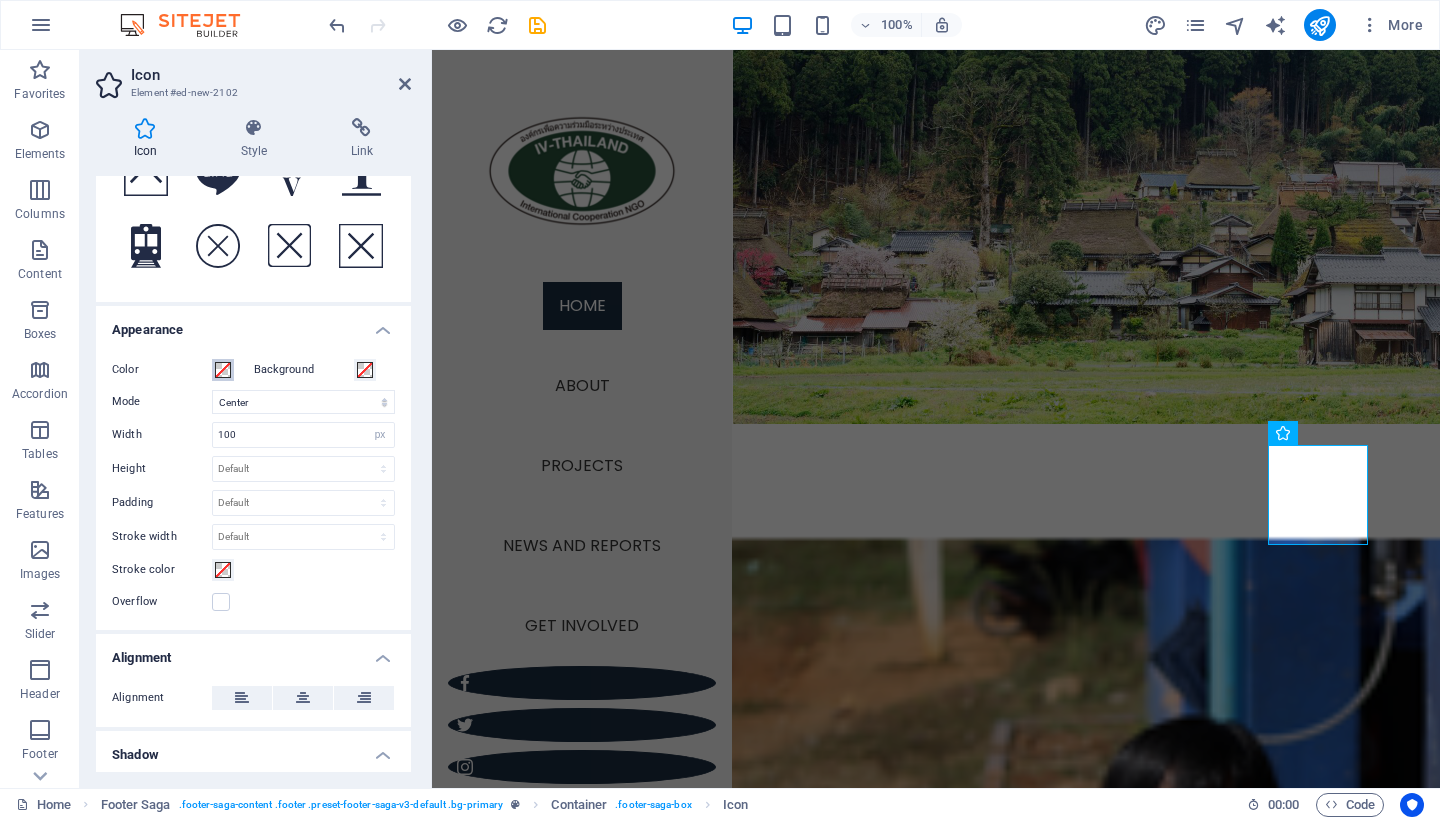 click at bounding box center (223, 370) 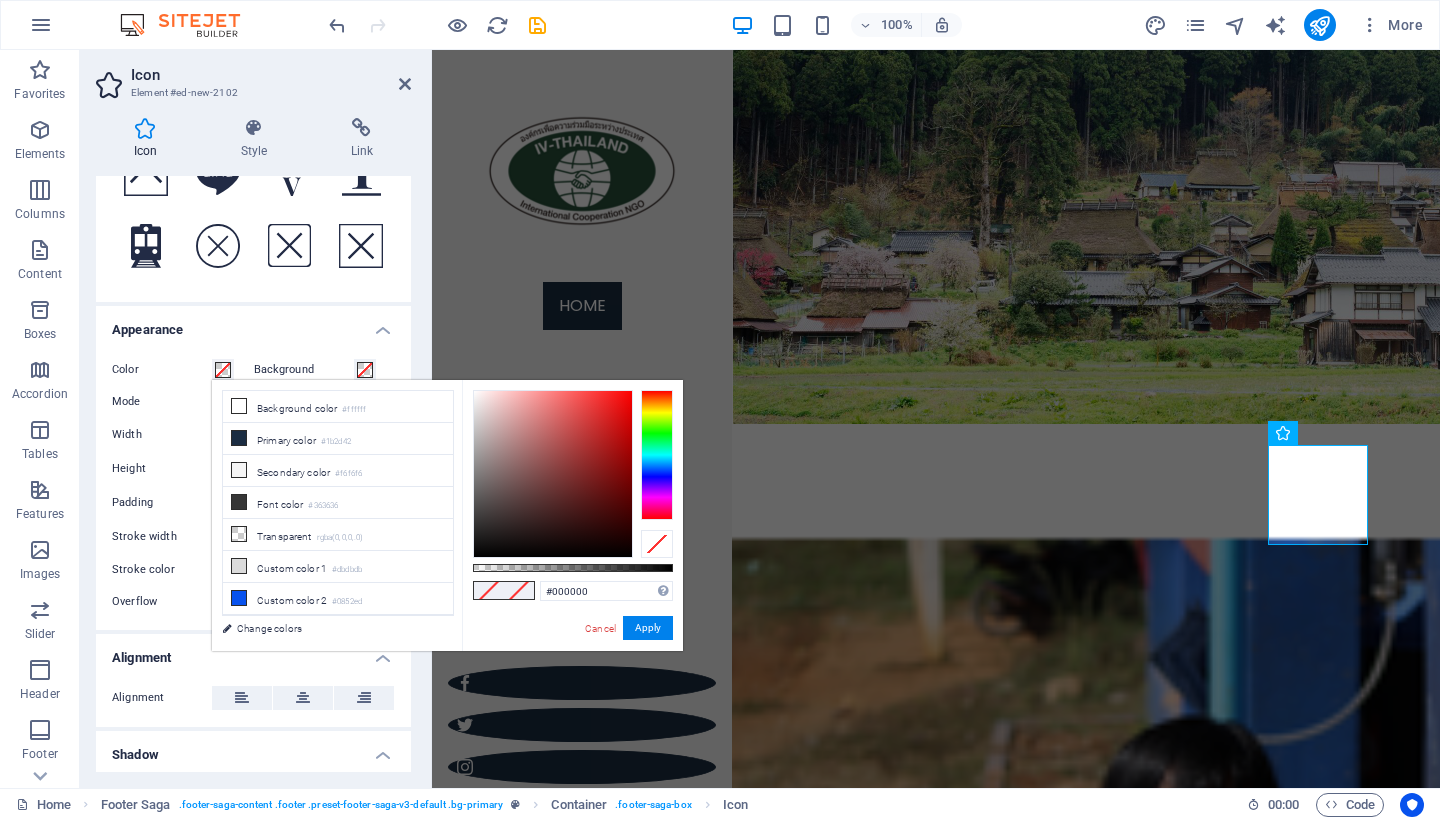 click at bounding box center (657, 455) 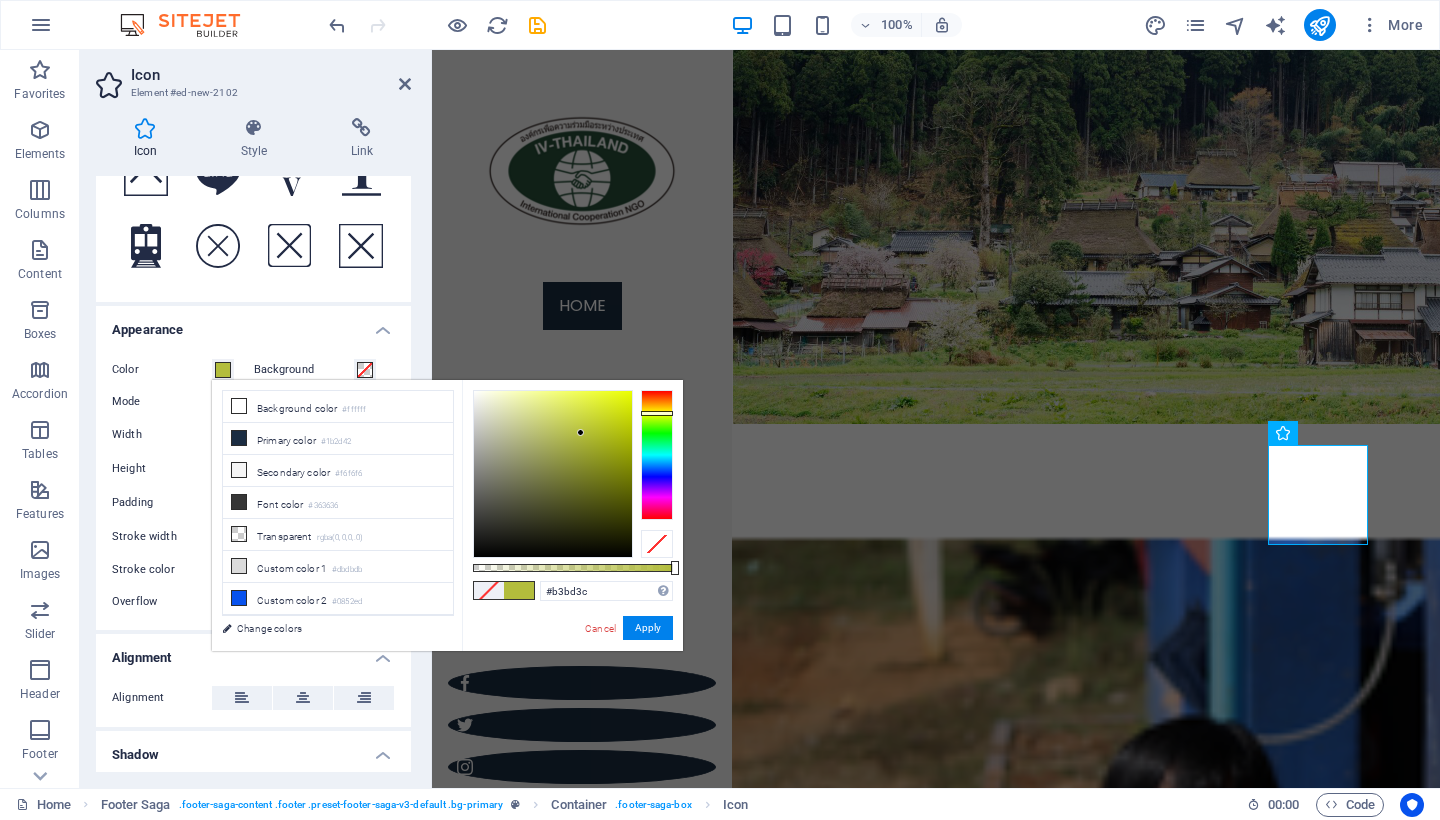 click at bounding box center [553, 474] 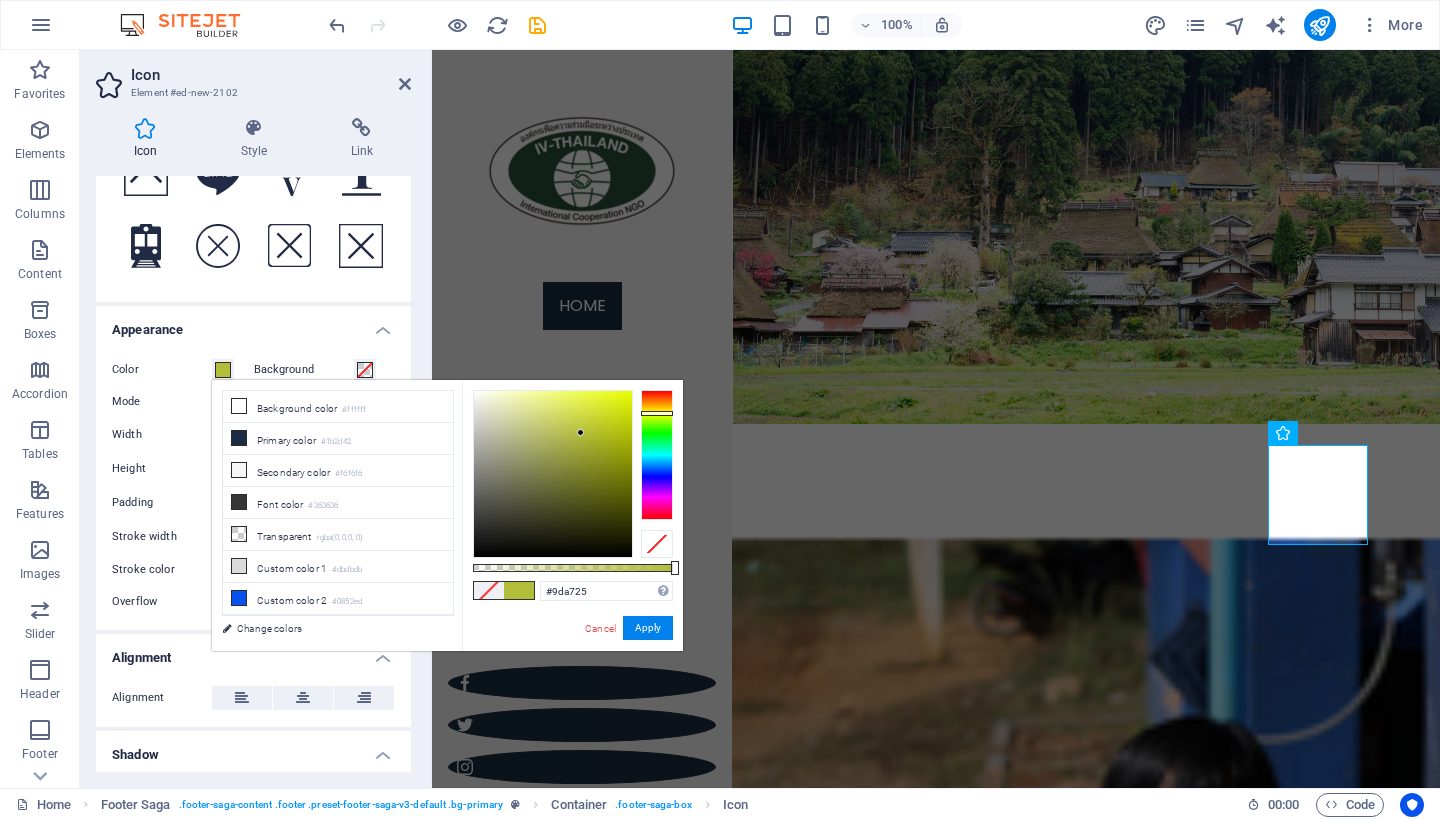 click at bounding box center [553, 474] 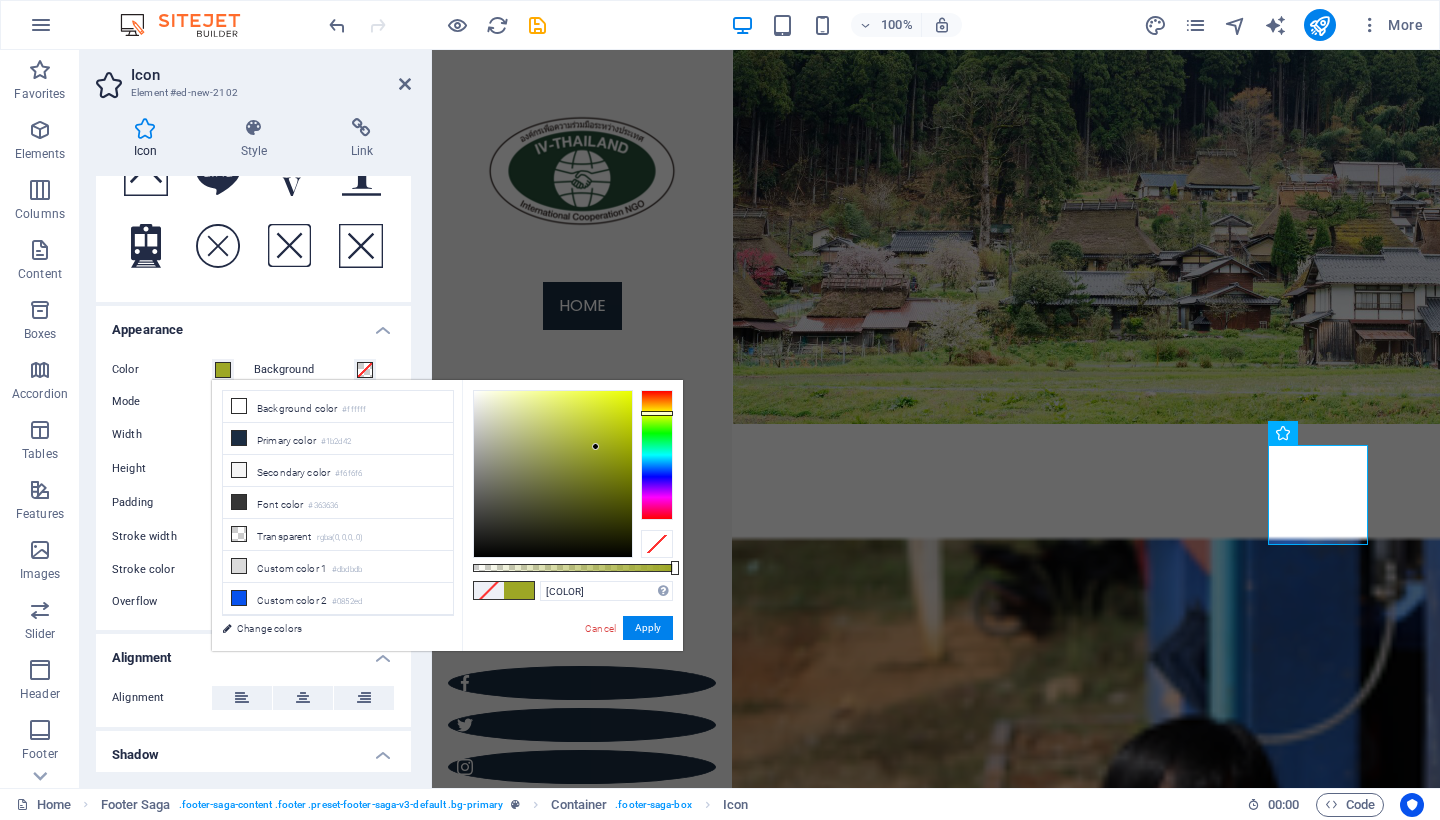 click at bounding box center (553, 474) 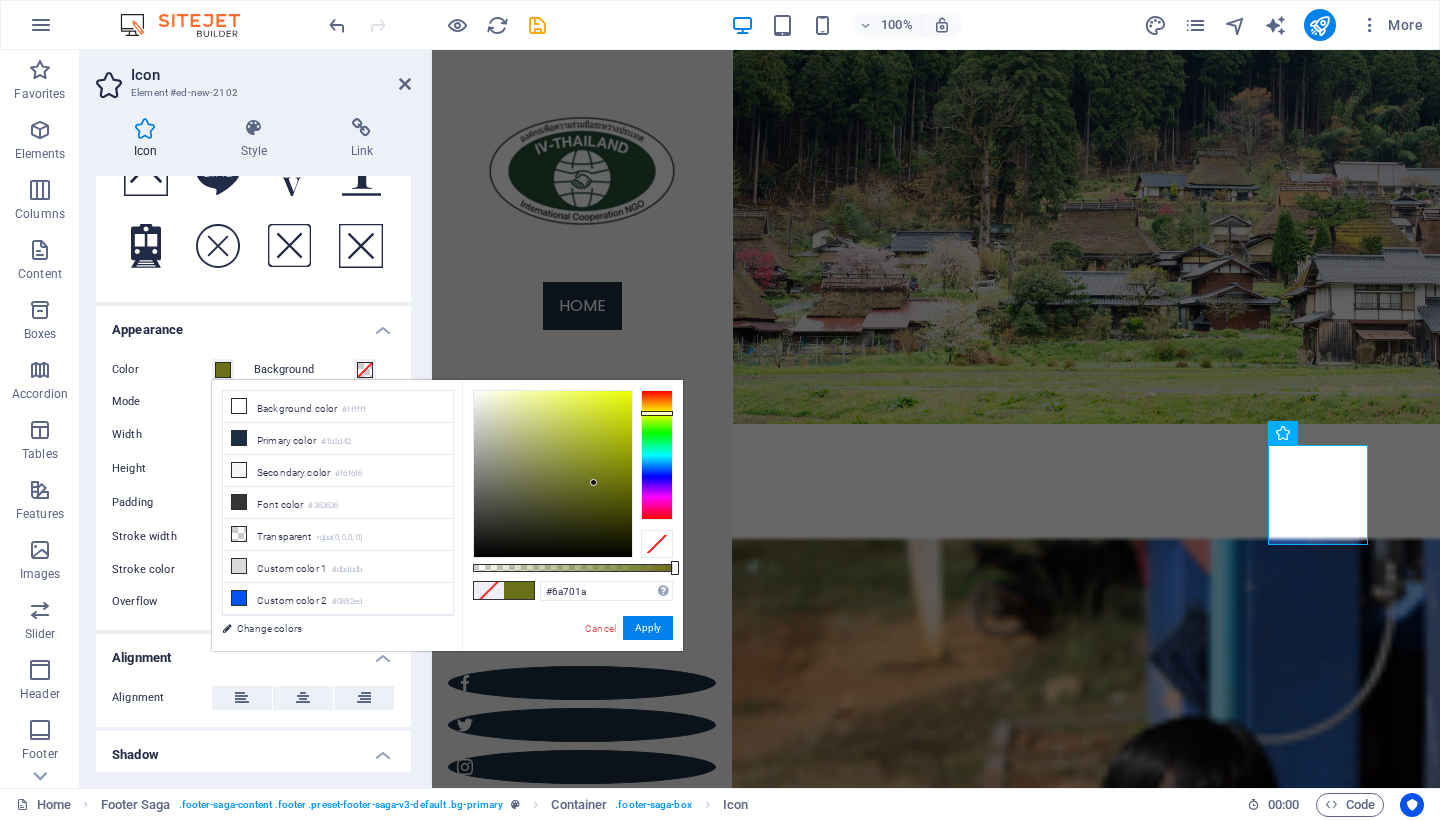 click at bounding box center [553, 474] 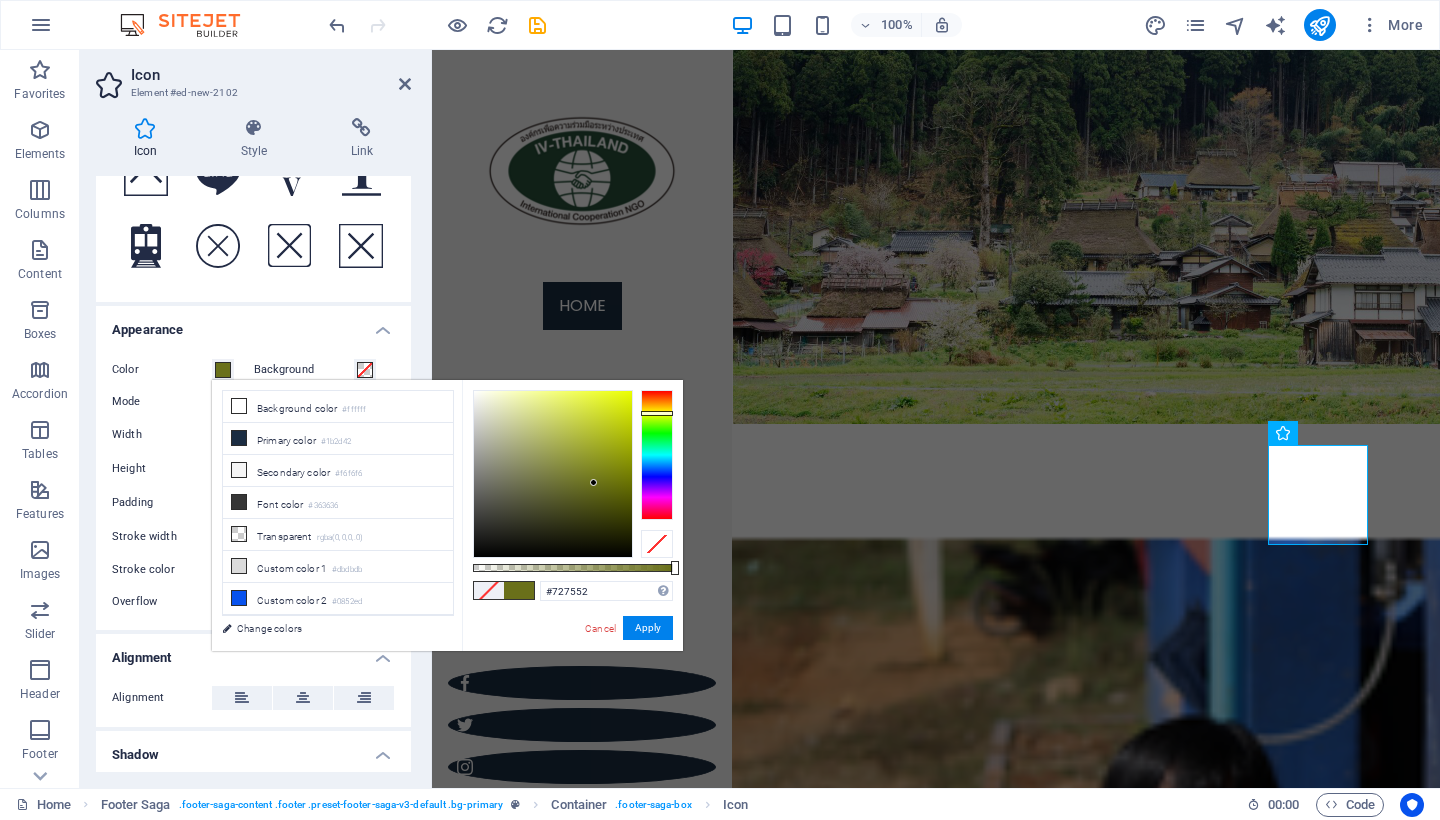 click at bounding box center [553, 474] 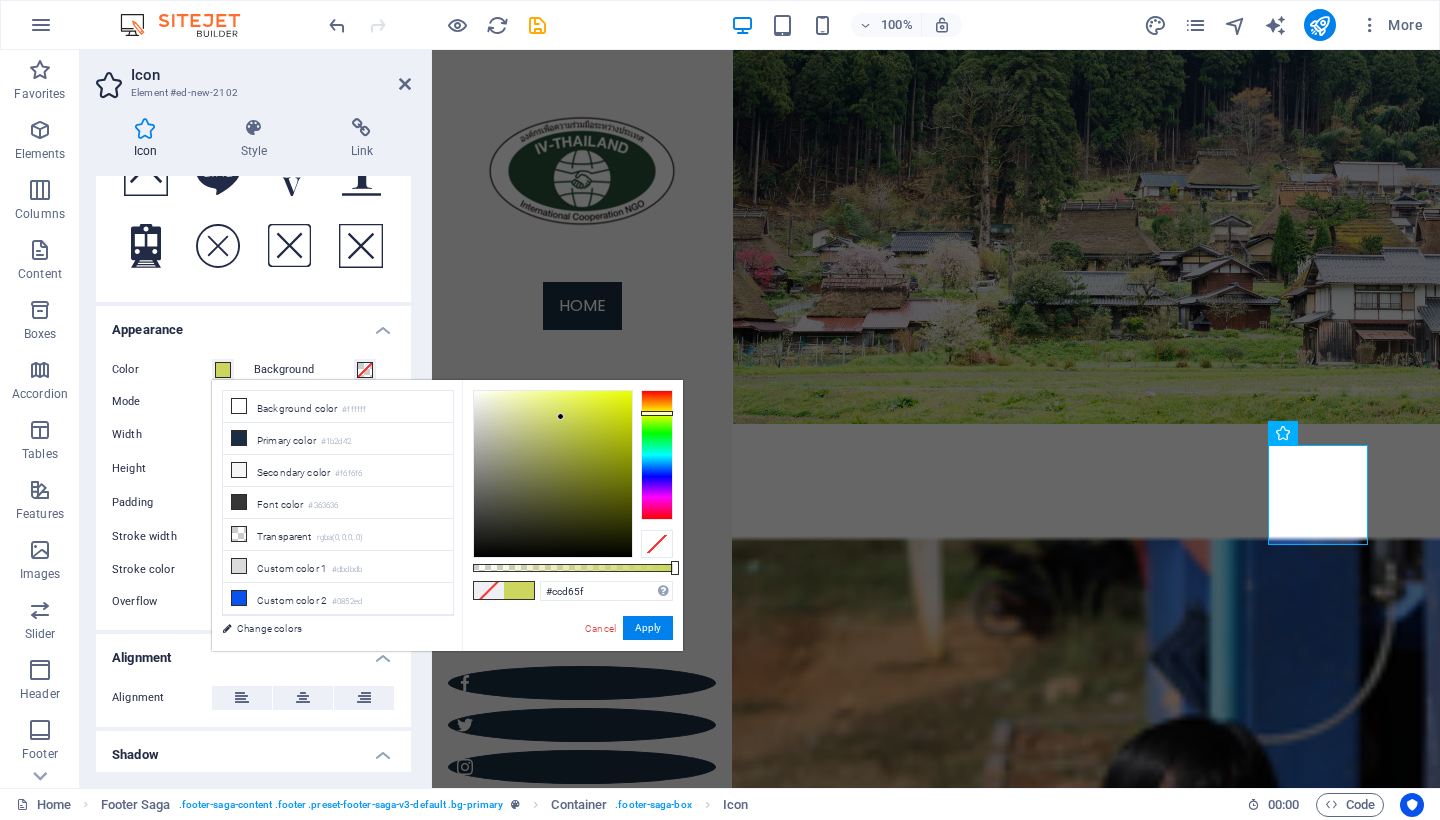 click at bounding box center [553, 474] 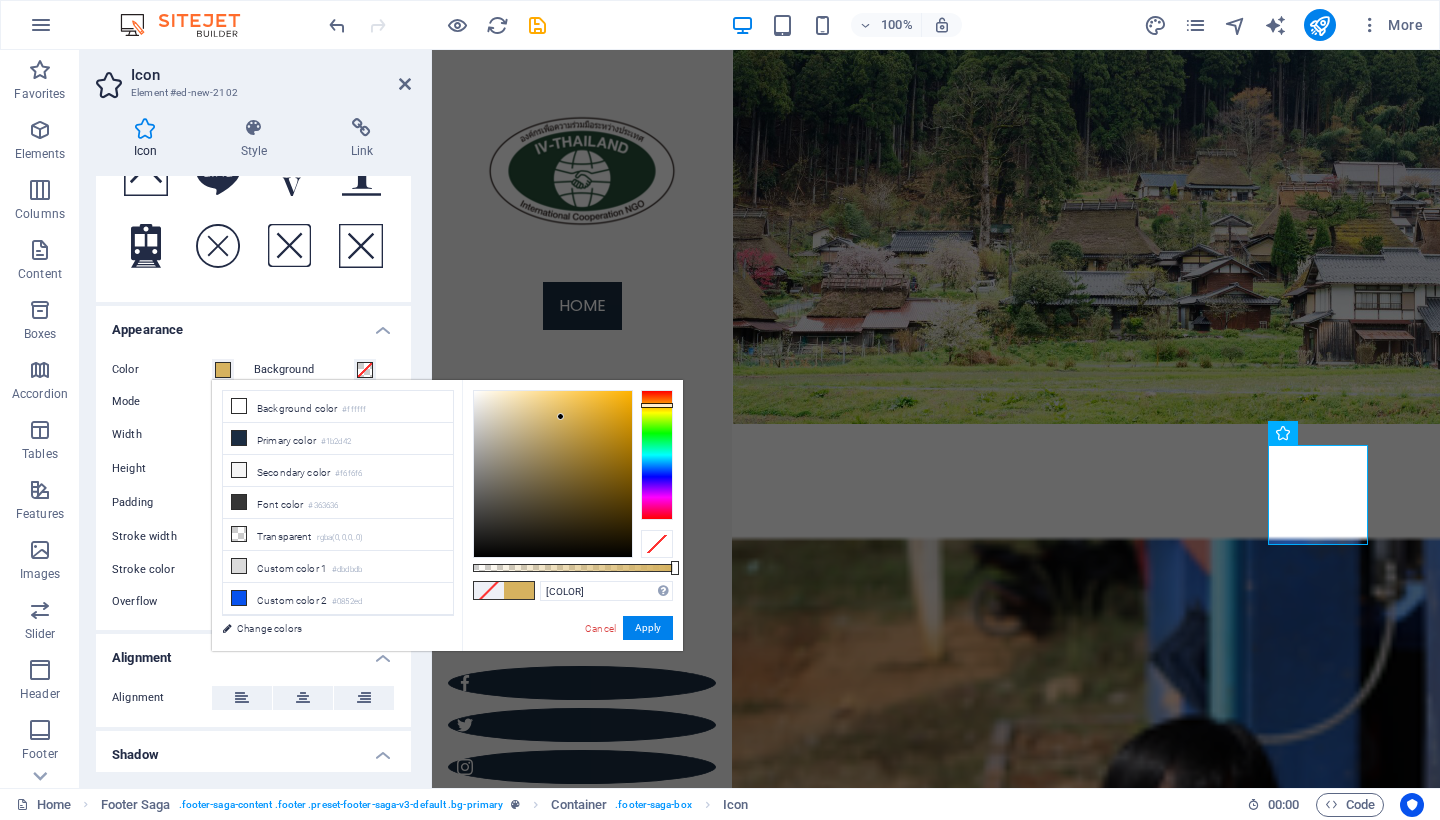 click at bounding box center [657, 405] 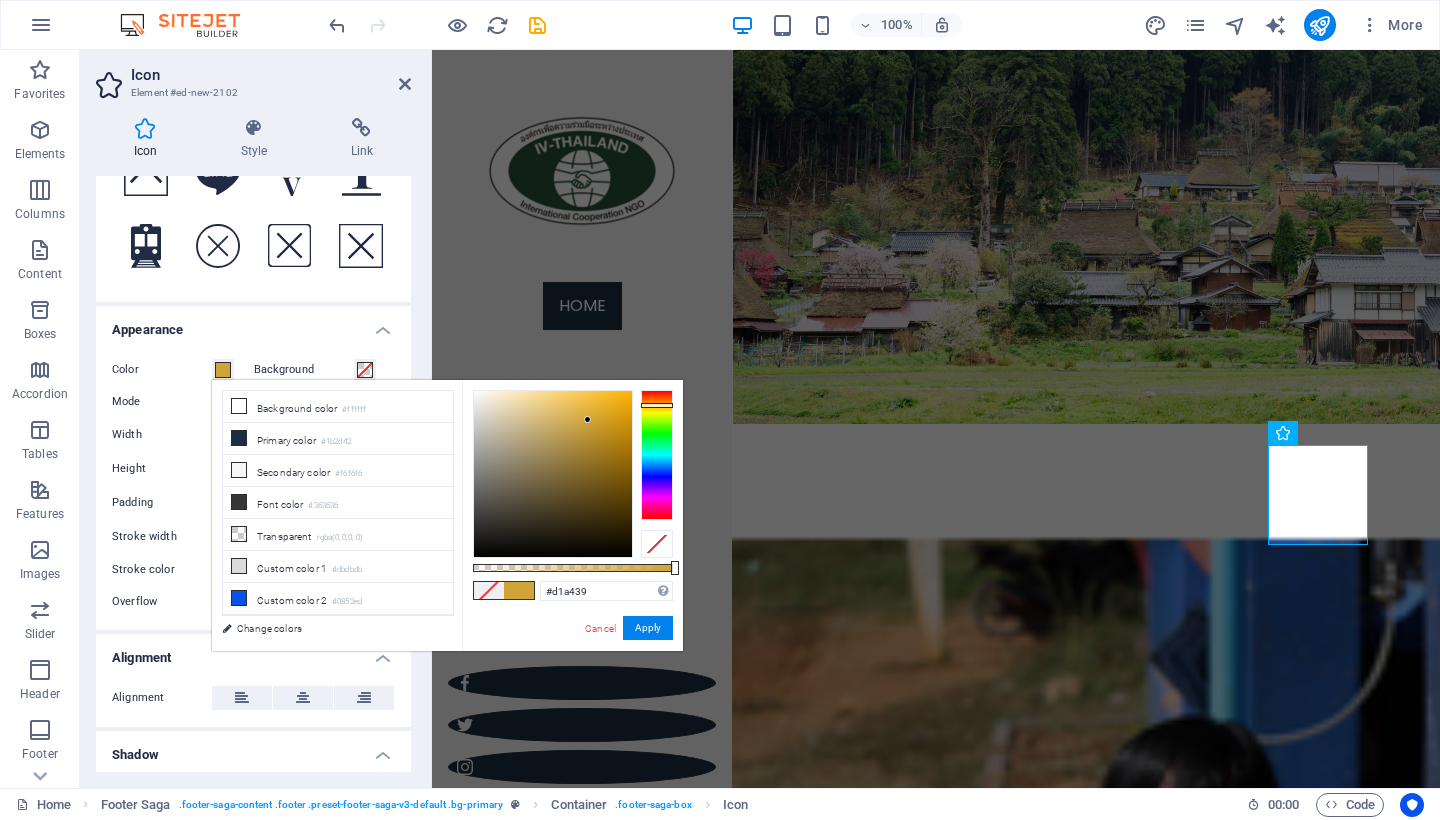 click at bounding box center [553, 474] 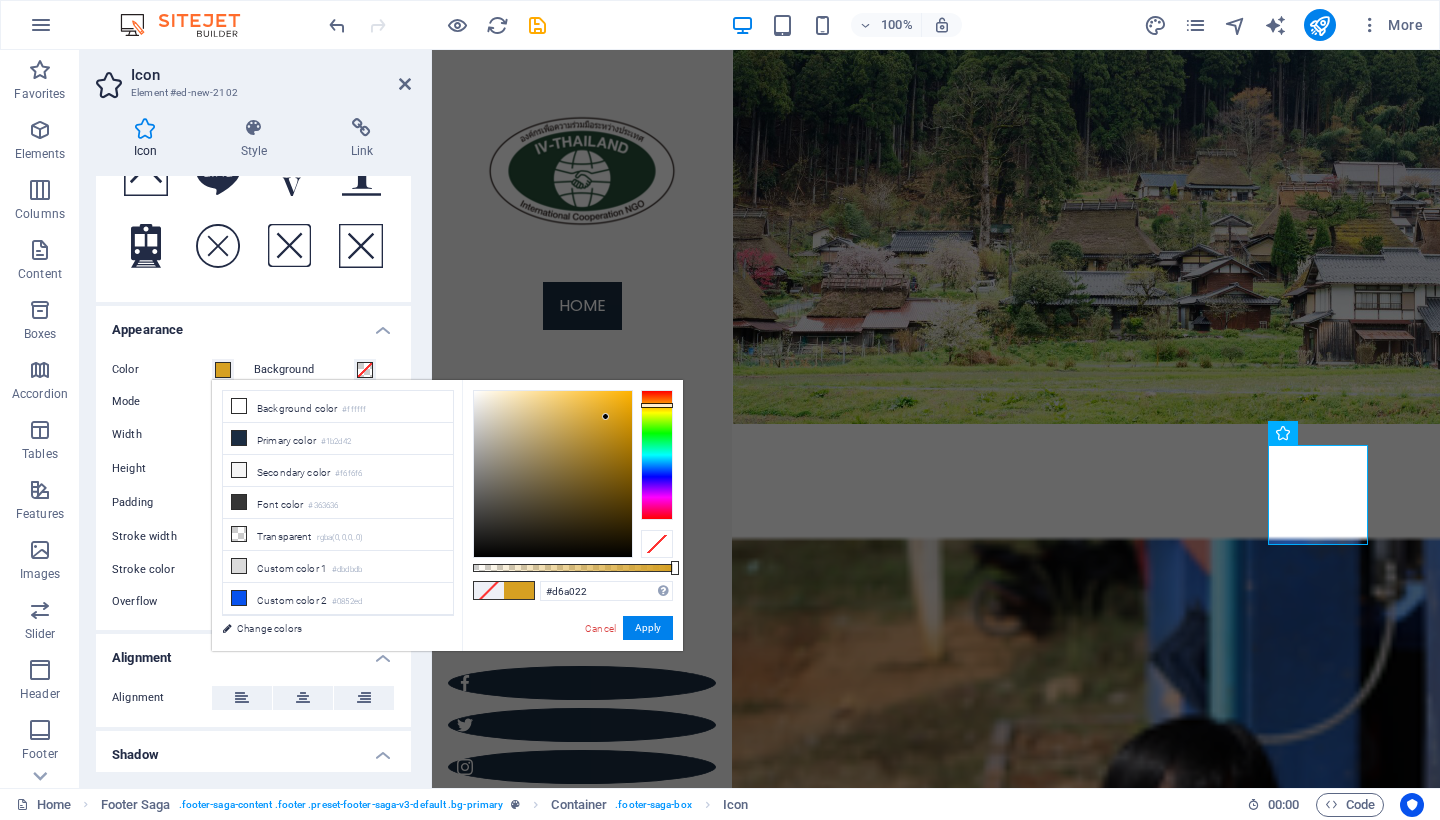 click at bounding box center (553, 474) 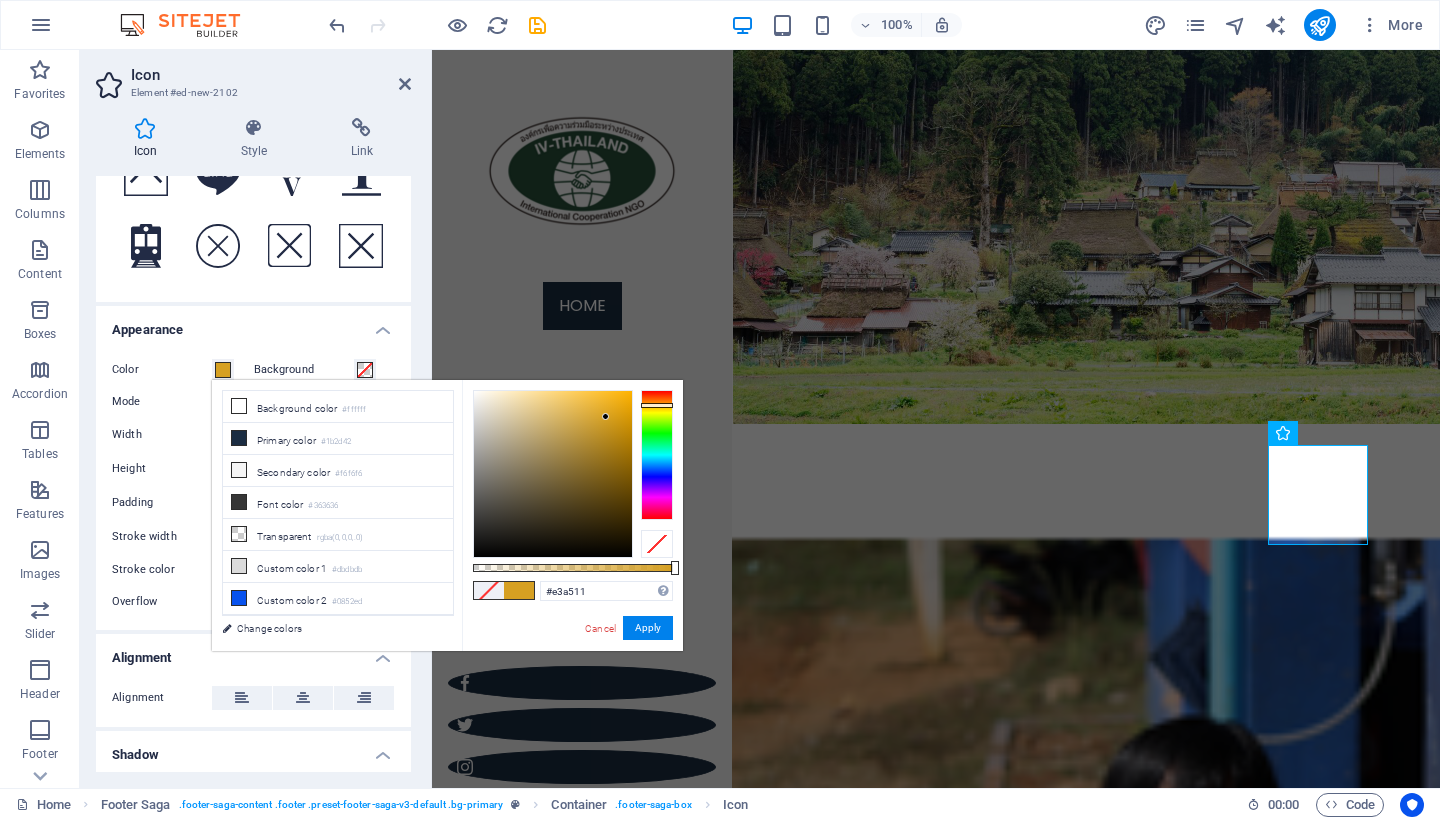 click at bounding box center (553, 474) 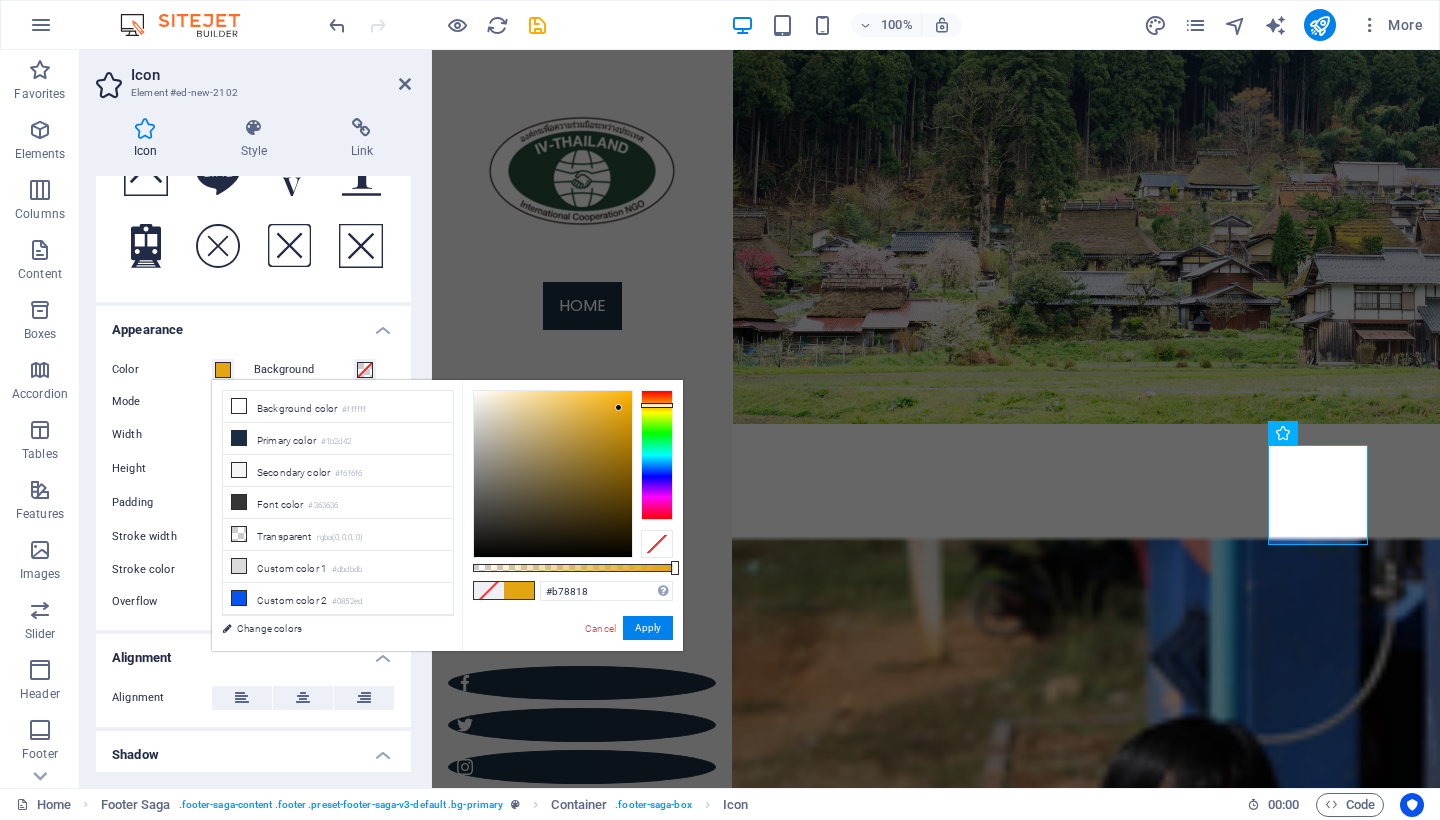click at bounding box center (553, 474) 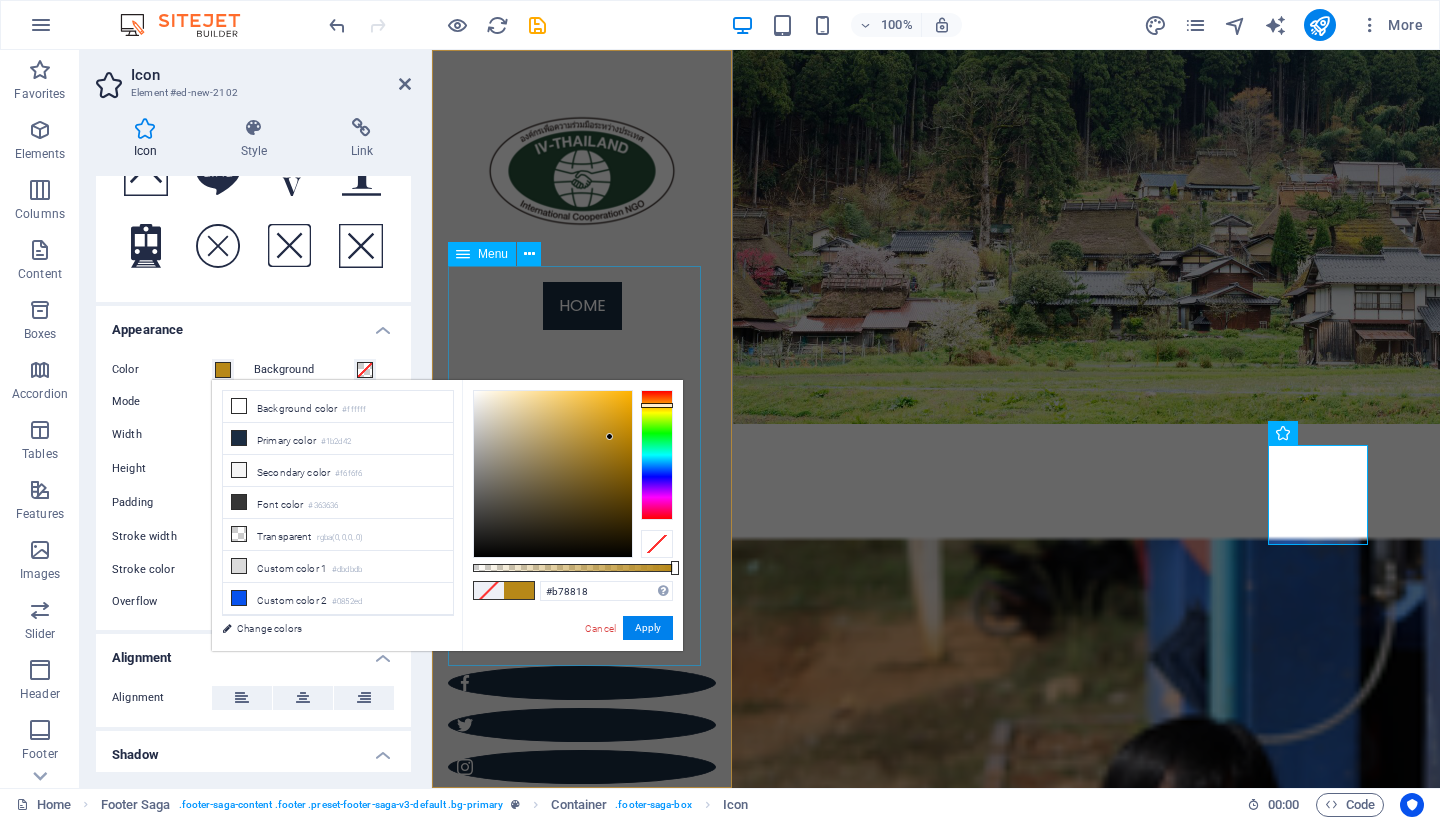 click on "Home About Projects News and reports Get involved" at bounding box center (582, 466) 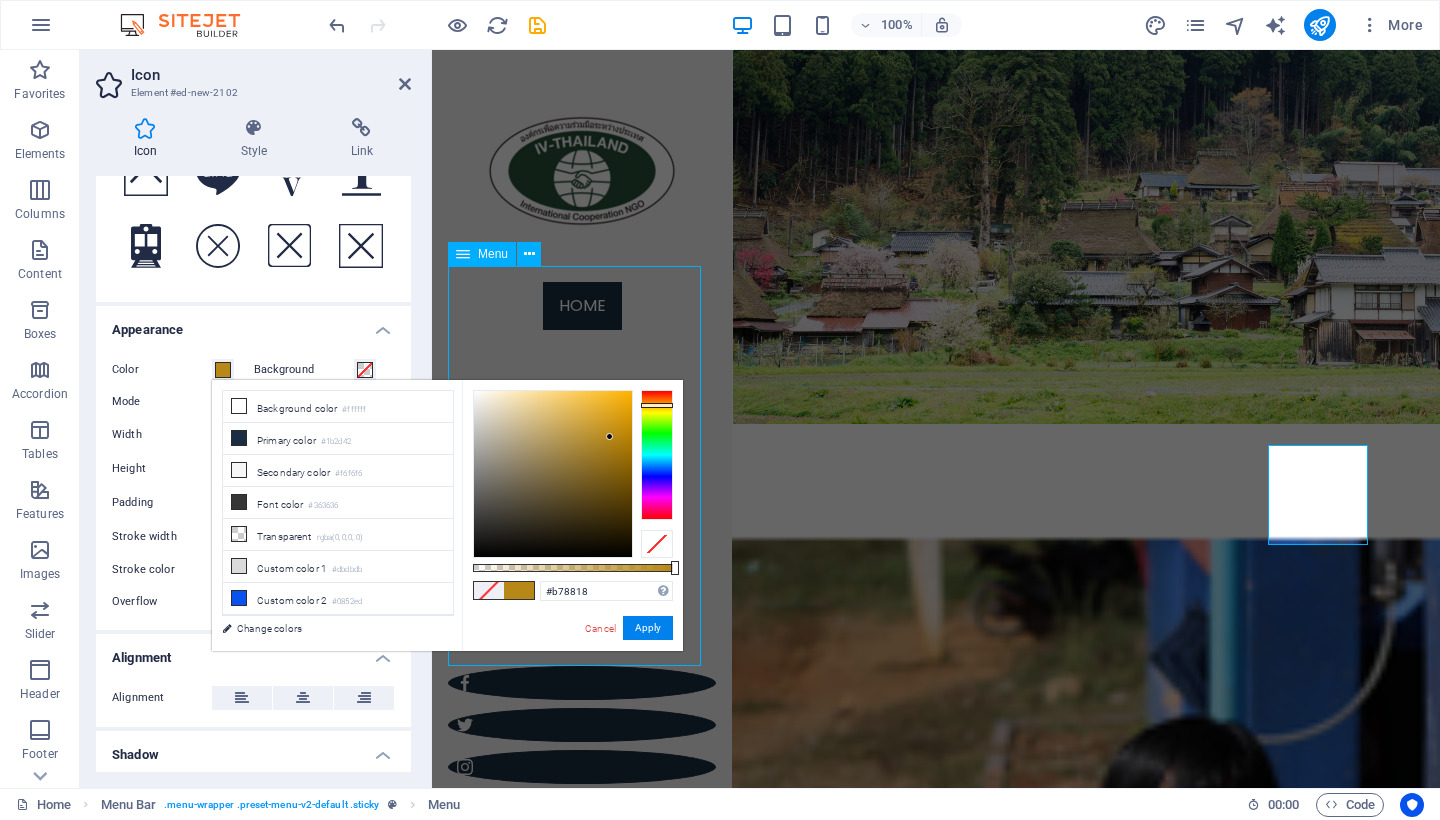 scroll, scrollTop: 4454, scrollLeft: 0, axis: vertical 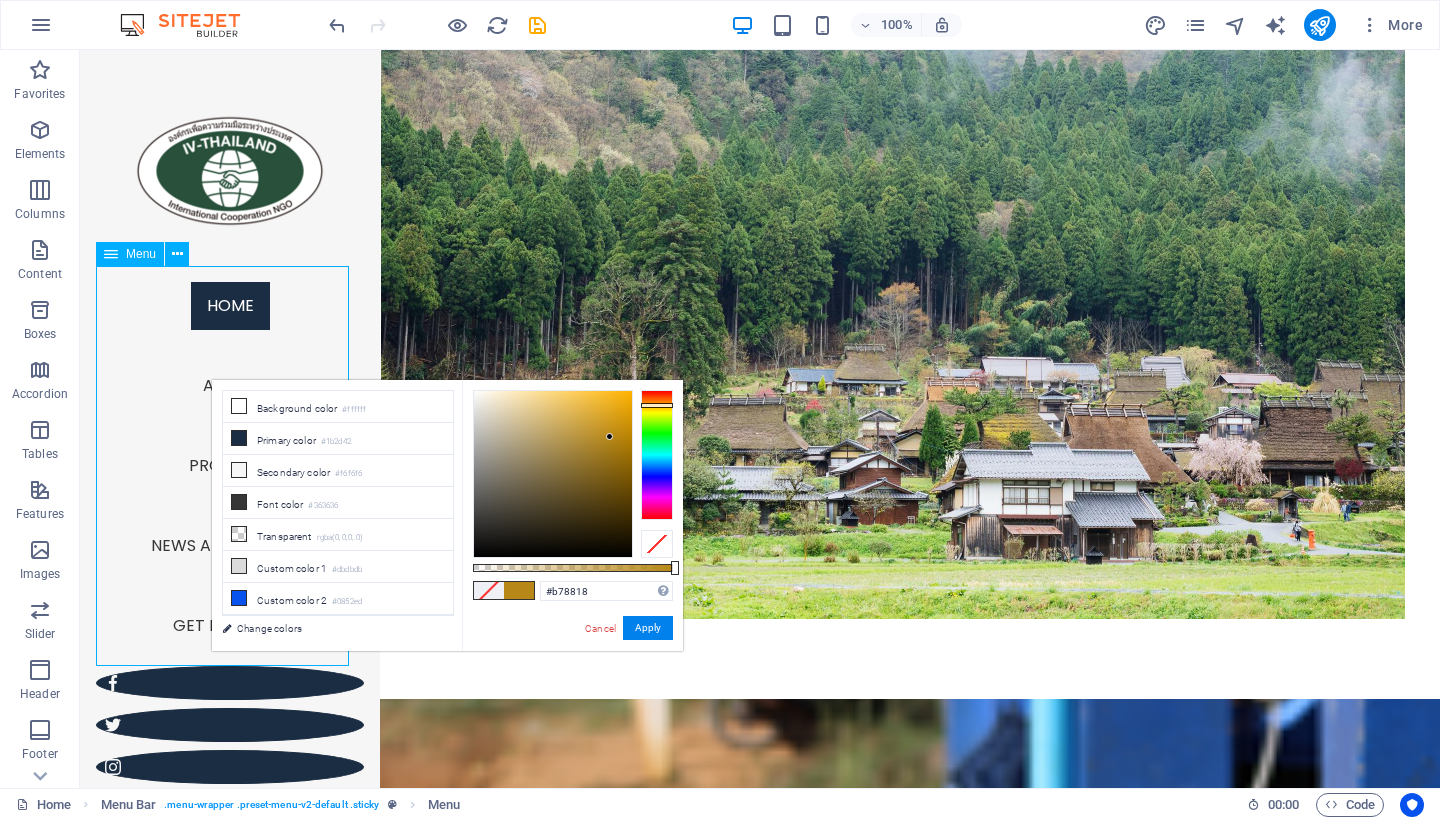 type on "#e9b435" 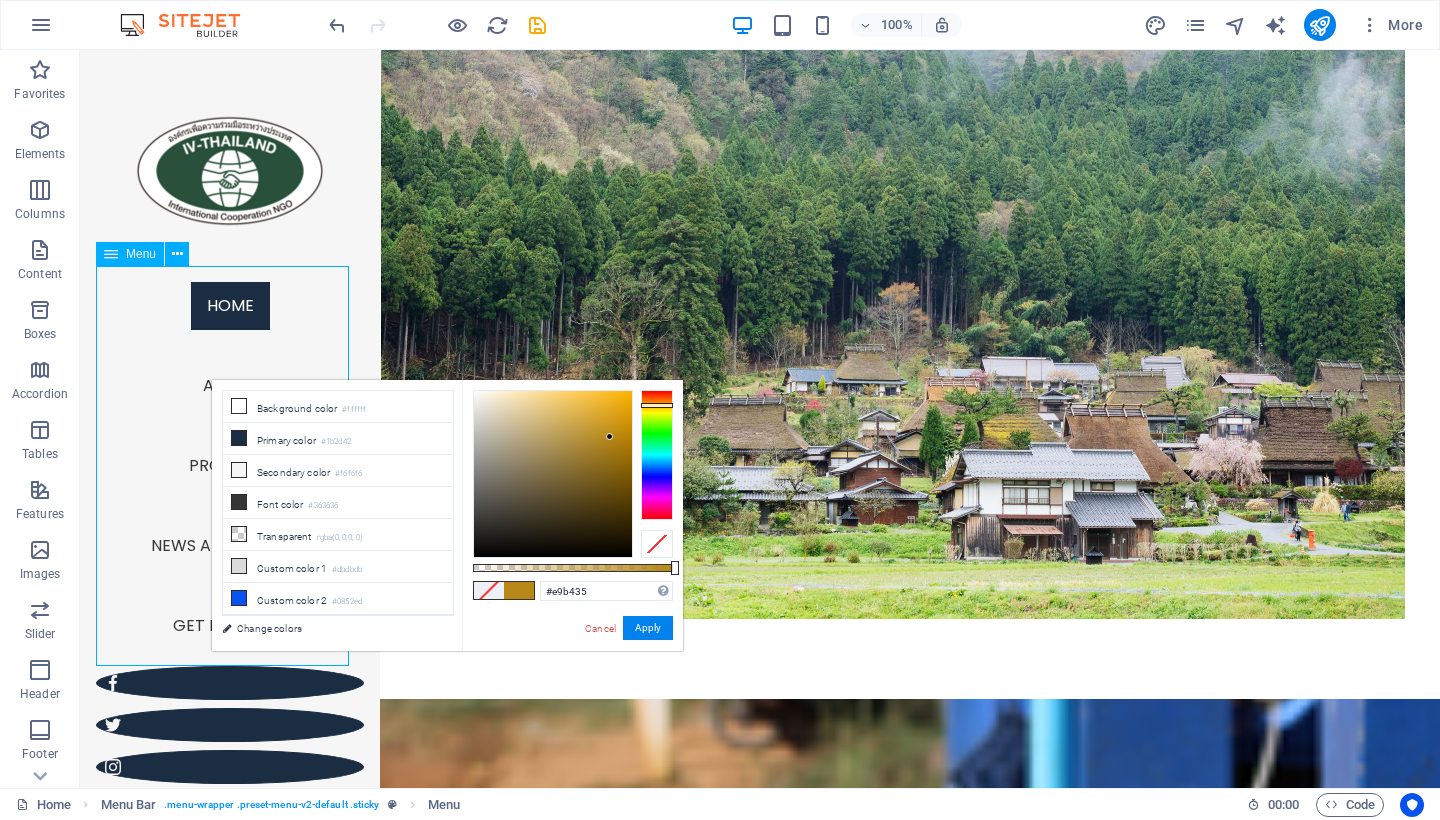 click at bounding box center [553, 474] 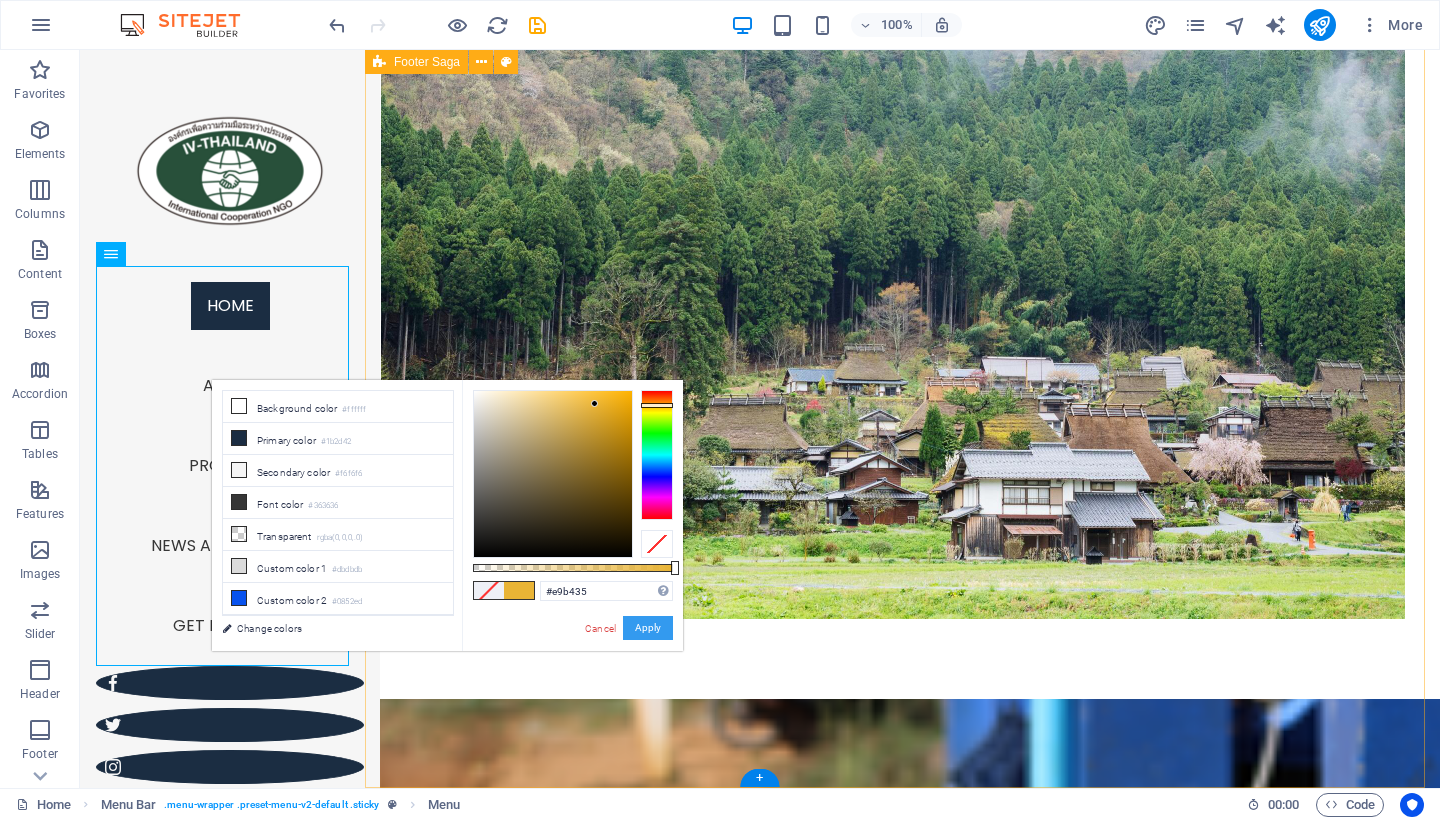 click on "Apply" at bounding box center [648, 628] 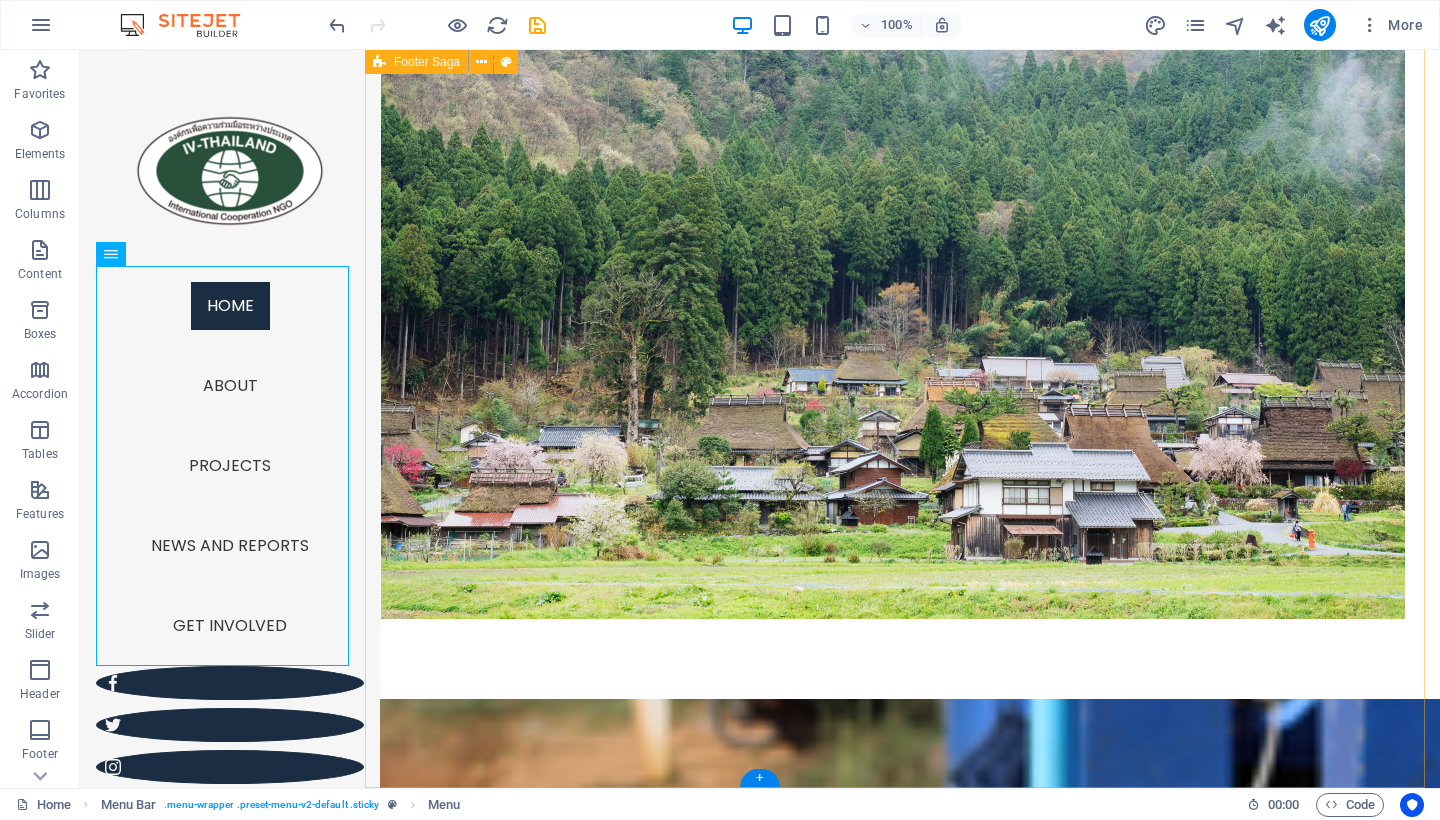 click on "IV-THAILAND, International Volunteers Foundation   Legal Notice  |  Privacy Contact Mobil:  Email:  [EMAIL] Managed by Certified NPO Terra Renaissance © [YEAR] IV-Thailand. Content from Terra Renaissance used with permission . Address [ADDRESS],  [DISTRICT], [DISTRICT], [CITY], [COUNTRY] Navigation Home About Projects News and reports Get involved LINE" at bounding box center [902, 4252] 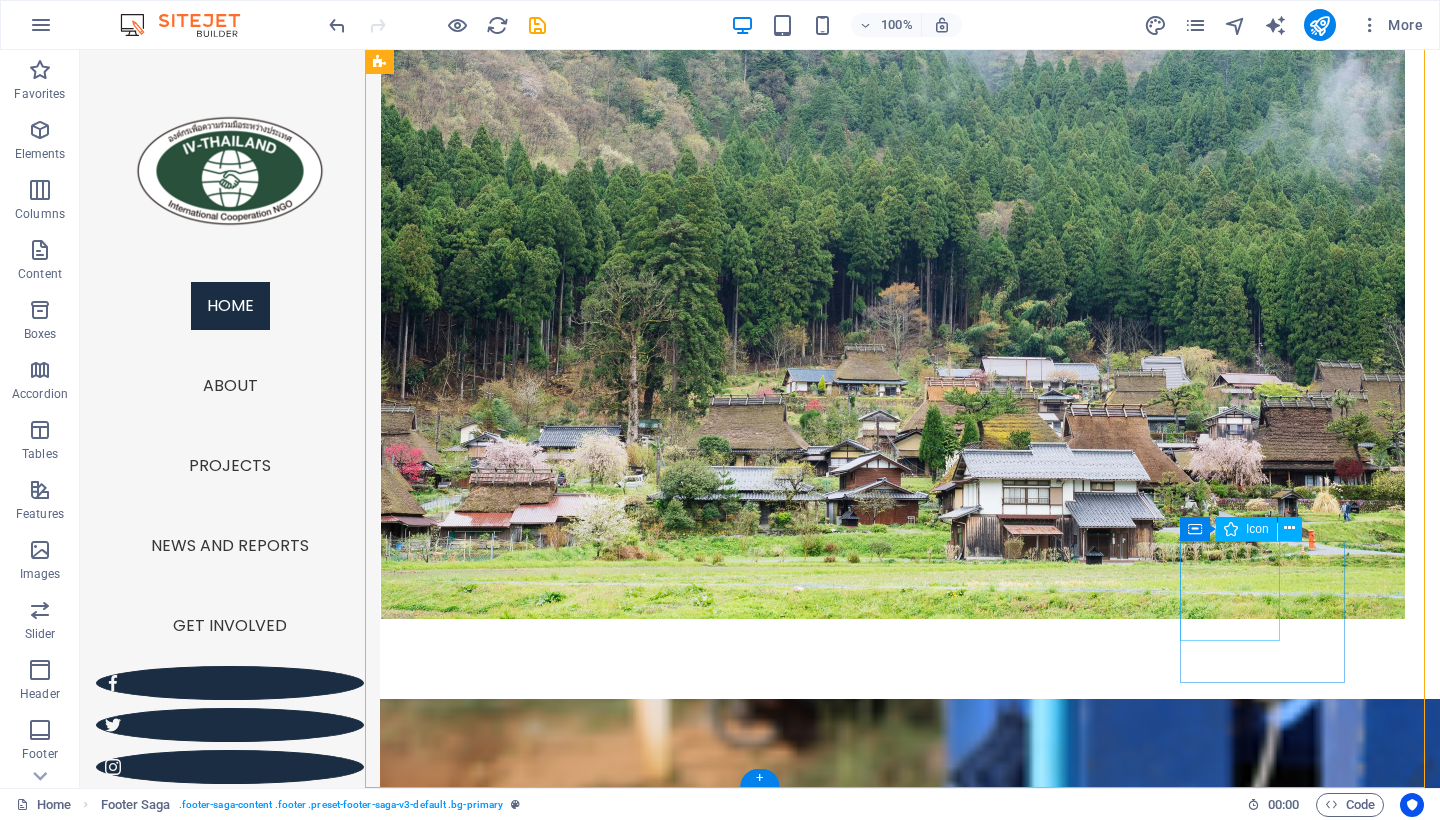 click at bounding box center [529, 5264] 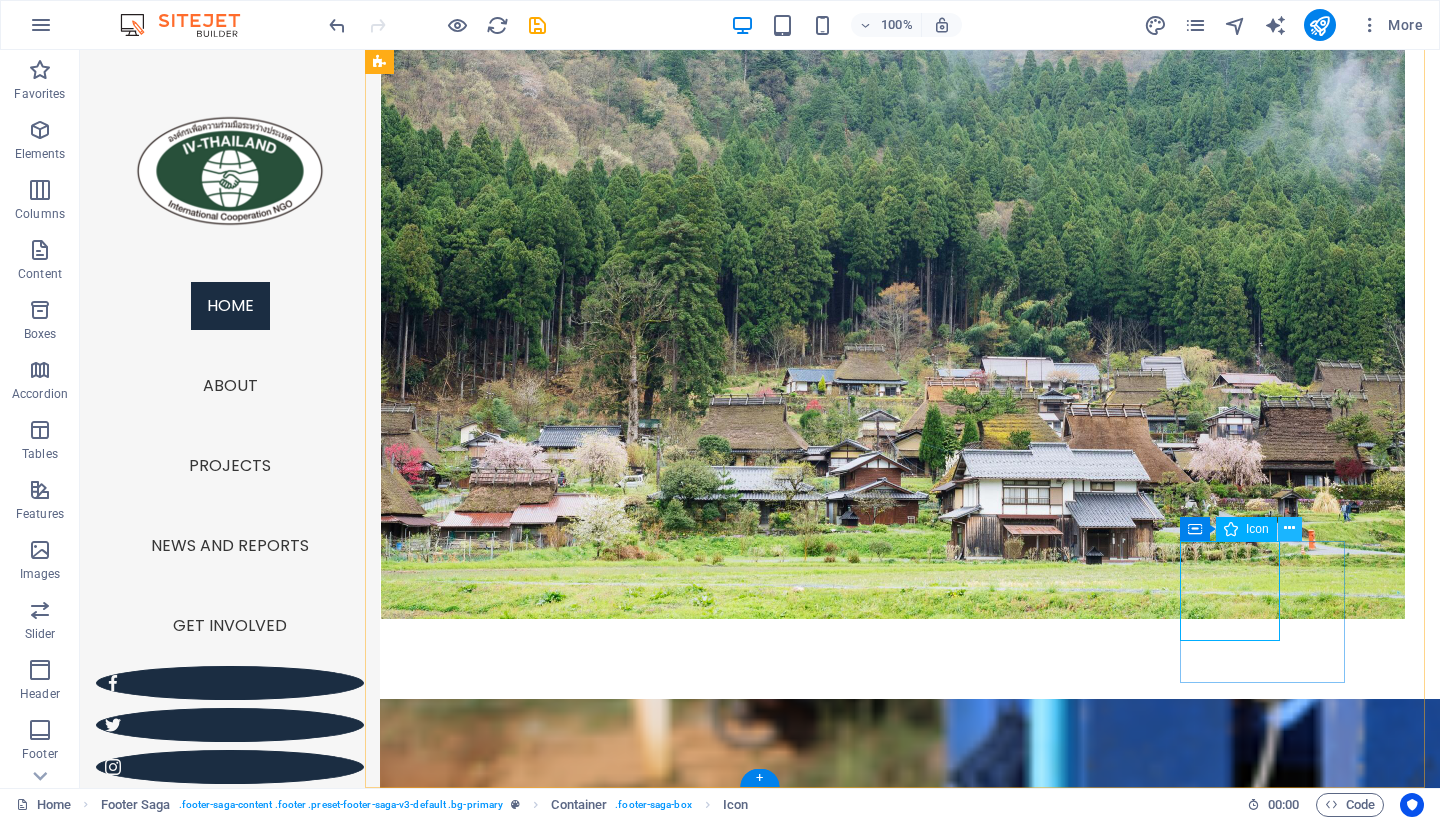 click at bounding box center [1289, 528] 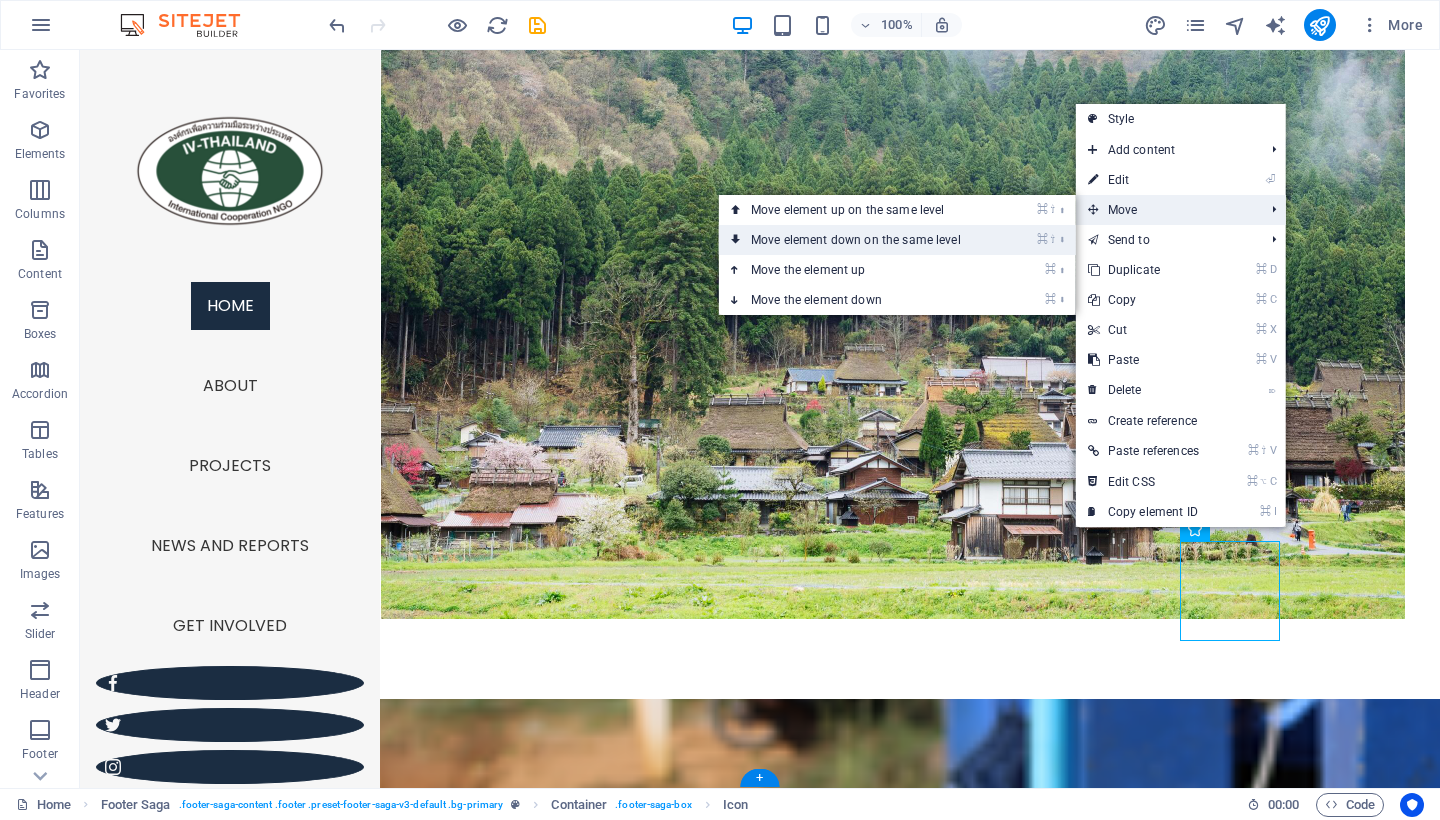 click on "⌘ ⇧ ⬇  Move element down on the same level" at bounding box center [860, 240] 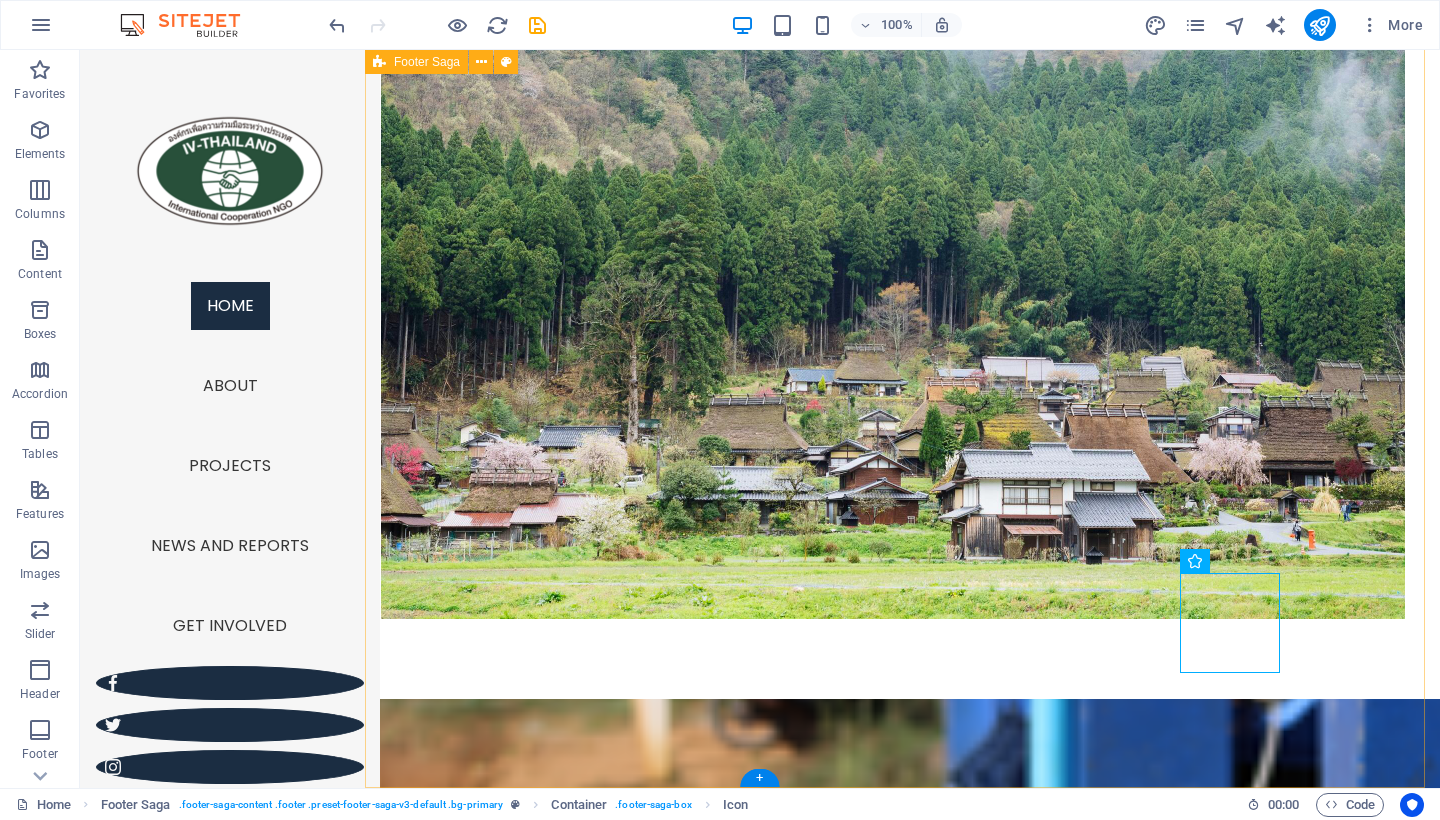 click on "IV-THAILAND, International Volunteers Foundation   Legal Notice  |  Privacy Contact Mobil:  Email:  [EMAIL] Managed by Certified NPO Terra Renaissance © [YEAR] IV-Thailand. Content from Terra Renaissance used with permission . Address [ADDRESS],  [DISTRICT], [DISTRICT], [CITY], [COUNTRY] Navigation Home About Projects News and reports Get involved LINE" at bounding box center (902, 4252) 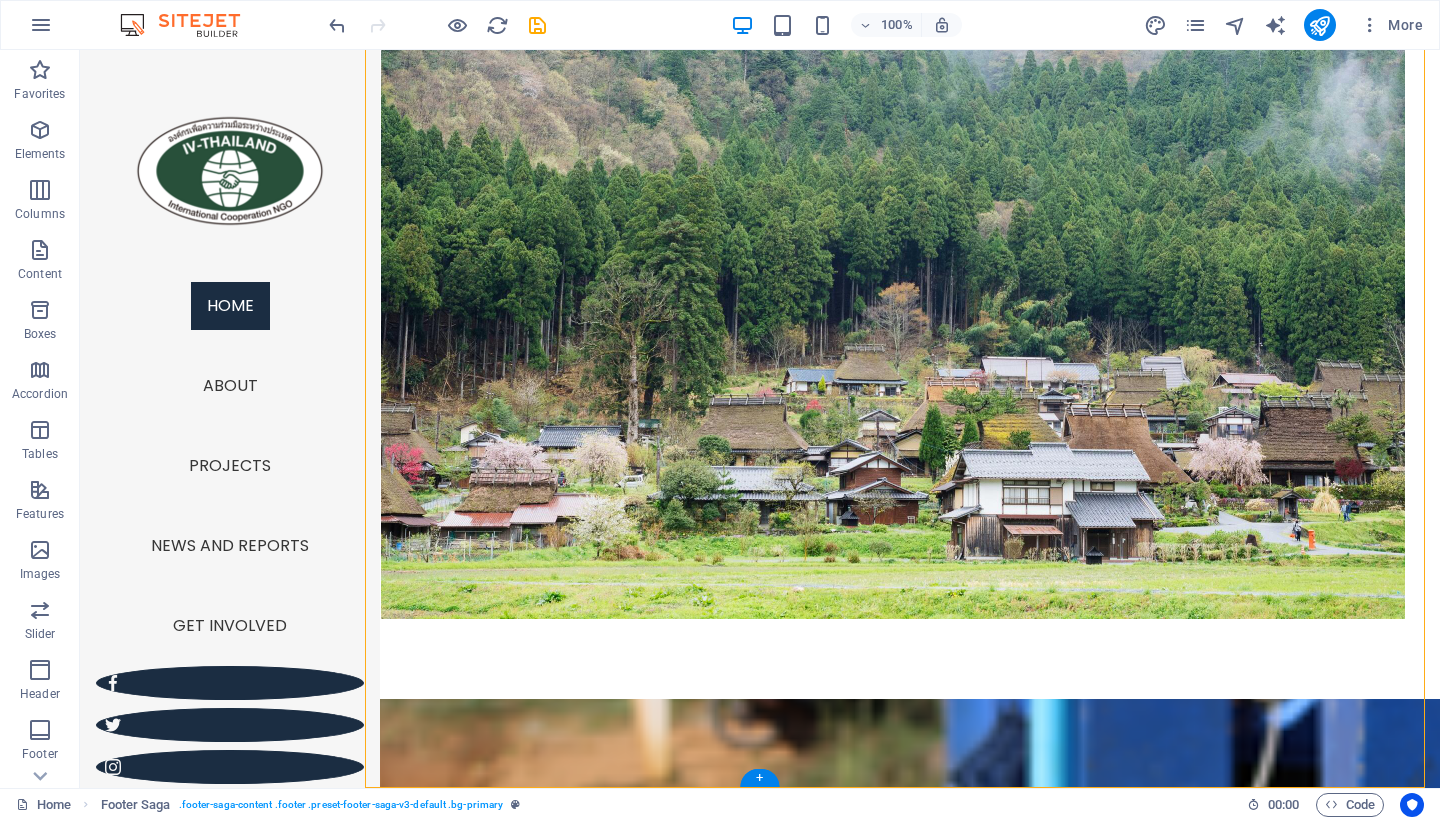 click on "LINE" at bounding box center [529, 5285] 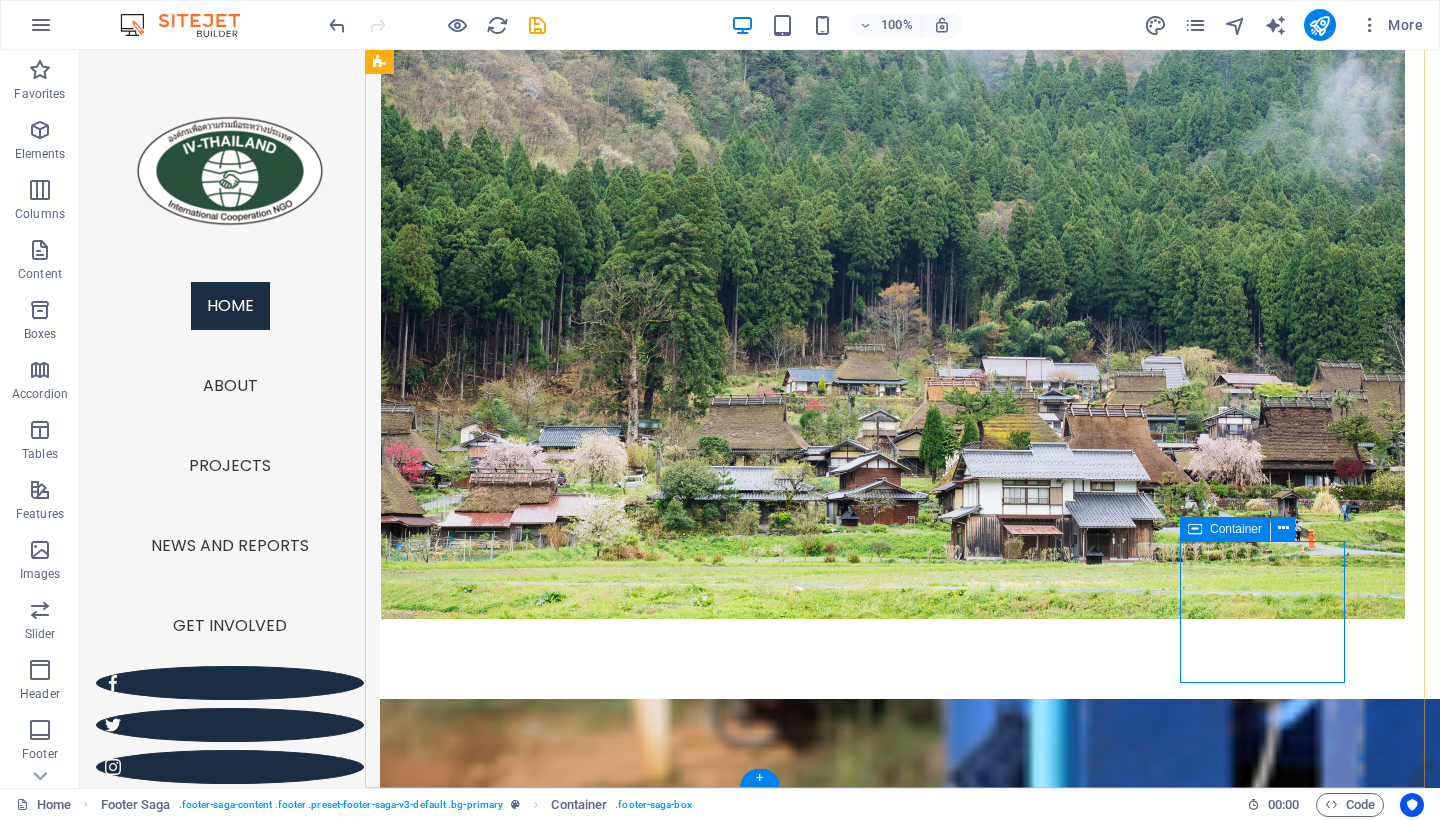 click at bounding box center [1195, 529] 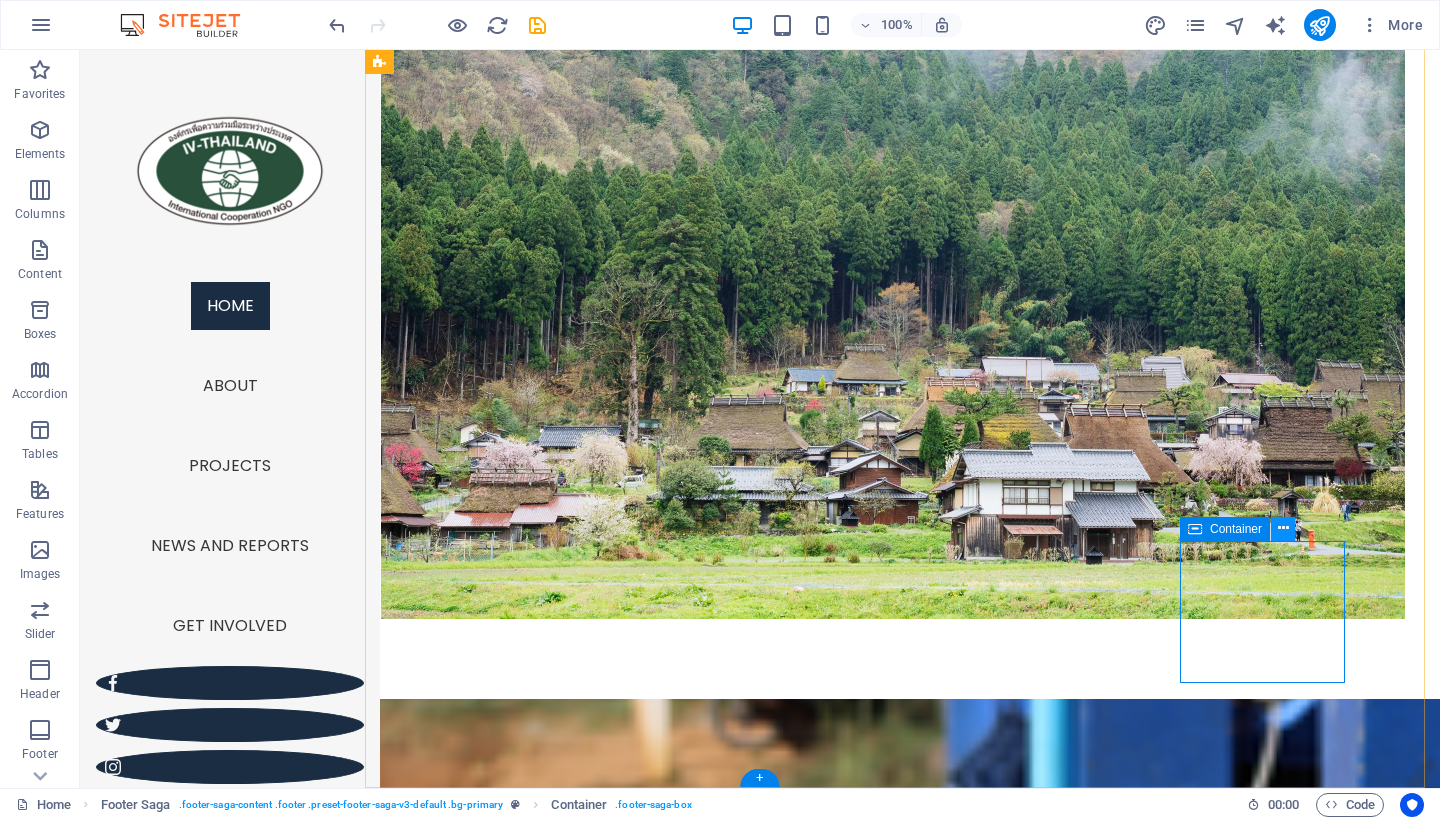 click at bounding box center (1283, 528) 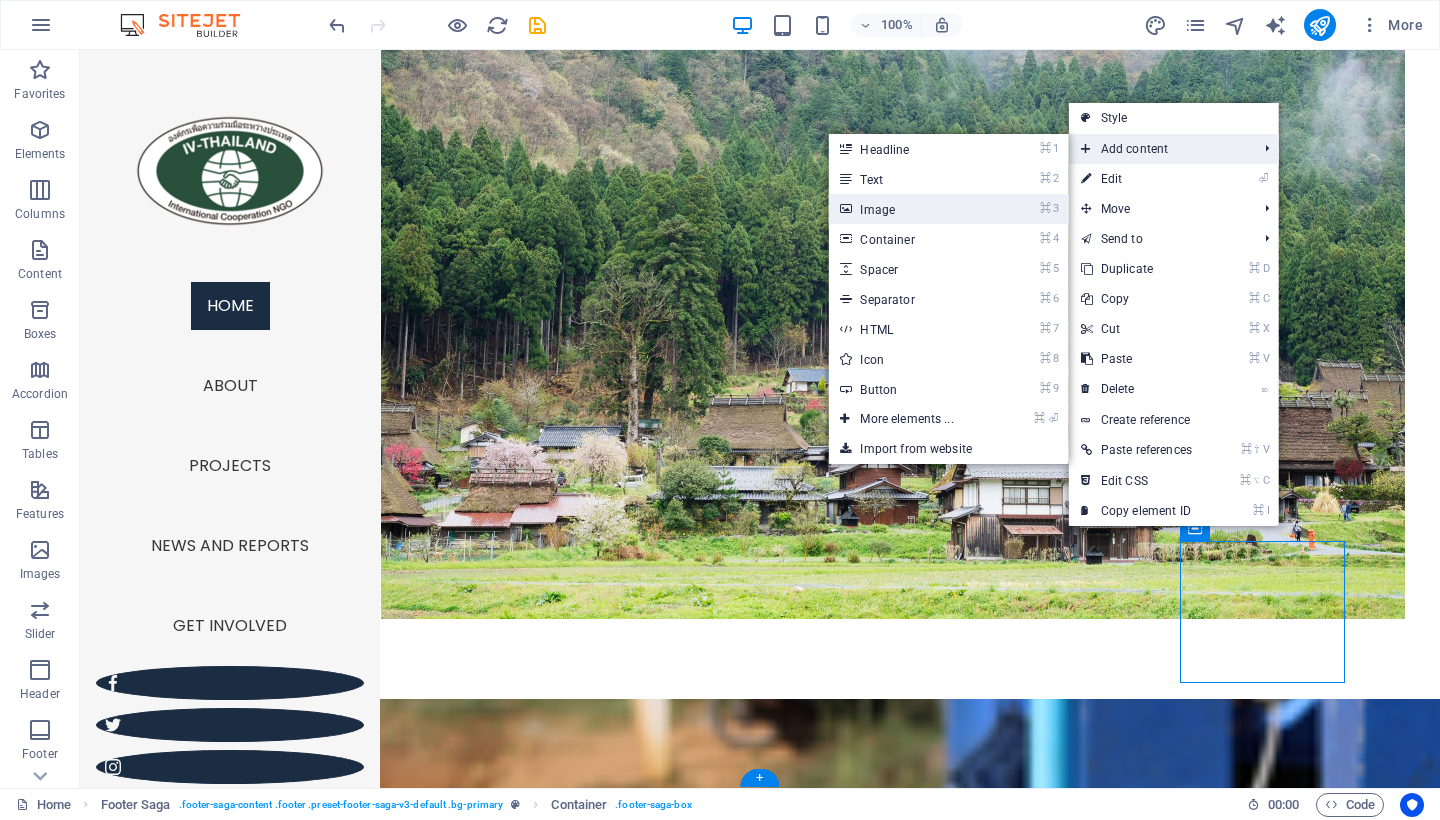 click on "⌘ 3  Image" at bounding box center [910, 209] 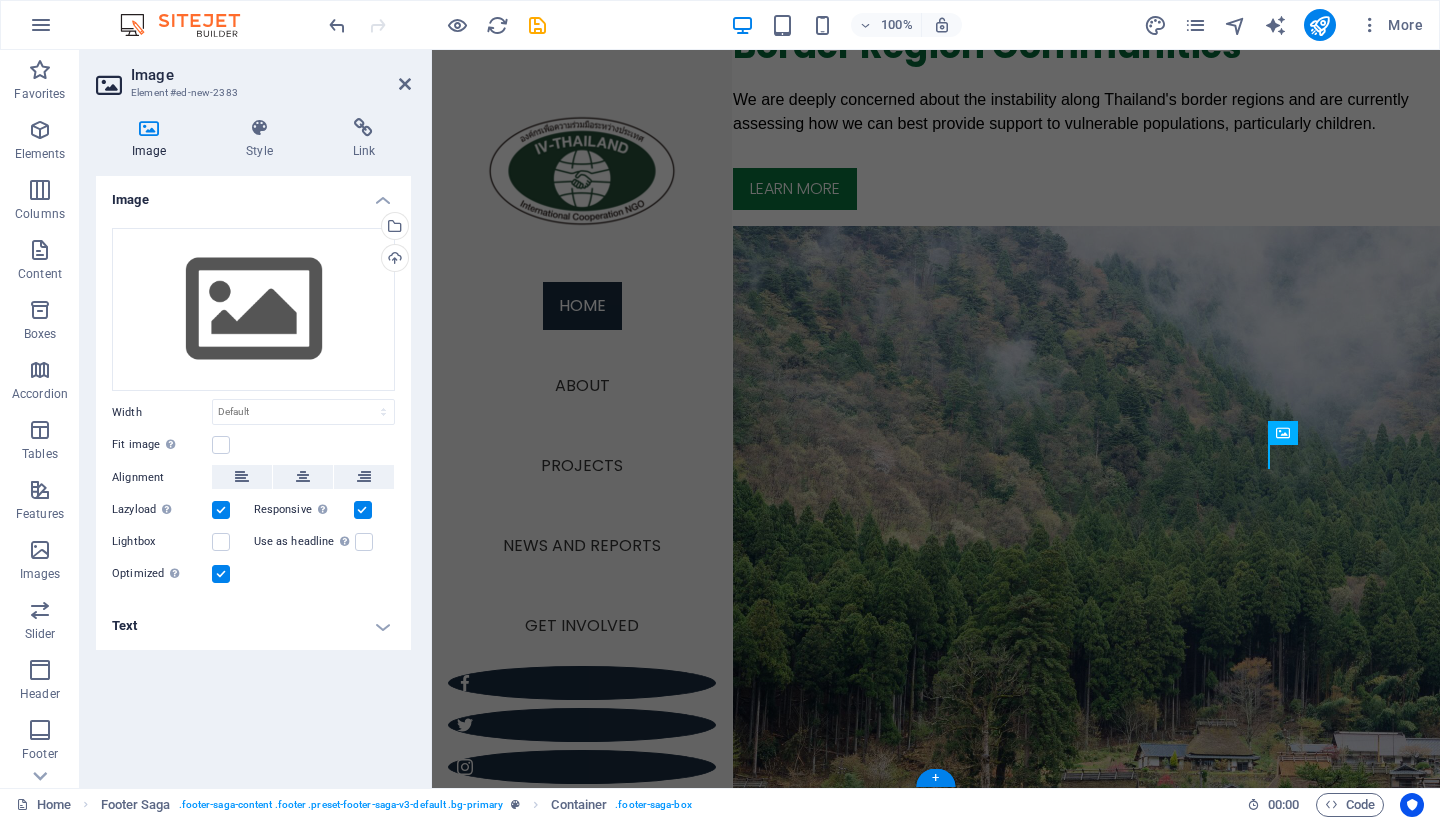 scroll, scrollTop: 5024, scrollLeft: 0, axis: vertical 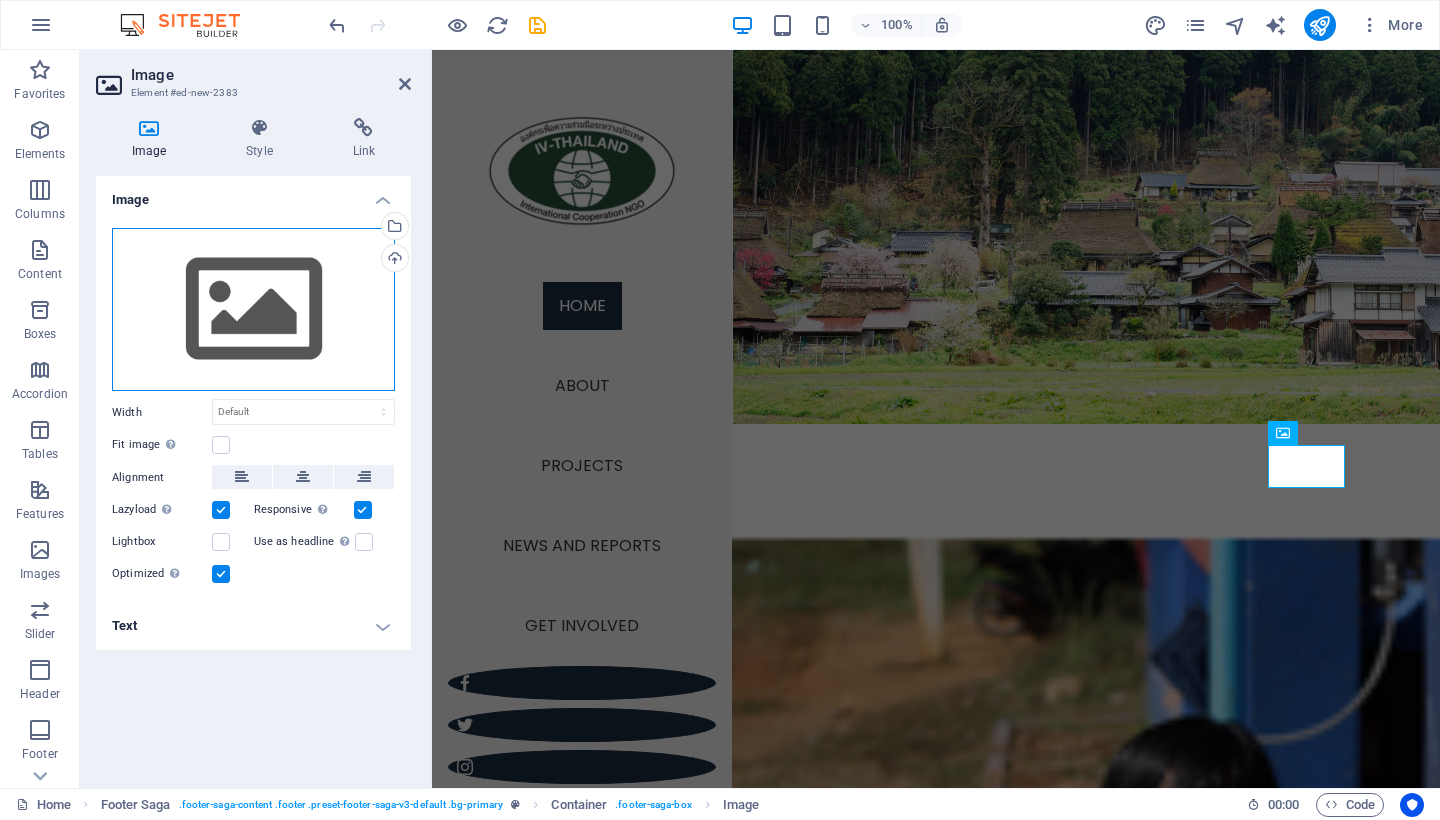 click on "Drag files here, click to choose files or select files from Files or our free stock photos & videos" at bounding box center [253, 310] 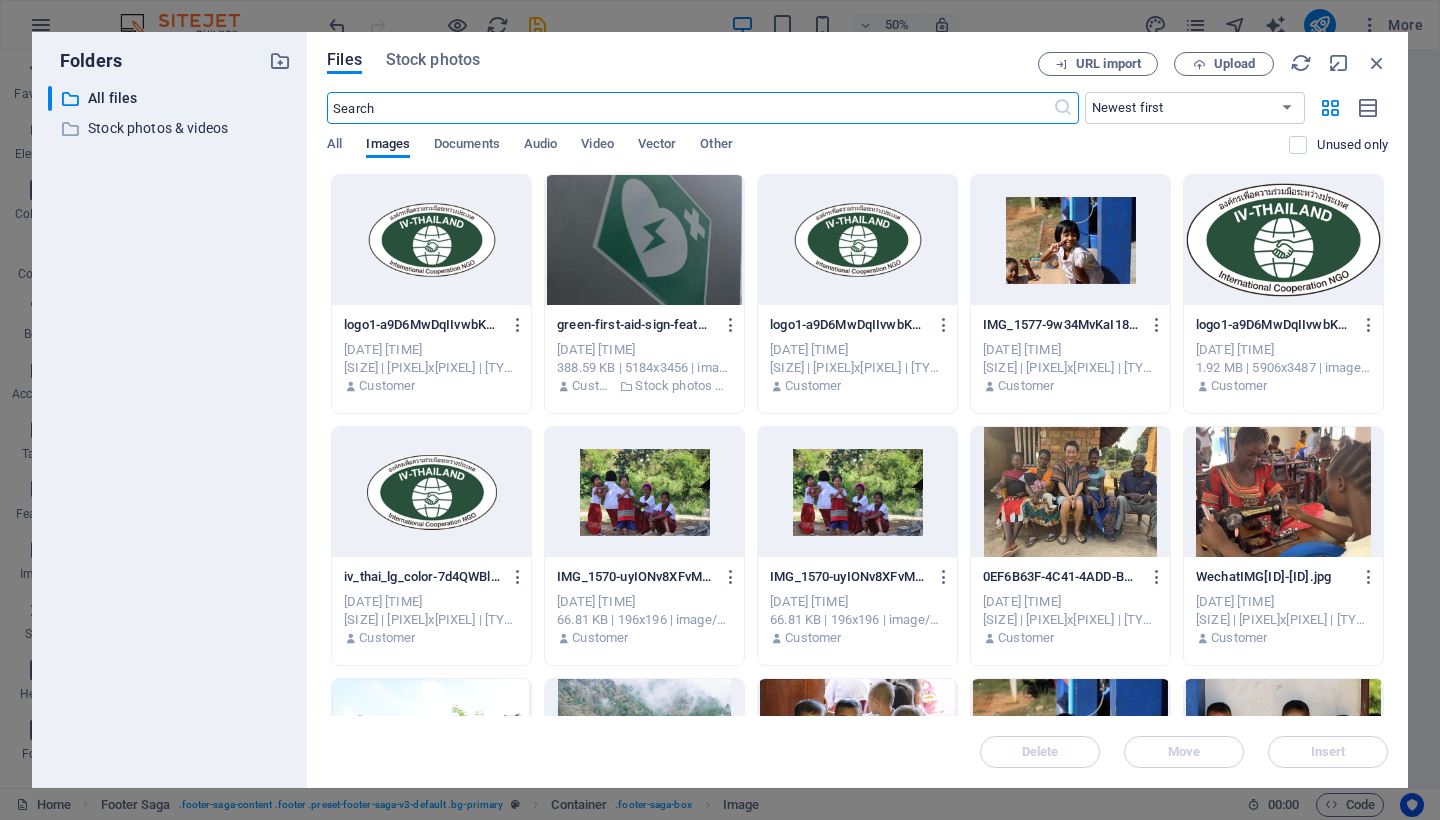 scroll, scrollTop: 4886, scrollLeft: 0, axis: vertical 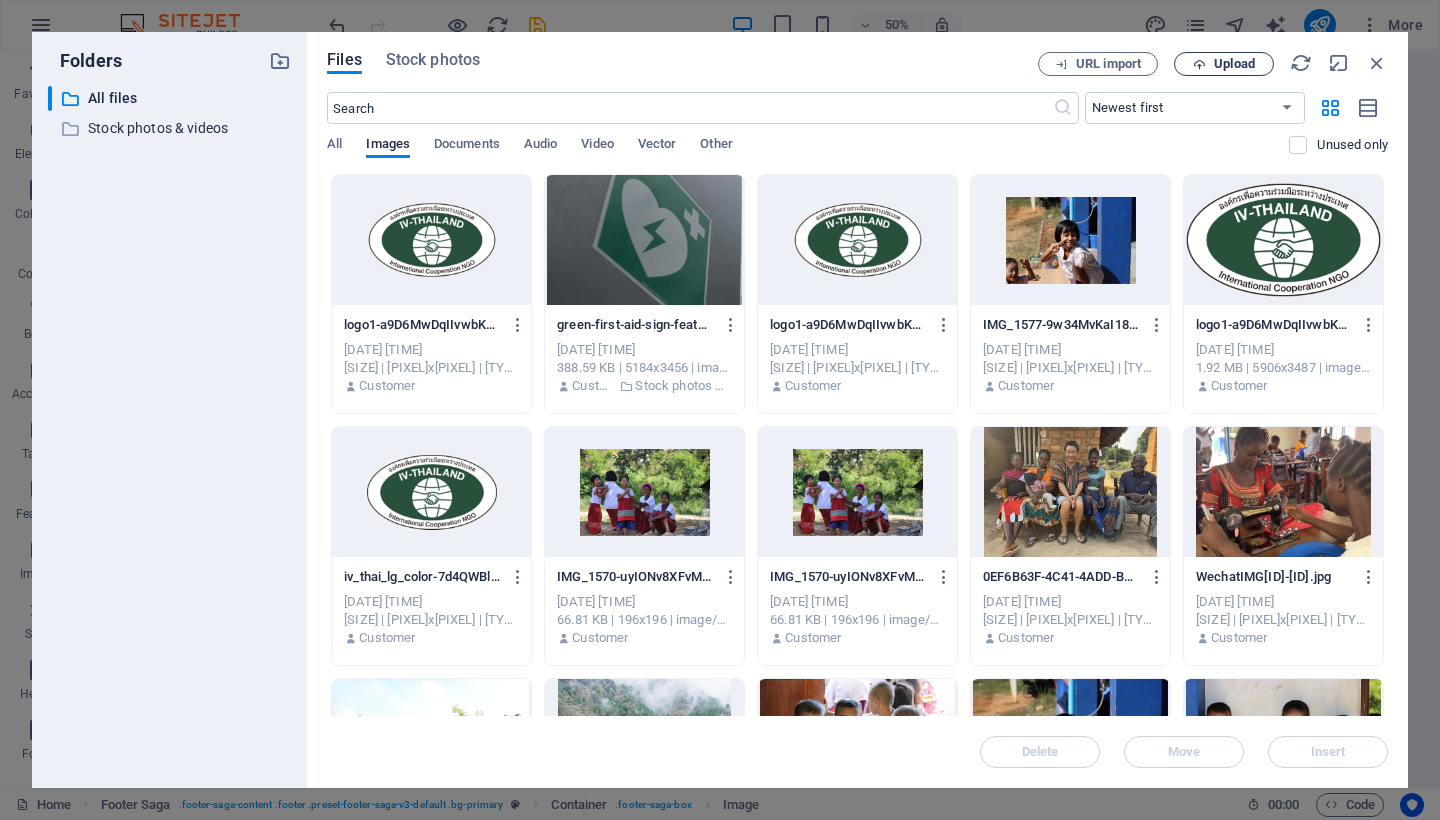 click on "Upload" at bounding box center (1234, 64) 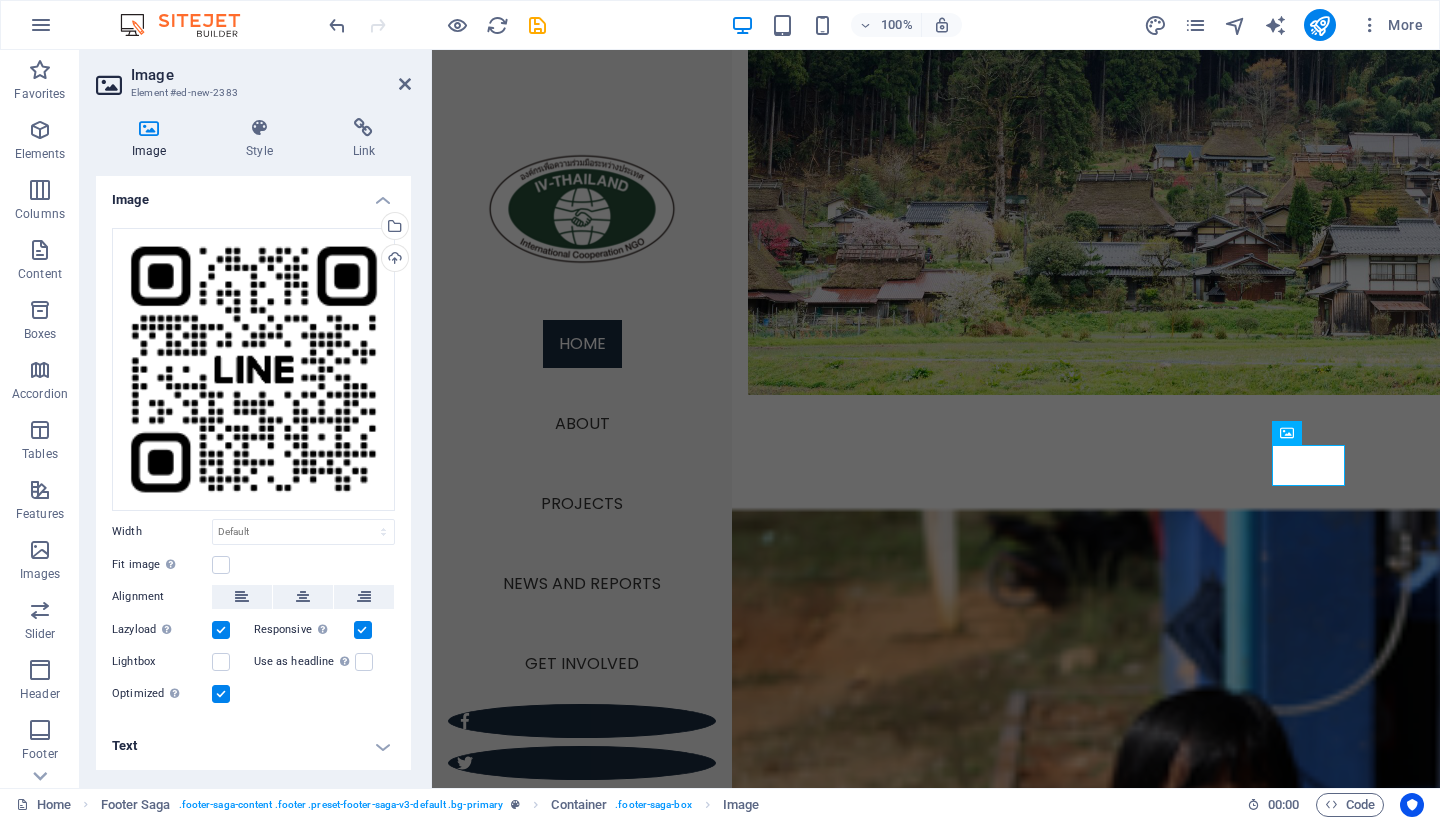 scroll, scrollTop: 5024, scrollLeft: 0, axis: vertical 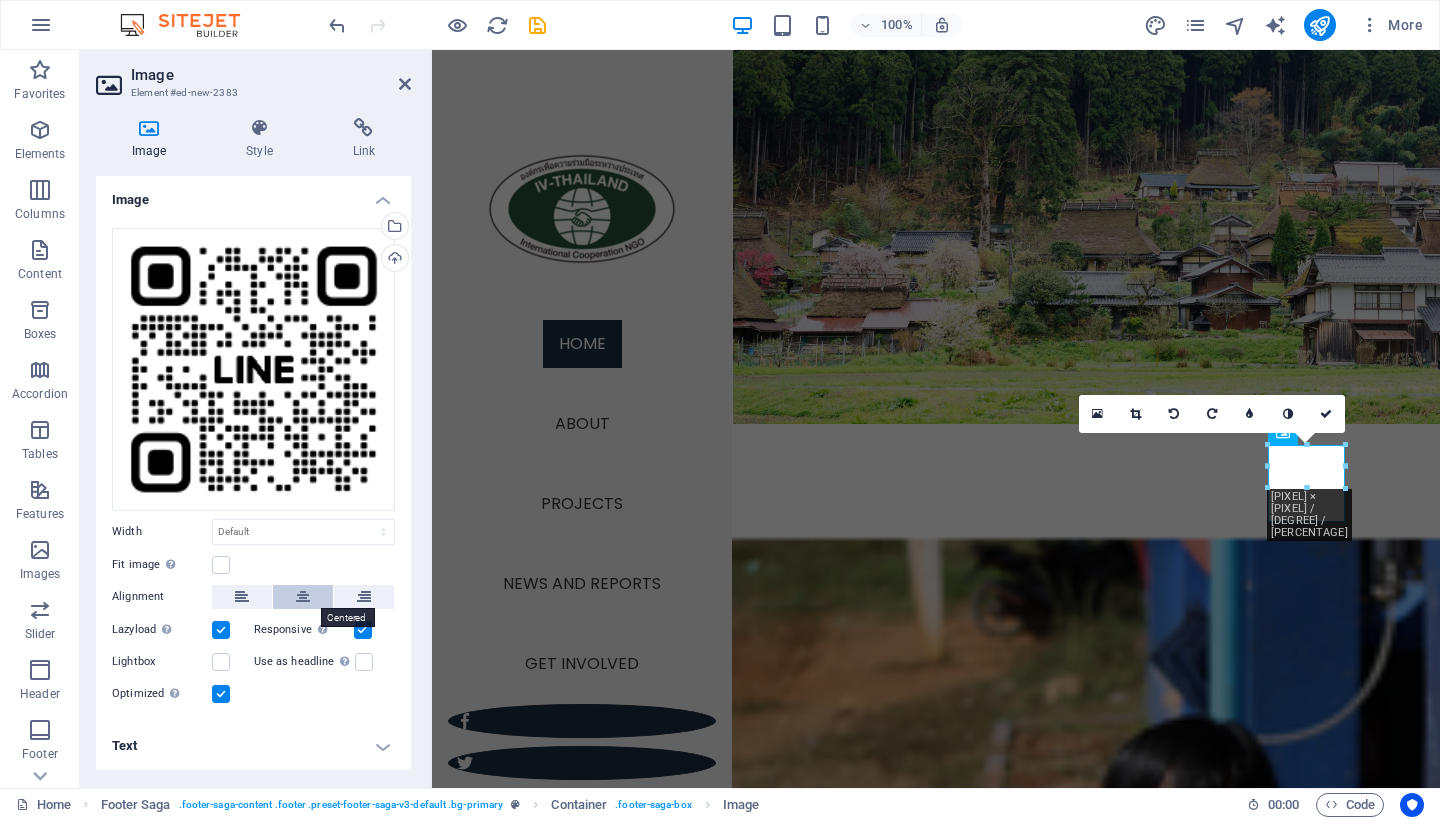 click at bounding box center (303, 597) 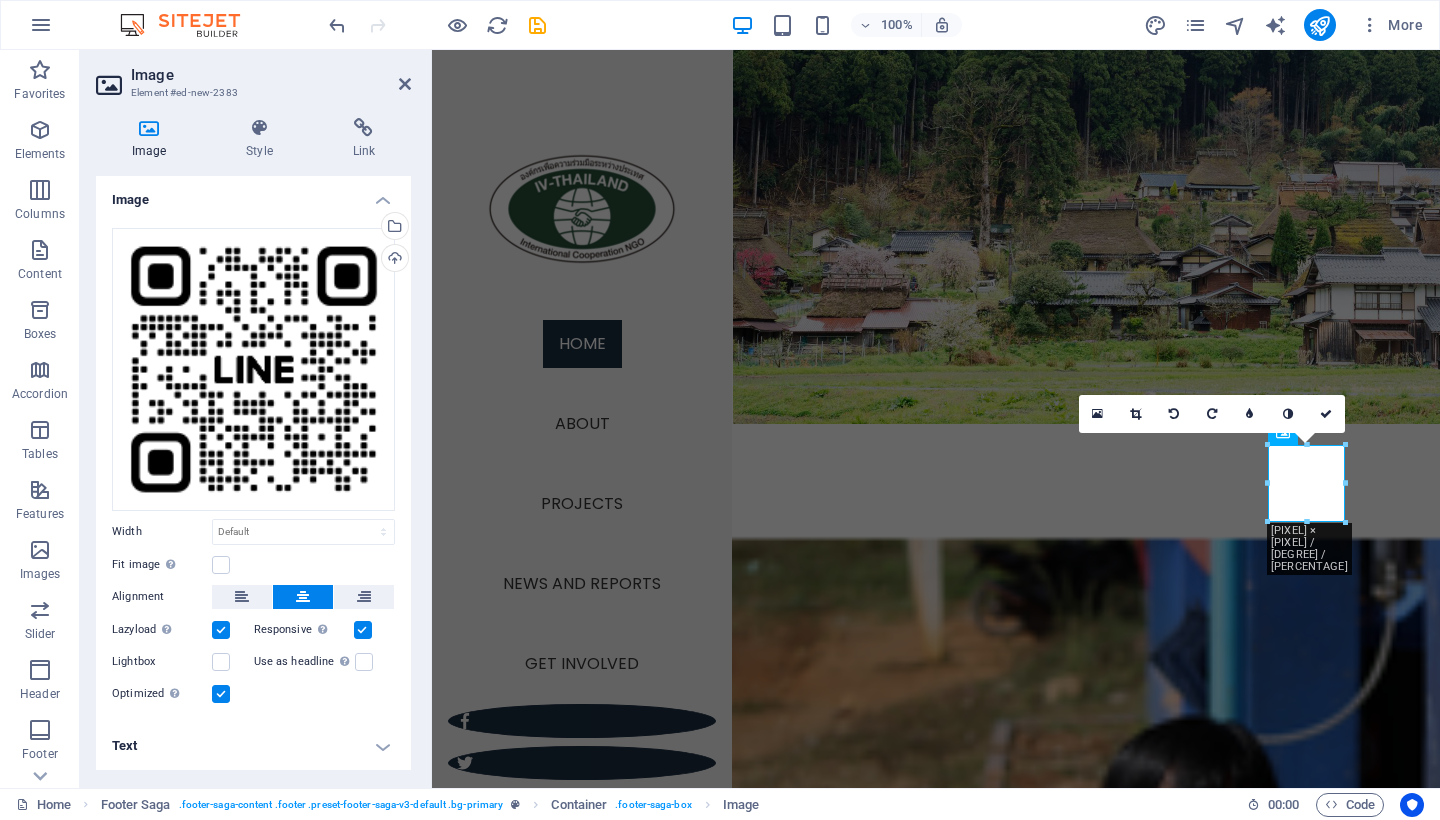 click on "Image Element #ed-new-2383 Image Style Link Image Drag files here, click to choose files or select files from Files or our free stock photos & videos Select files from the file manager, stock photos, or upload file(s) Upload Width Default auto px rem % em vh vw Fit image Automatically fit image to a fixed width and height Height Default auto px Alignment Lazyload Loading images after the page loads improves page speed. Responsive Automatically load retina image and smartphone optimized sizes. Lightbox Use as headline The image will be wrapped in an H1 headline tag. Useful for giving alternative text the weight of an H1 headline, e.g. for the logo. Leave unchecked if uncertain. Optimized Images are compressed to improve page speed. Position Direction Custom X offset 50 px rem % vh vw Y offset 50 px rem % vh vw Text Float No float Image left Image right Determine how text should behave around the image. Text Alternative text Image caption Paragraph Format Normal Heading 1 Heading 2 Heading 3 Heading 4 Heading 5" at bounding box center (256, 419) 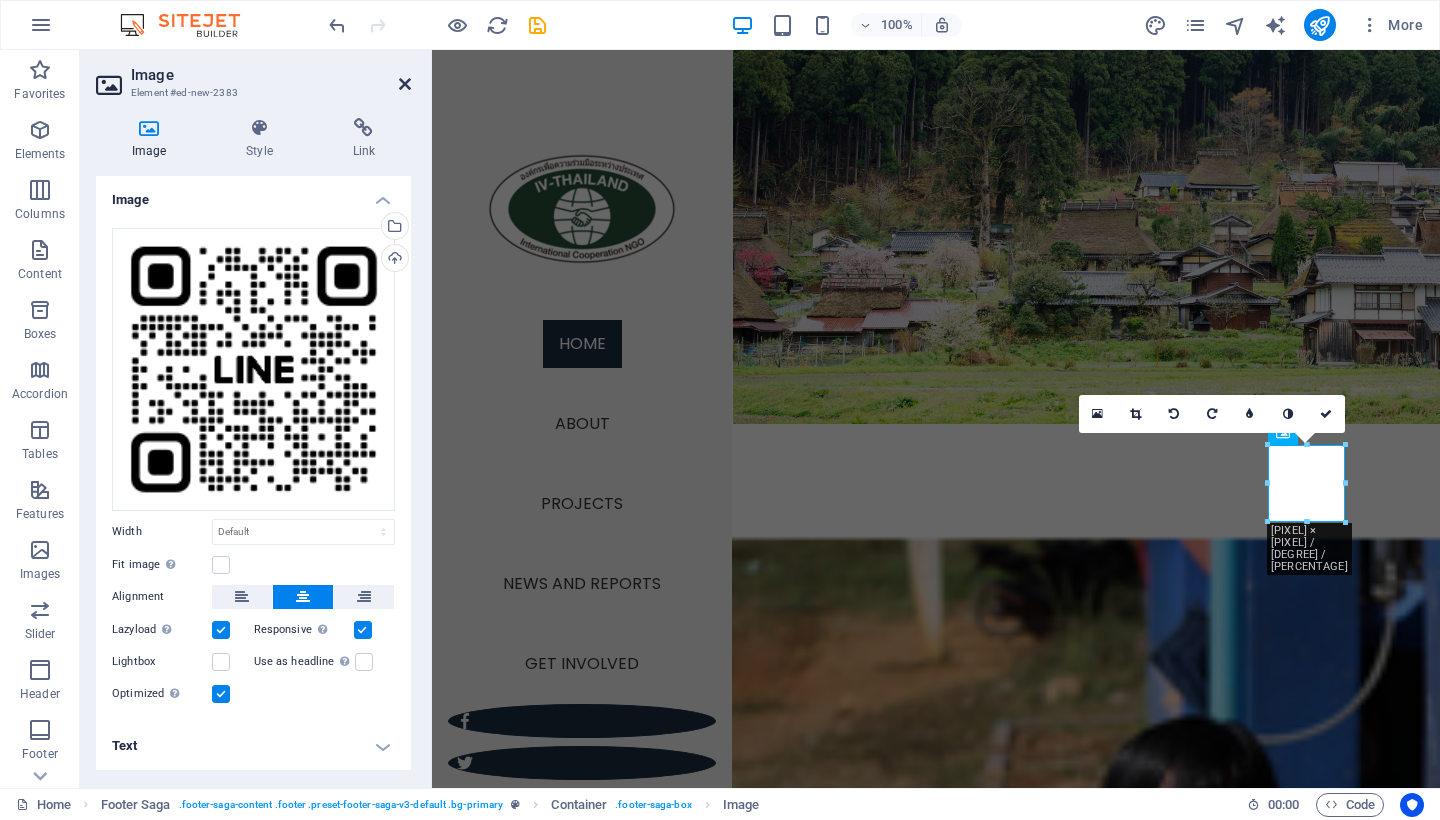 click at bounding box center (405, 84) 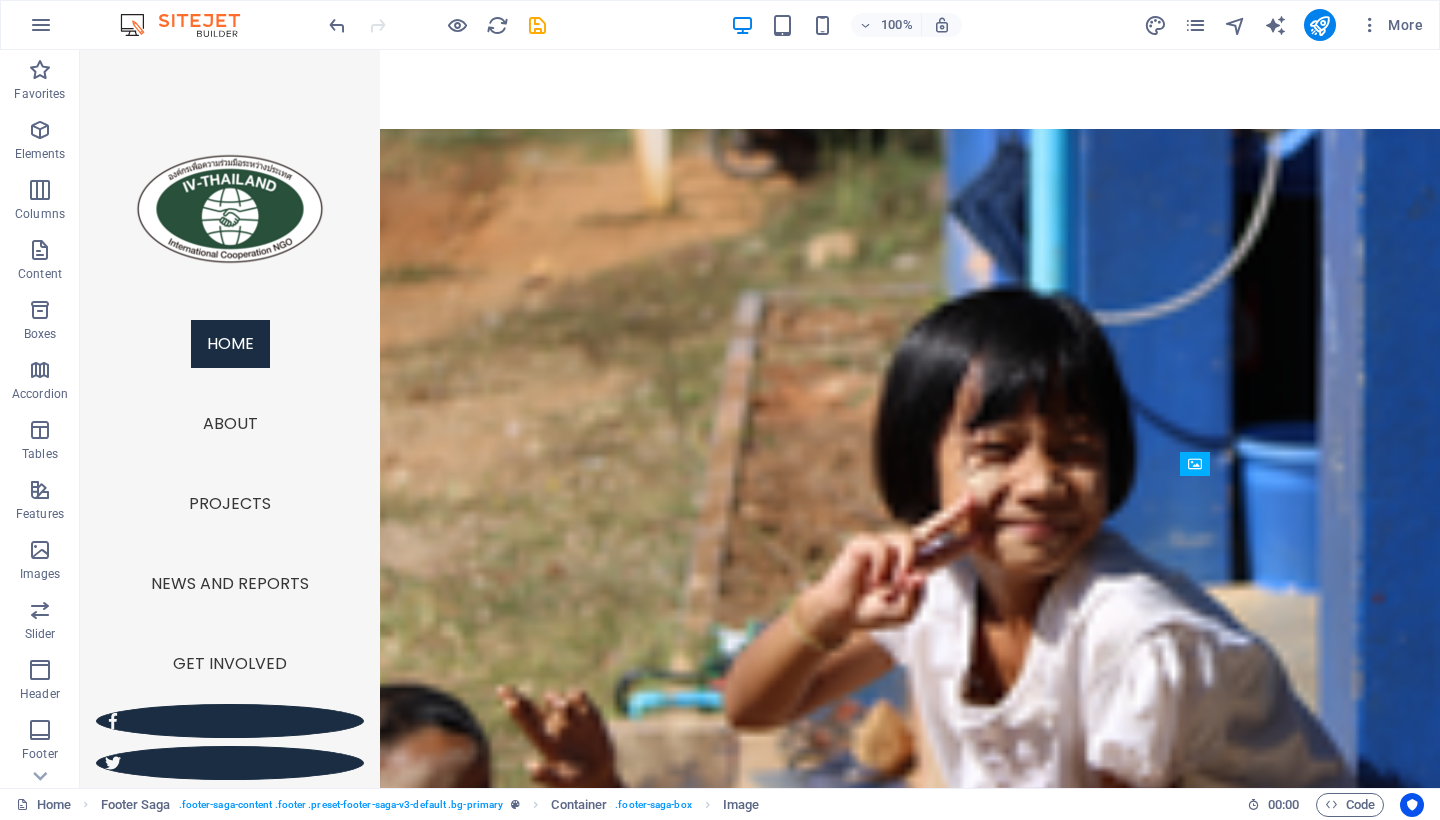scroll, scrollTop: 4519, scrollLeft: 0, axis: vertical 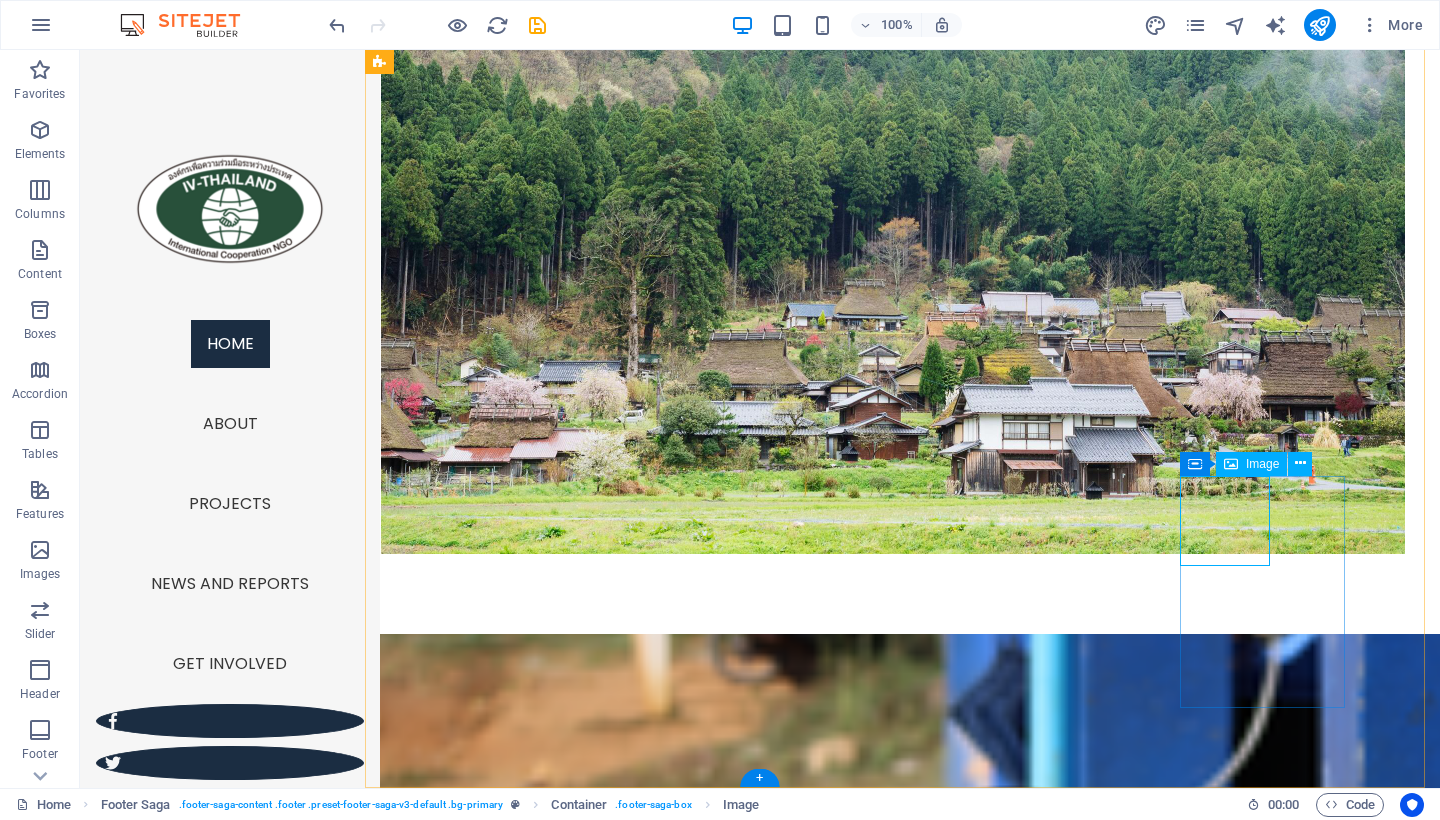 click at bounding box center (529, 5236) 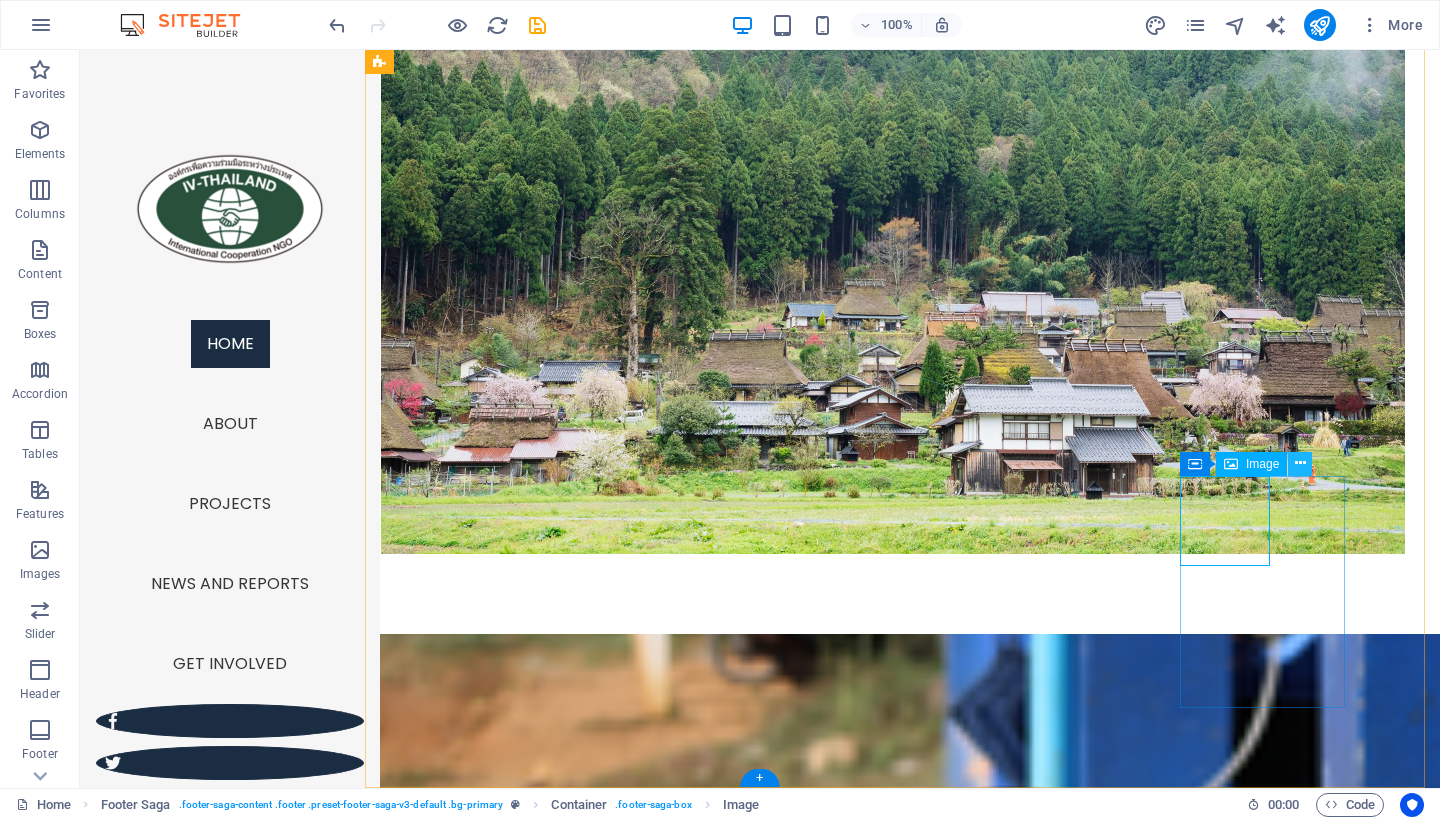click at bounding box center [1300, 464] 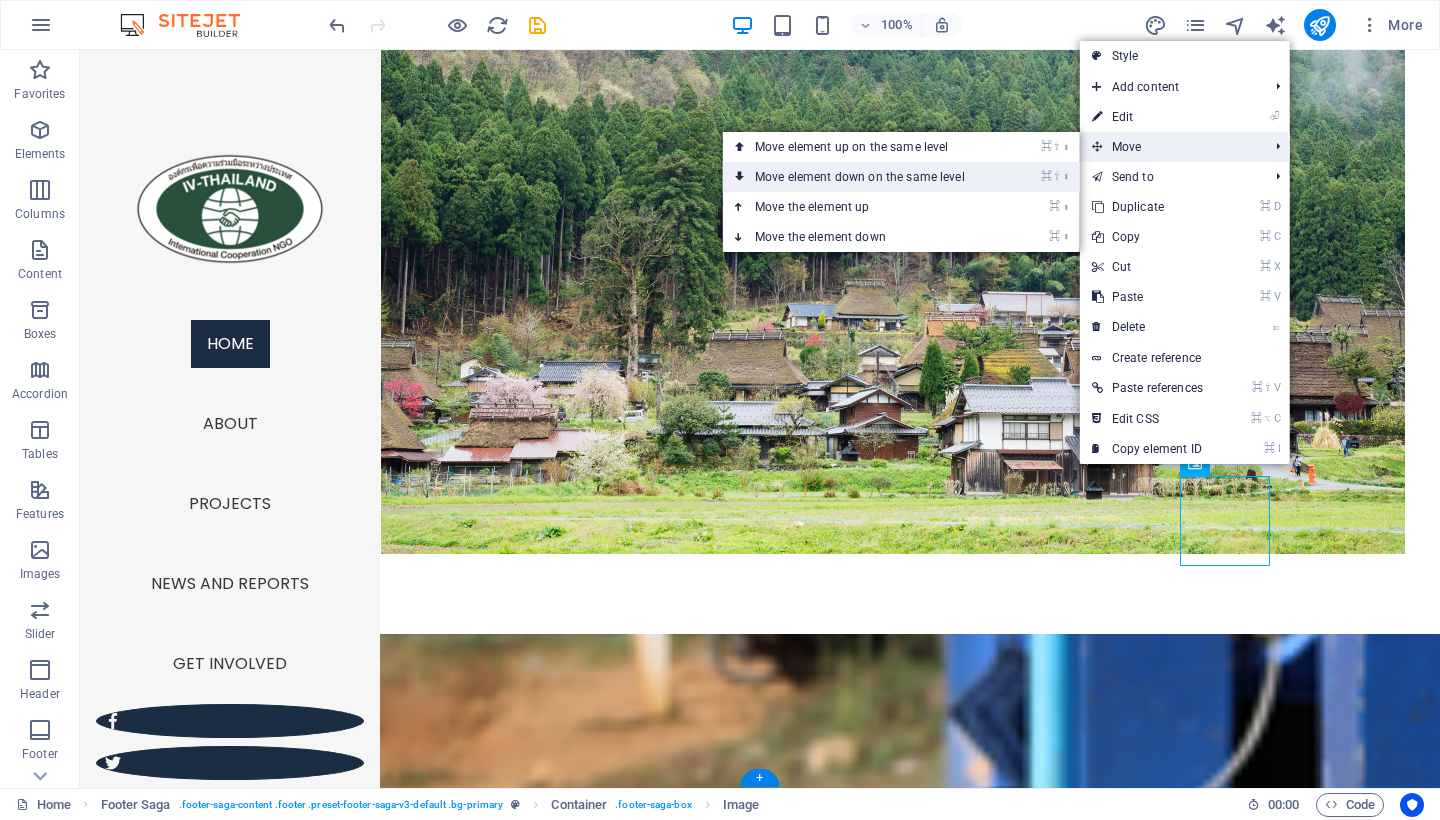 click on "⌘ ⇧ ⬇  Move element down on the same level" at bounding box center [864, 177] 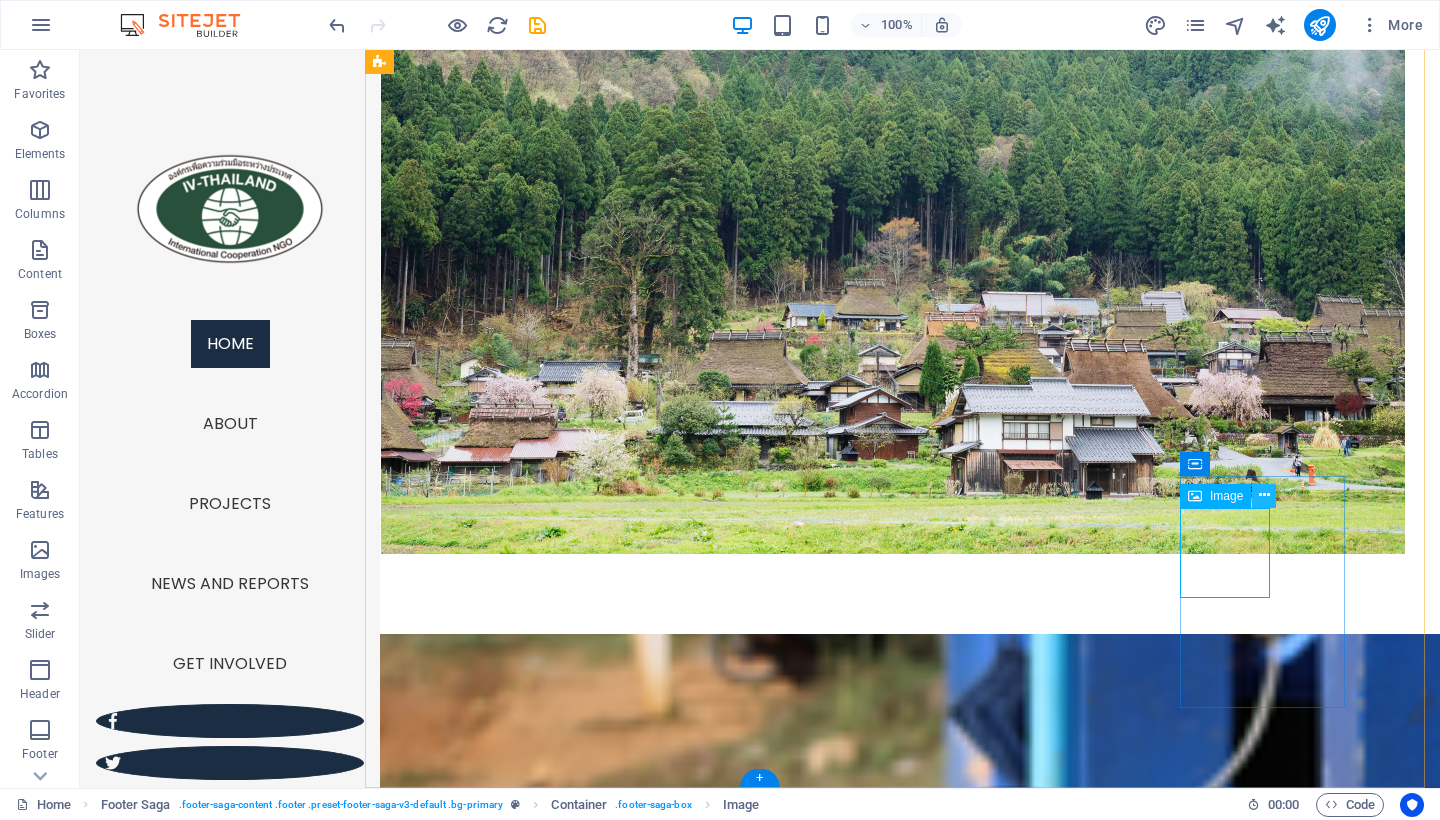 click at bounding box center [1264, 495] 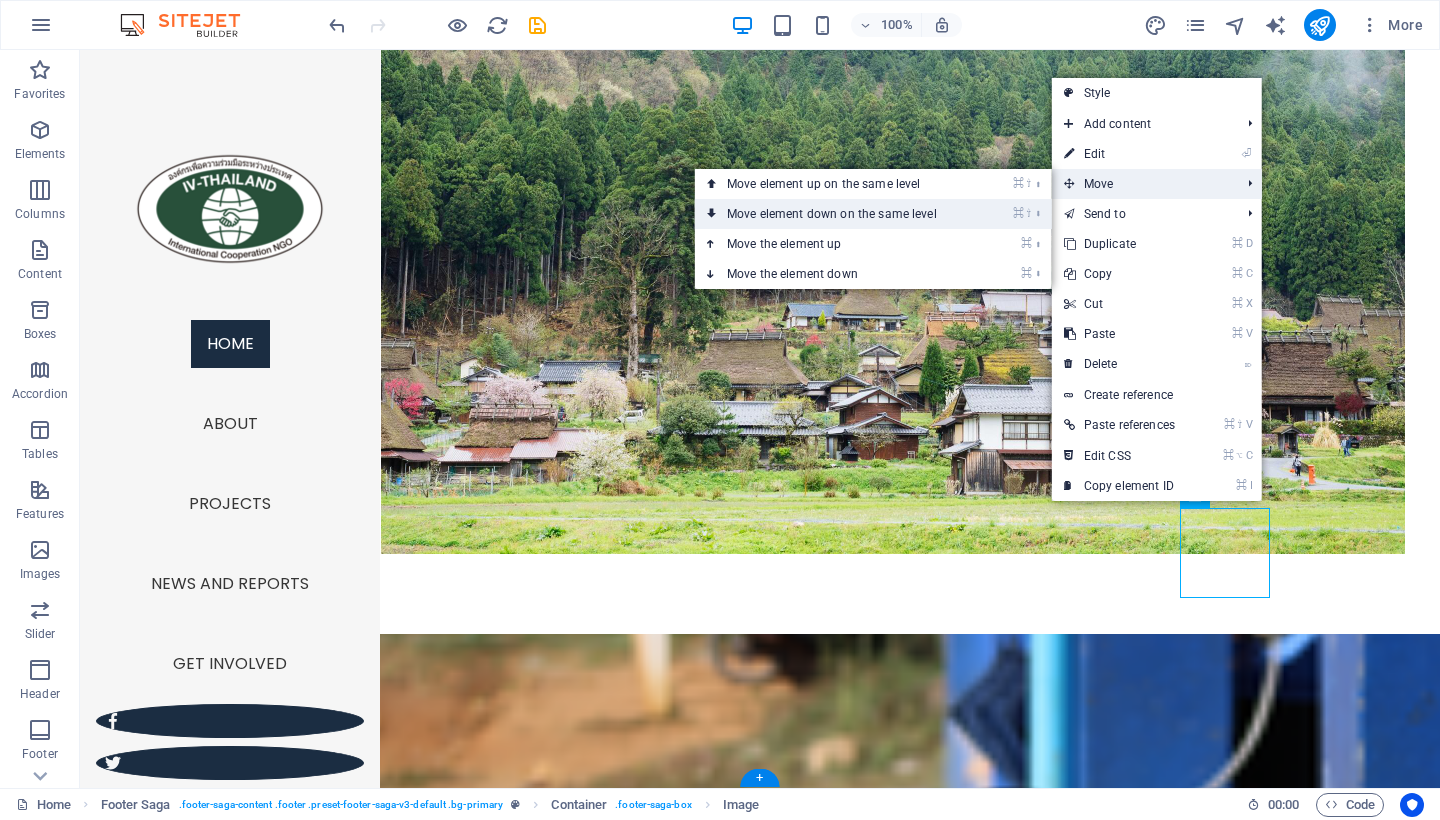 click on "⌘ ⇧ ⬇  Move element down on the same level" at bounding box center (836, 214) 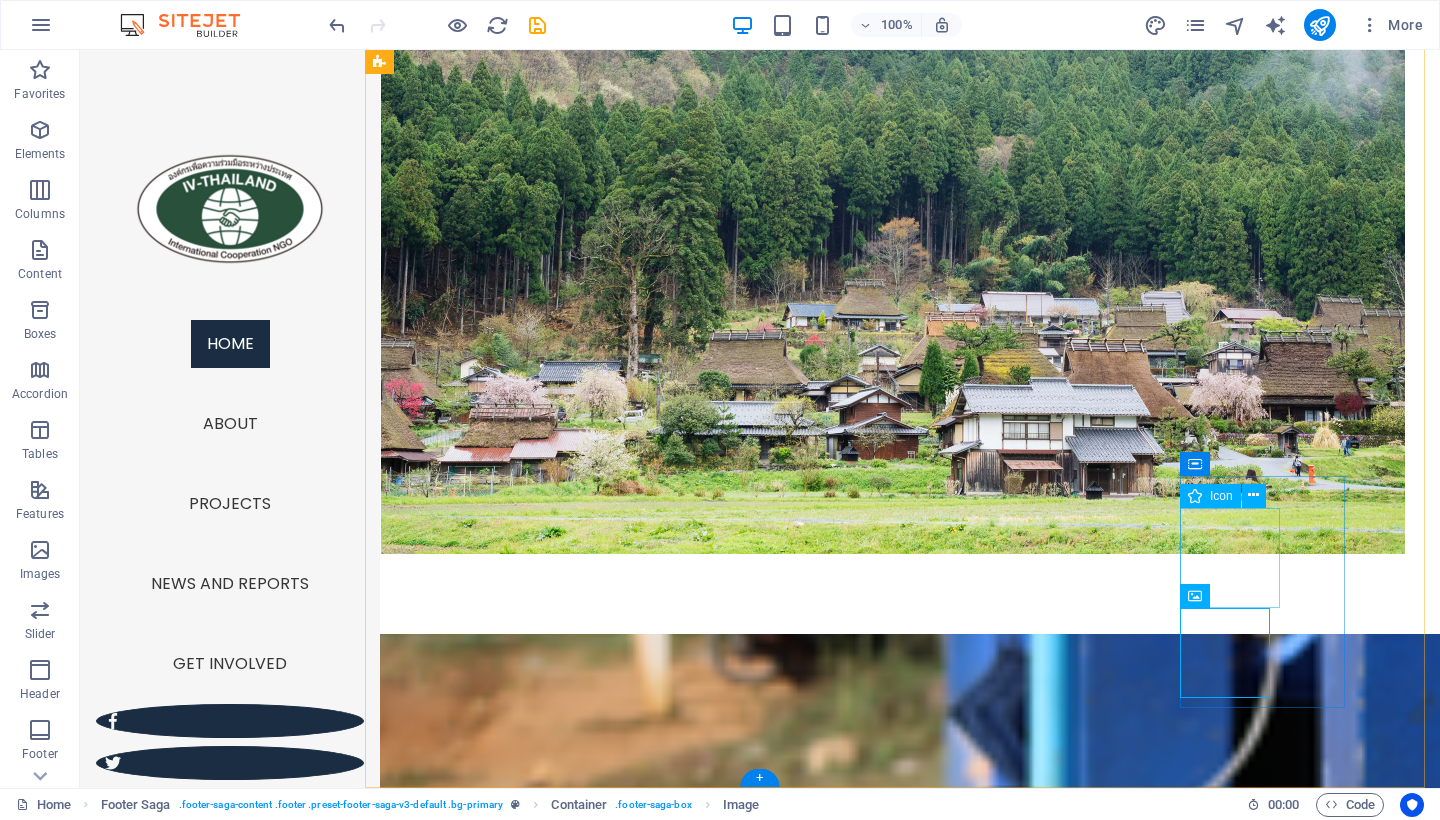 click at bounding box center [529, 5231] 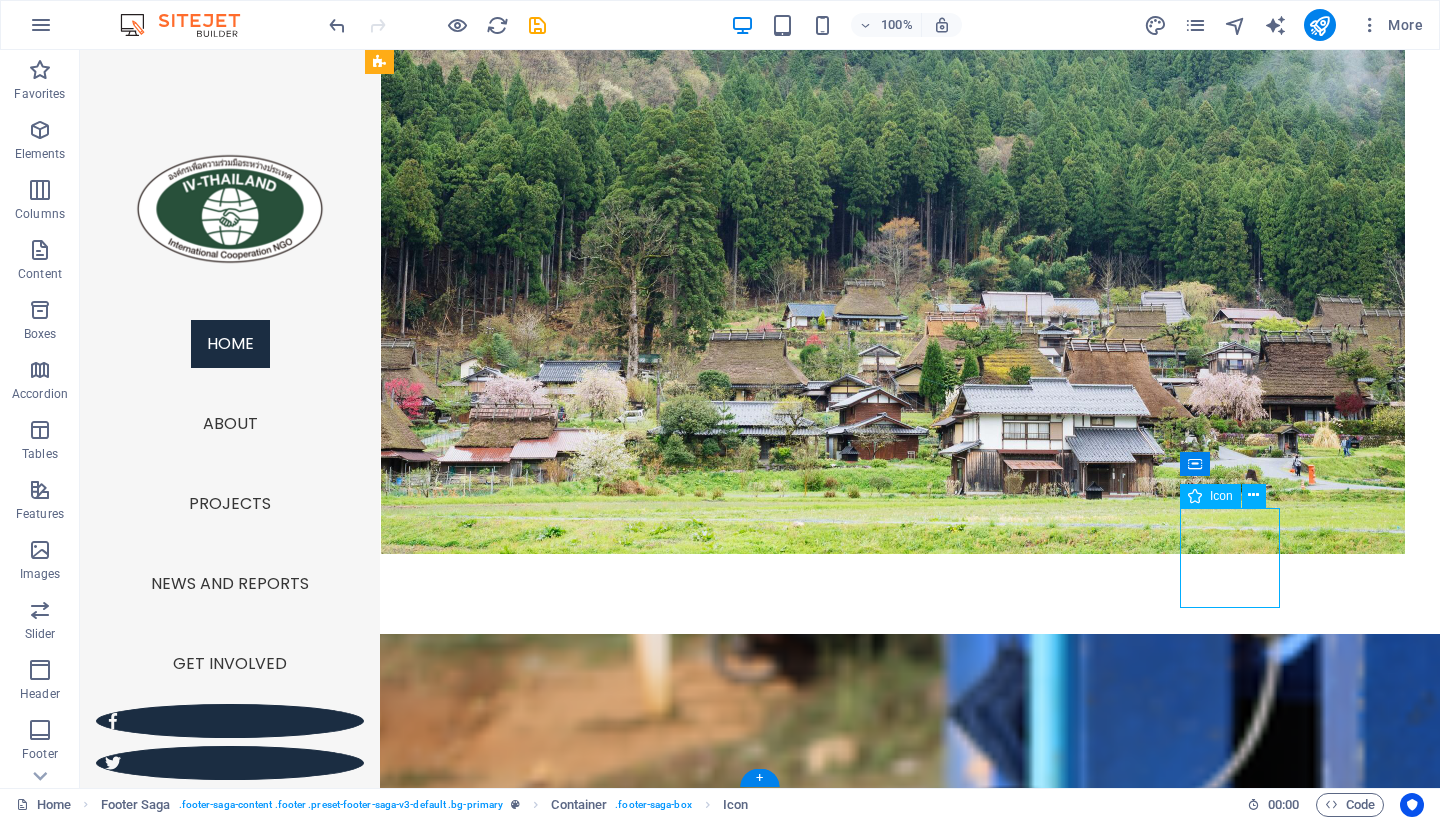 click at bounding box center [529, 5231] 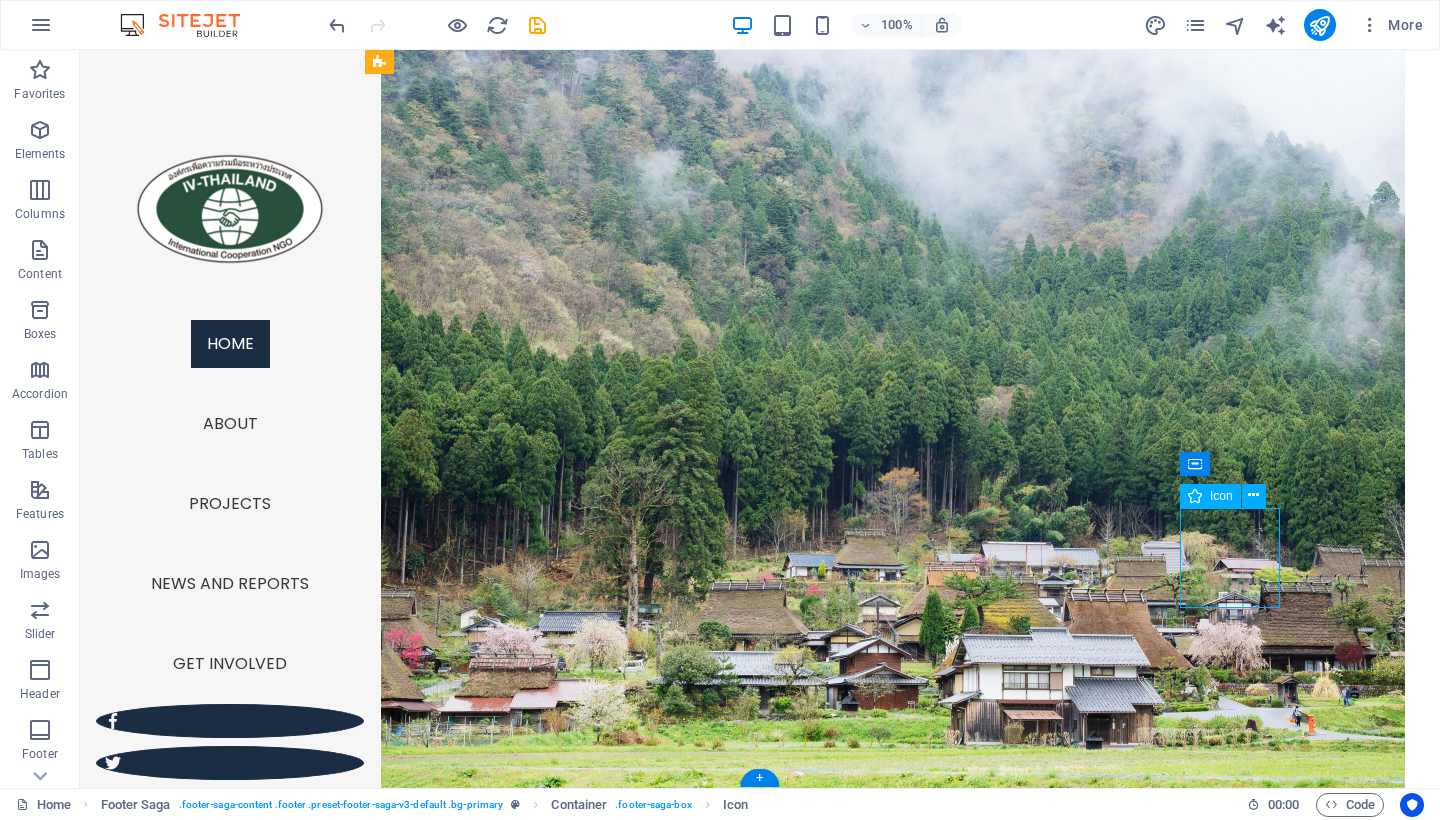 select on "xMidYMid" 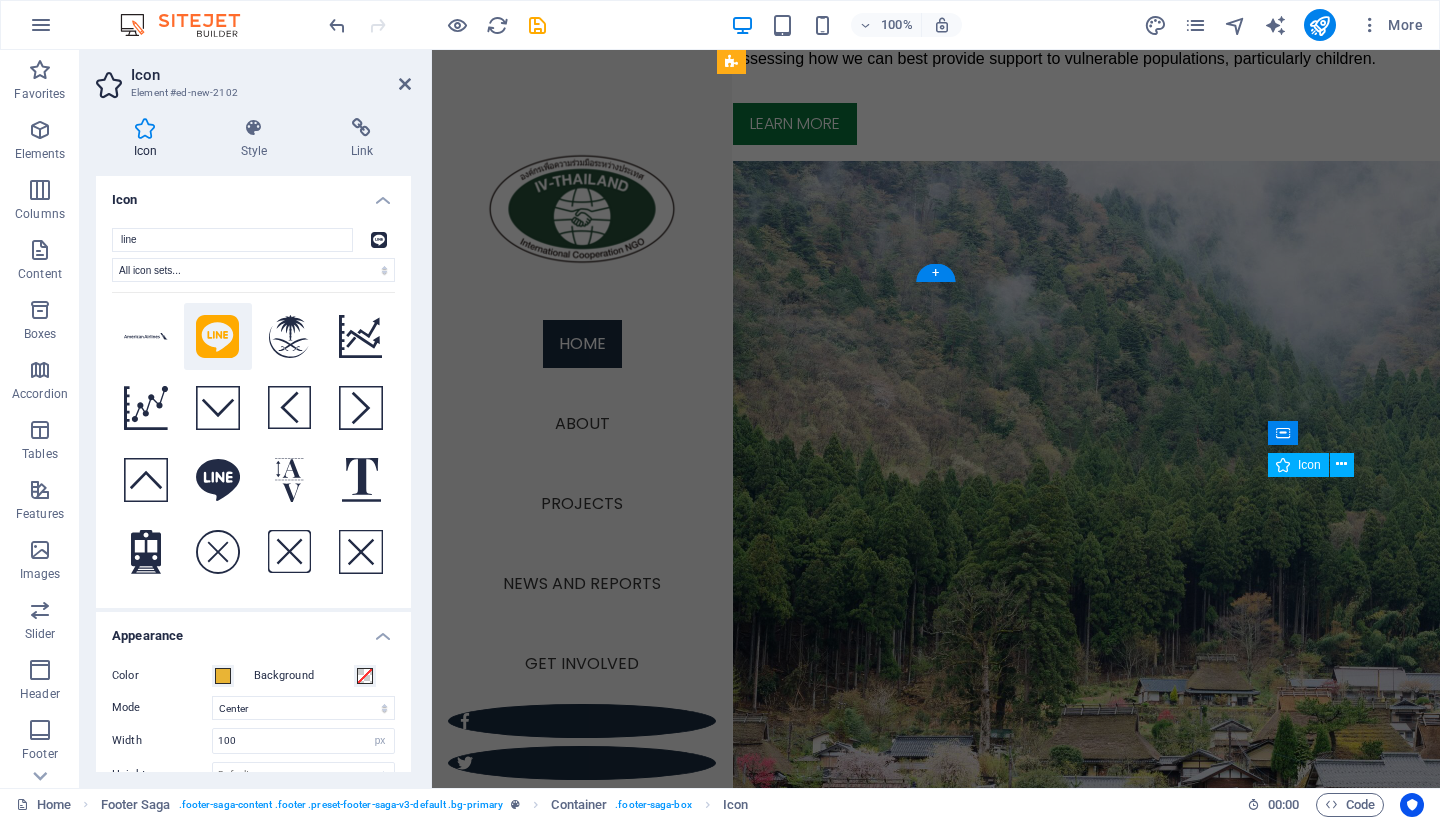 scroll, scrollTop: 5024, scrollLeft: 0, axis: vertical 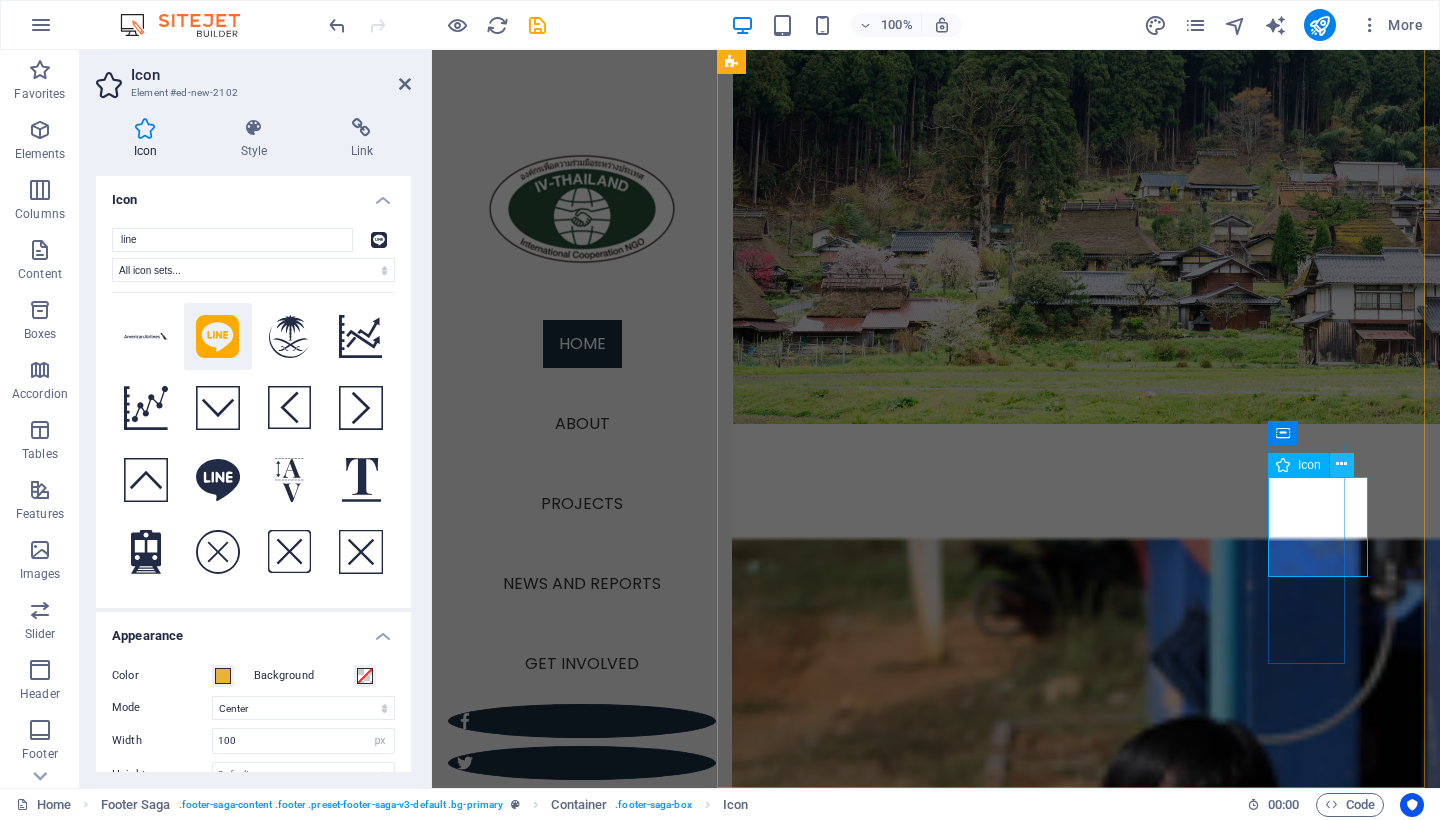 click at bounding box center (1341, 464) 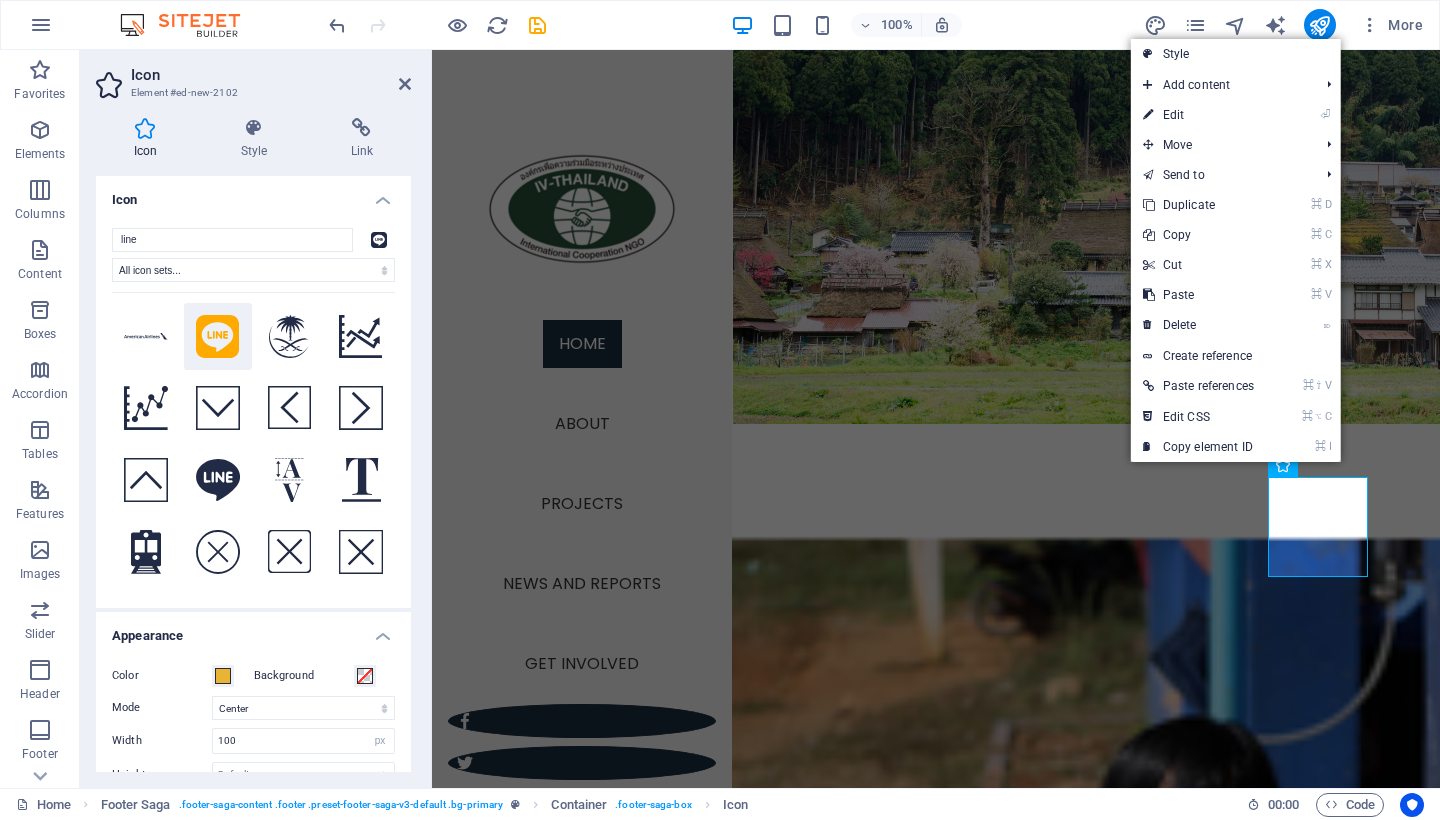 click at bounding box center [837, 5441] 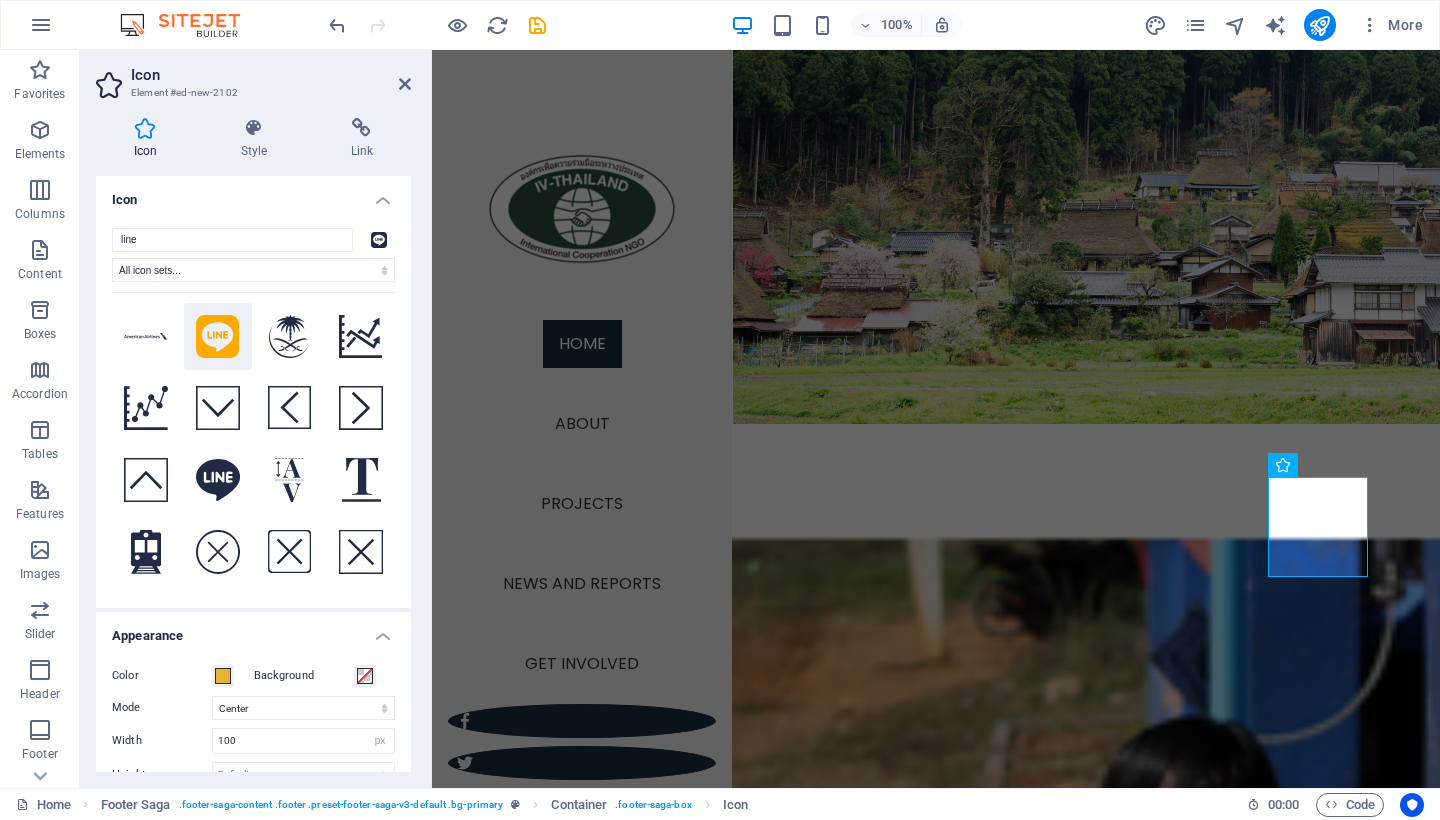 click at bounding box center (837, 5441) 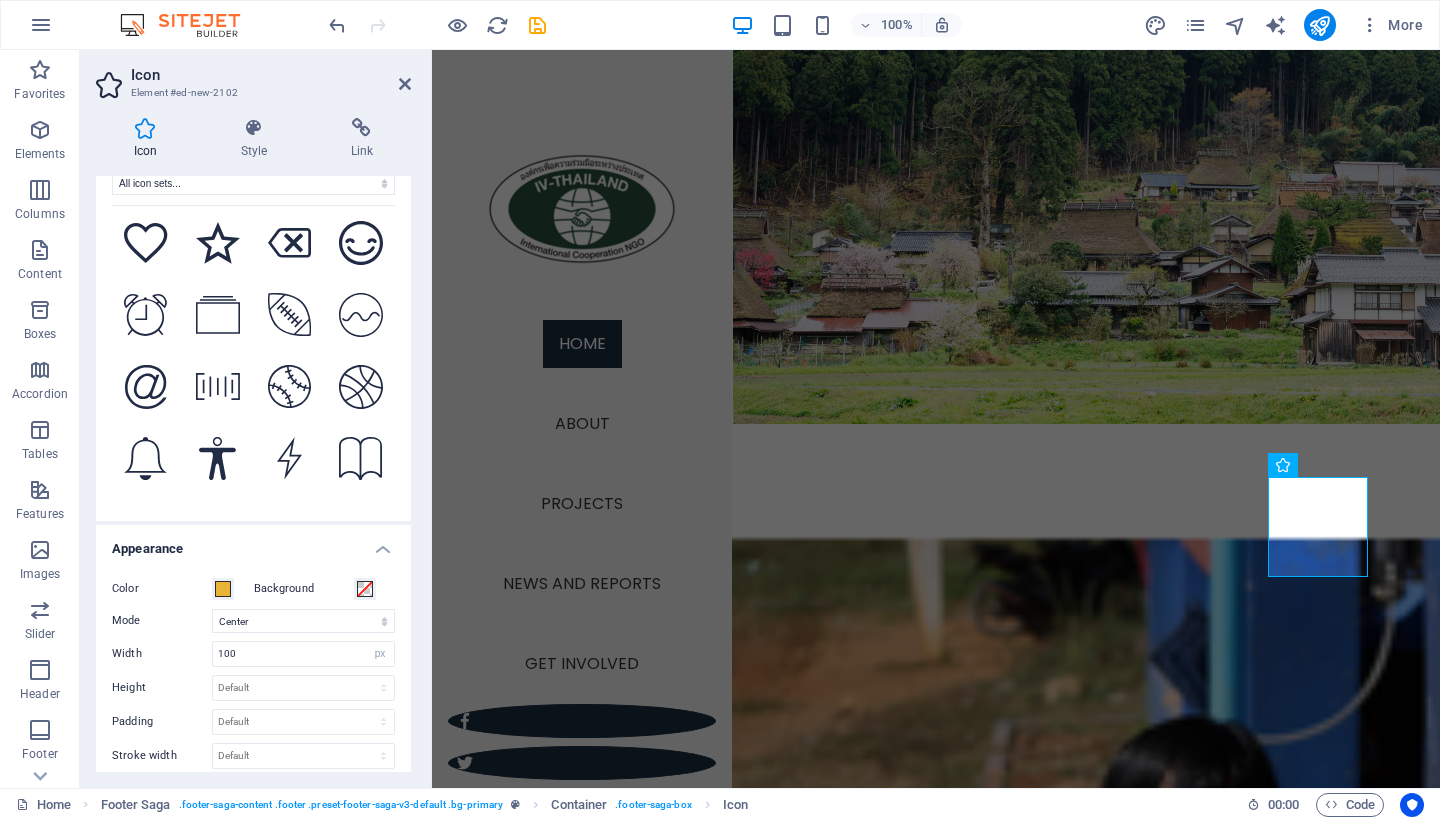 scroll, scrollTop: 0, scrollLeft: 0, axis: both 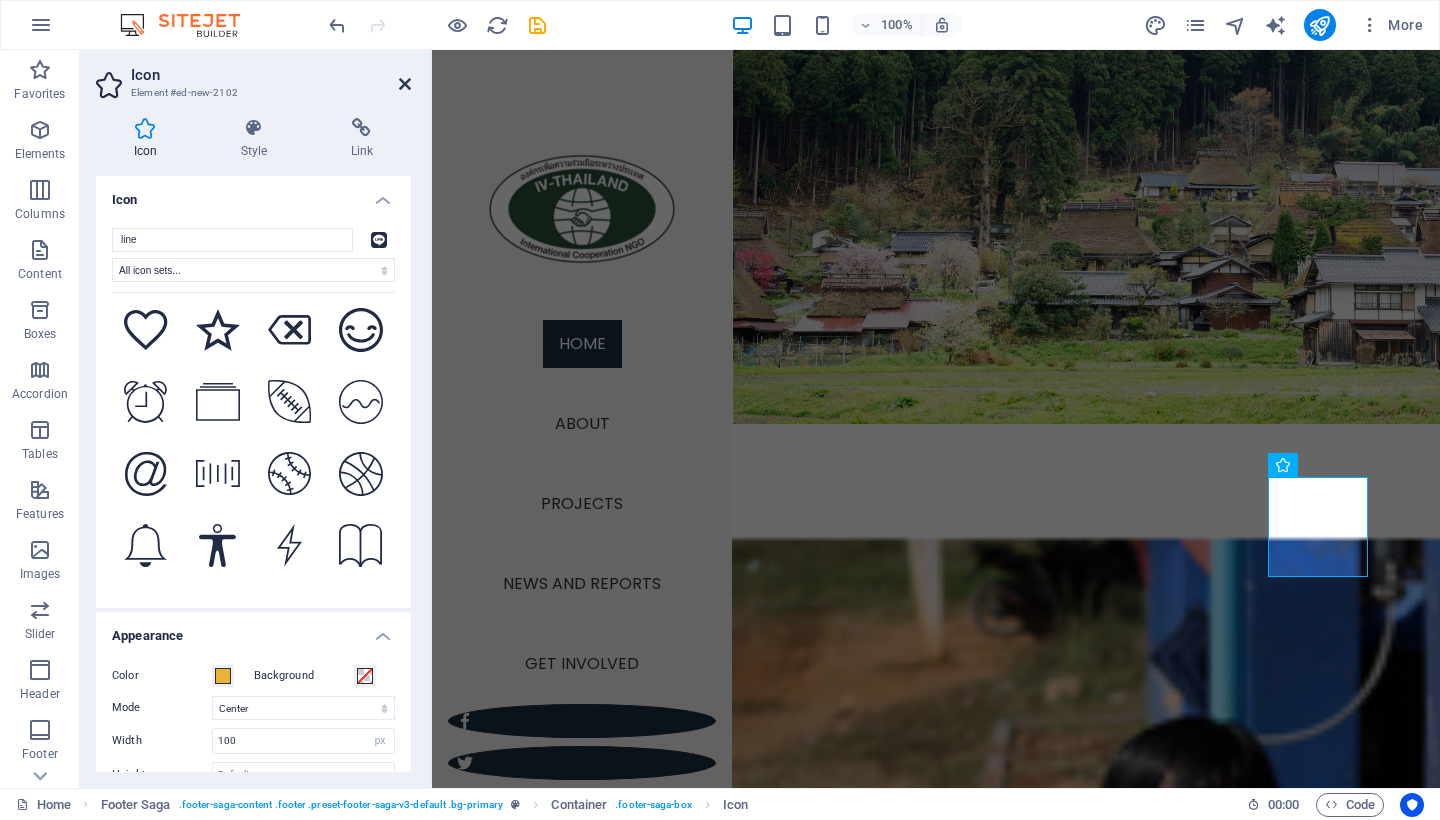 click at bounding box center [405, 84] 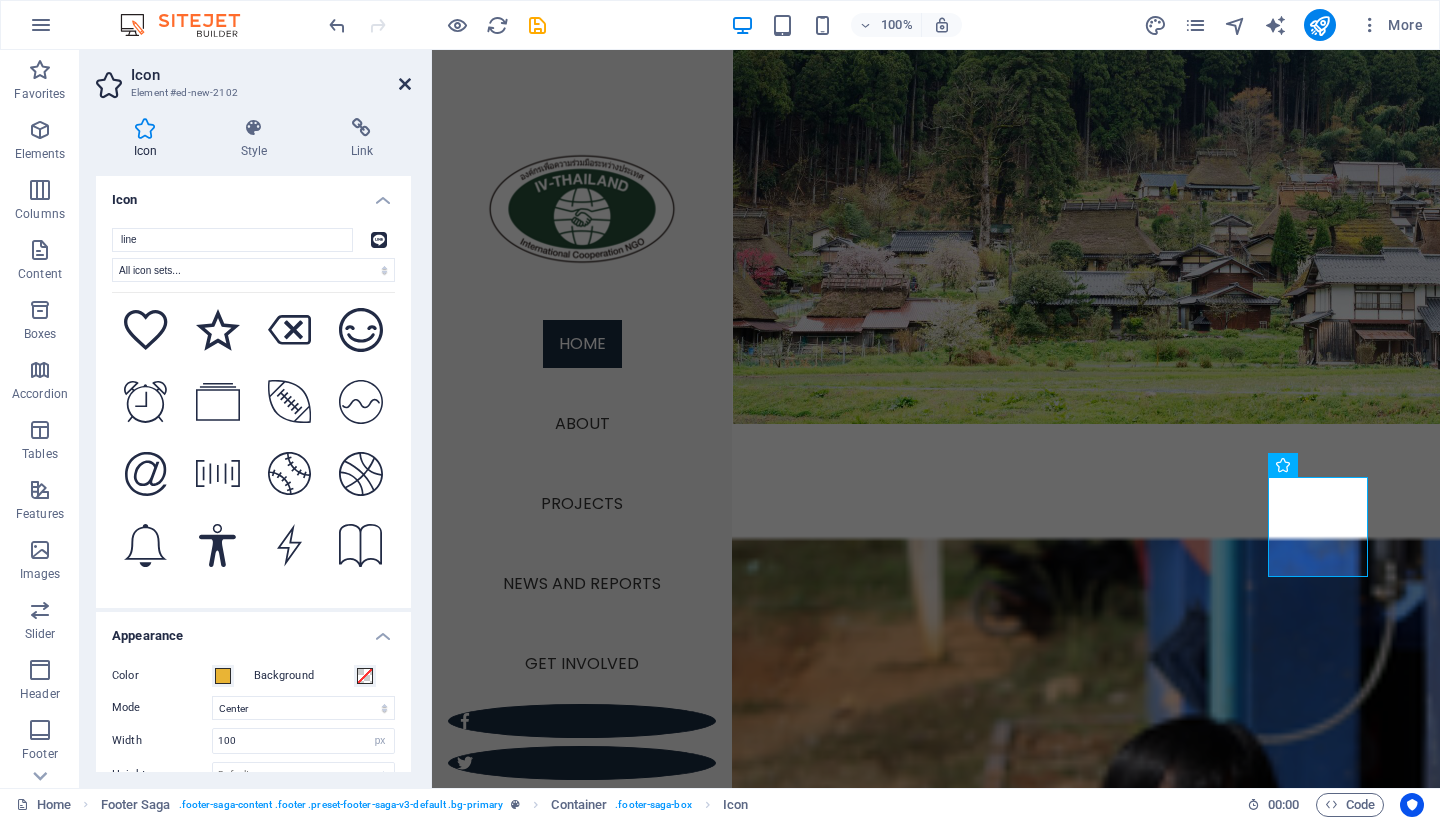 scroll, scrollTop: 4519, scrollLeft: 0, axis: vertical 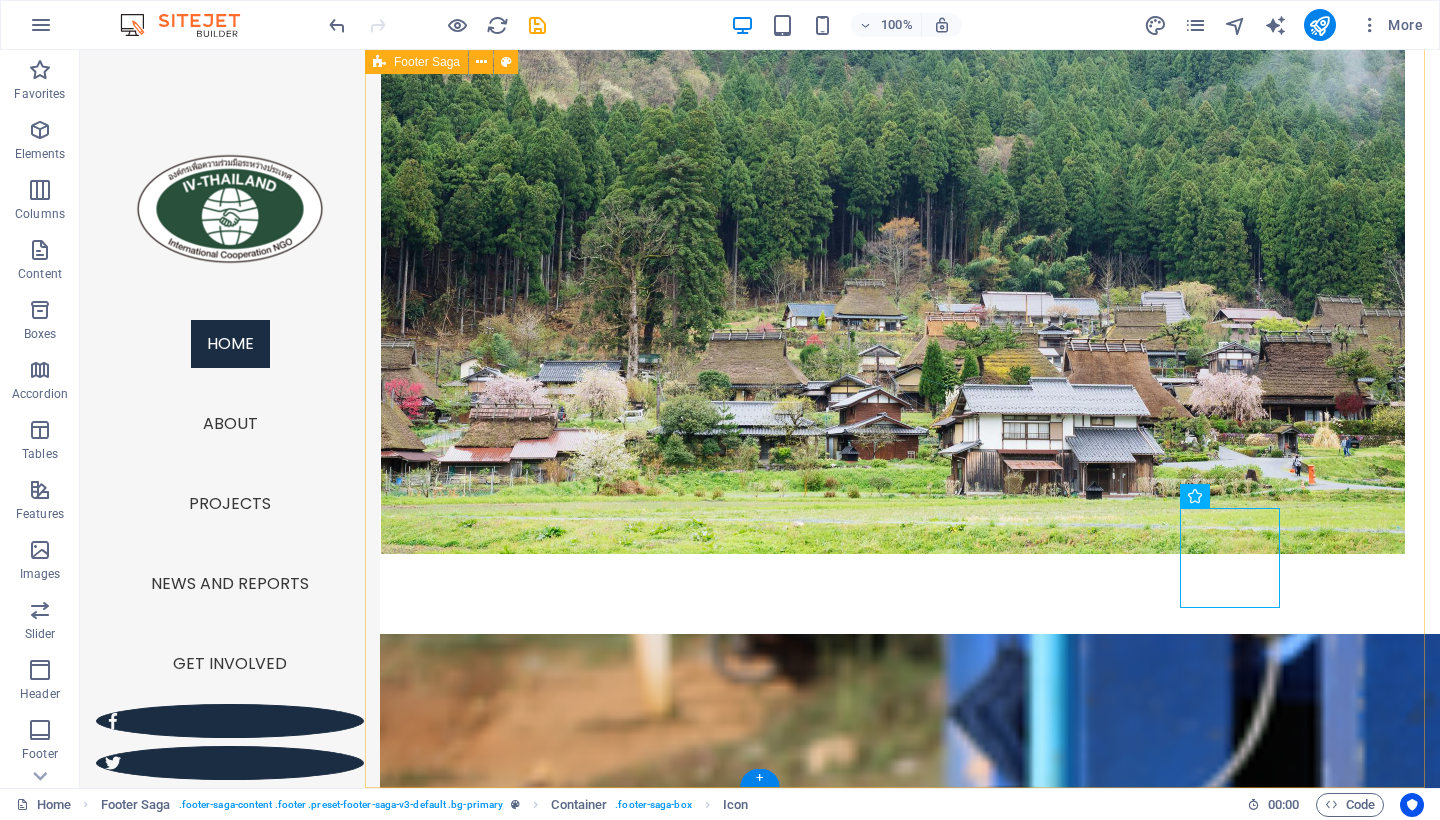 click on "IV-THAILAND, International Volunteers Foundation   Legal Notice  |  Privacy Contact Mobil:  Email:  [EMAIL] Managed by Certified NPO Terra Renaissance © [YEAR] IV-Thailand. Content from Terra Renaissance used with permission . Address [ADDRESS],  [DISTRICT], [DISTRICT], [CITY], [COUNTRY] Navigation Home About Projects News and reports Get involved LINE" at bounding box center [902, 4277] 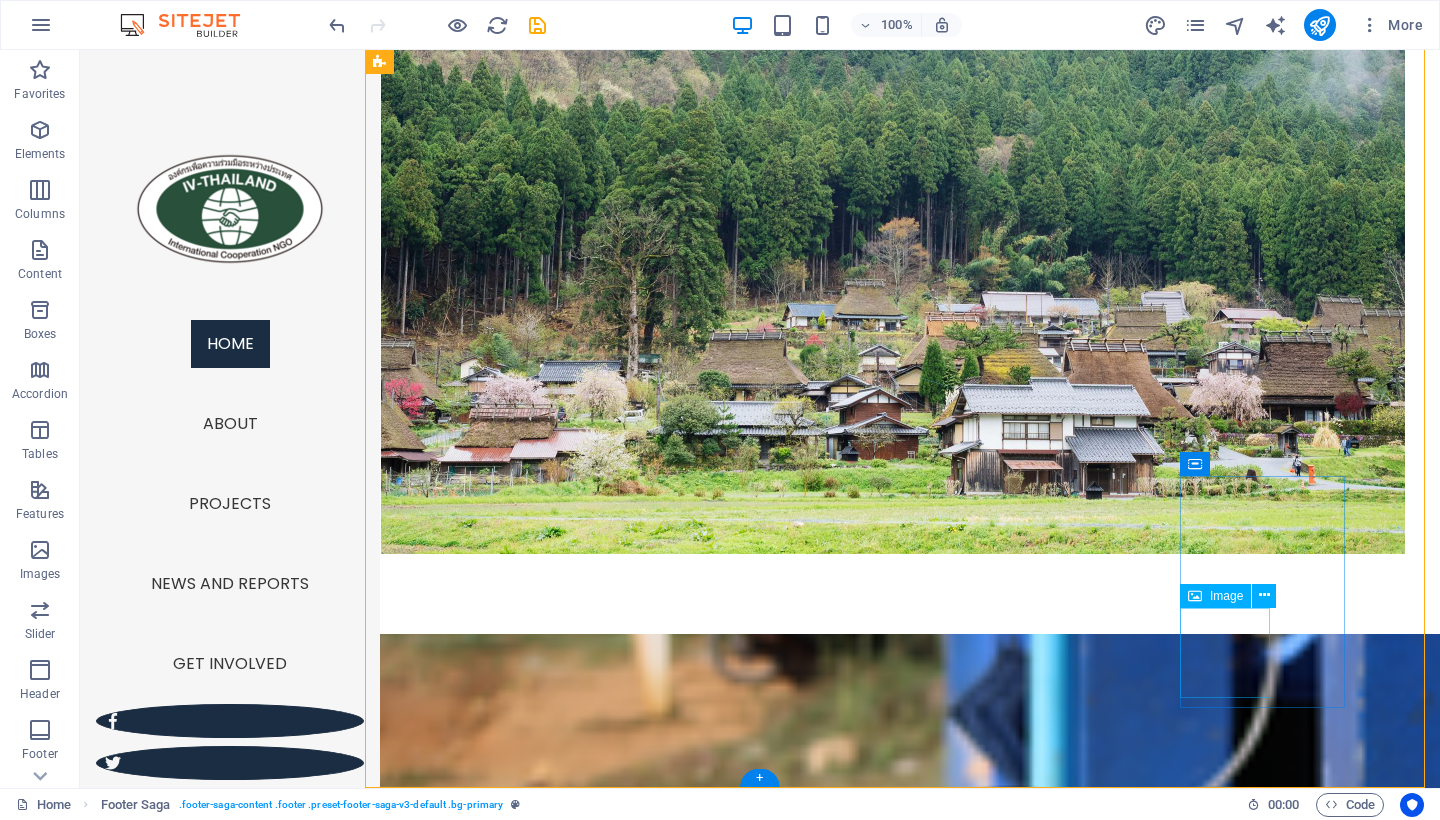 click at bounding box center [529, 5375] 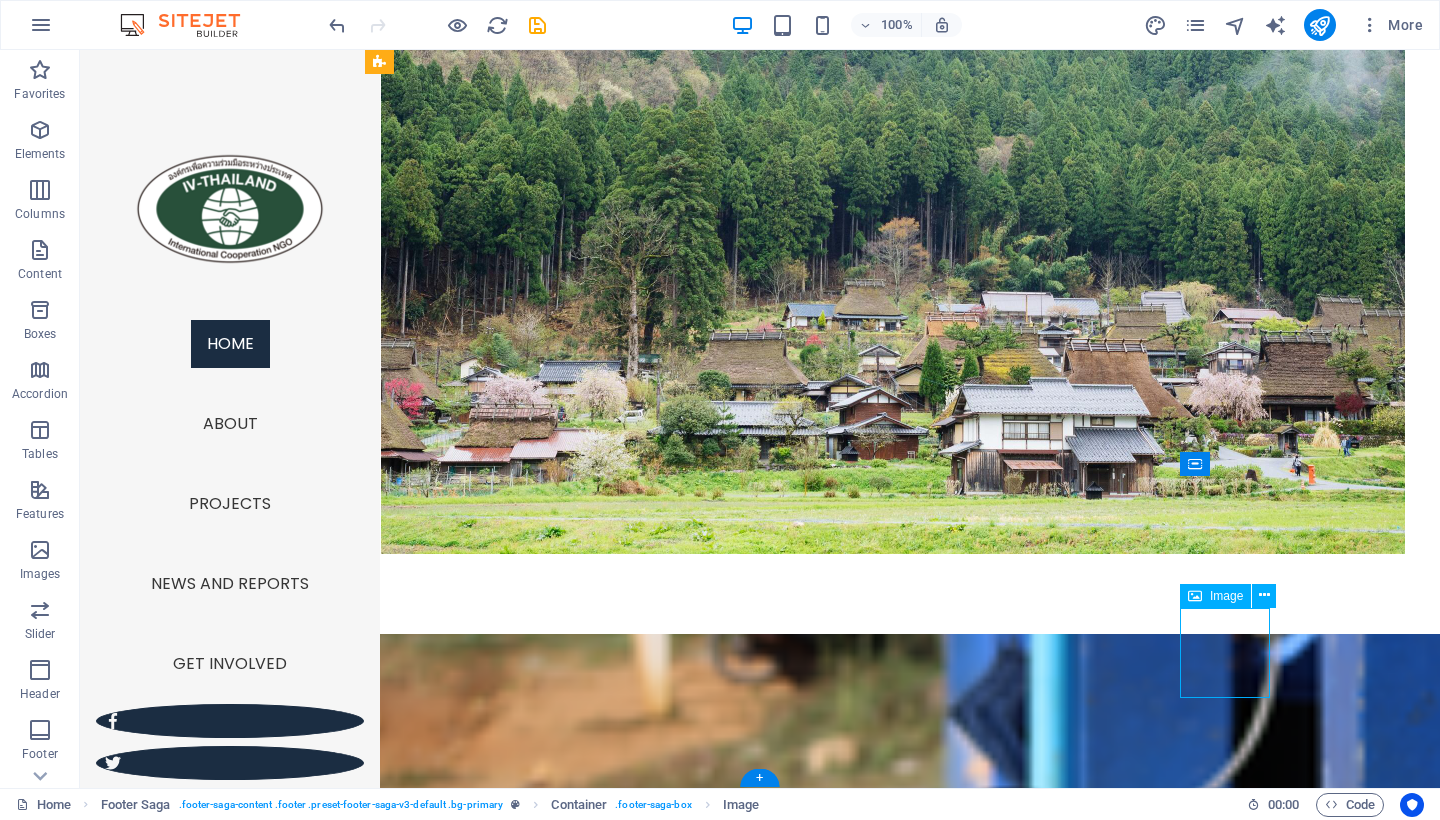 click at bounding box center [529, 5375] 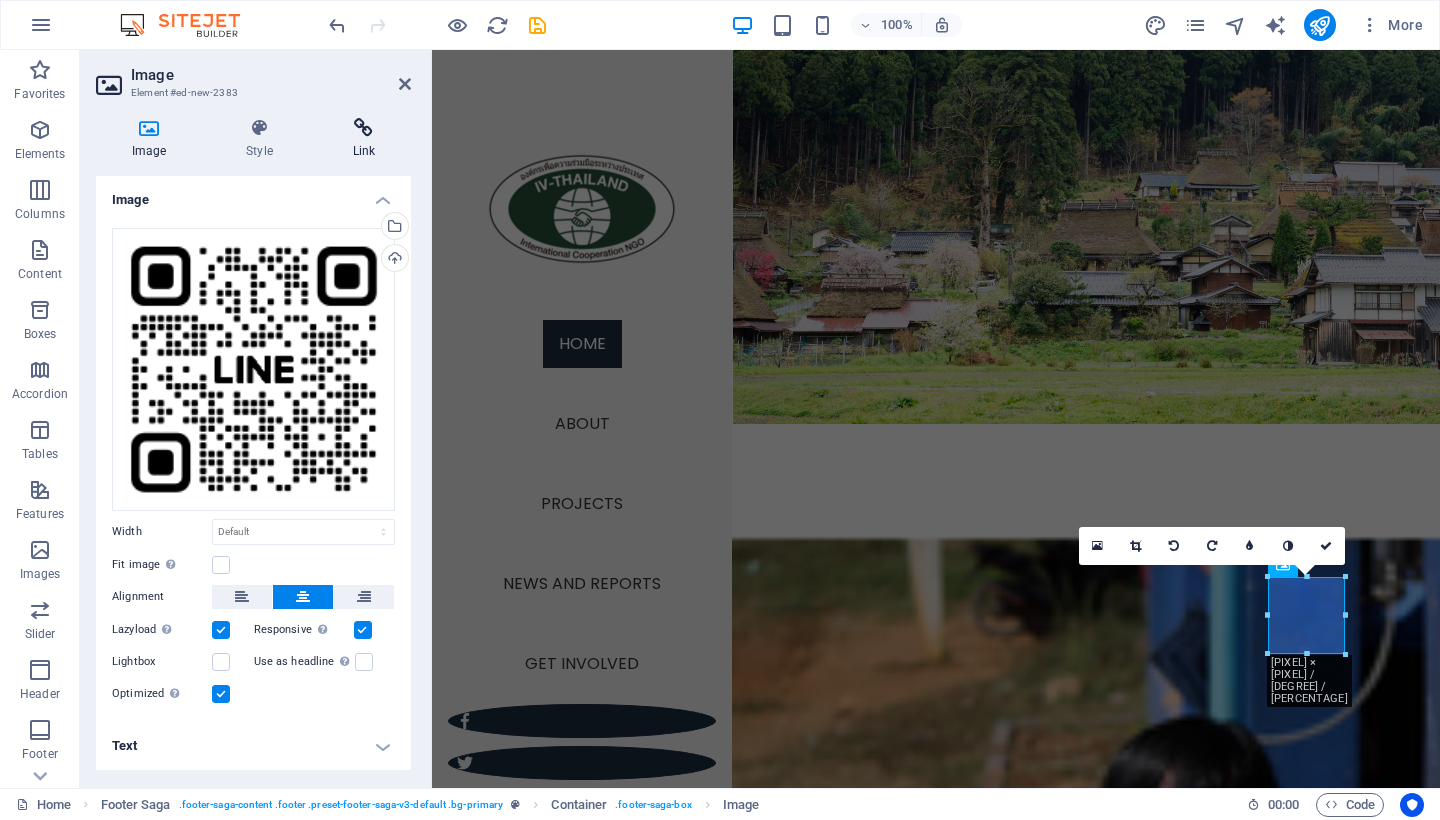 click at bounding box center [364, 128] 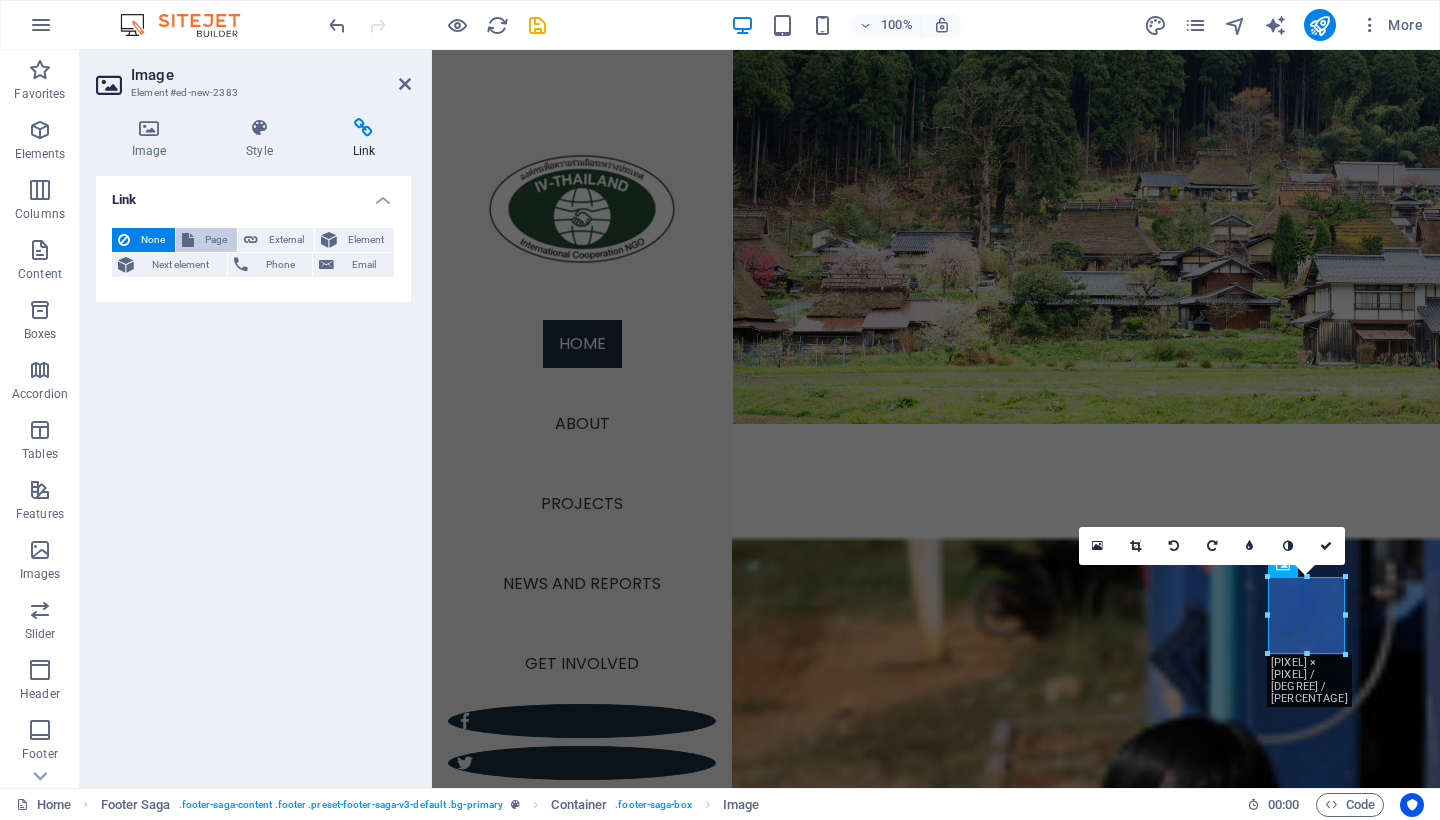 click on "Page" at bounding box center (215, 240) 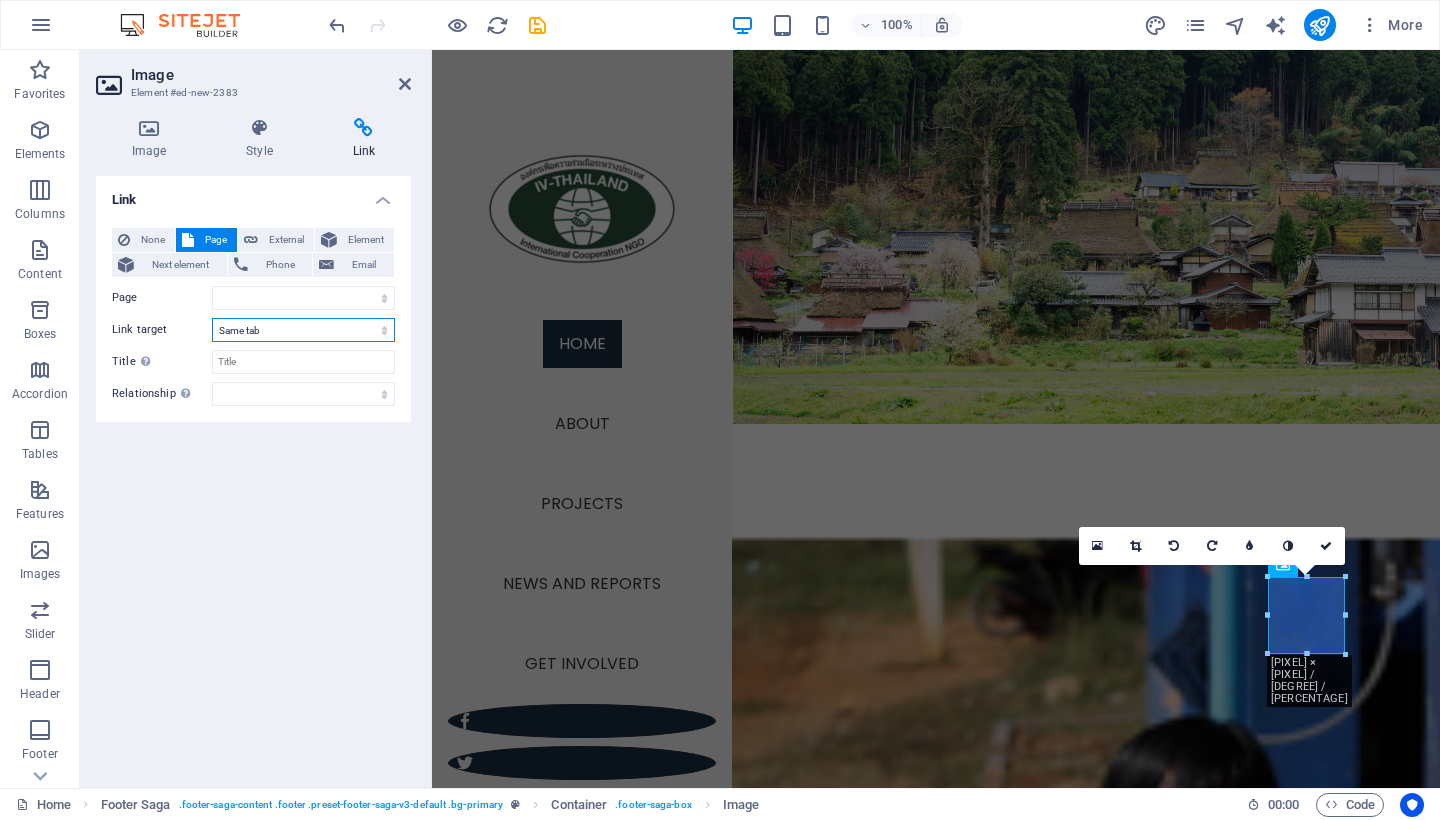 select on "blank" 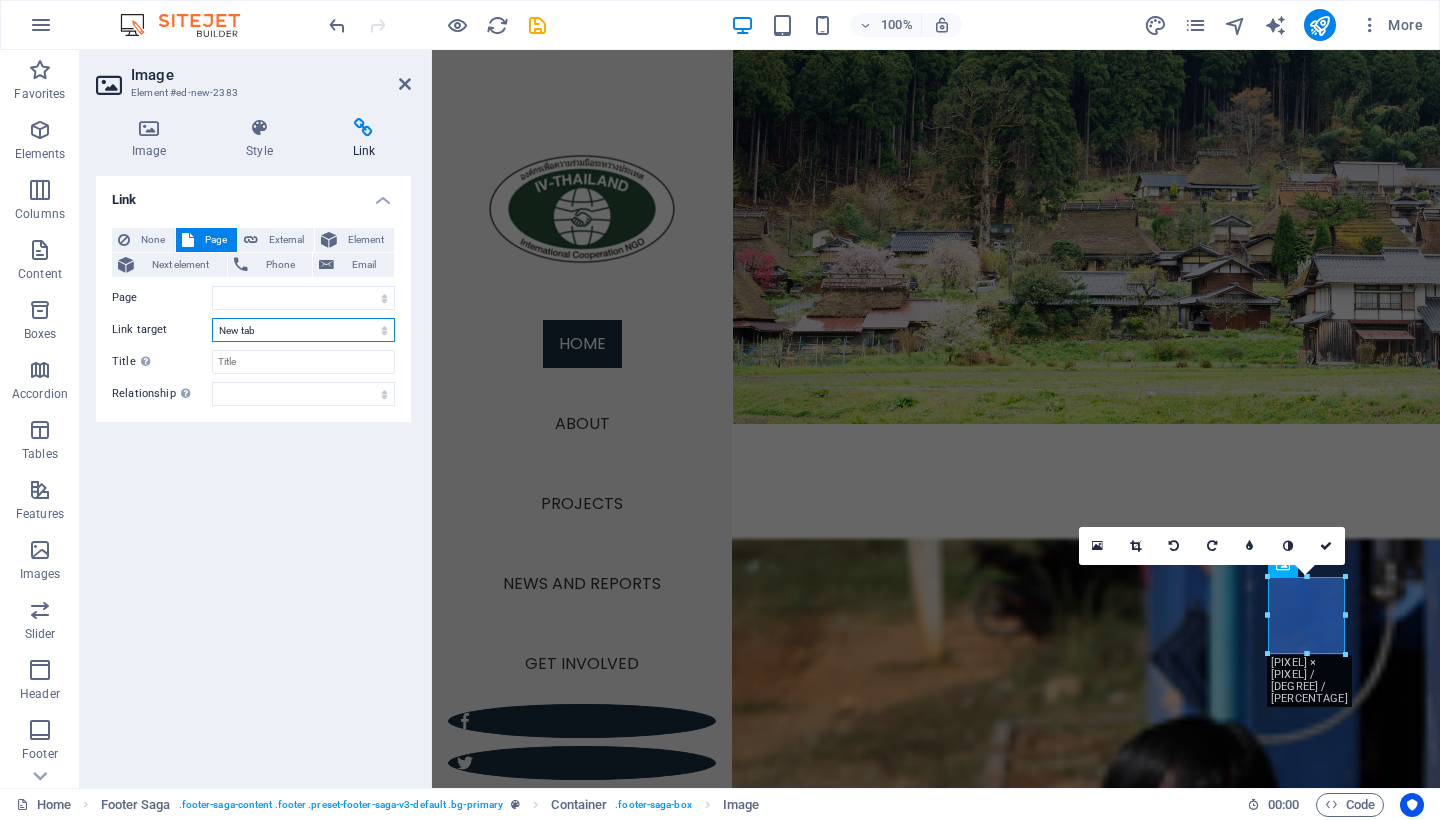 select 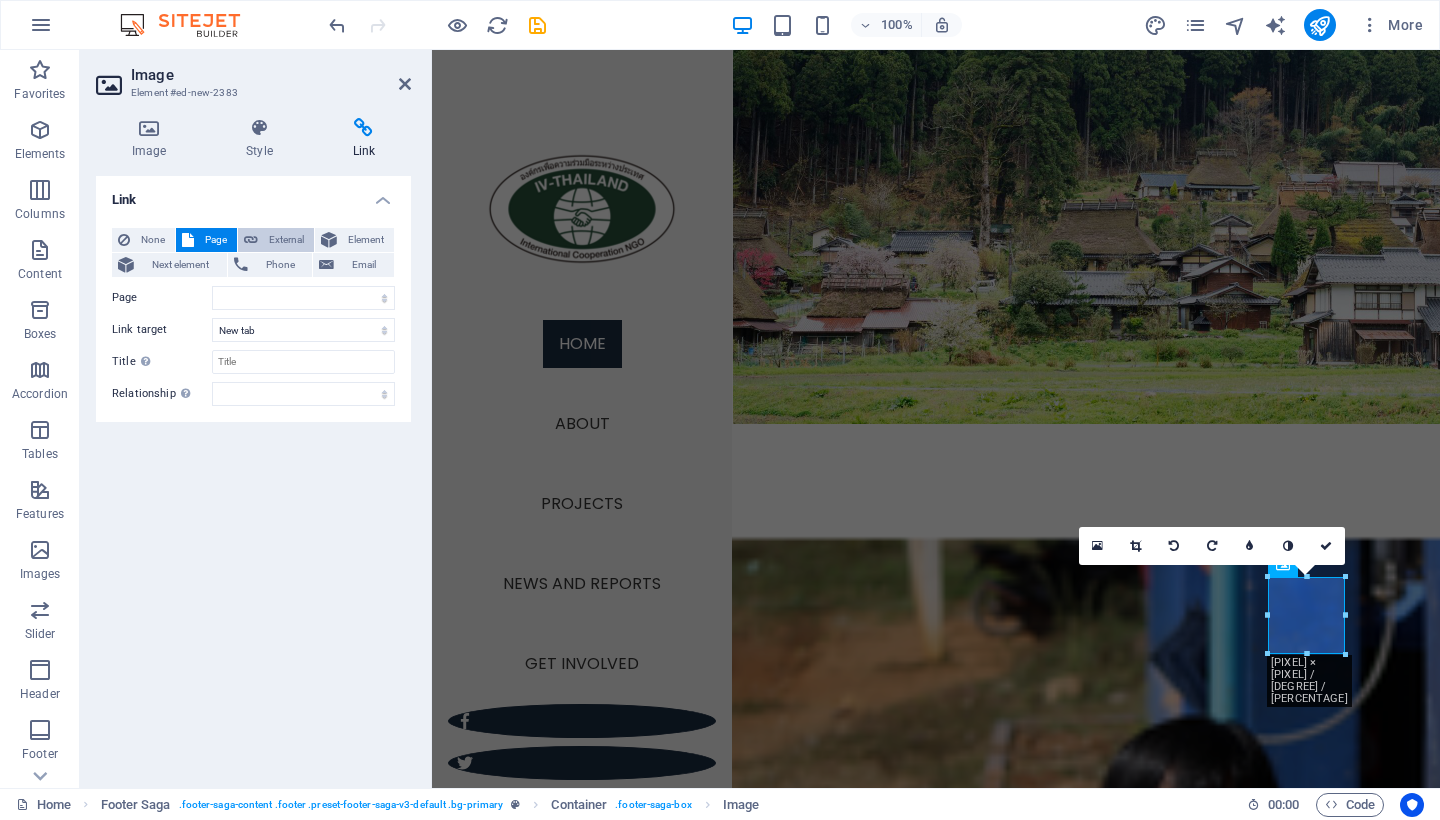 click on "External" at bounding box center [286, 240] 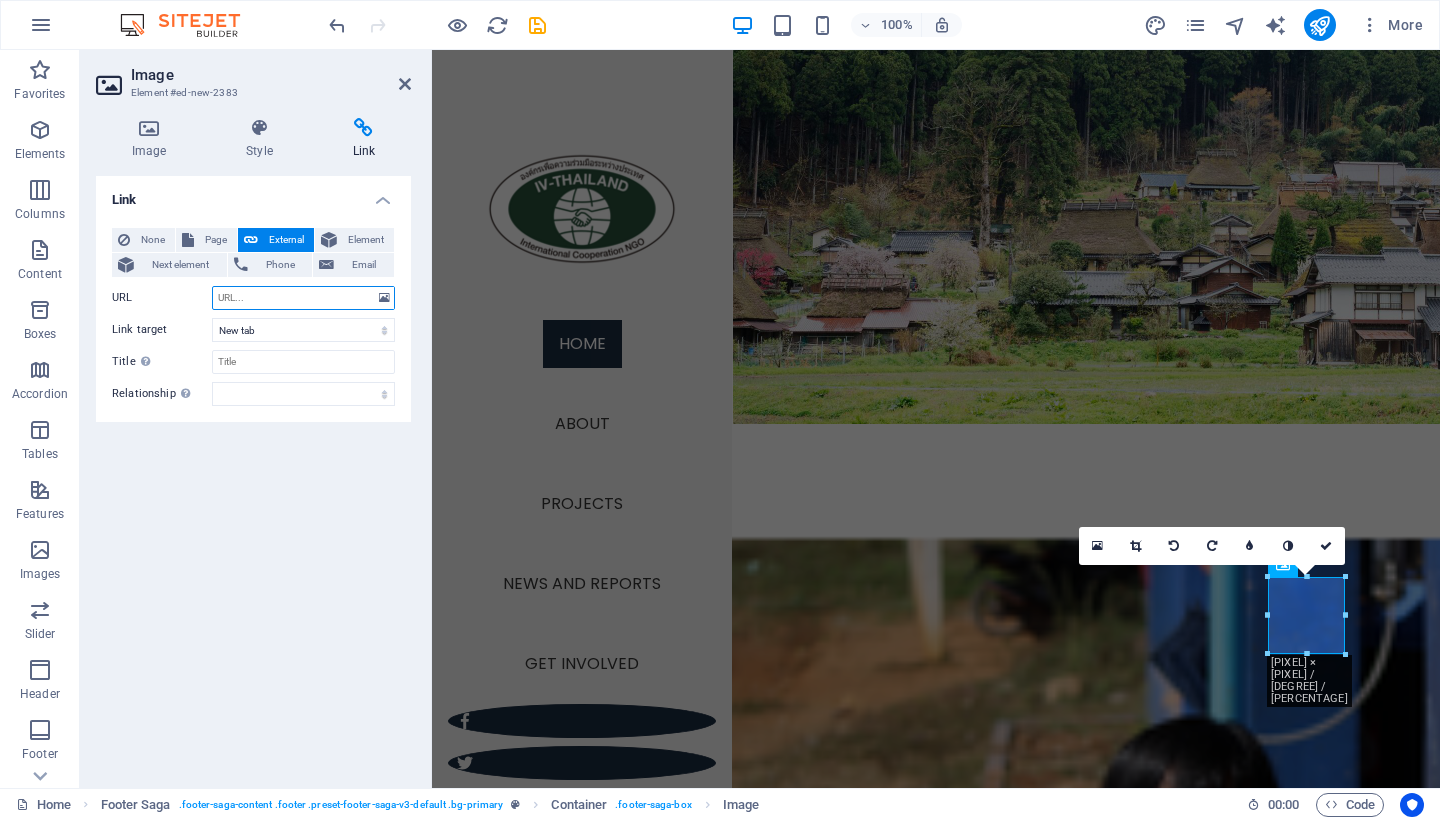 paste on "<img src="https://qr-official.line.me/gs/M_779rgttc_GW.png?oat_content=qr">" 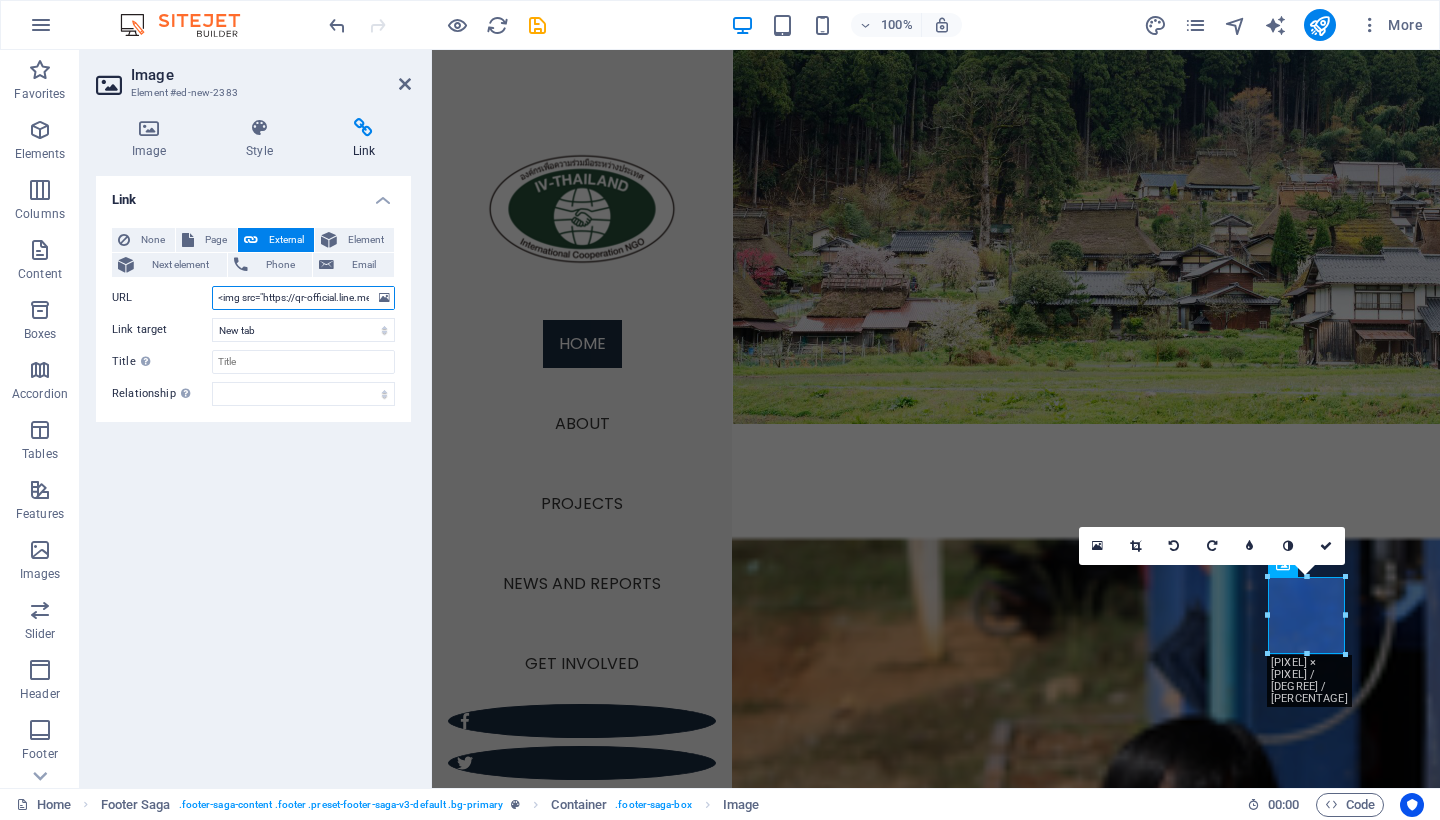 type on "<img src="https://qr-official.line.me/gs/M_779rgttc_GW.png?oat_content=qr">" 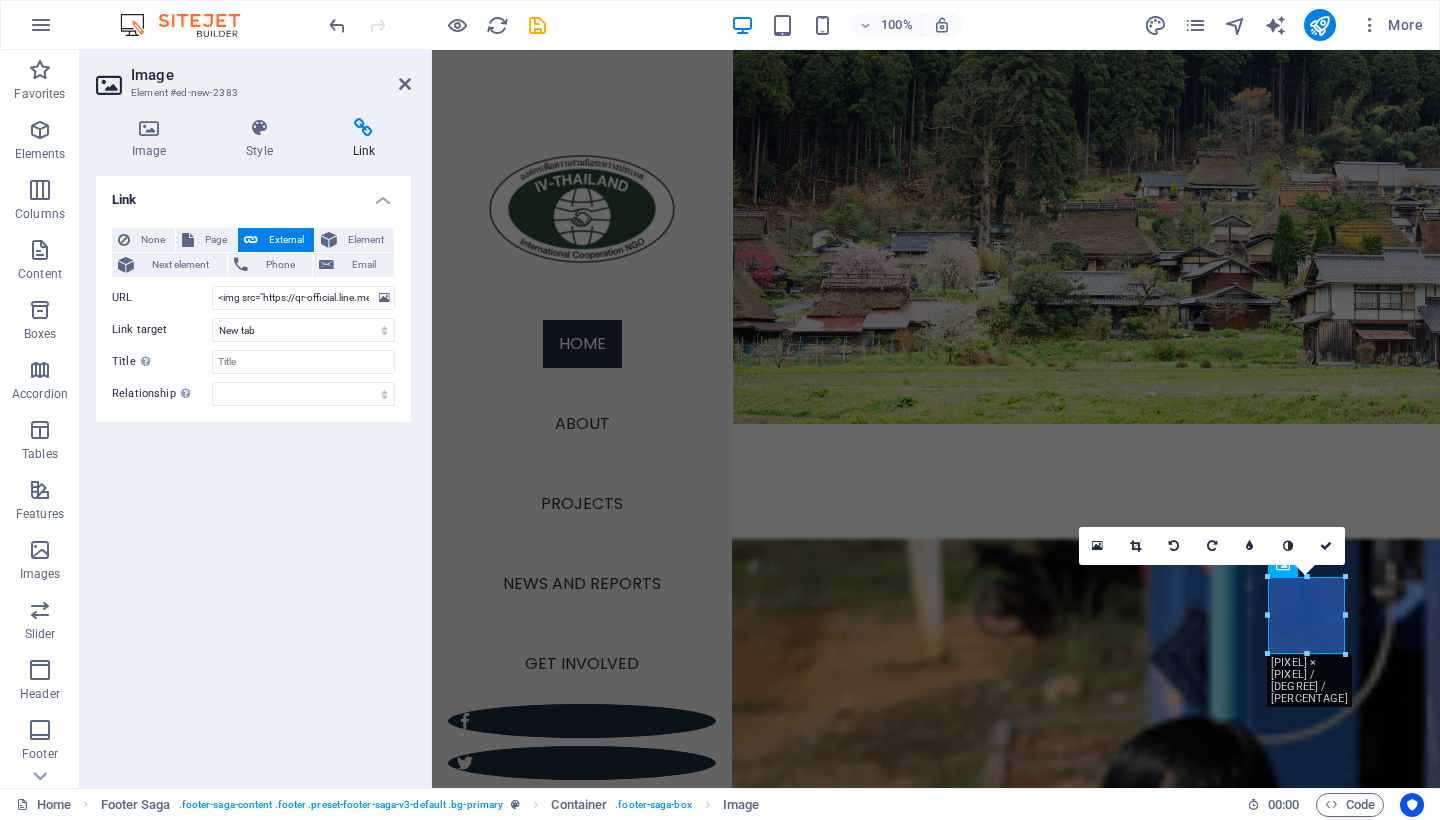 click on "Link None Page External Element Next element Phone Email Page Home About Projects News and reports Get involved Legal Notice Privacy Element
URL <img src="https://qr-official.line.me/gs/M_779rgttc_GW.png?oat_content=qr"> Phone Email Link target New tab Same tab Overlay Title Additional link description, should not be the same as the link text. The title is most often shown as a tooltip text when the mouse moves over the element. Leave empty if uncertain. Relationship Sets the  relationship of this link to the link target . For example, the value "nofollow" instructs search engines not to follow the link. Can be left empty. alternate author bookmark external help license next nofollow noreferrer noopener prev search tag" at bounding box center [253, 474] 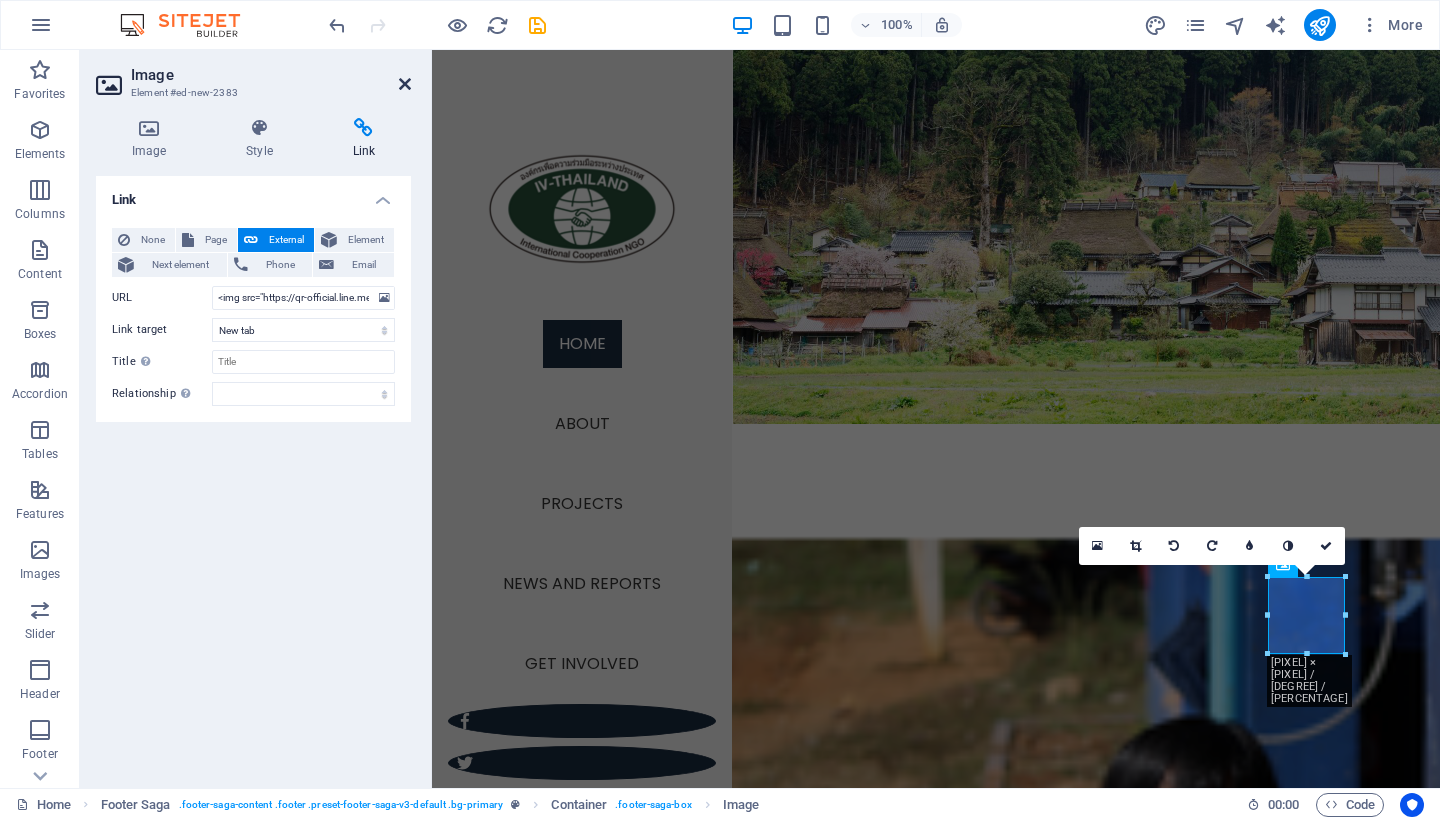 click at bounding box center (405, 84) 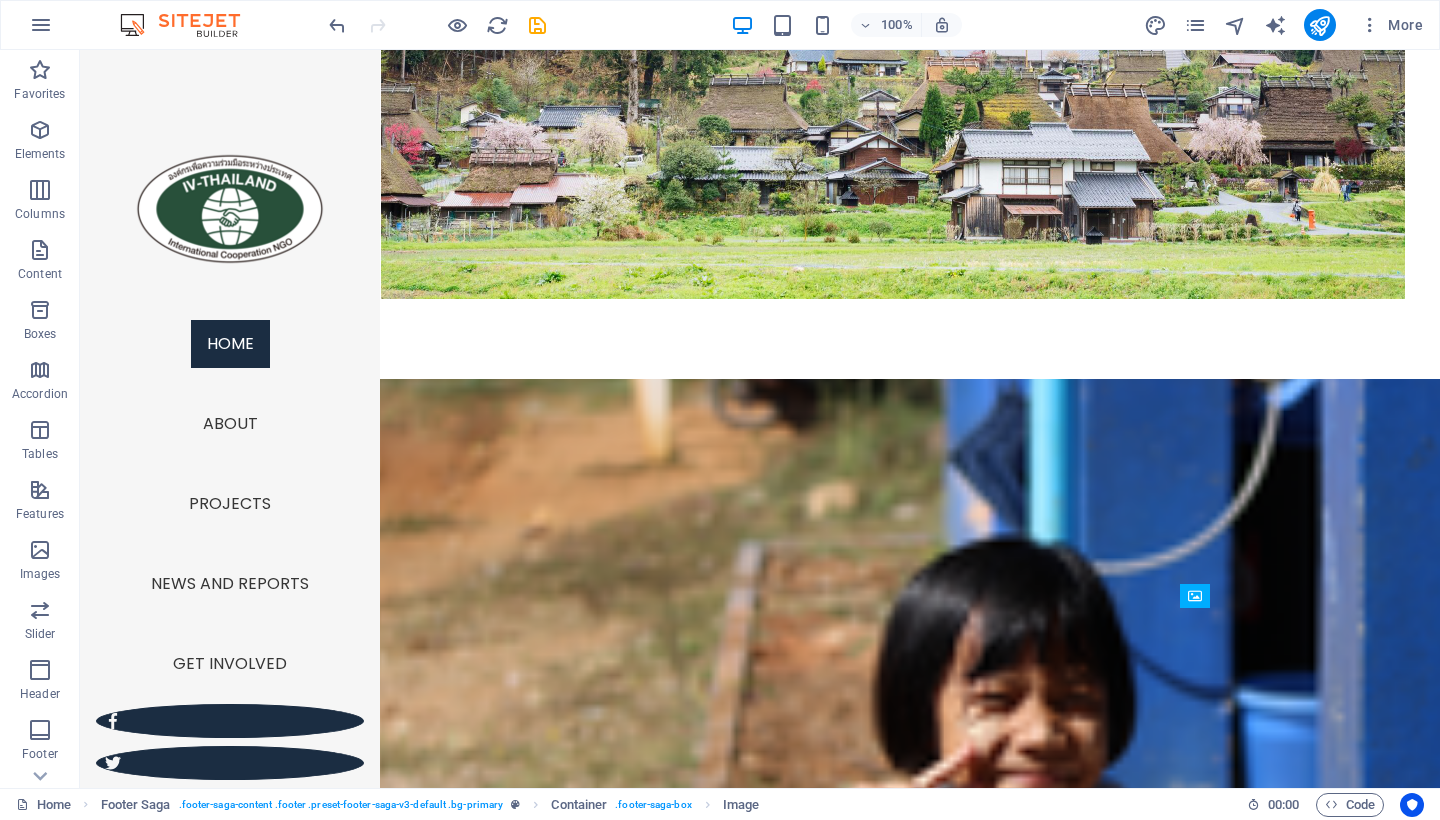 scroll, scrollTop: 4519, scrollLeft: 0, axis: vertical 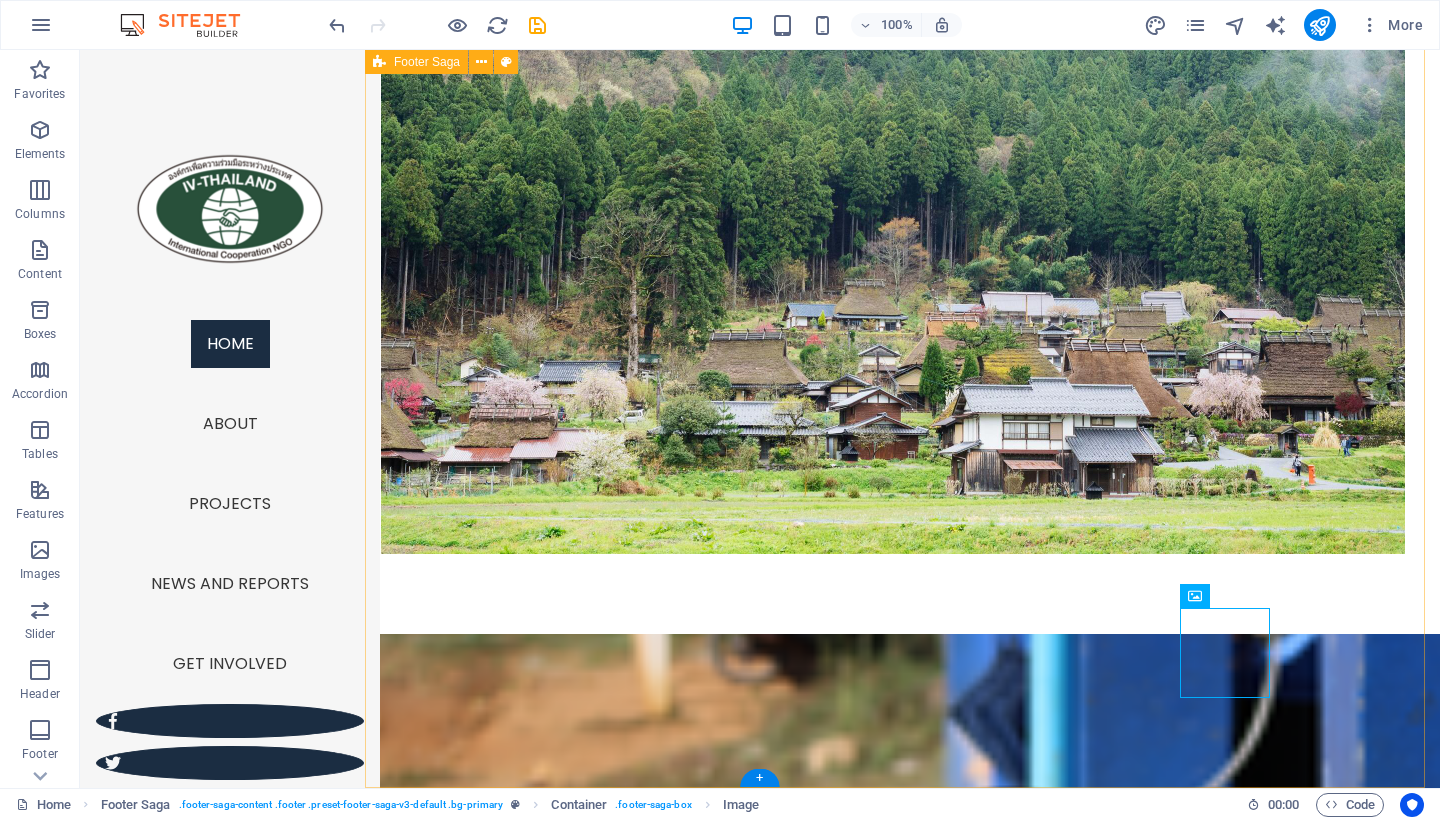 click on "IV-THAILAND, International Volunteers Foundation   Legal Notice  |  Privacy Contact Mobil:  Email:  [EMAIL] Managed by Certified NPO Terra Renaissance © [YEAR] IV-Thailand. Content from Terra Renaissance used with permission . Address [ADDRESS],  [DISTRICT], [DISTRICT], [CITY], [COUNTRY] Navigation Home About Projects News and reports Get involved LINE" at bounding box center (902, 4277) 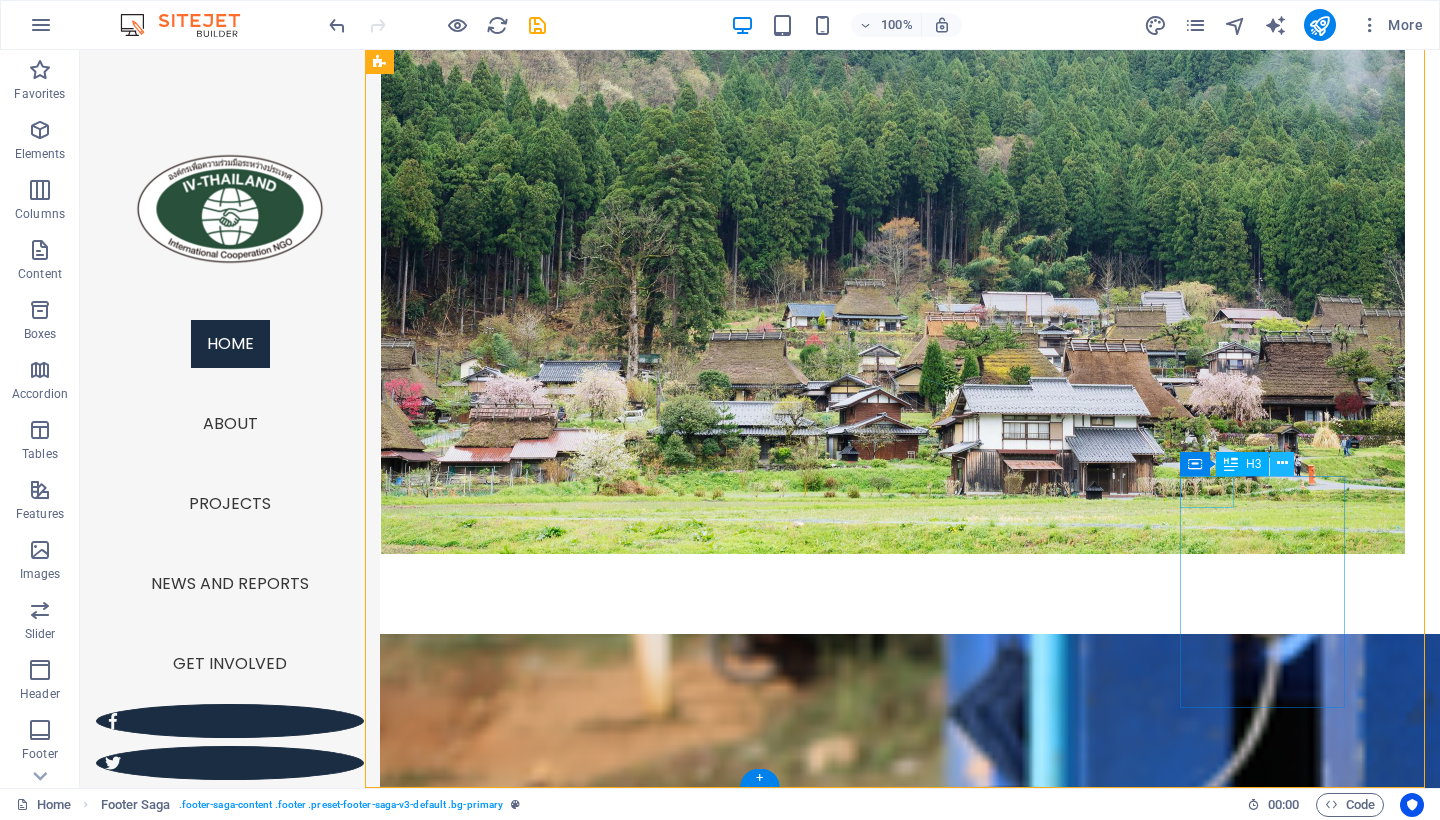click at bounding box center (1282, 463) 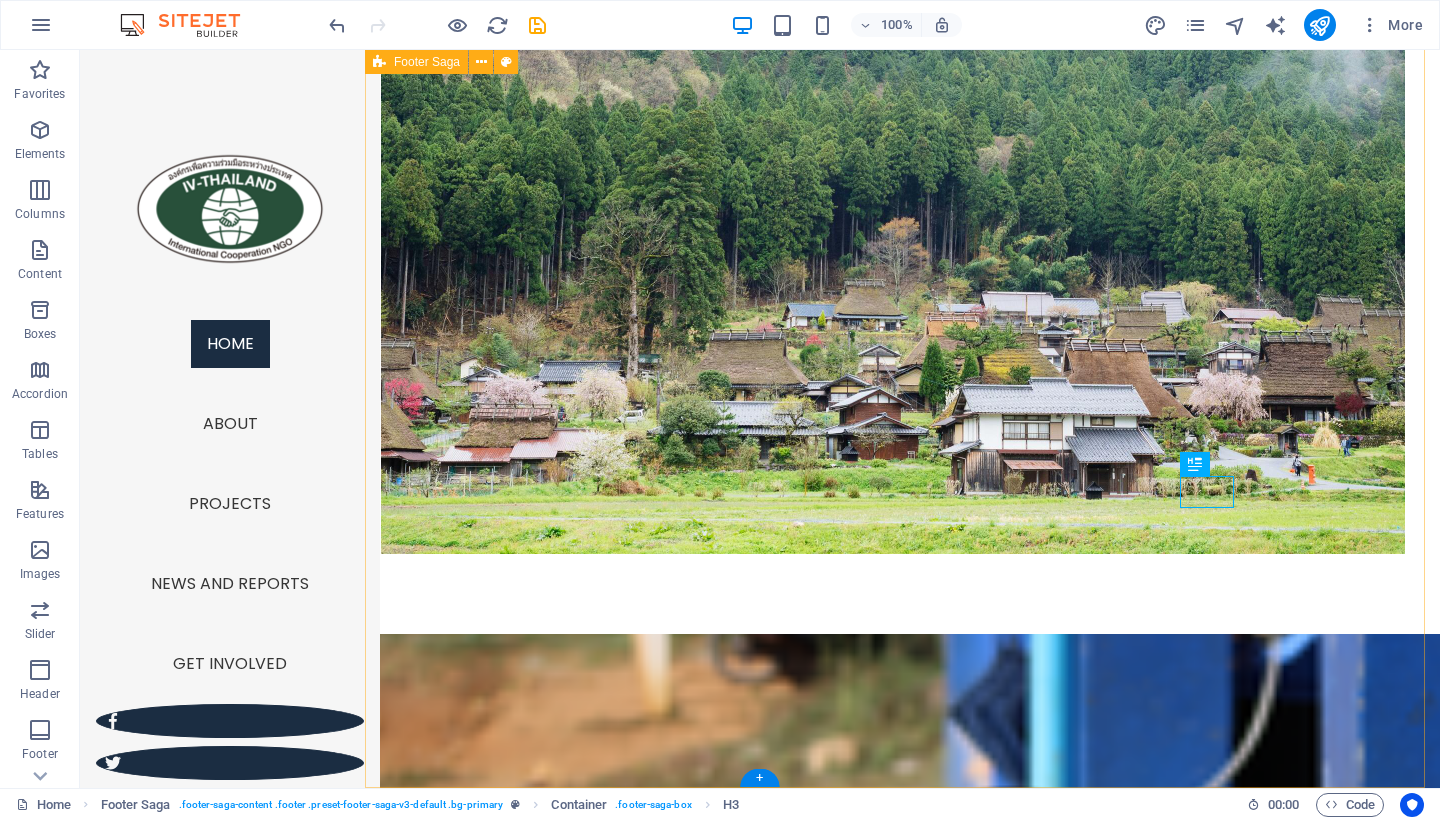 click on "IV-THAILAND, International Volunteers Foundation   Legal Notice  |  Privacy Contact Mobil:  Email:  [EMAIL] Managed by Certified NPO Terra Renaissance © [YEAR] IV-Thailand. Content from Terra Renaissance used with permission . Address [ADDRESS],  [DISTRICT], [DISTRICT], [CITY], [COUNTRY] Navigation Home About Projects News and reports Get involved LINE" at bounding box center (902, 4277) 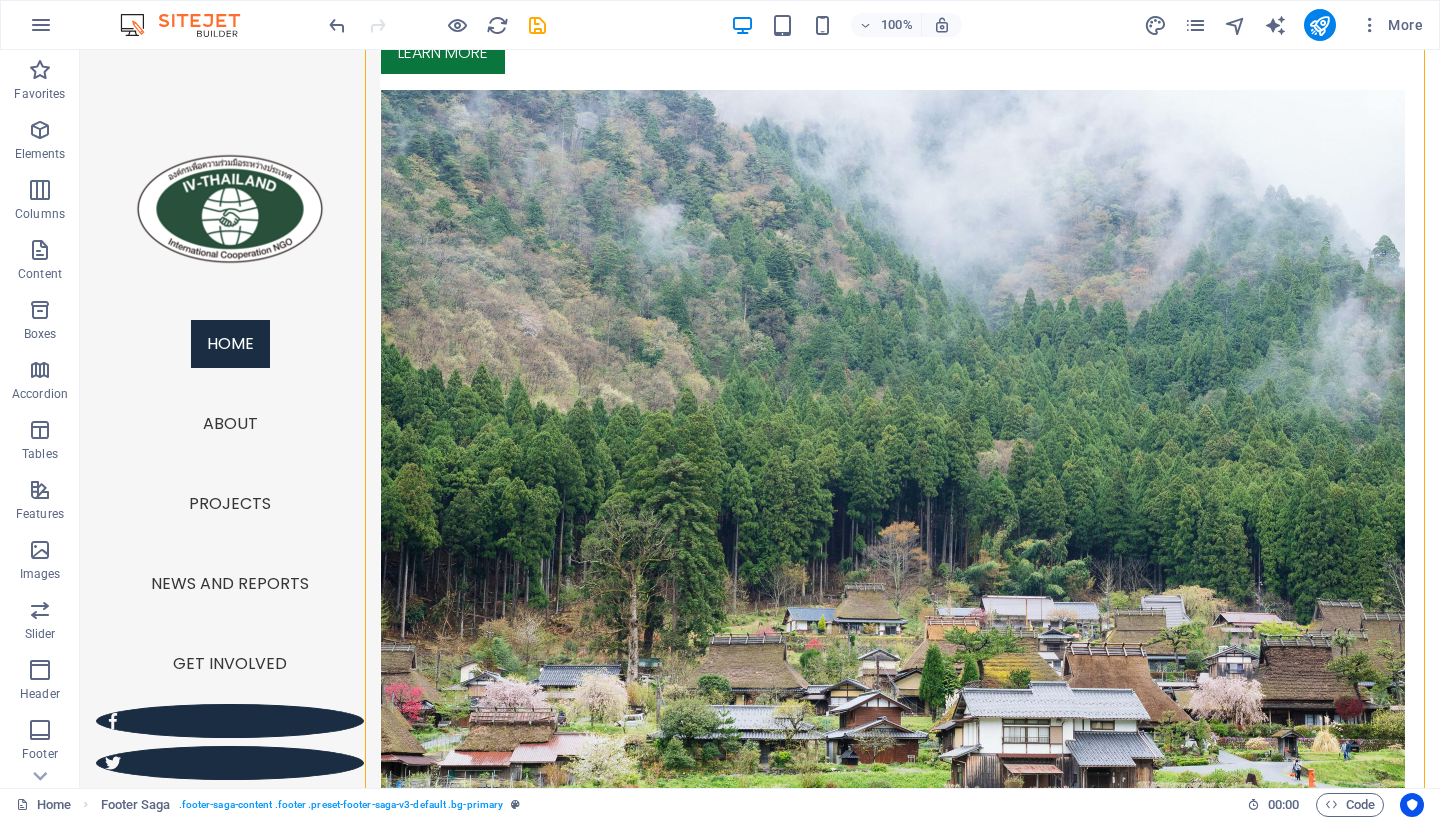 scroll, scrollTop: 4519, scrollLeft: 0, axis: vertical 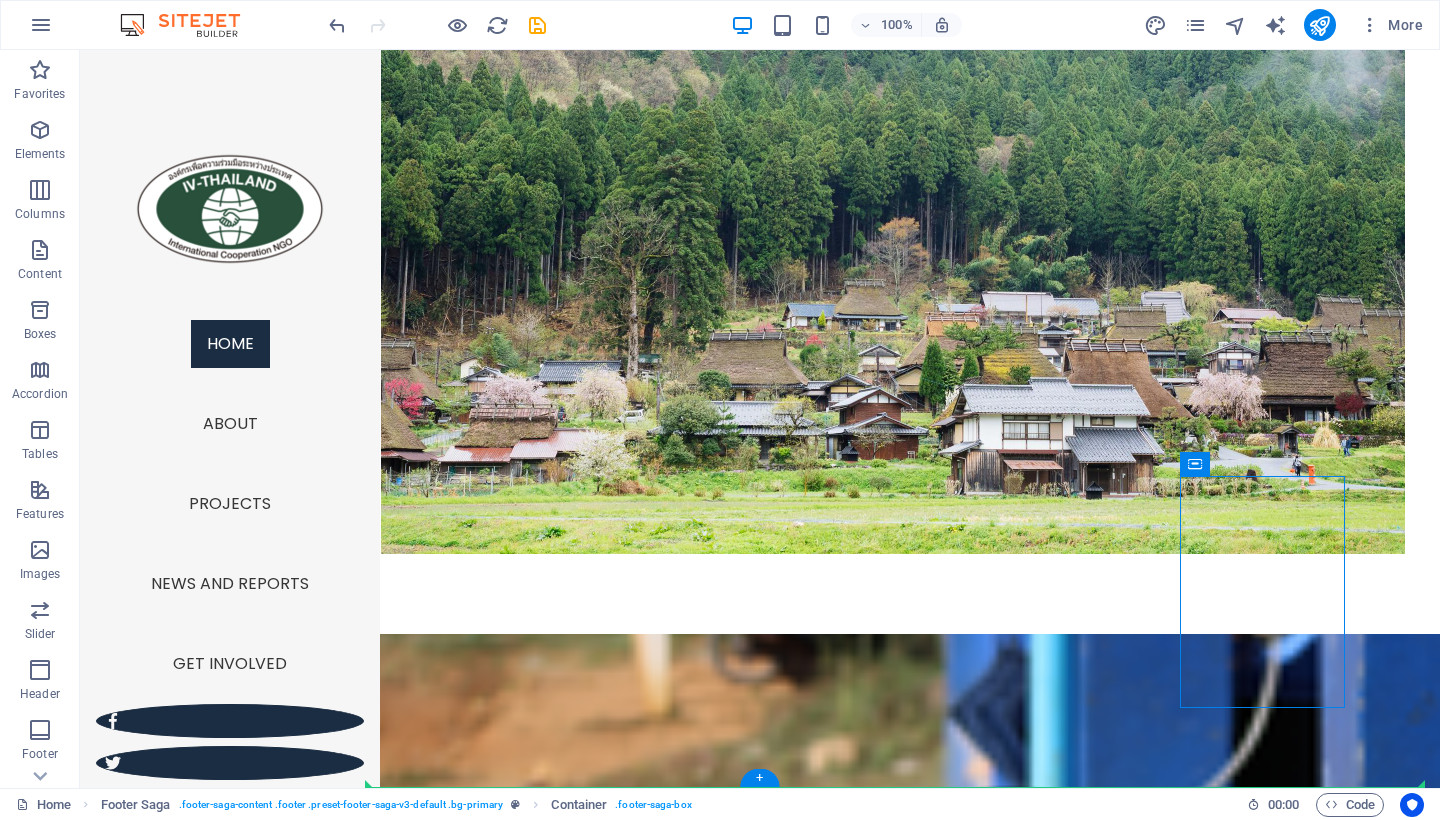 drag, startPoint x: 1303, startPoint y: 521, endPoint x: 818, endPoint y: 481, distance: 486.6467 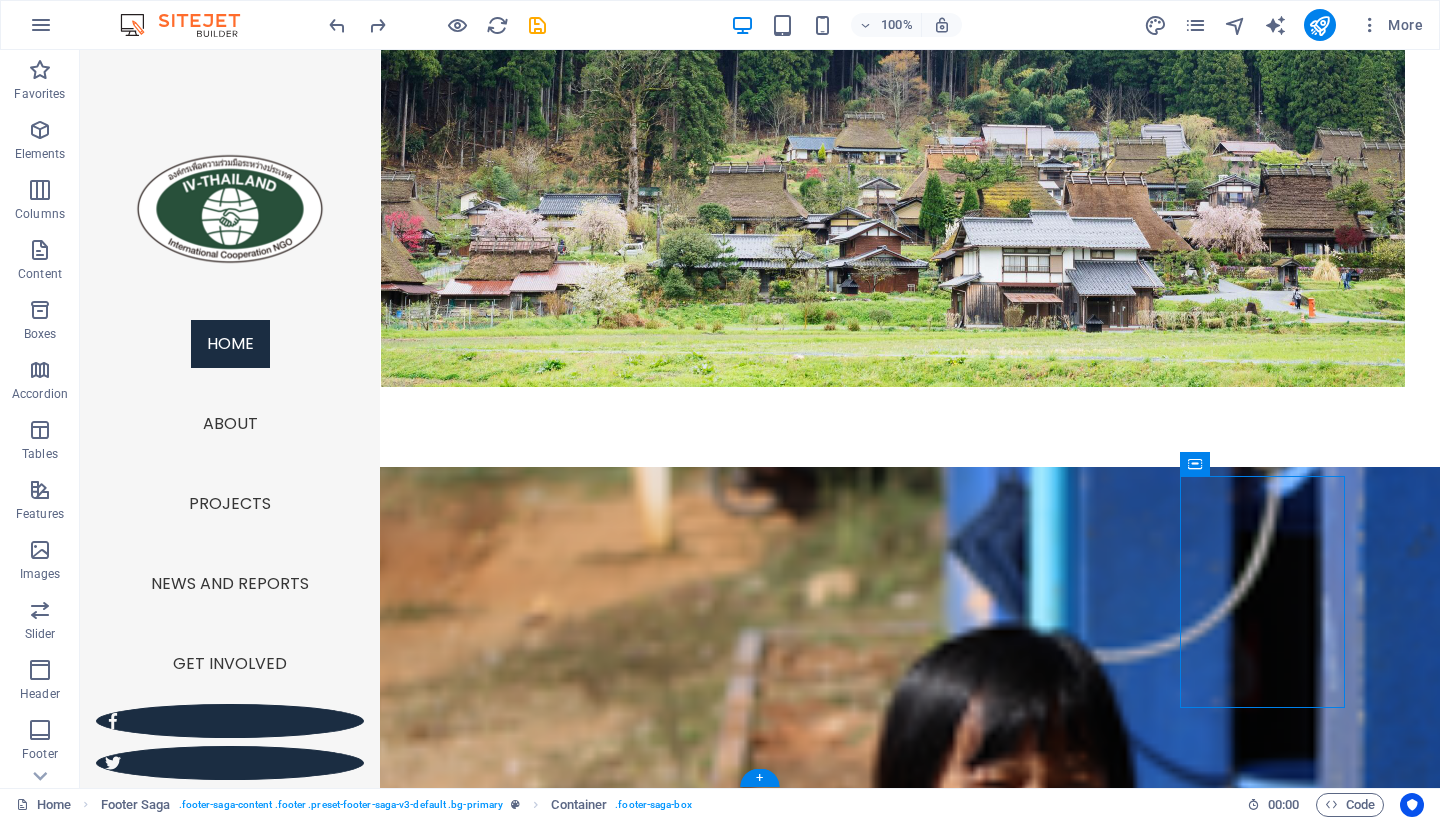scroll, scrollTop: 4519, scrollLeft: 0, axis: vertical 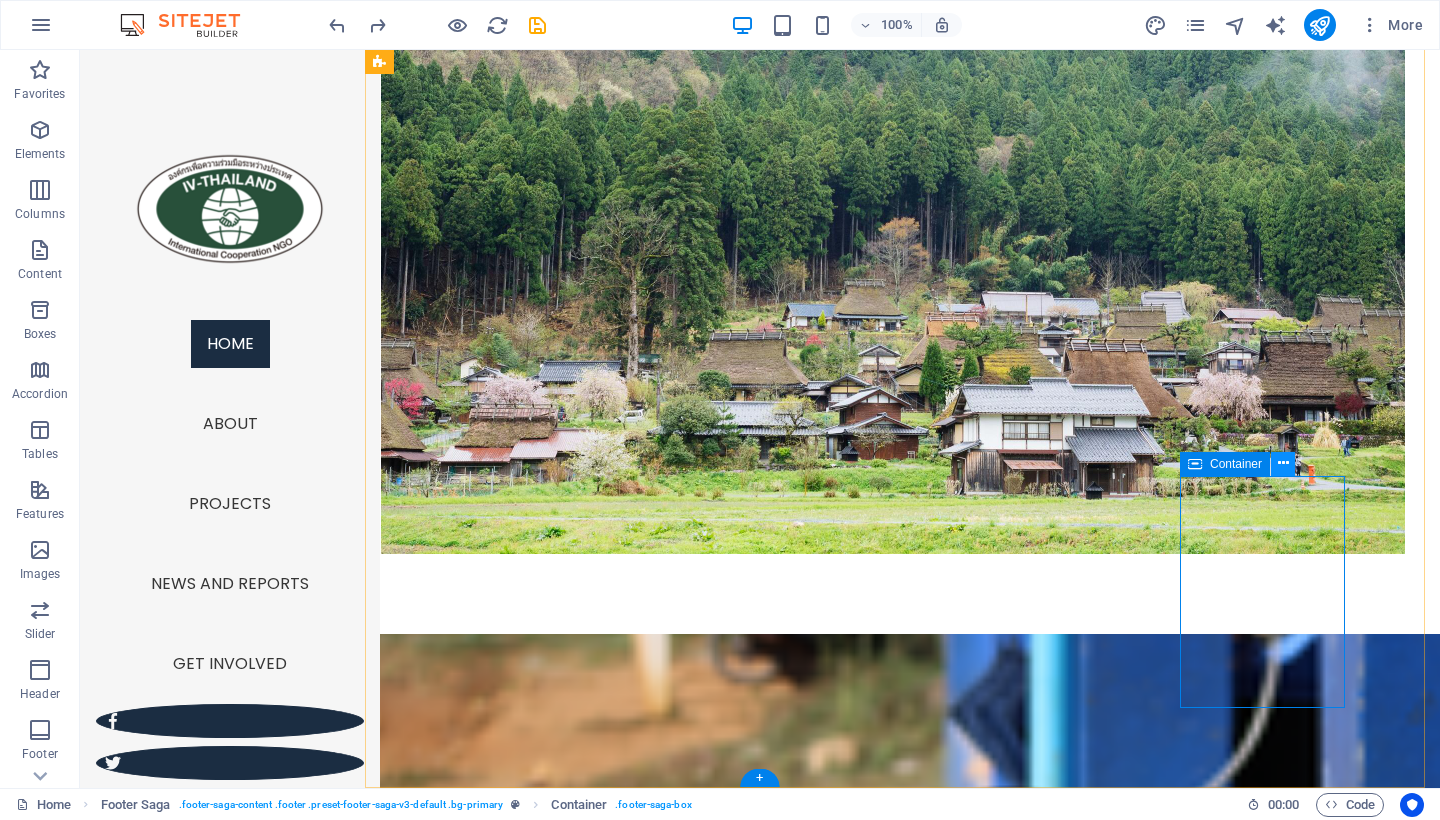 click at bounding box center (1283, 463) 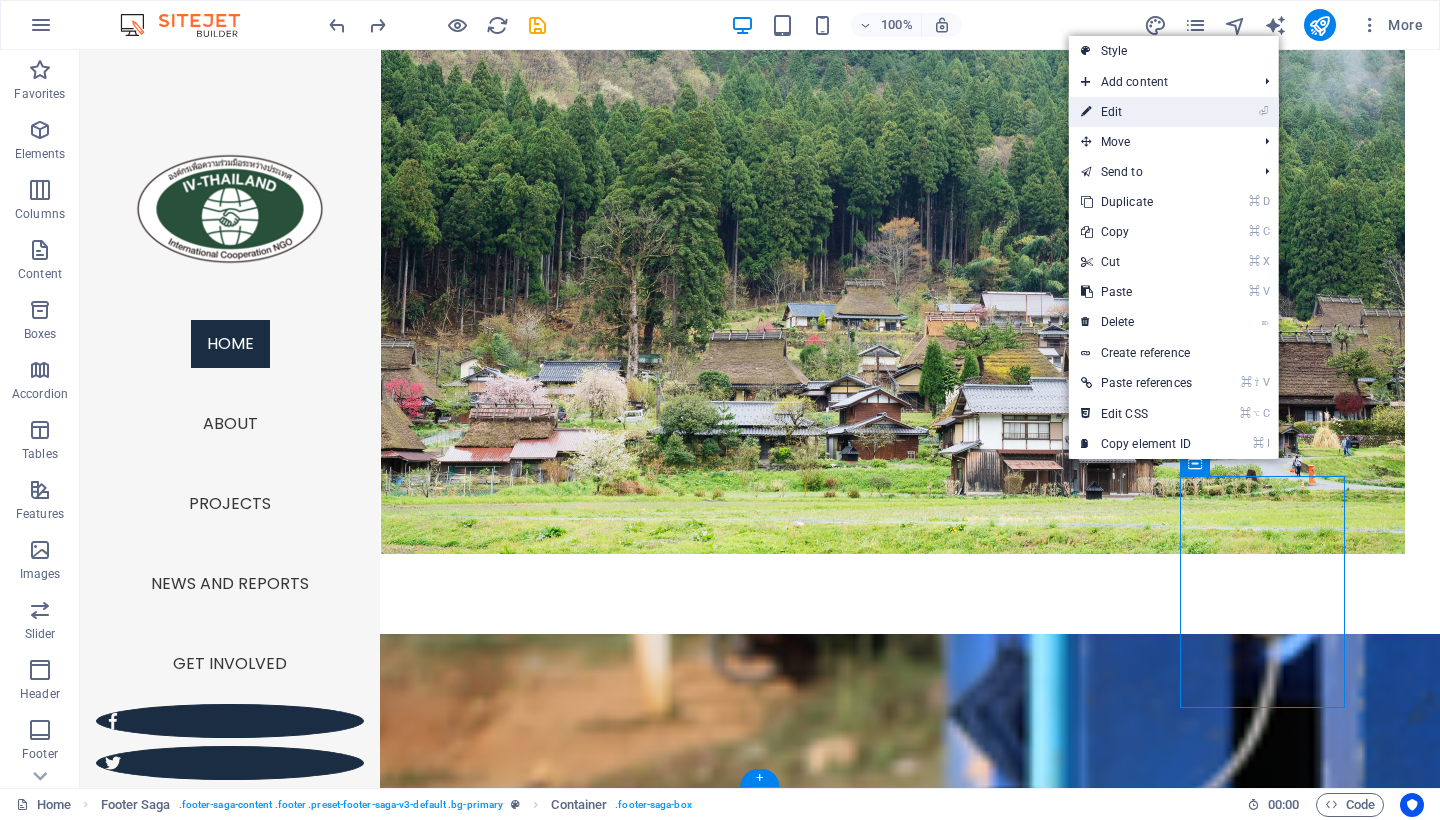 click on "⏎  Edit" at bounding box center [1136, 112] 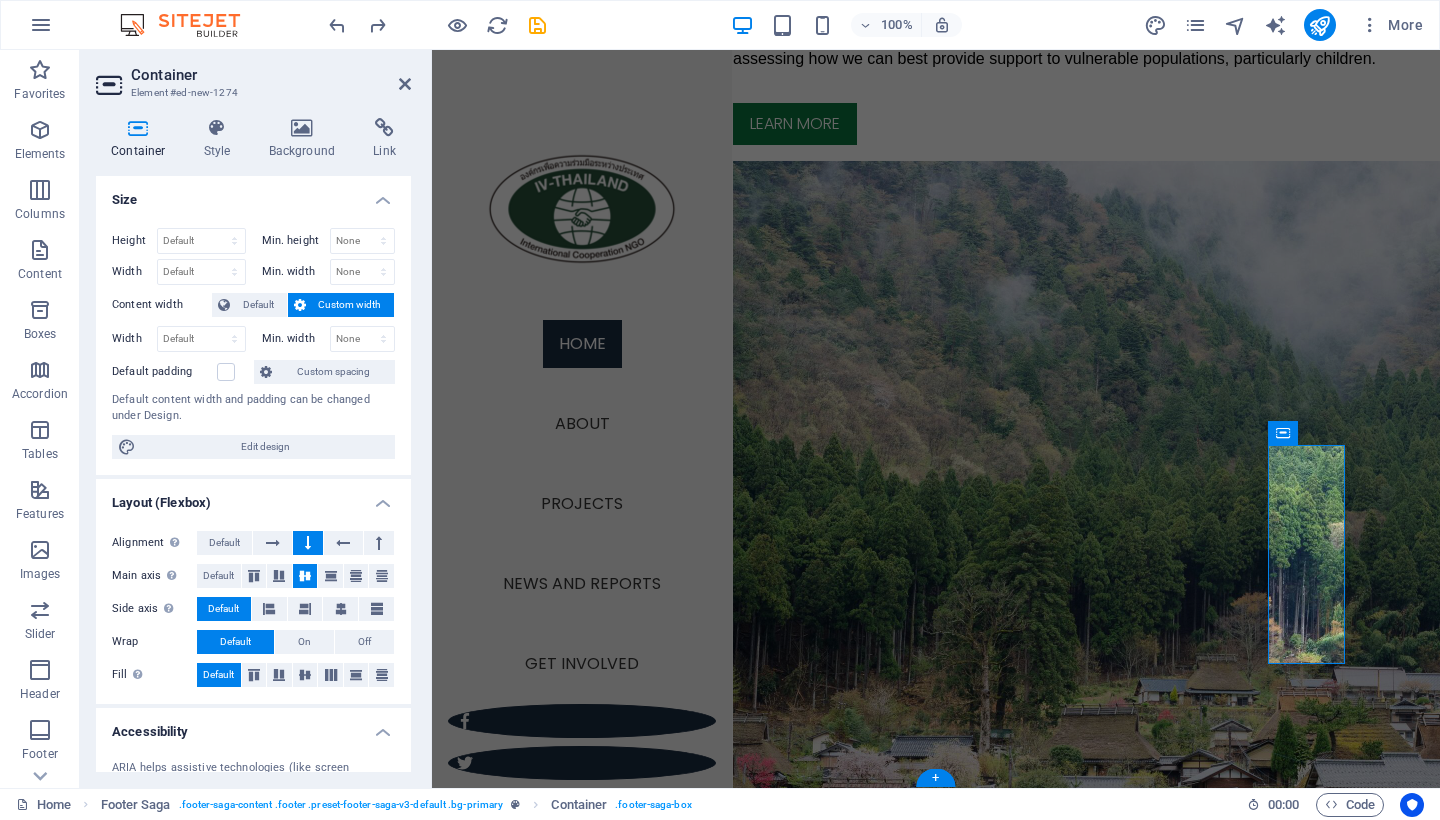 scroll, scrollTop: 5024, scrollLeft: 0, axis: vertical 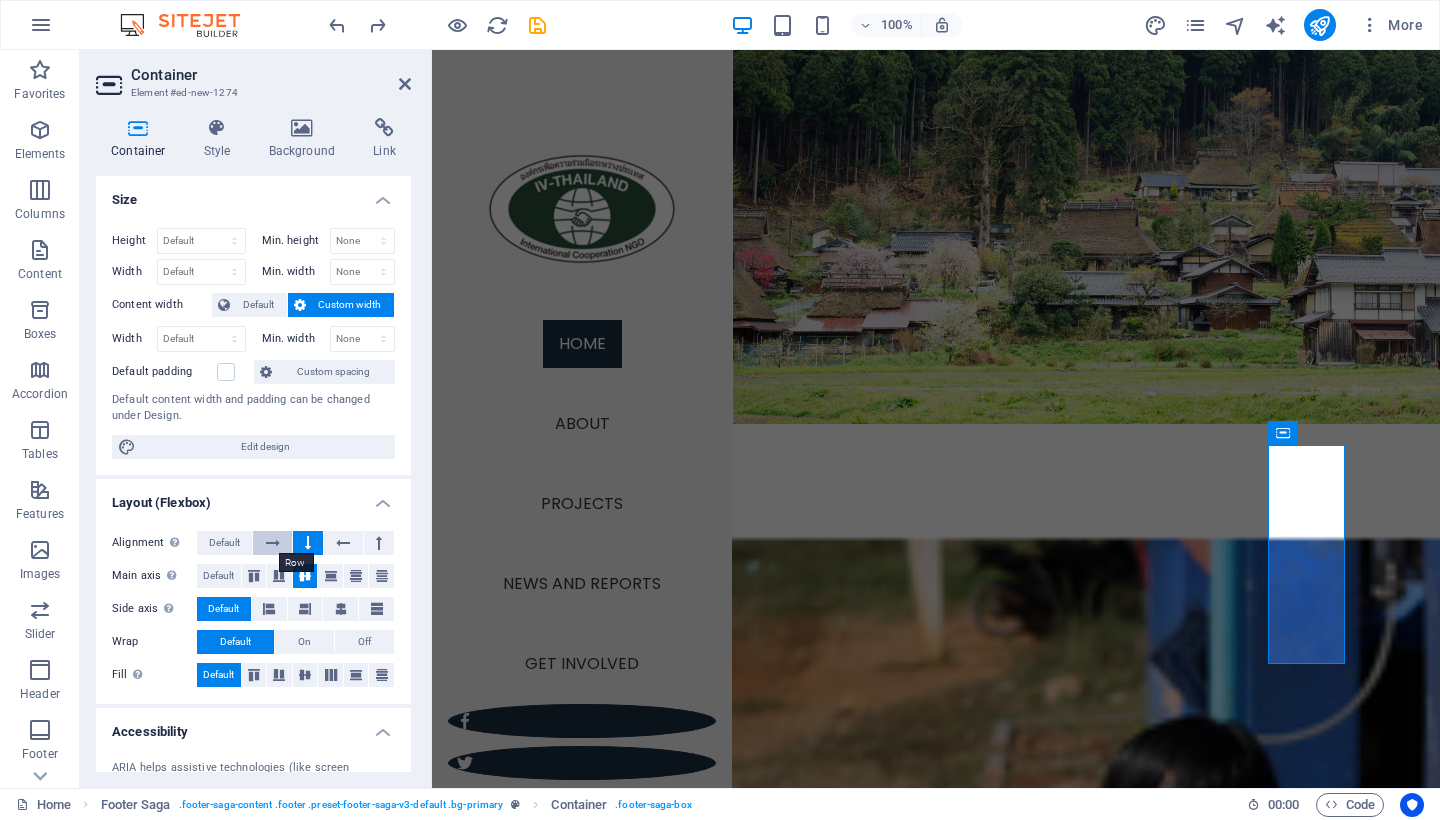 click at bounding box center [272, 543] 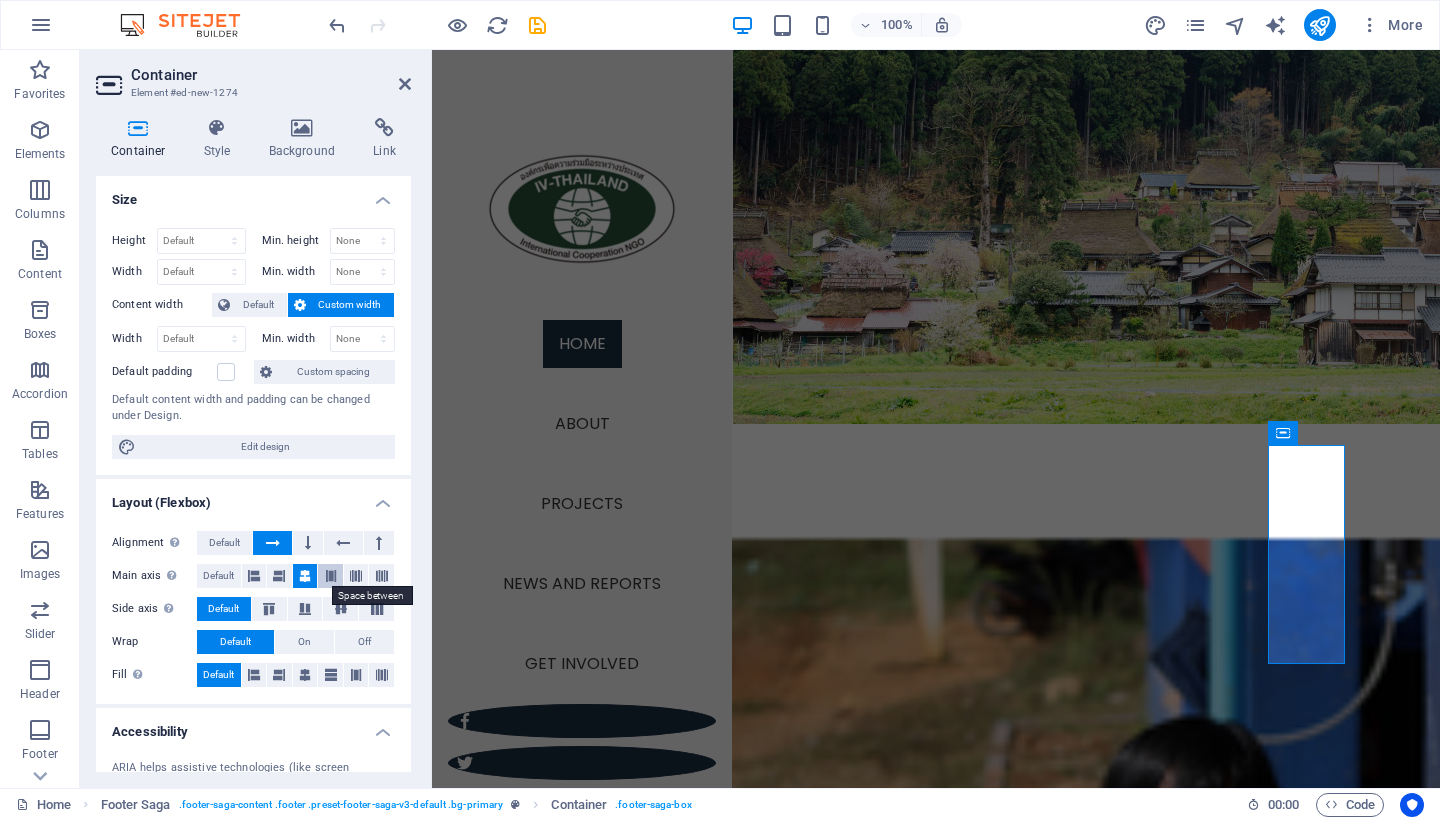 click at bounding box center [330, 576] 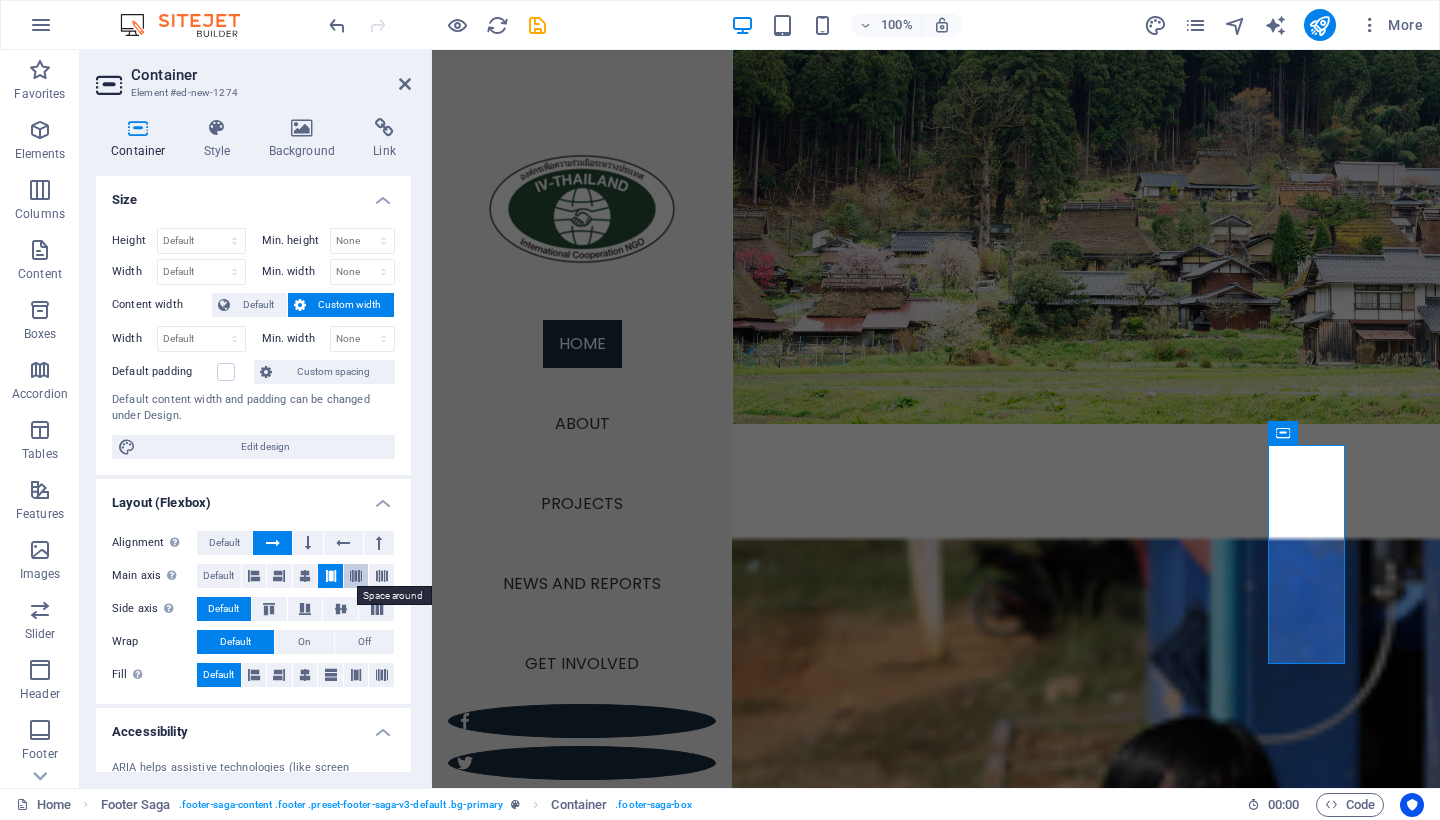 click at bounding box center [356, 576] 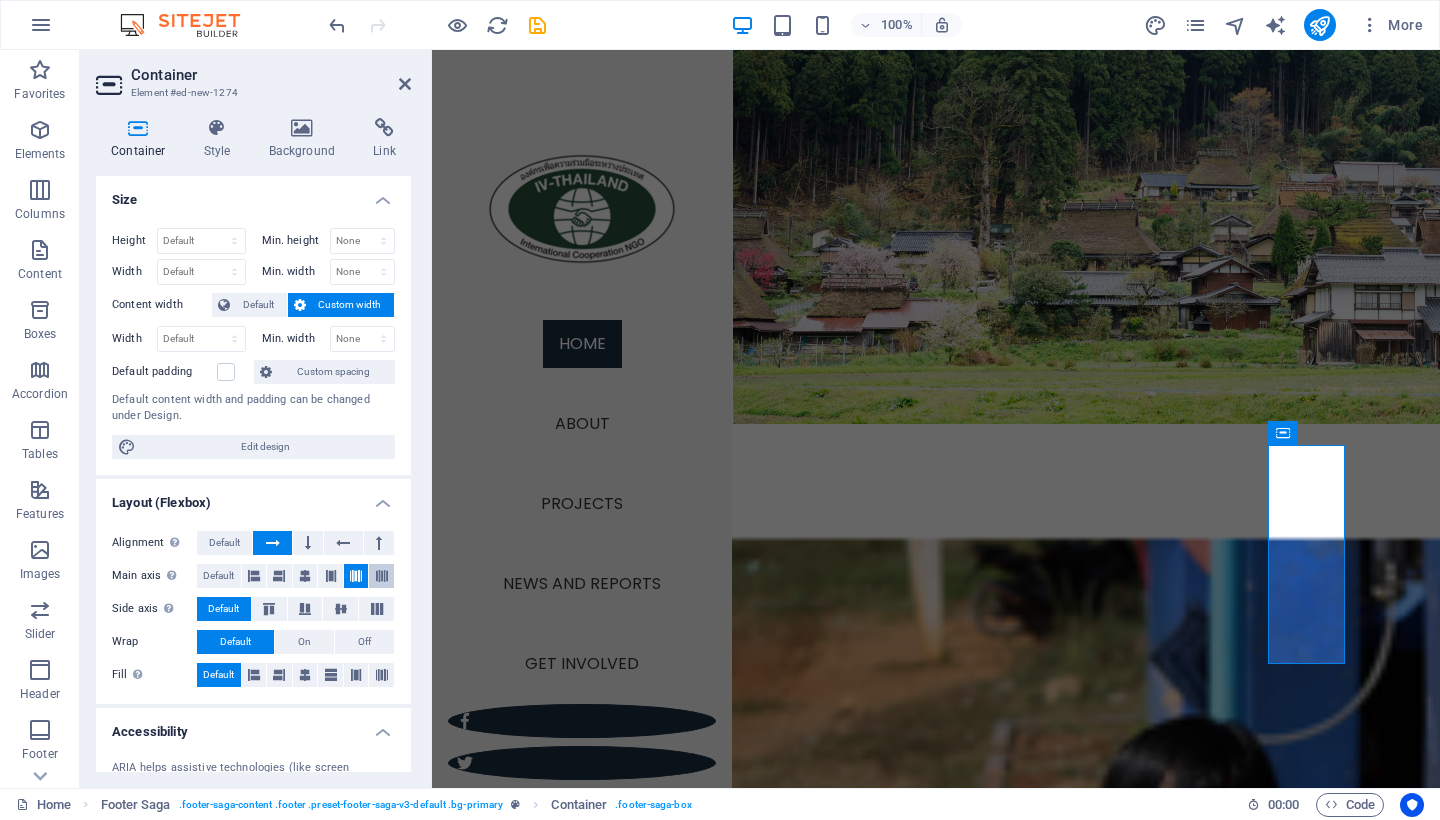 click at bounding box center (382, 576) 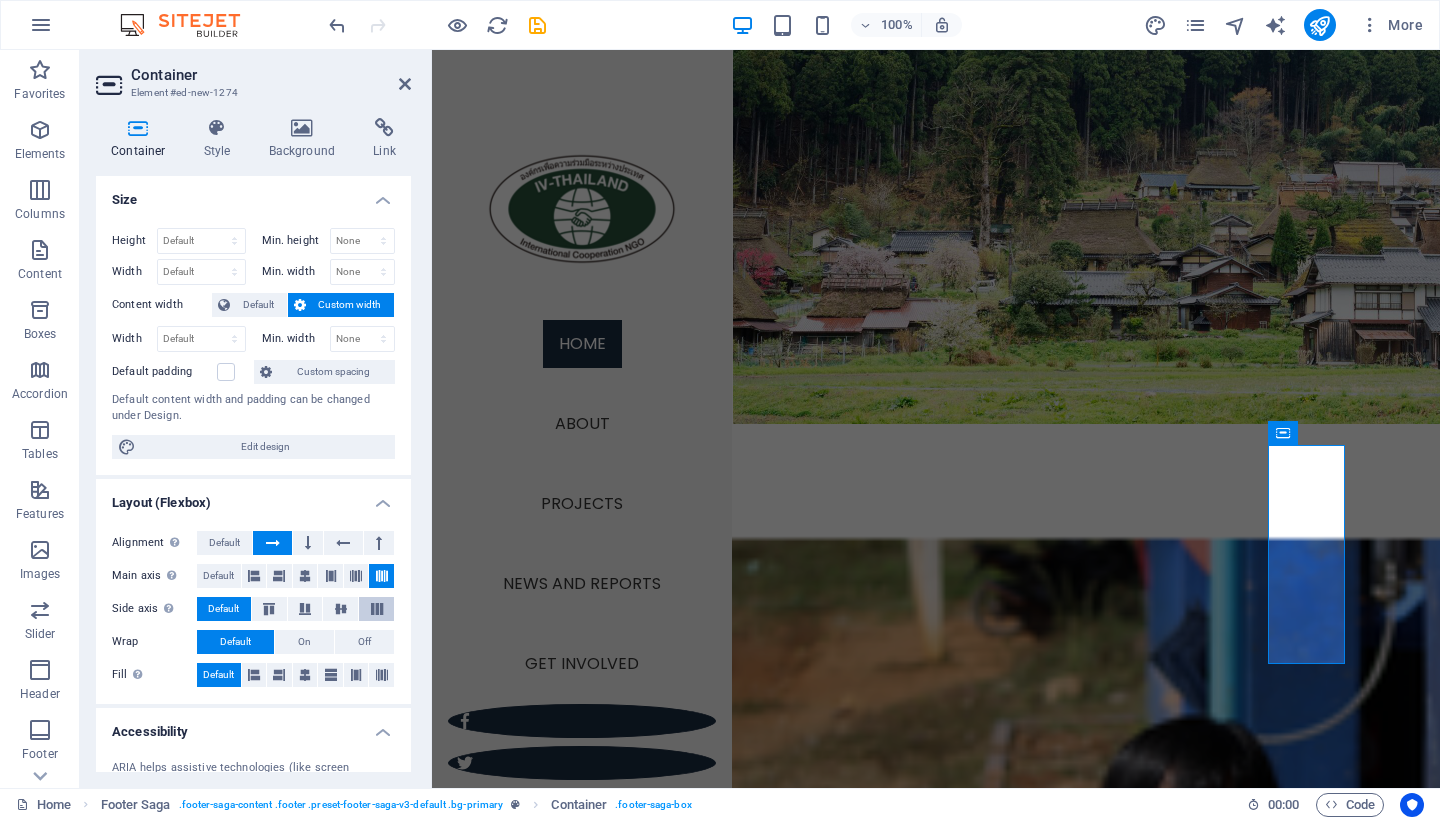 click at bounding box center [377, 609] 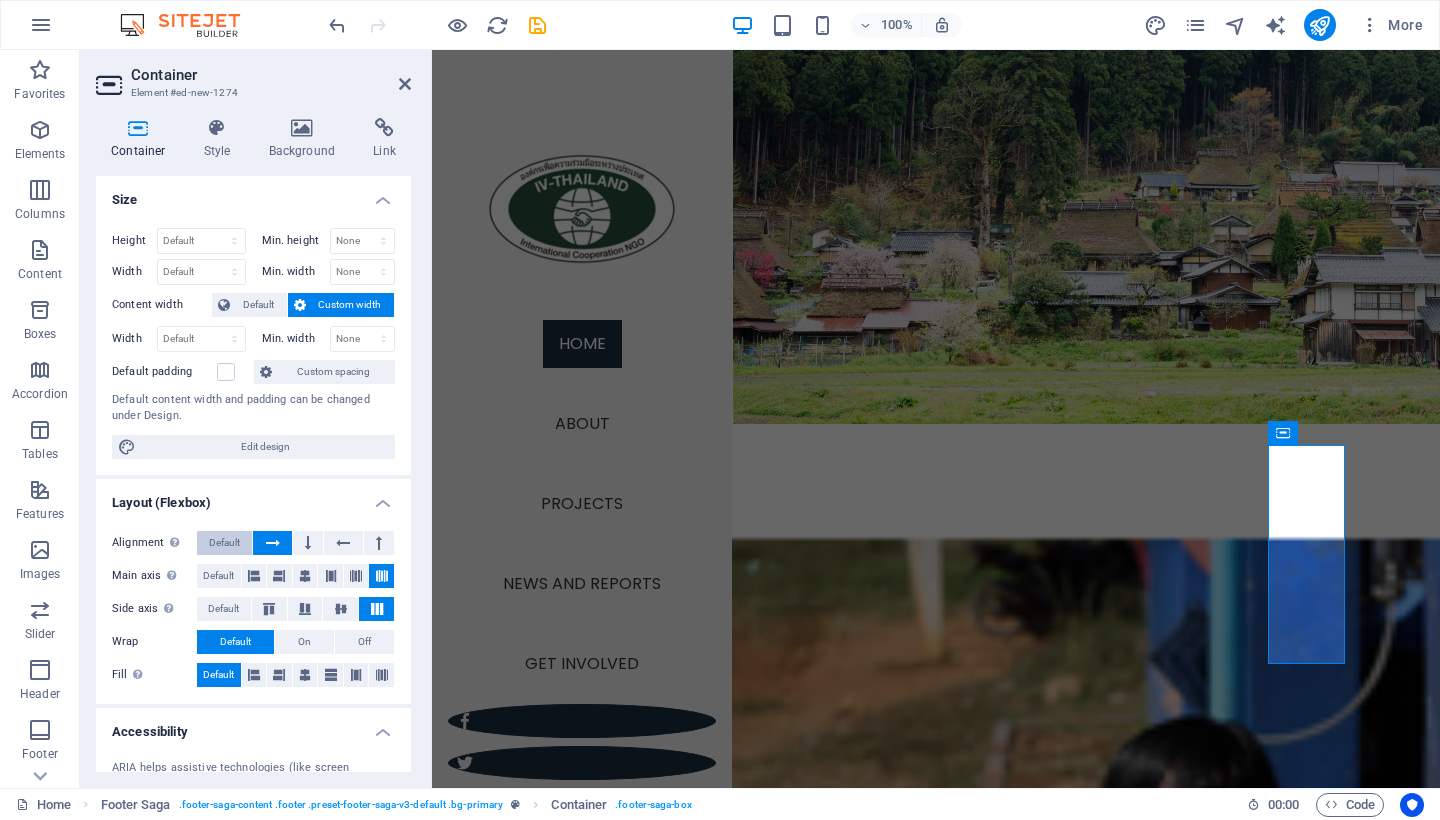 click on "Default" at bounding box center (224, 543) 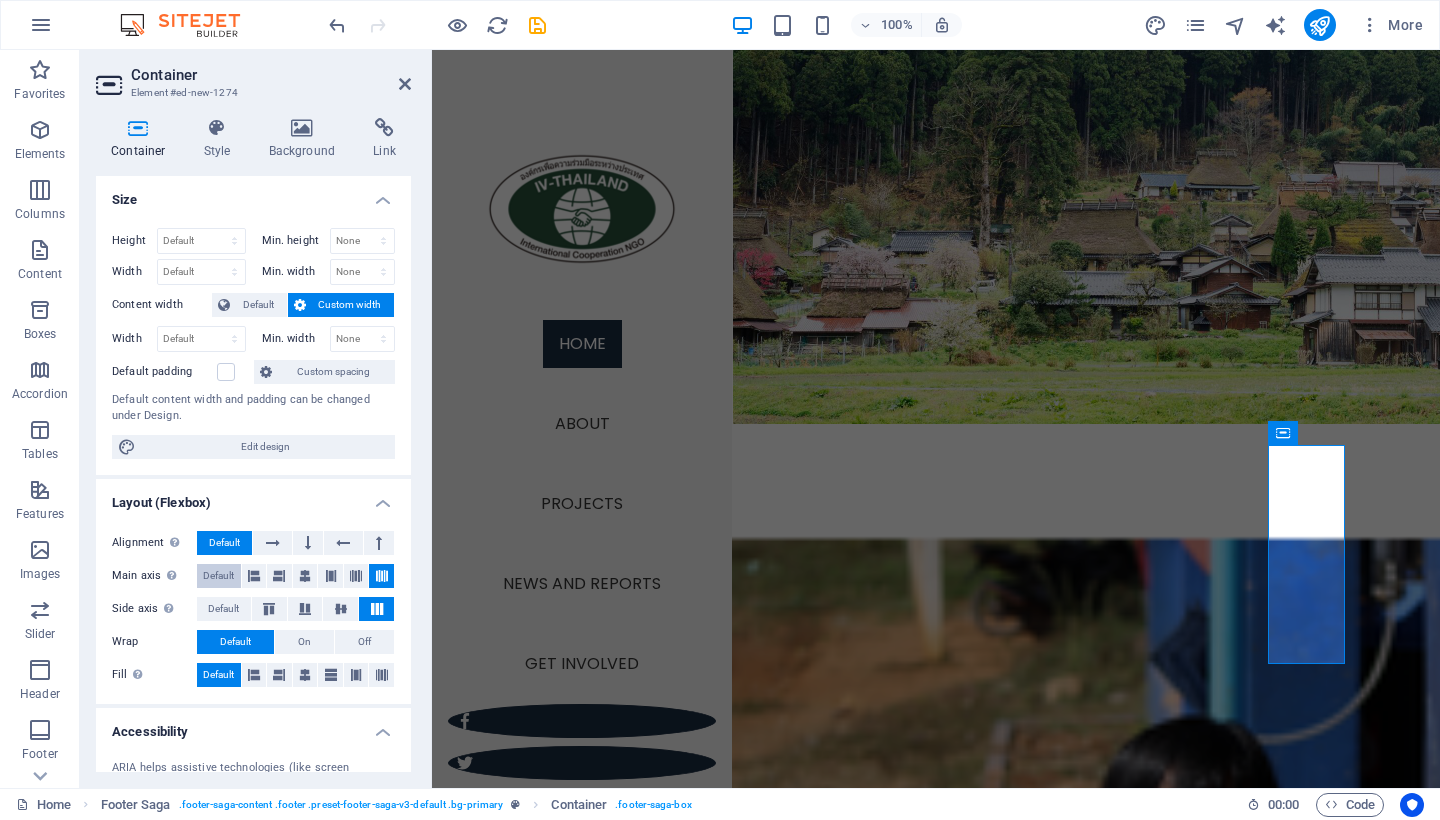 click on "Default" at bounding box center (218, 576) 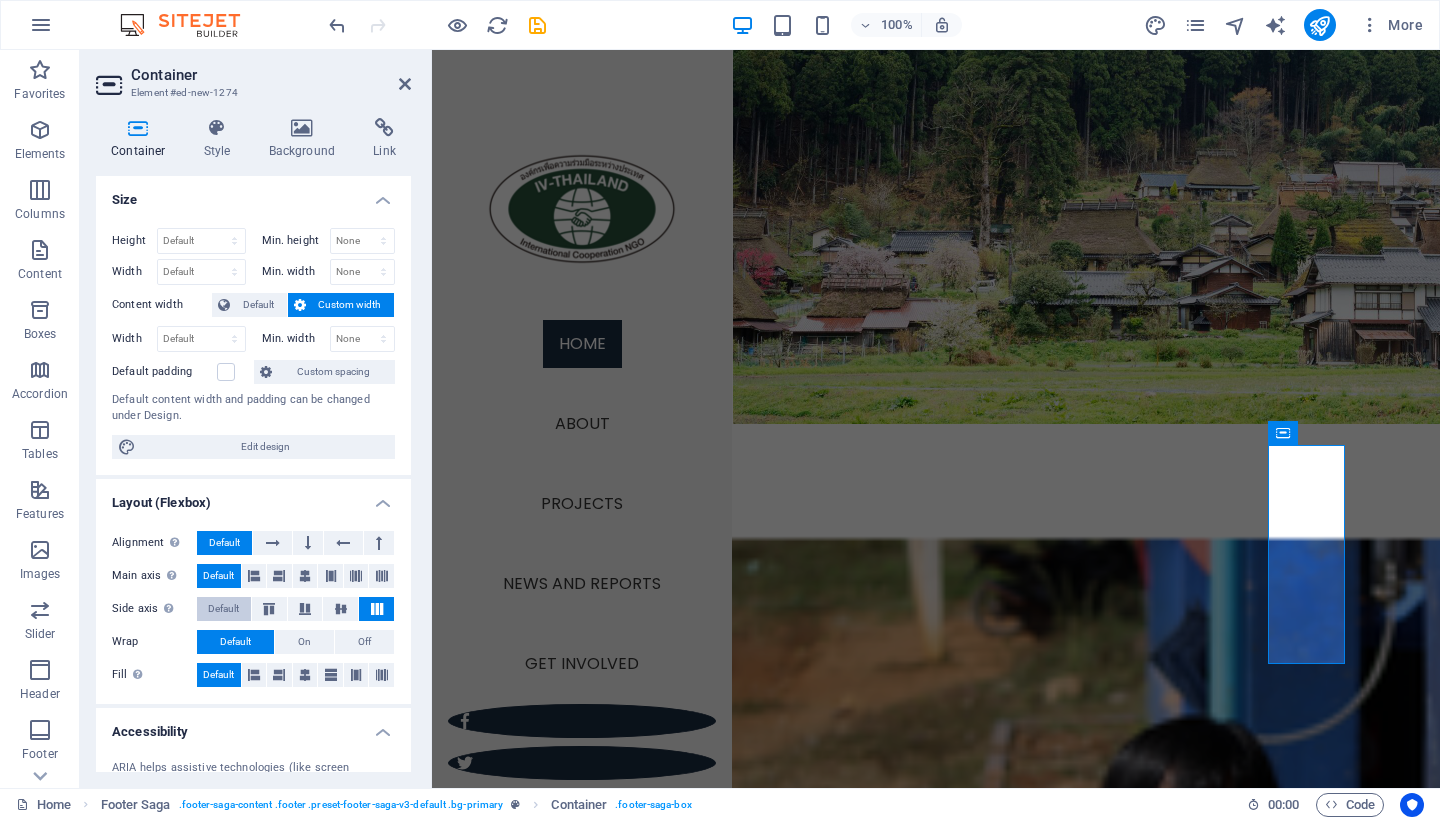 click on "Default" at bounding box center [223, 609] 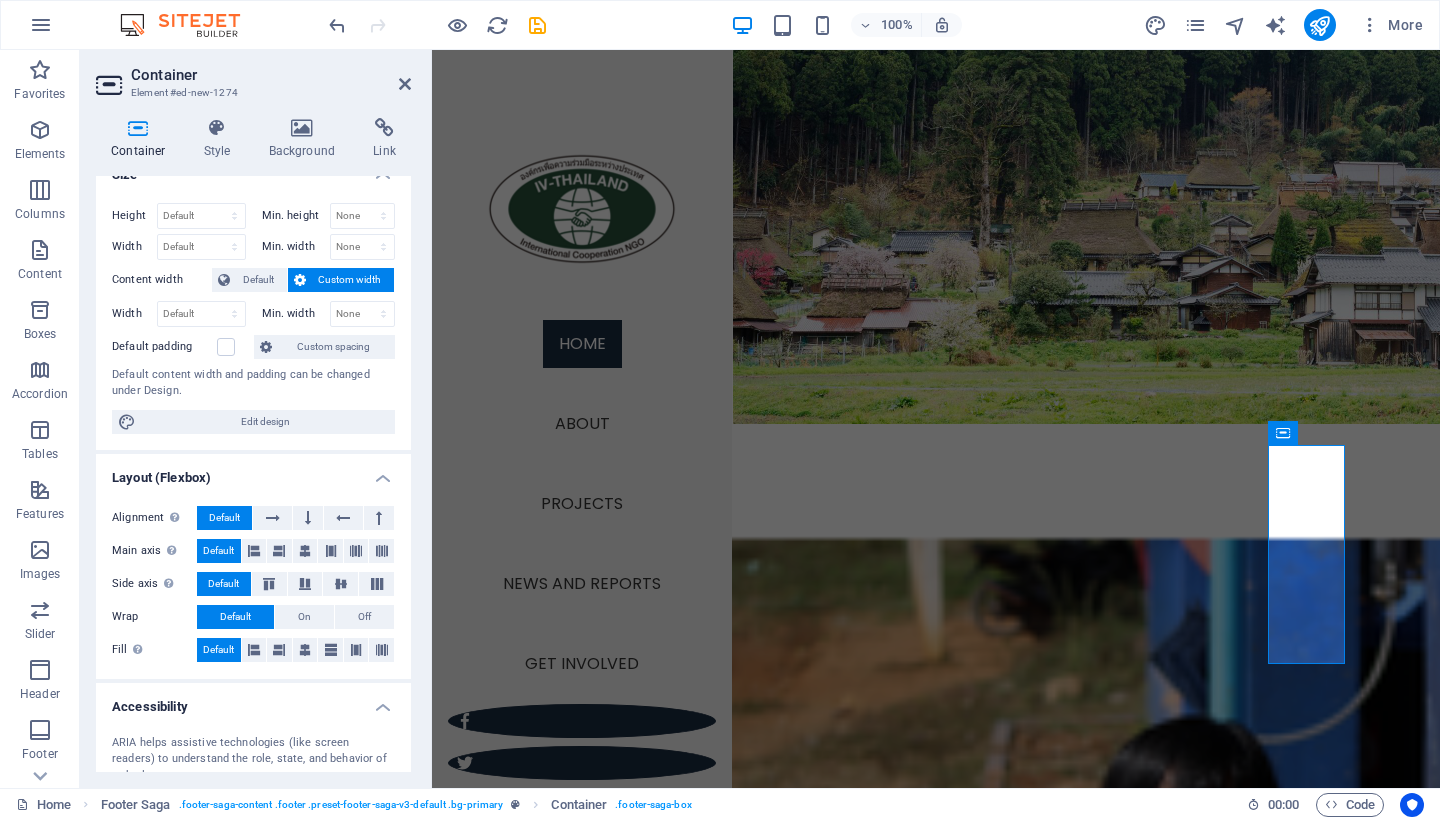 scroll, scrollTop: 0, scrollLeft: 0, axis: both 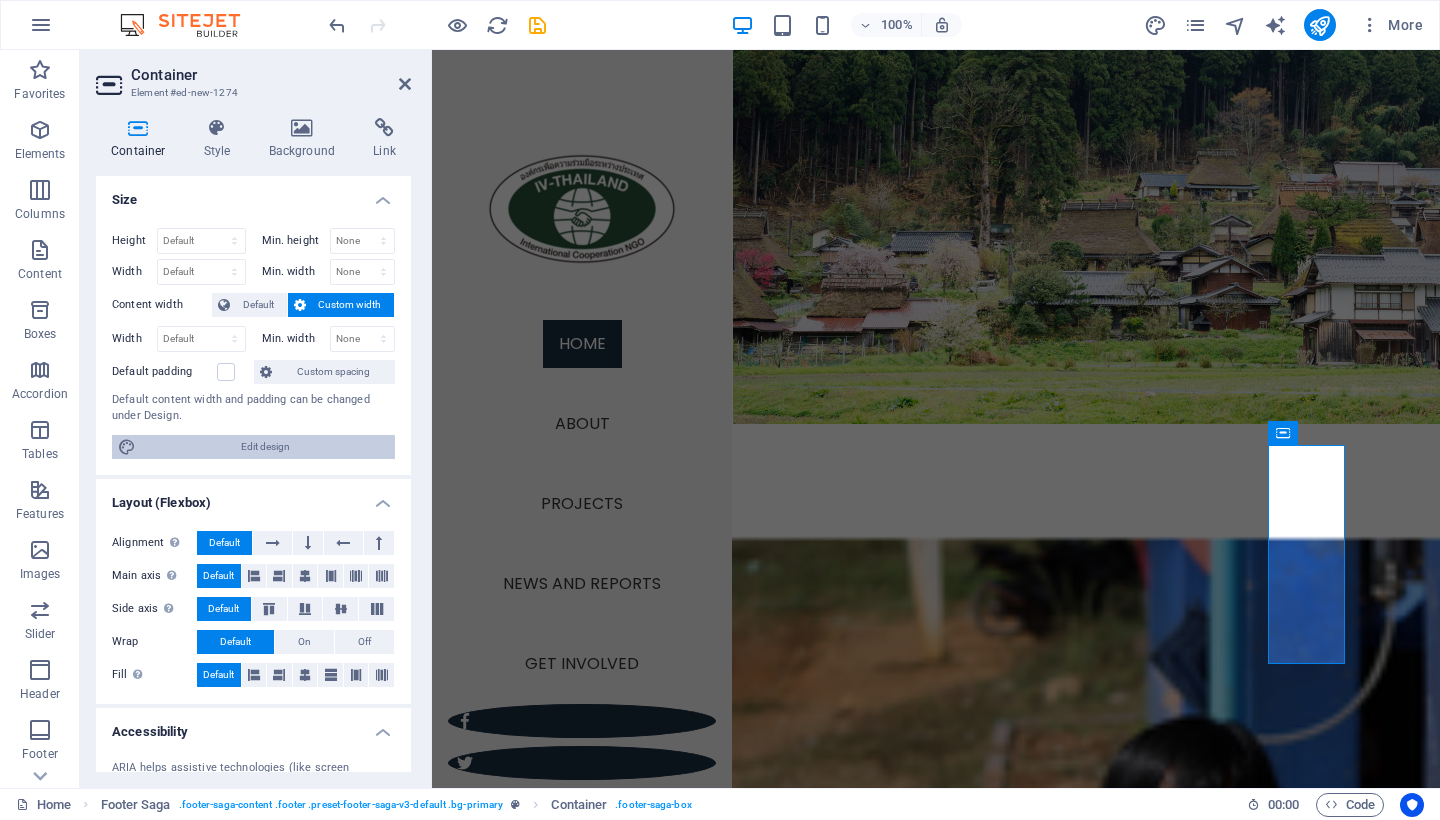 click on "Edit design" at bounding box center [265, 447] 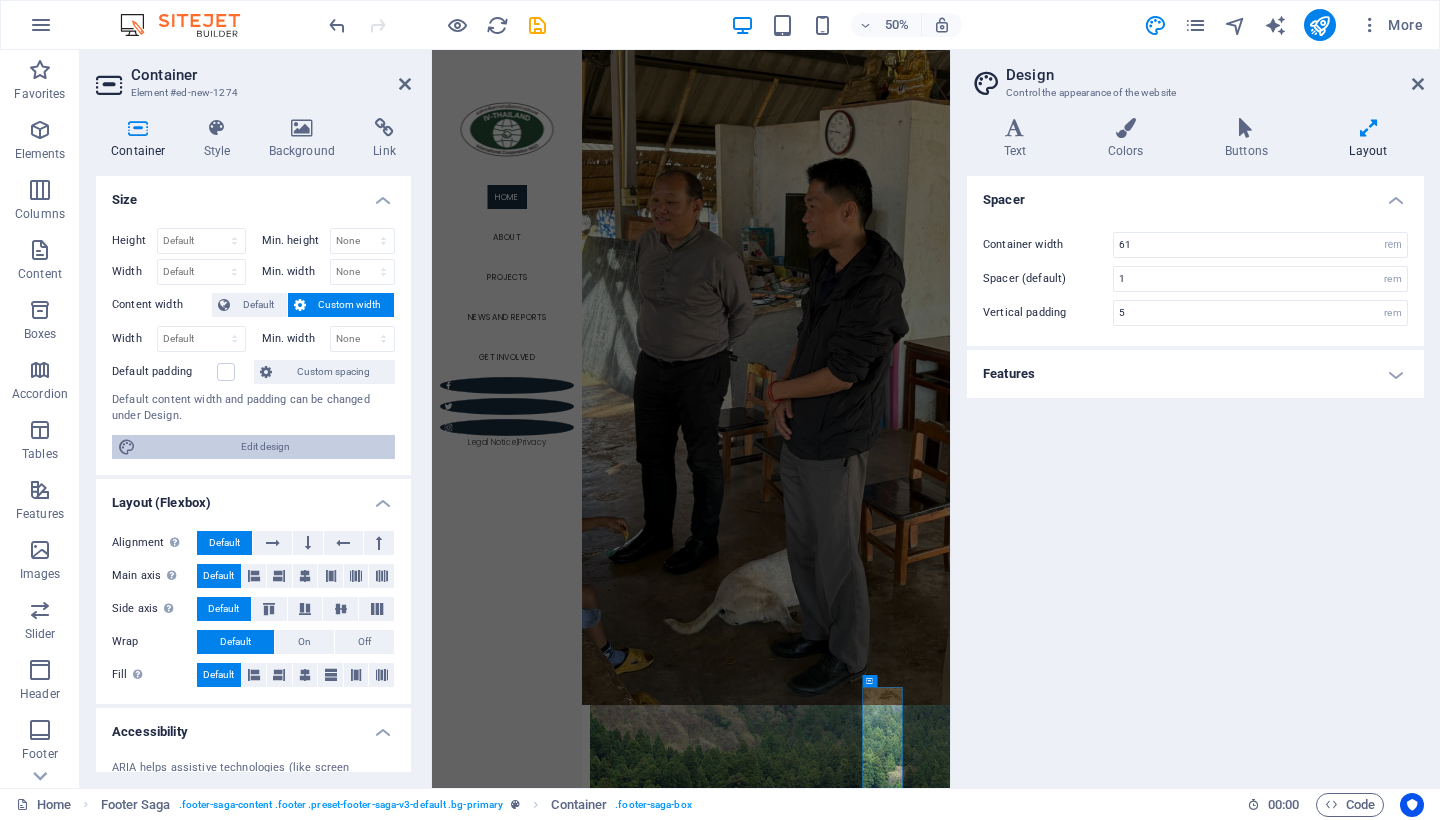scroll, scrollTop: 4886, scrollLeft: 0, axis: vertical 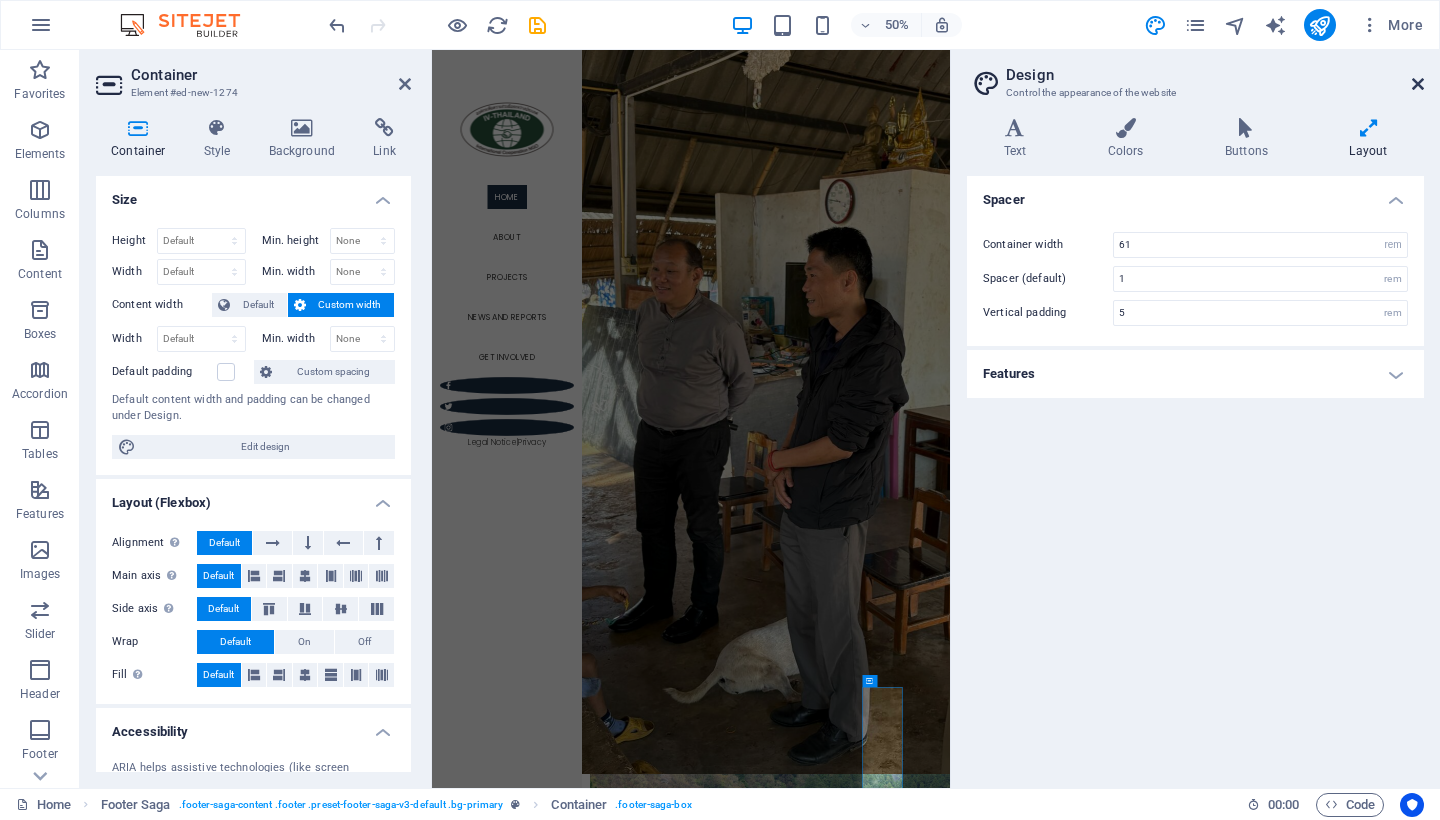 click at bounding box center [1418, 84] 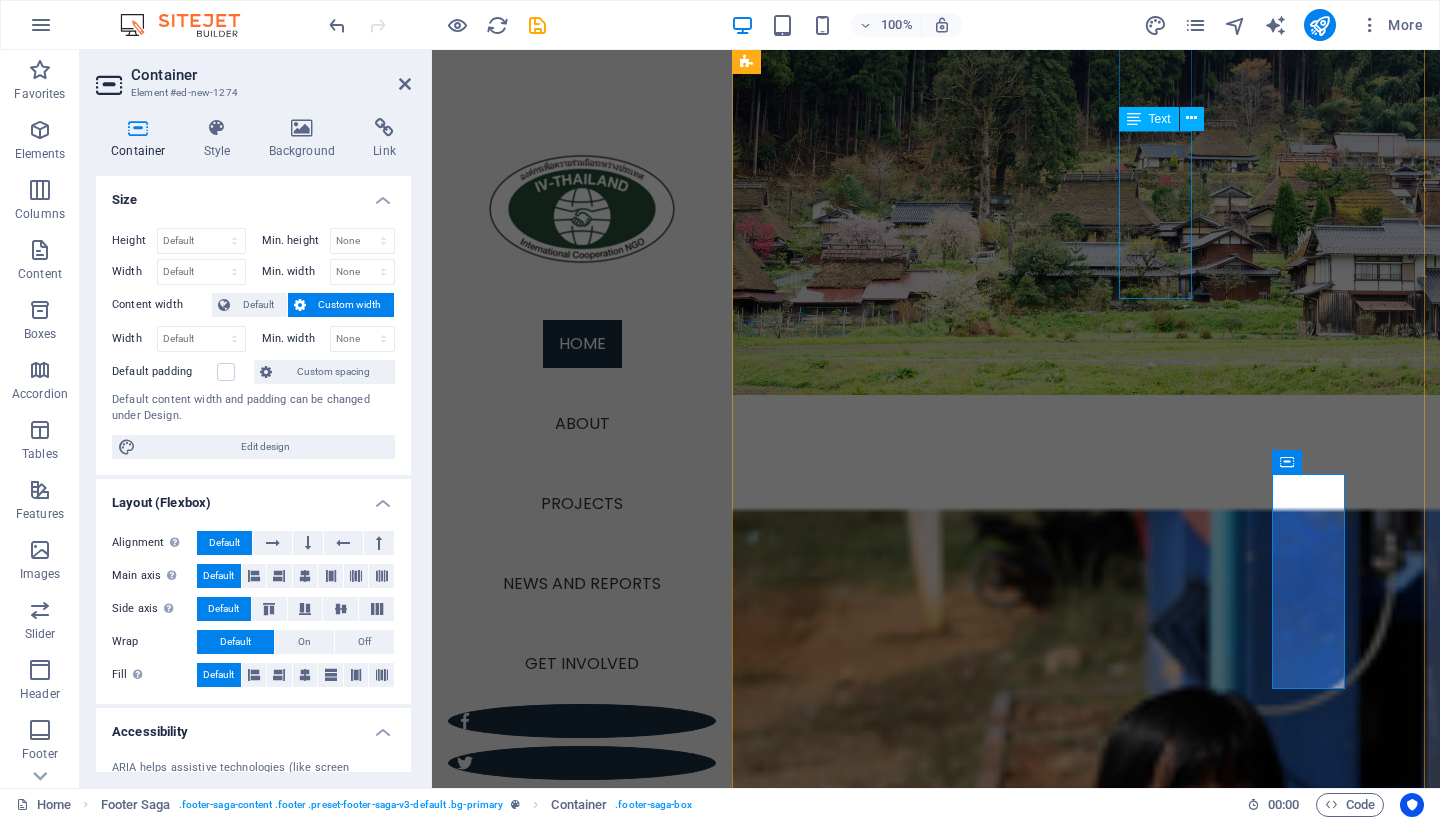 scroll, scrollTop: 5024, scrollLeft: 0, axis: vertical 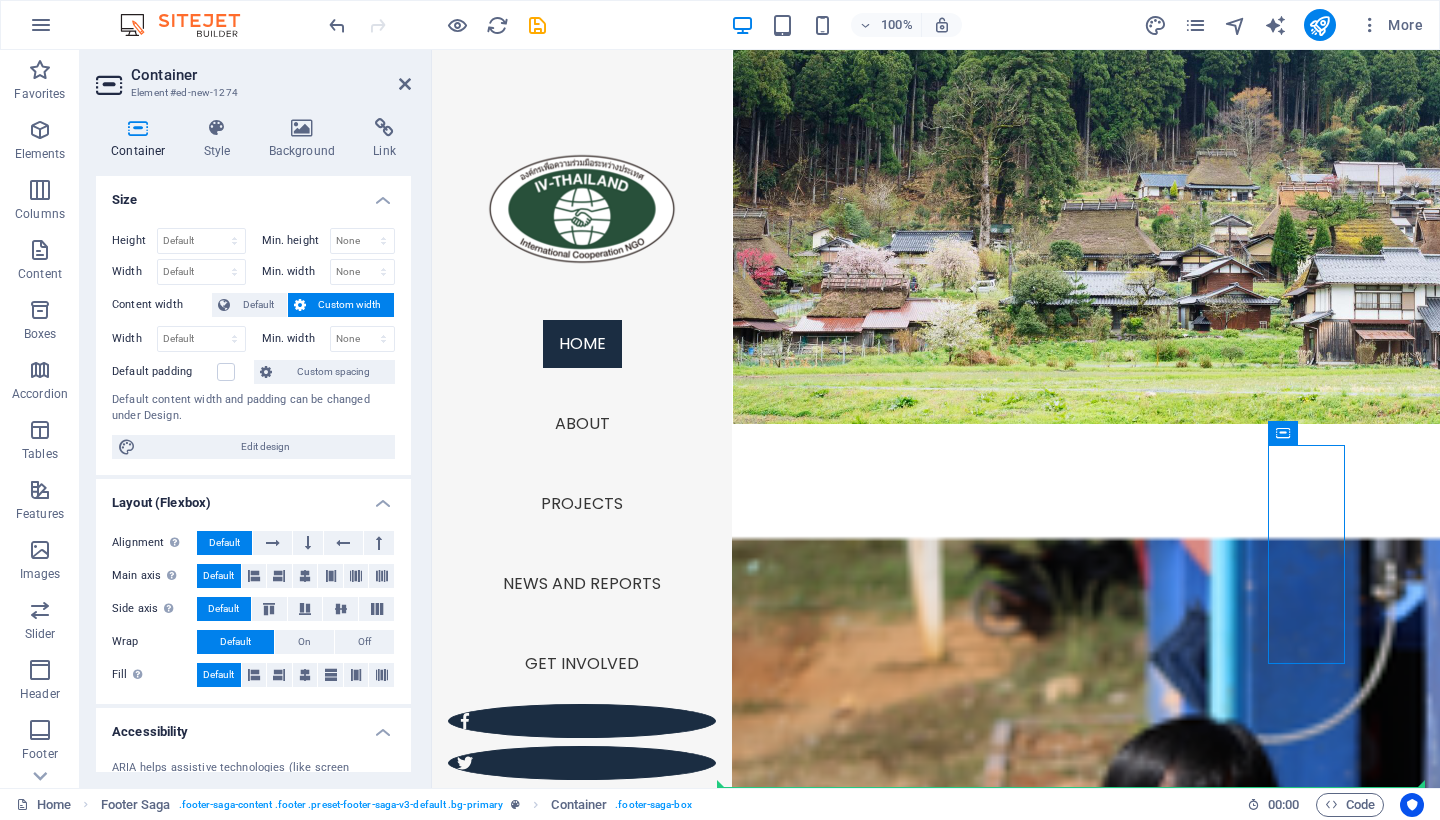 drag, startPoint x: 1701, startPoint y: 486, endPoint x: 1001, endPoint y: 445, distance: 701.1997 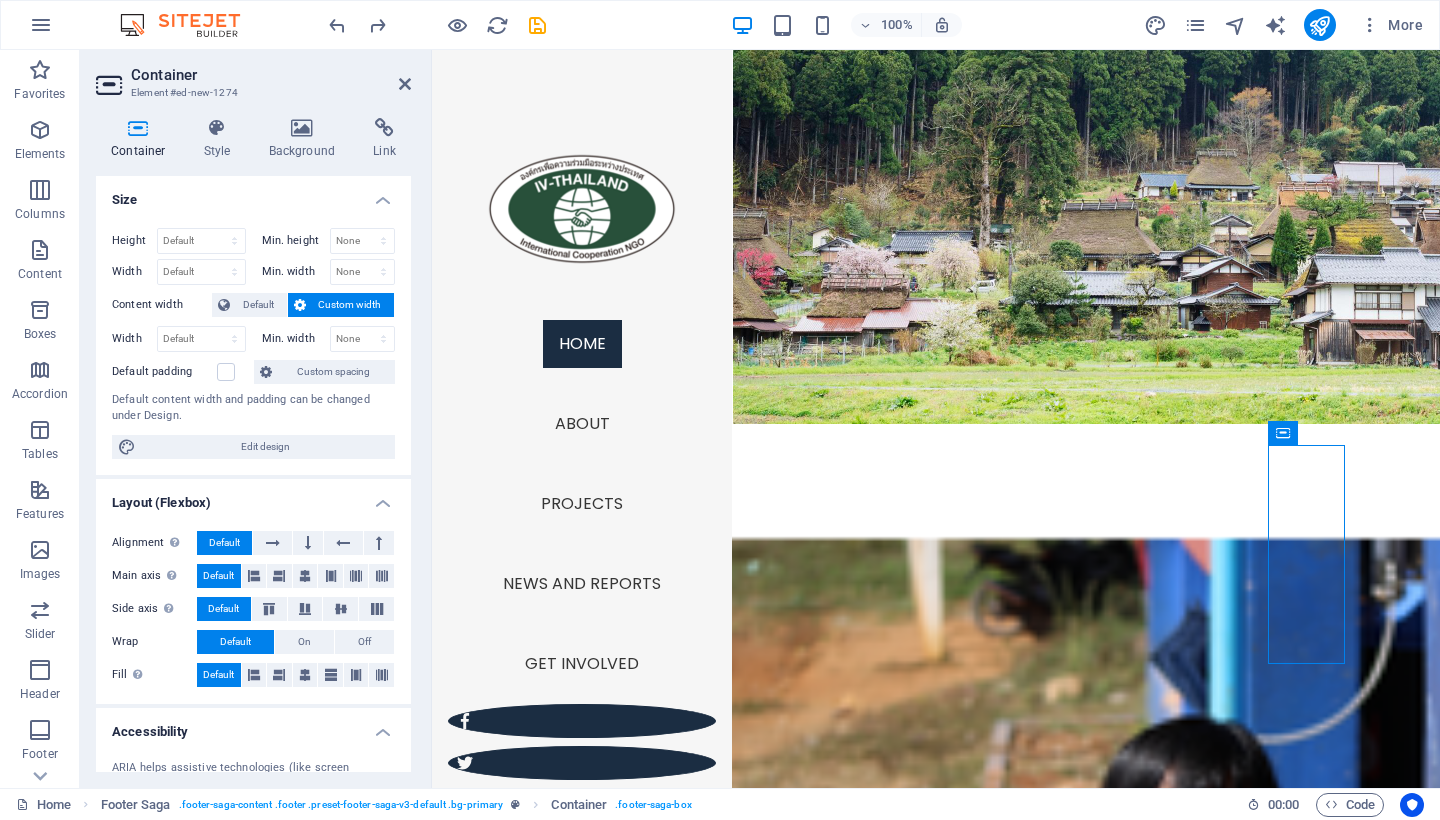 click on "IV-THAILAND, International Volunteers Foundation   Legal Notice  |  Privacy Contact Mobil:  Email:  [EMAIL] Managed by Certified NPO Terra Renaissance © [YEAR] IV-Thailand. Content from Terra Renaissance used with permission . Address [ADDRESS],  [DISTRICT], [DISTRICT], [CITY], [COUNTRY] Navigation Home About Projects News and reports Get involved LINE" at bounding box center (1078, 4440) 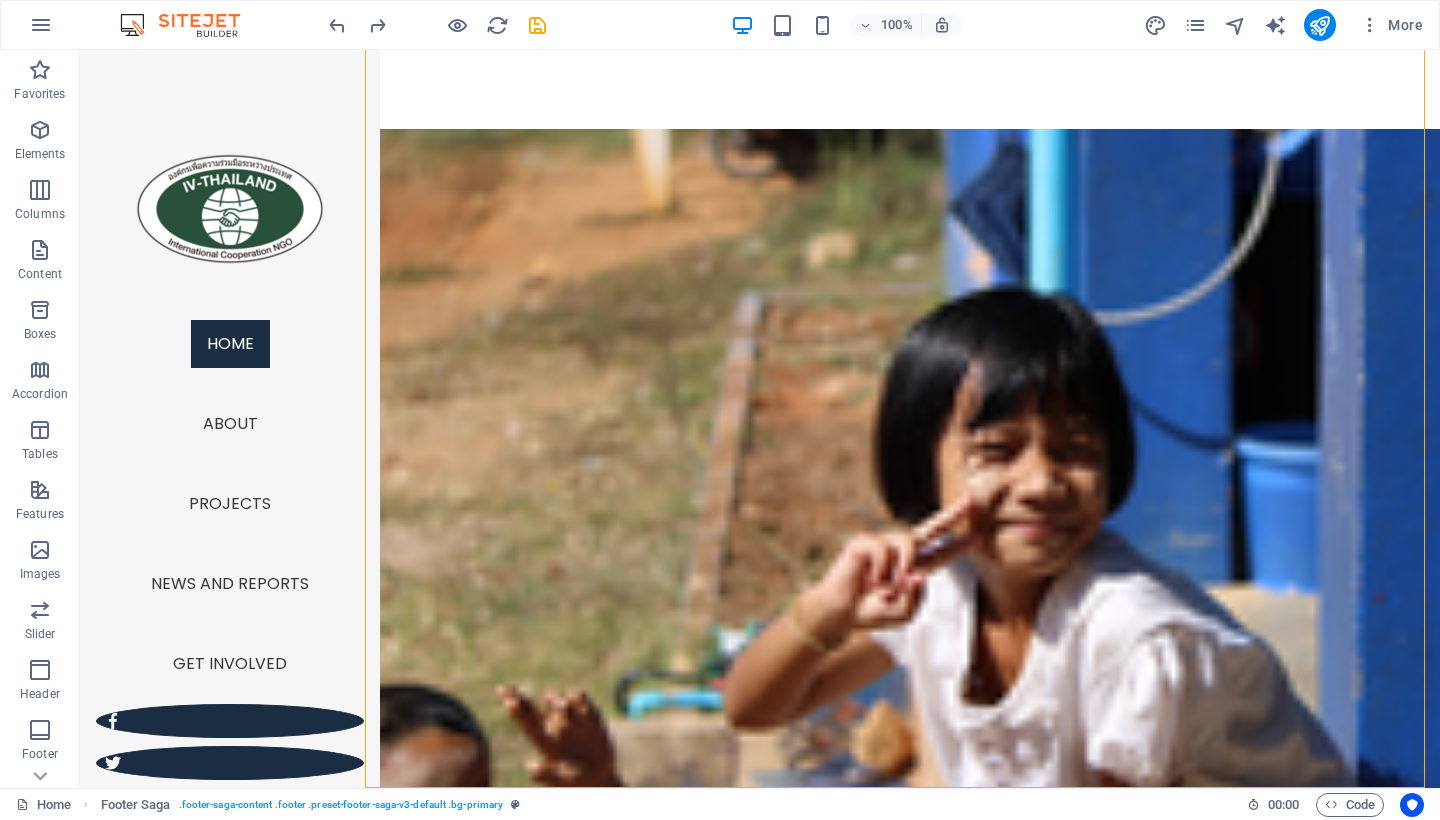 scroll, scrollTop: 4519, scrollLeft: 0, axis: vertical 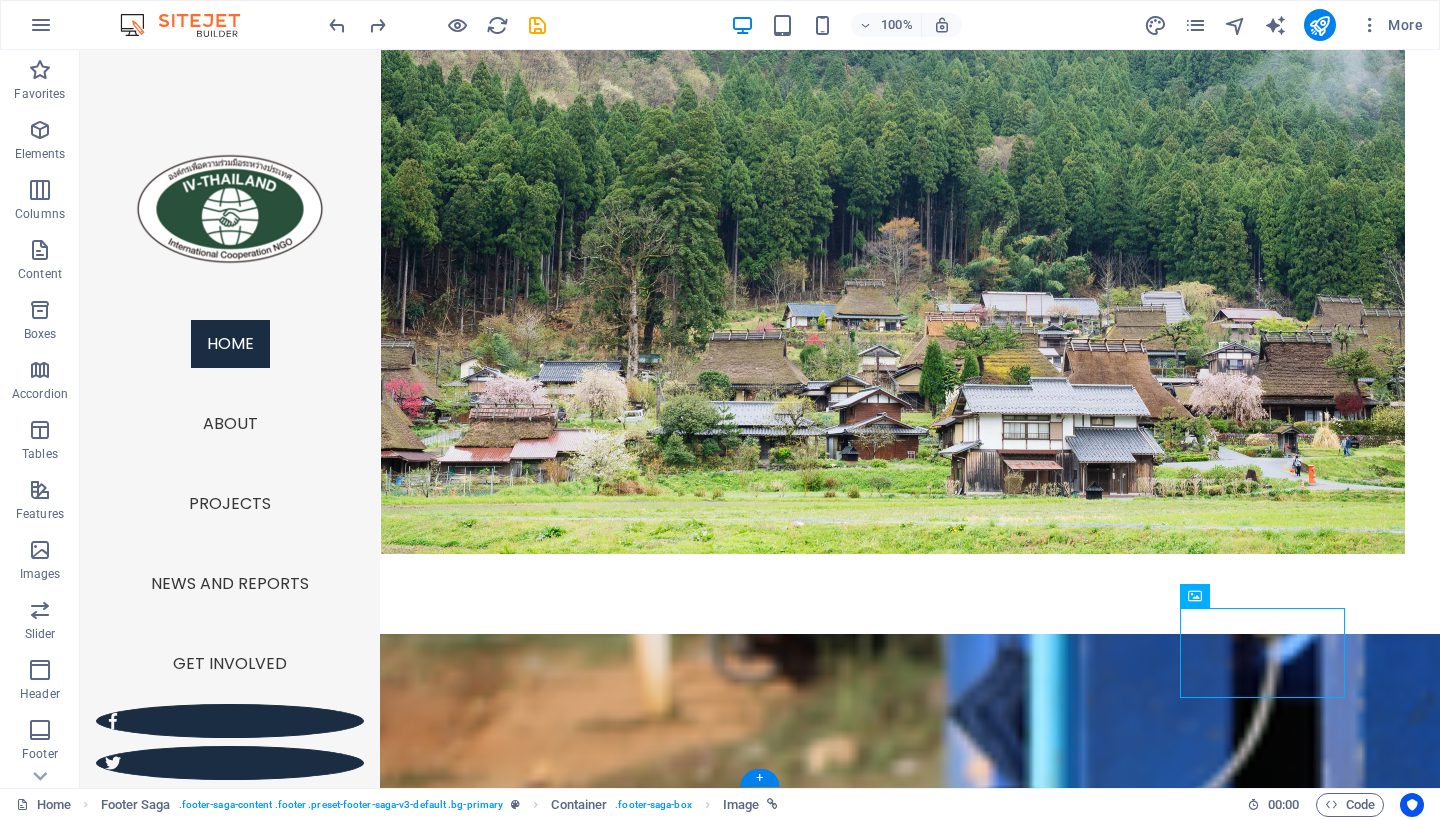 drag, startPoint x: 1259, startPoint y: 632, endPoint x: 1192, endPoint y: 641, distance: 67.601776 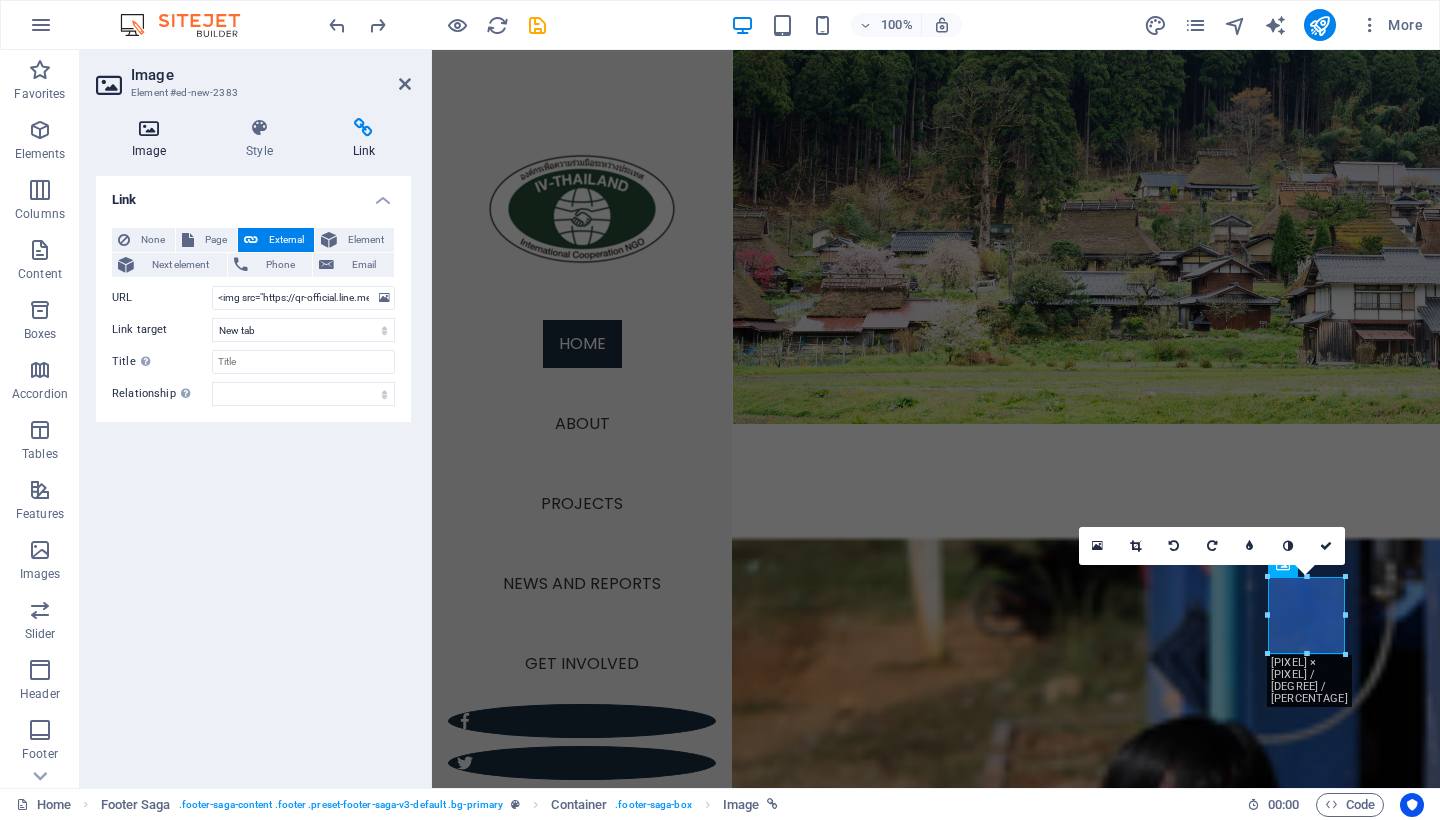 click on "Image" at bounding box center (153, 139) 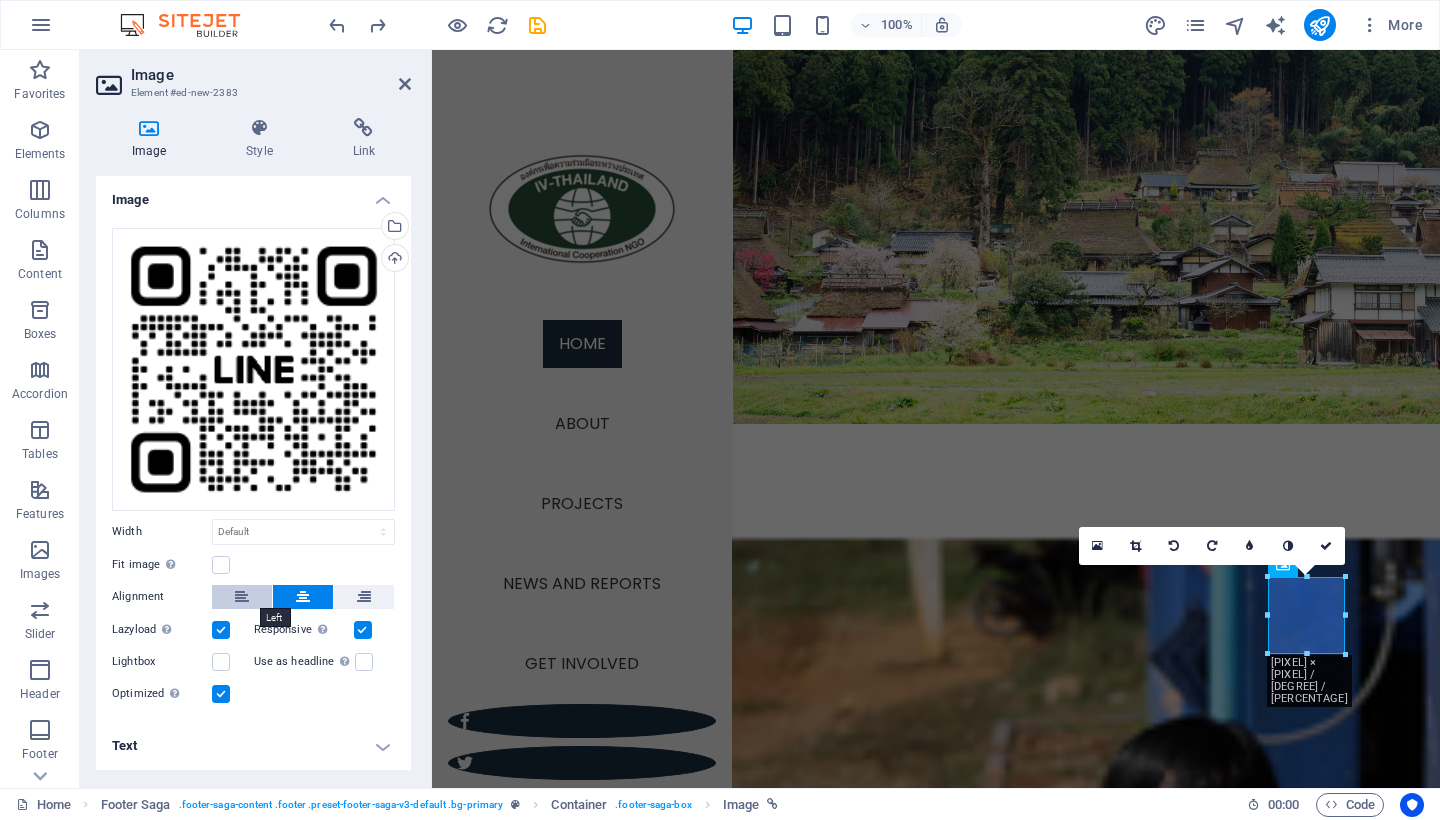 click at bounding box center [242, 597] 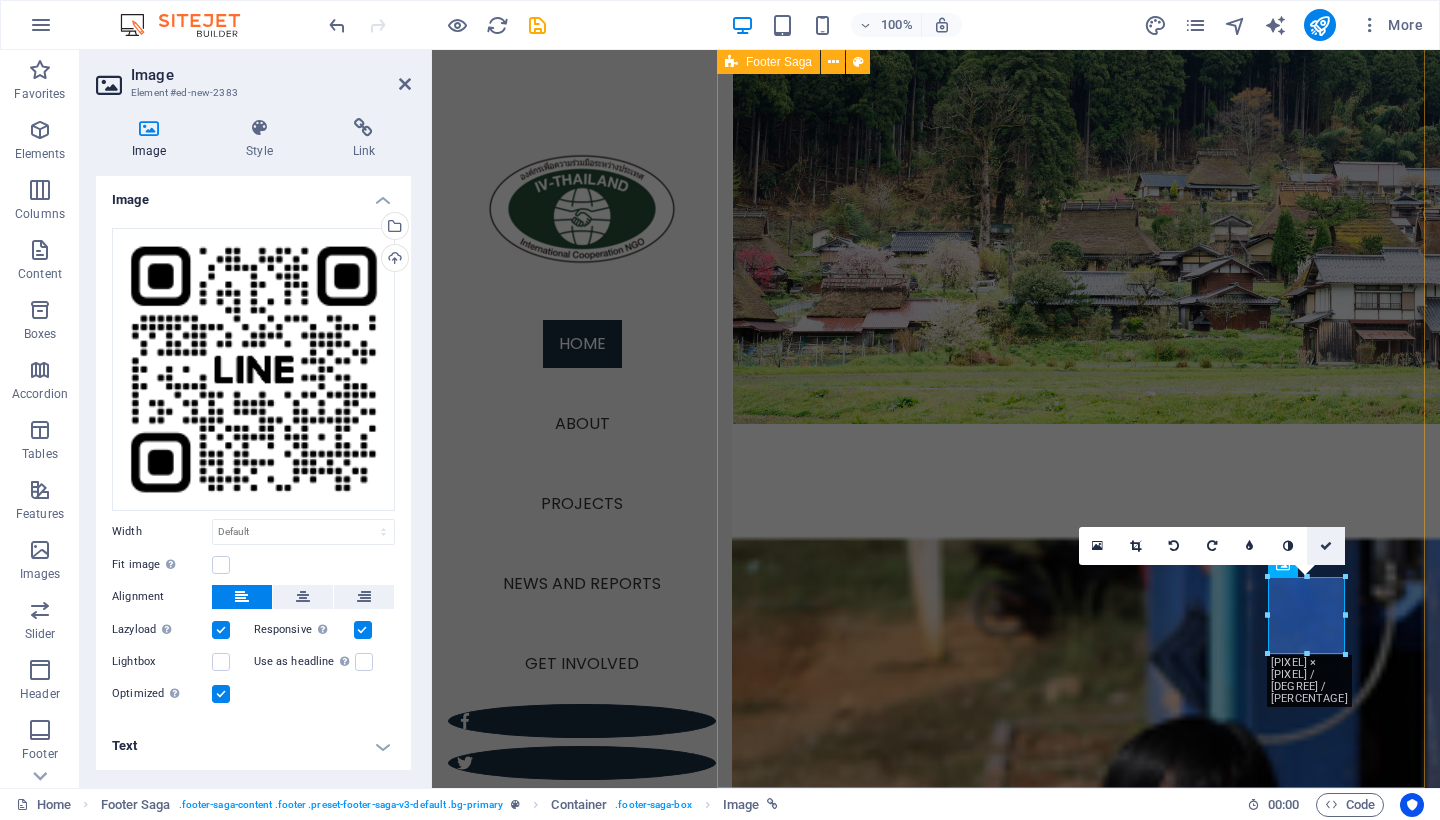 click at bounding box center (1326, 546) 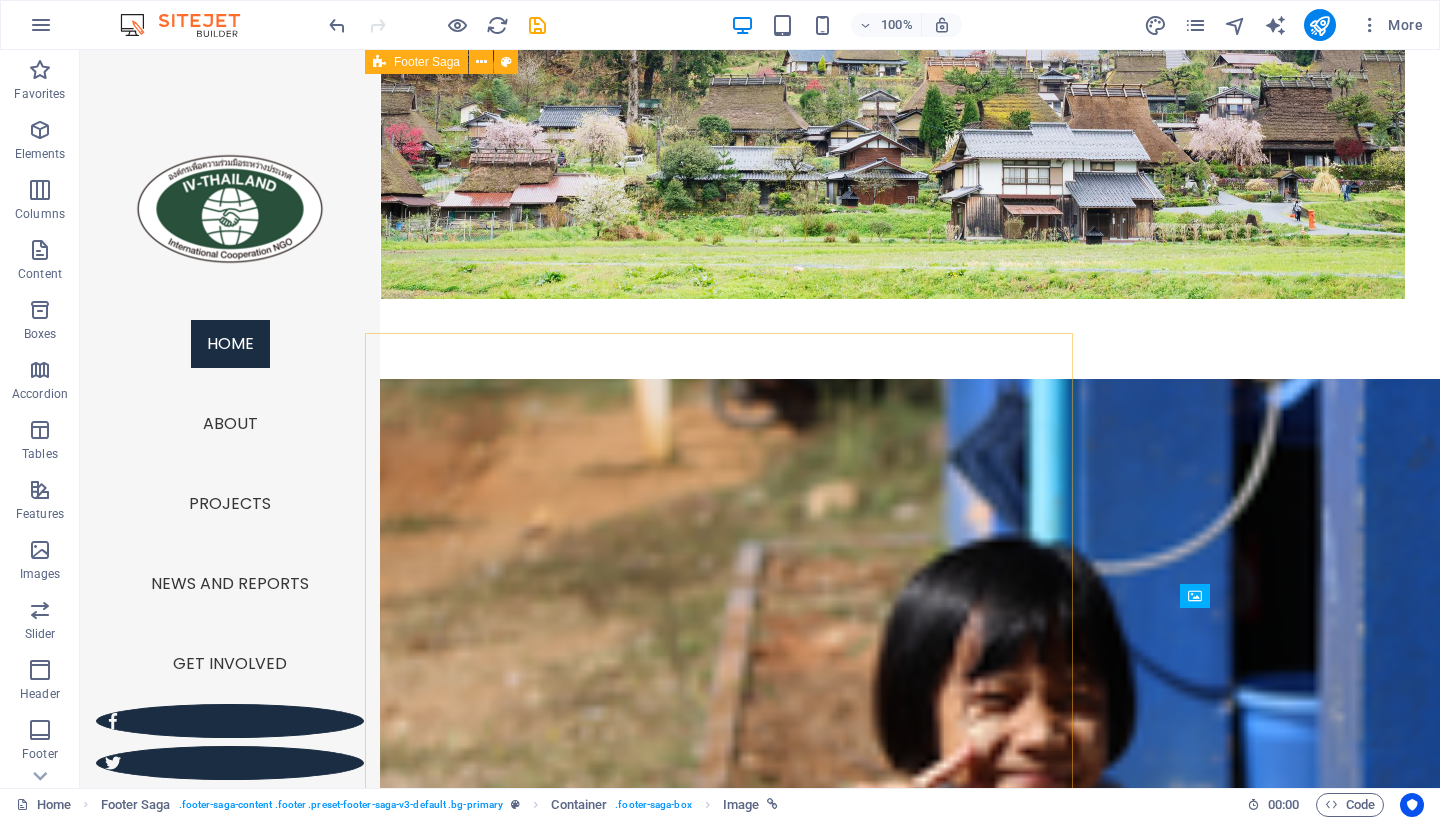 scroll, scrollTop: 4519, scrollLeft: 0, axis: vertical 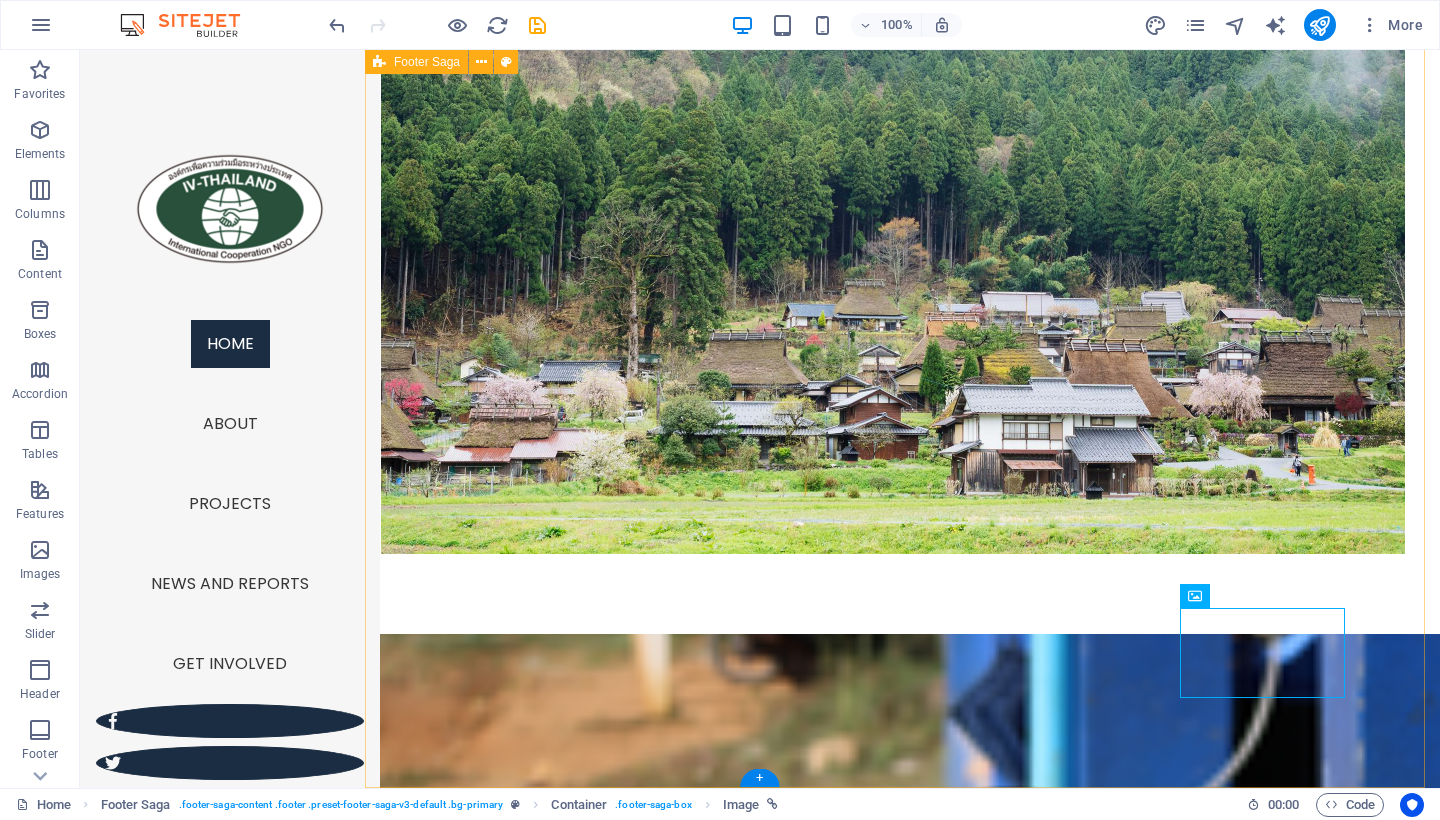 click on "IV-THAILAND, International Volunteers Foundation   Legal Notice  |  Privacy Contact Mobil:  Email:  [EMAIL] Managed by Certified NPO Terra Renaissance © [YEAR] IV-Thailand. Content from Terra Renaissance used with permission . Address [ADDRESS],  [DISTRICT], [DISTRICT], [CITY], [COUNTRY] Navigation Home About Projects News and reports Get involved LINE" at bounding box center (902, 4277) 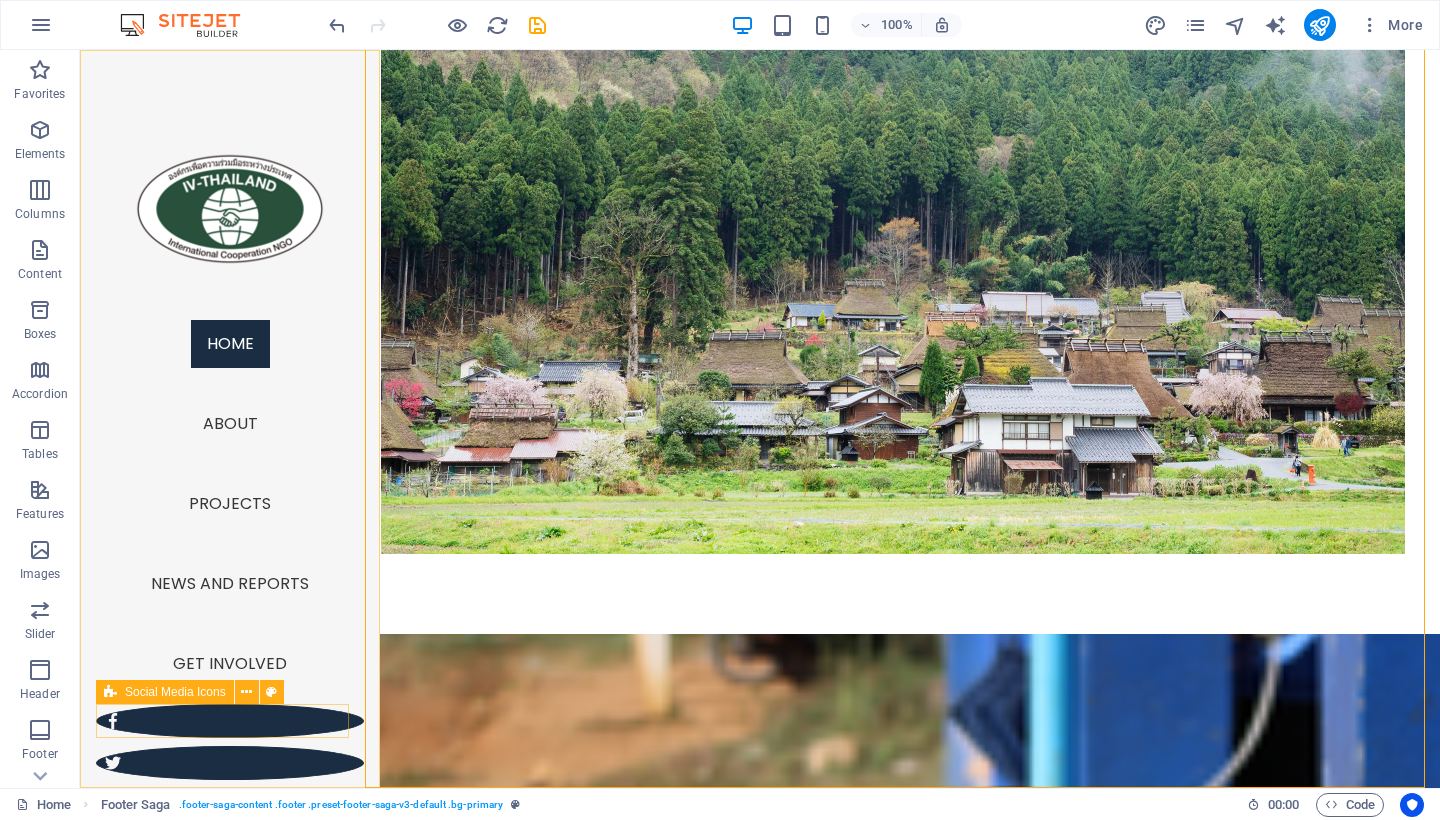 click on "Social Media Icons" at bounding box center [165, 692] 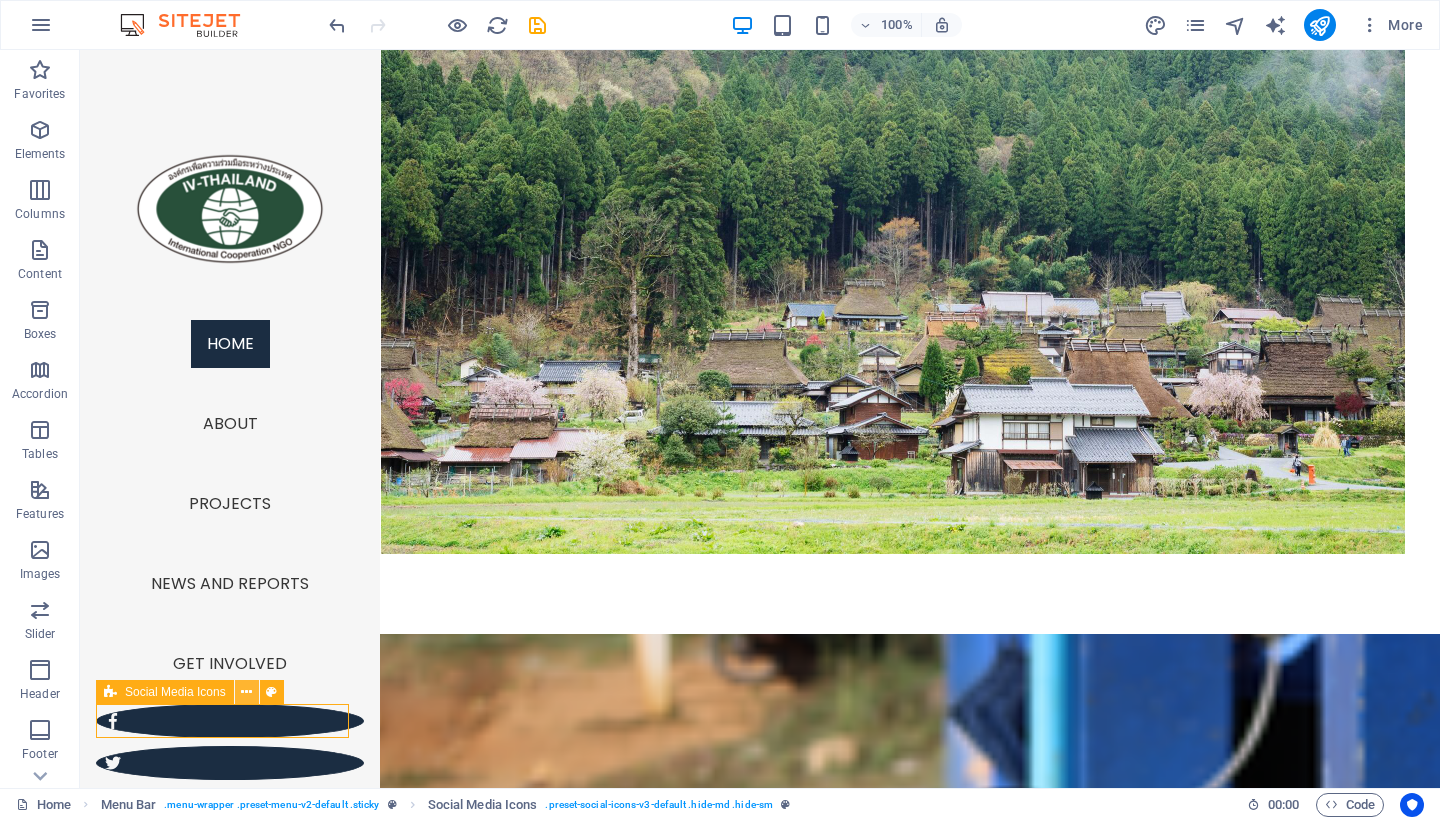 click at bounding box center (246, 692) 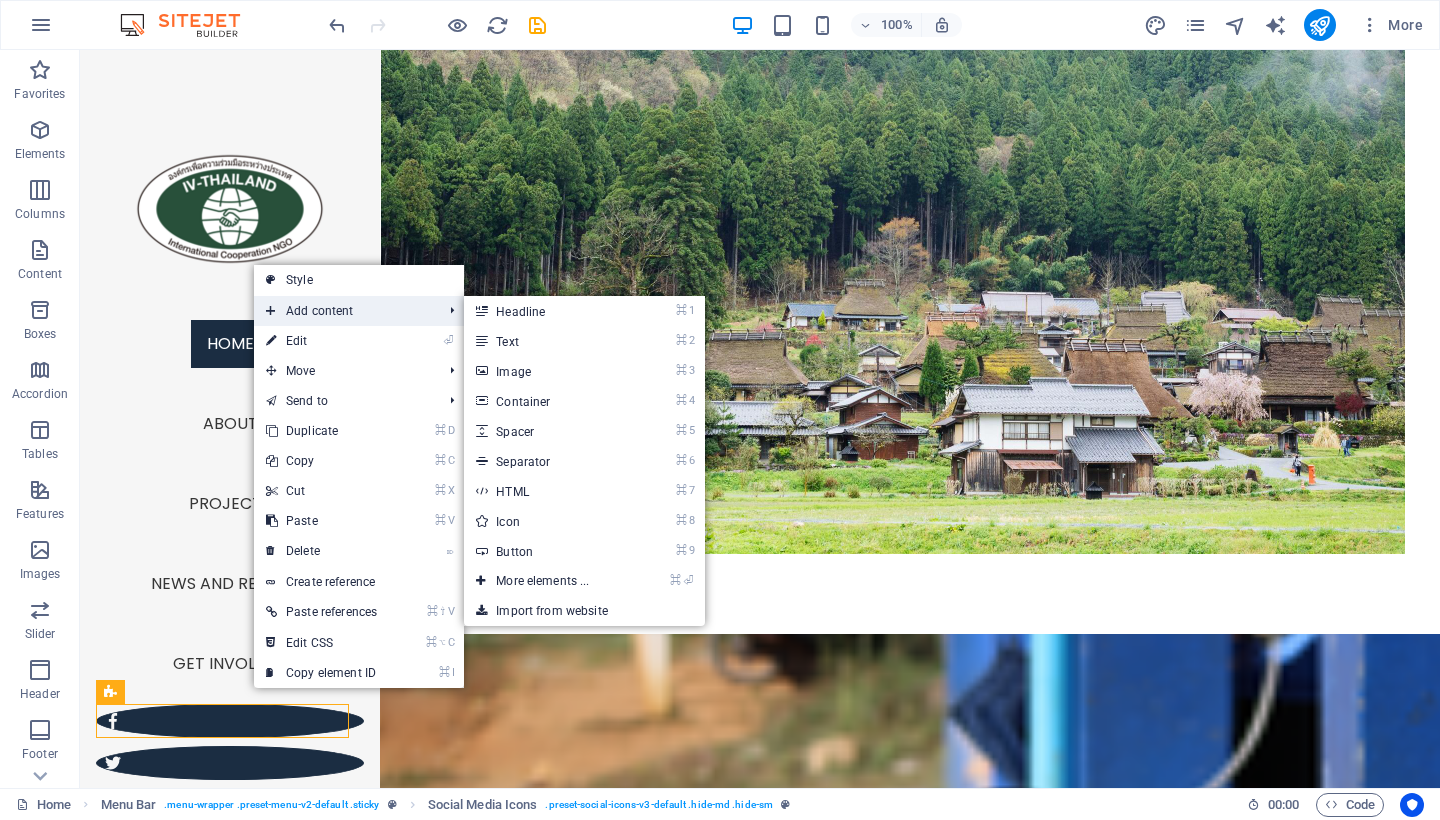 click on "Add content" at bounding box center (344, 311) 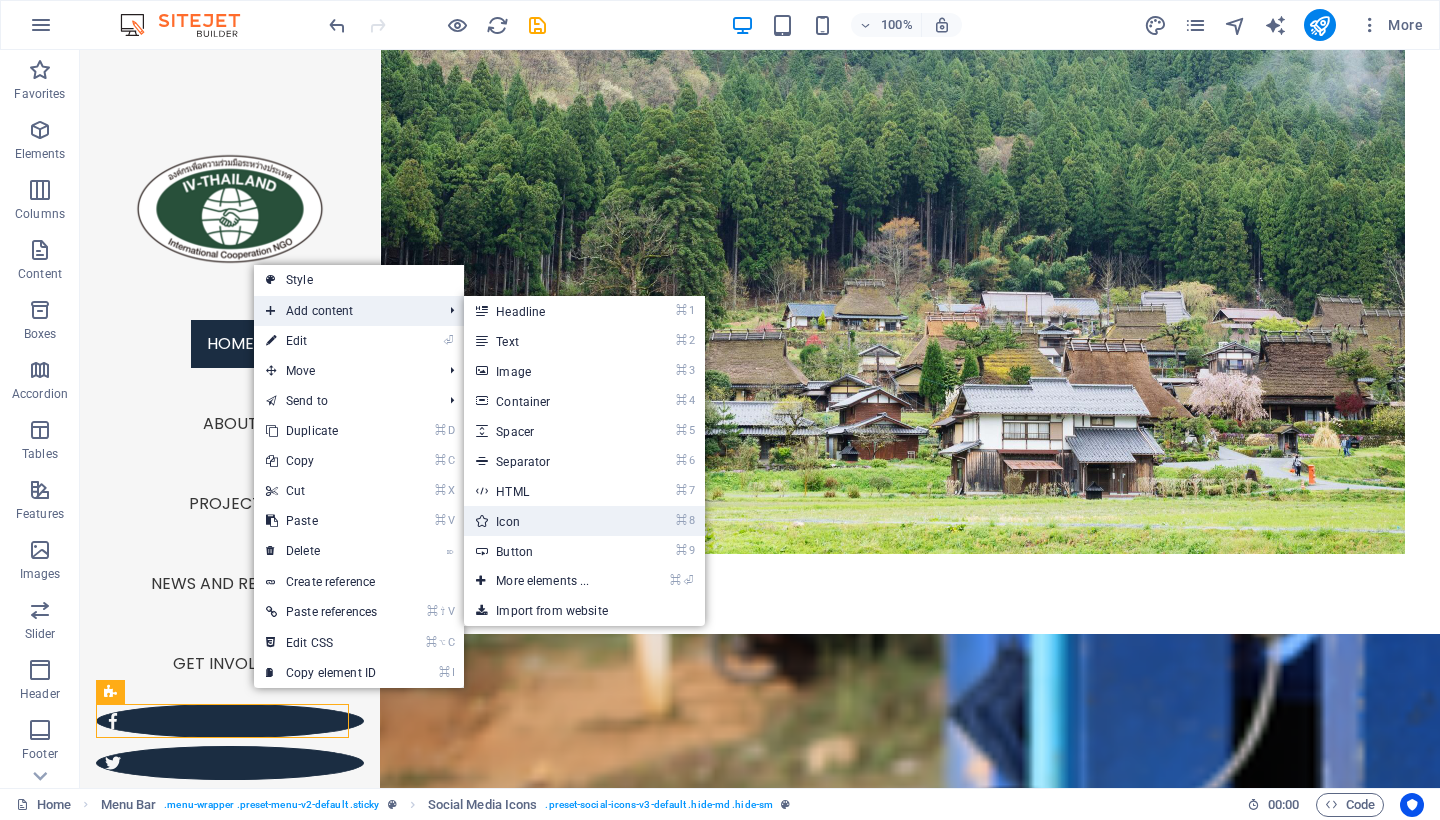 click on "⌘ 8  Icon" at bounding box center (546, 521) 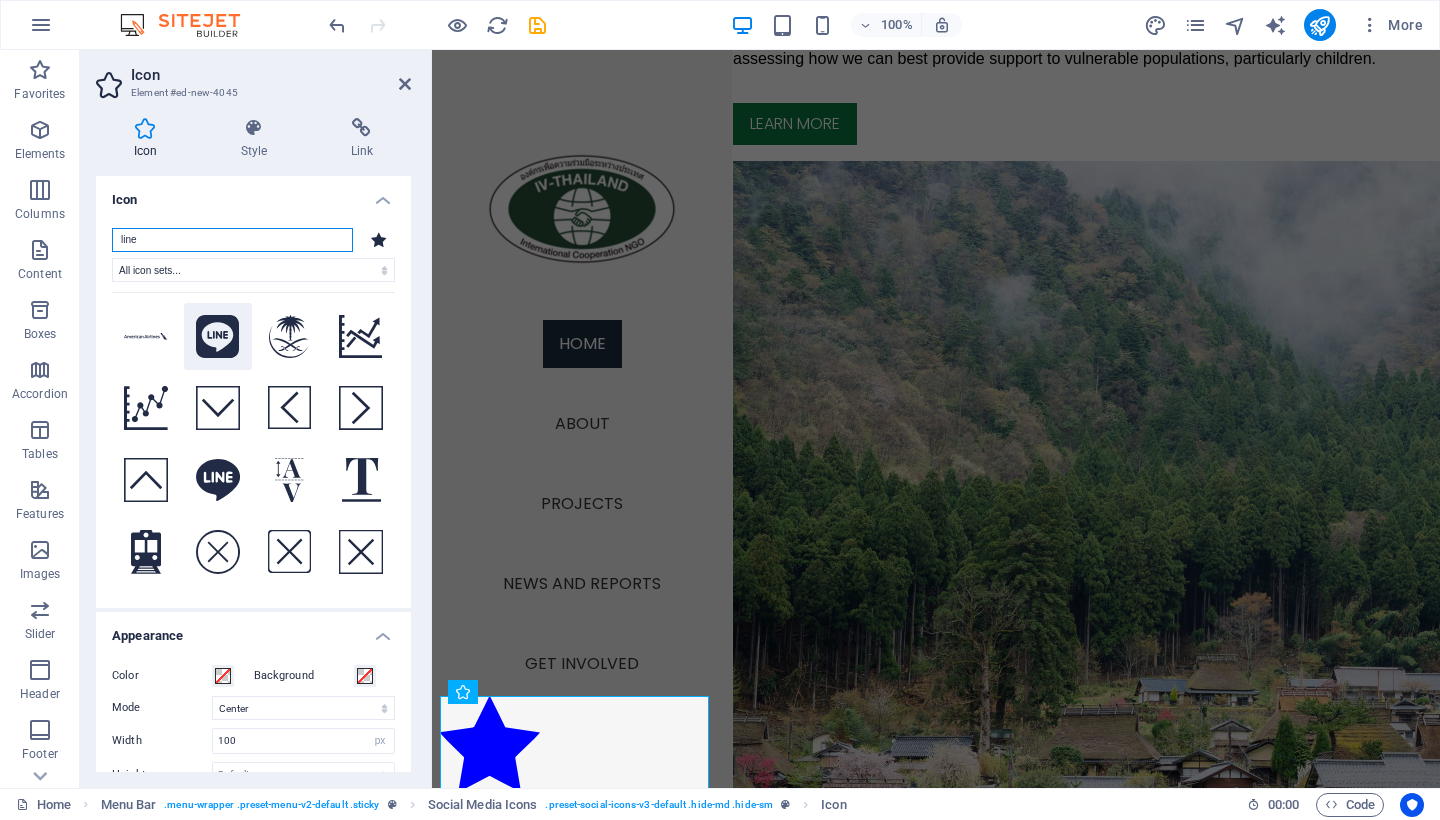 type on "line" 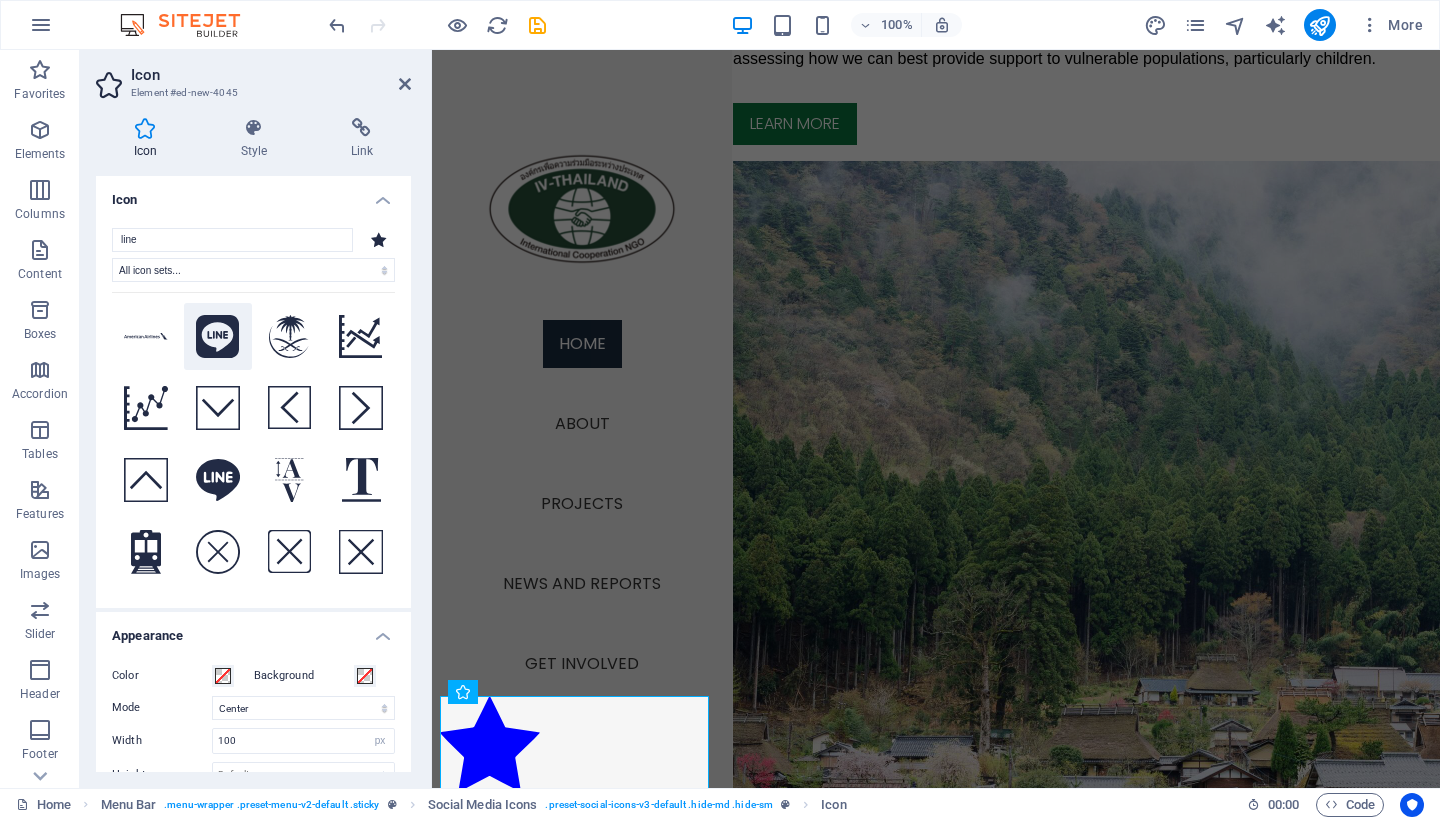 click 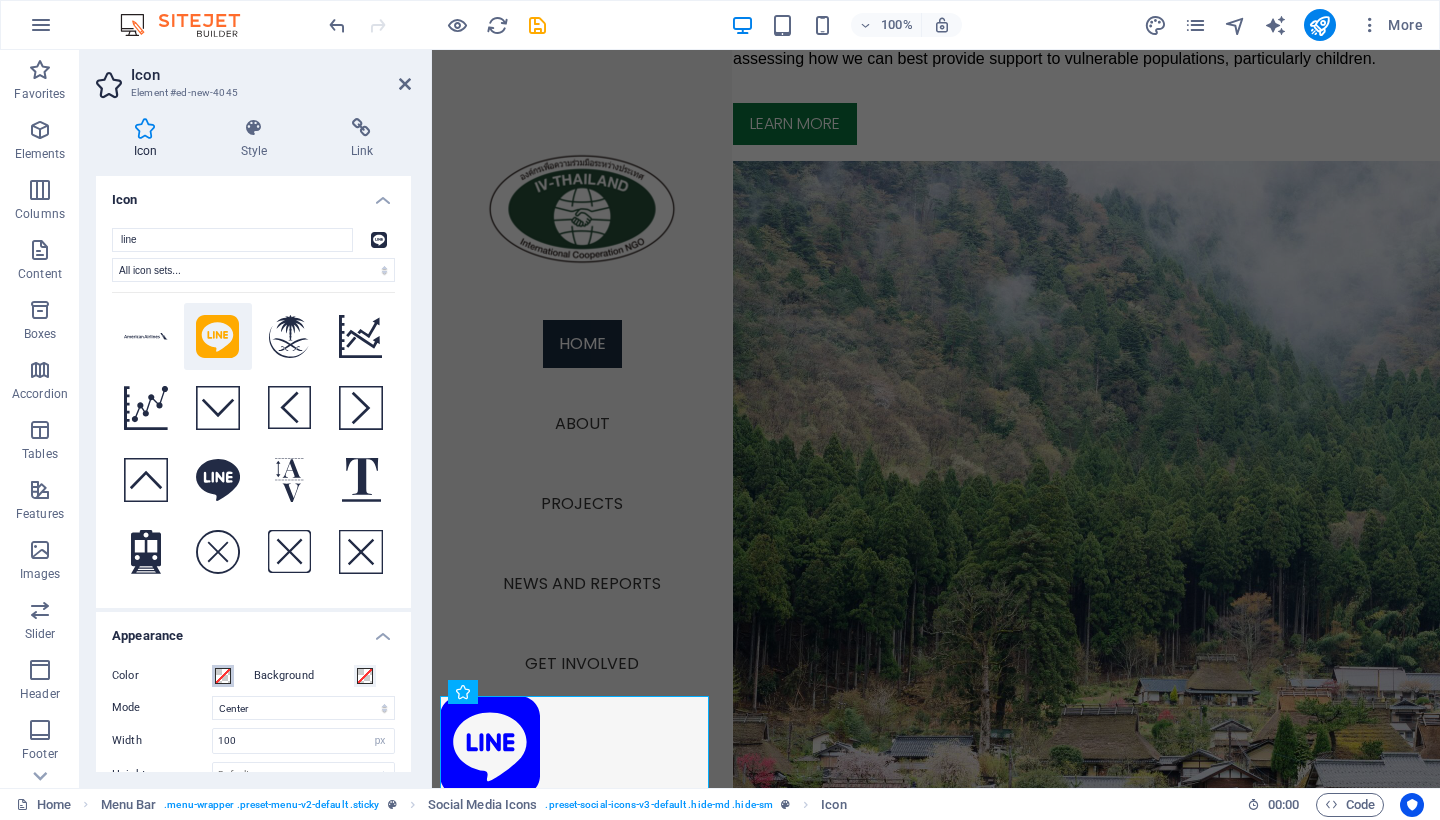 click at bounding box center (223, 676) 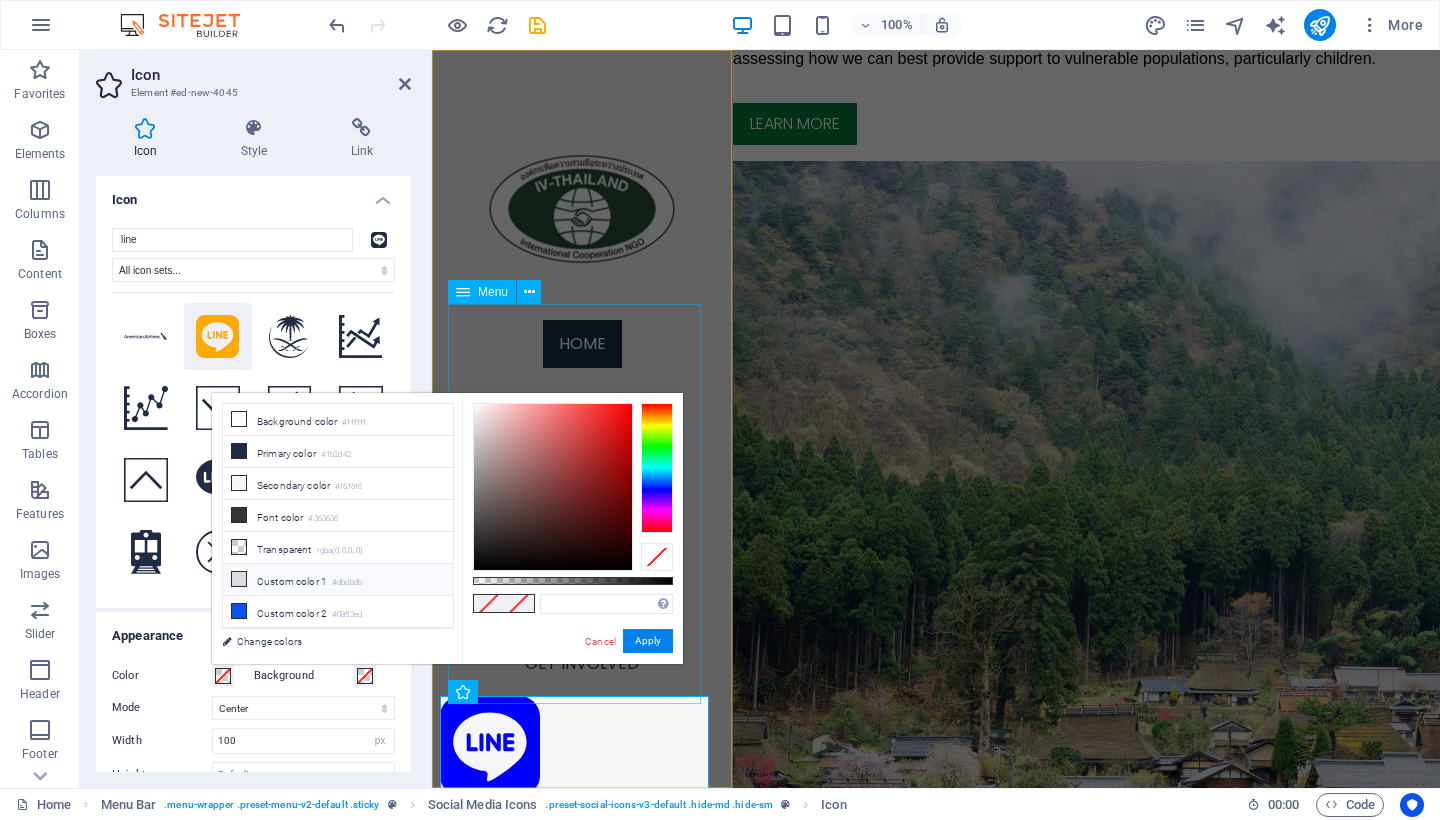 click on "Custom color 1
#dbdbdb" at bounding box center [338, 580] 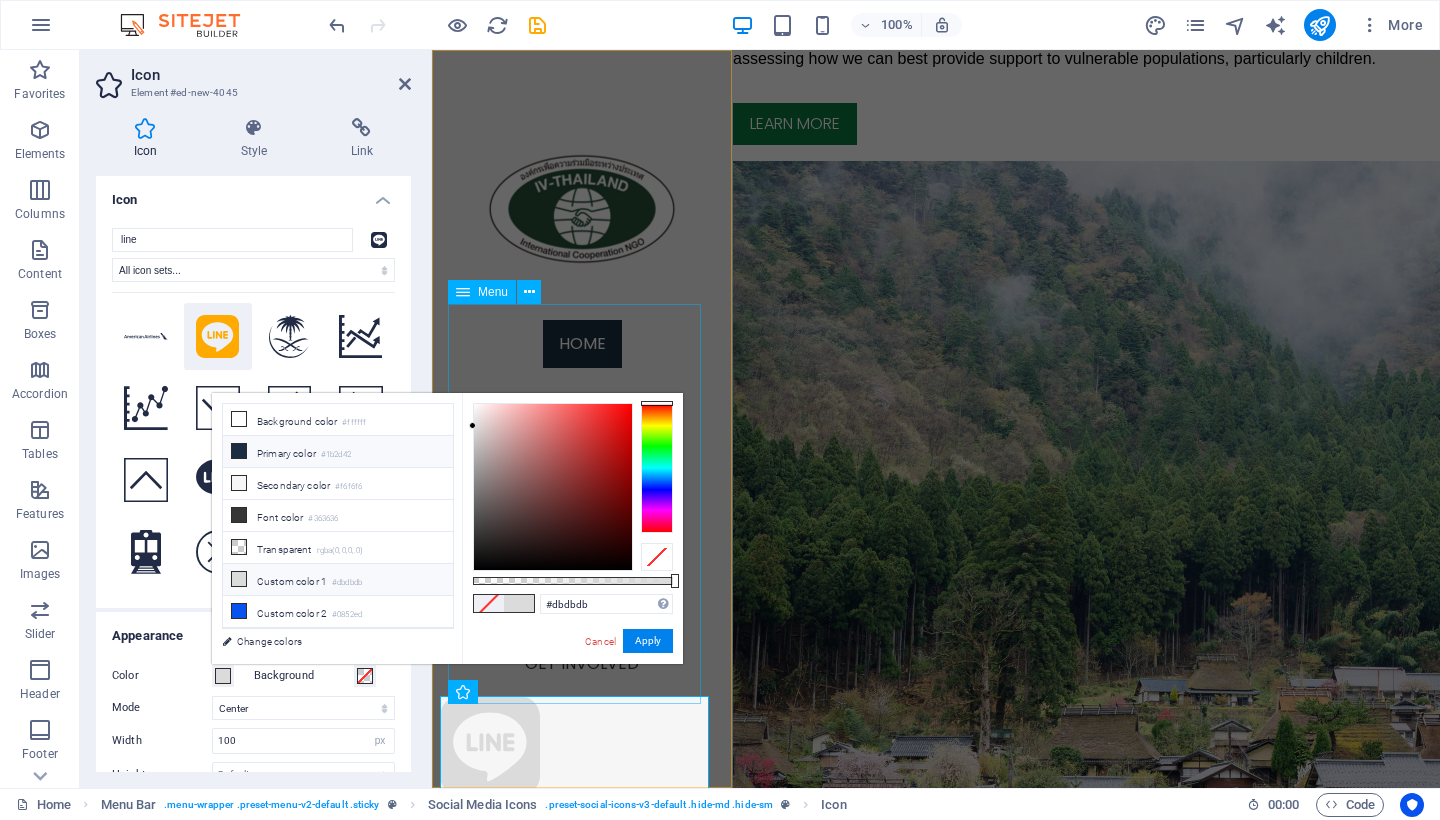 click on "#1b2d42" at bounding box center (336, 455) 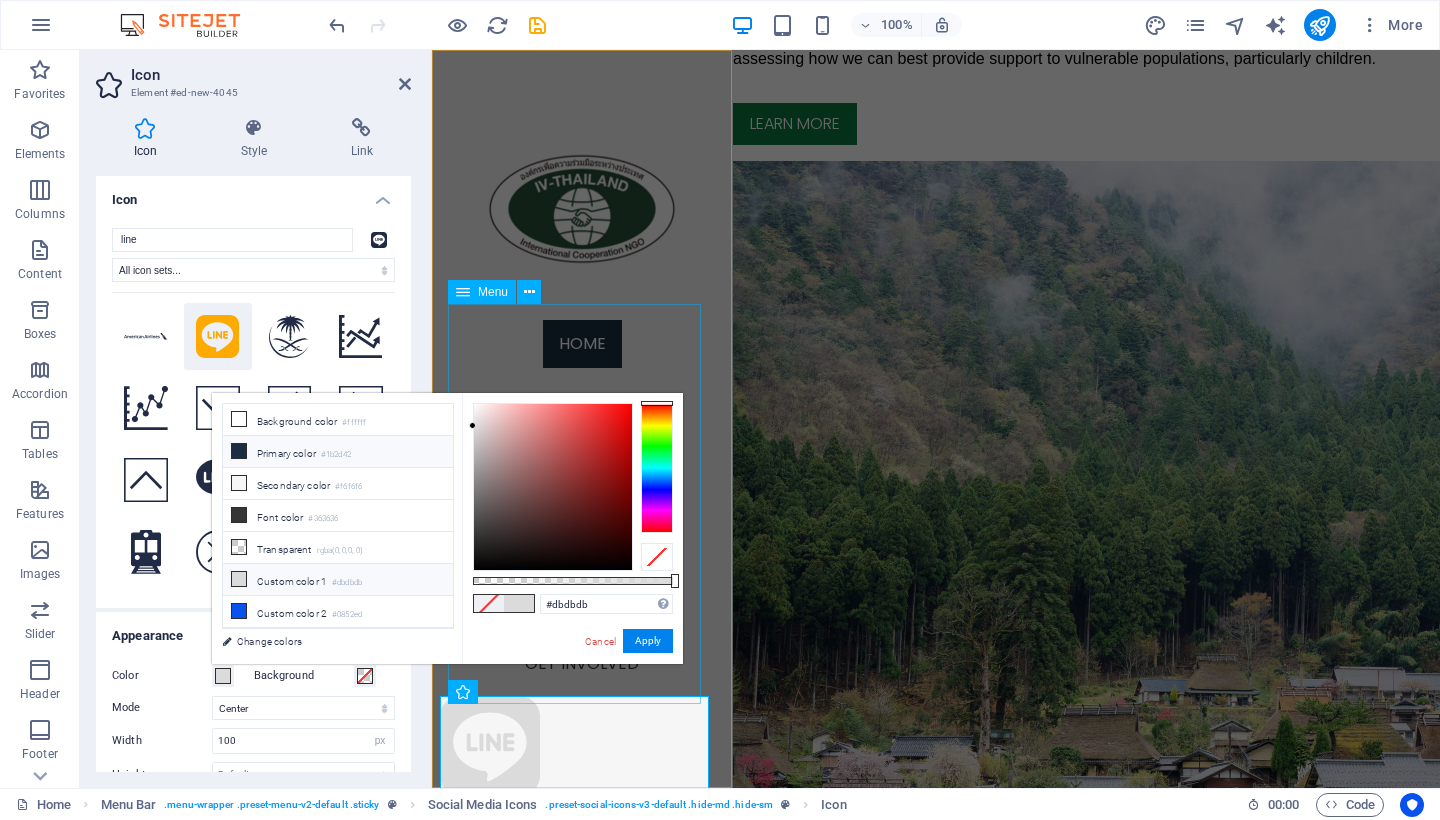 type on "#1b2d42" 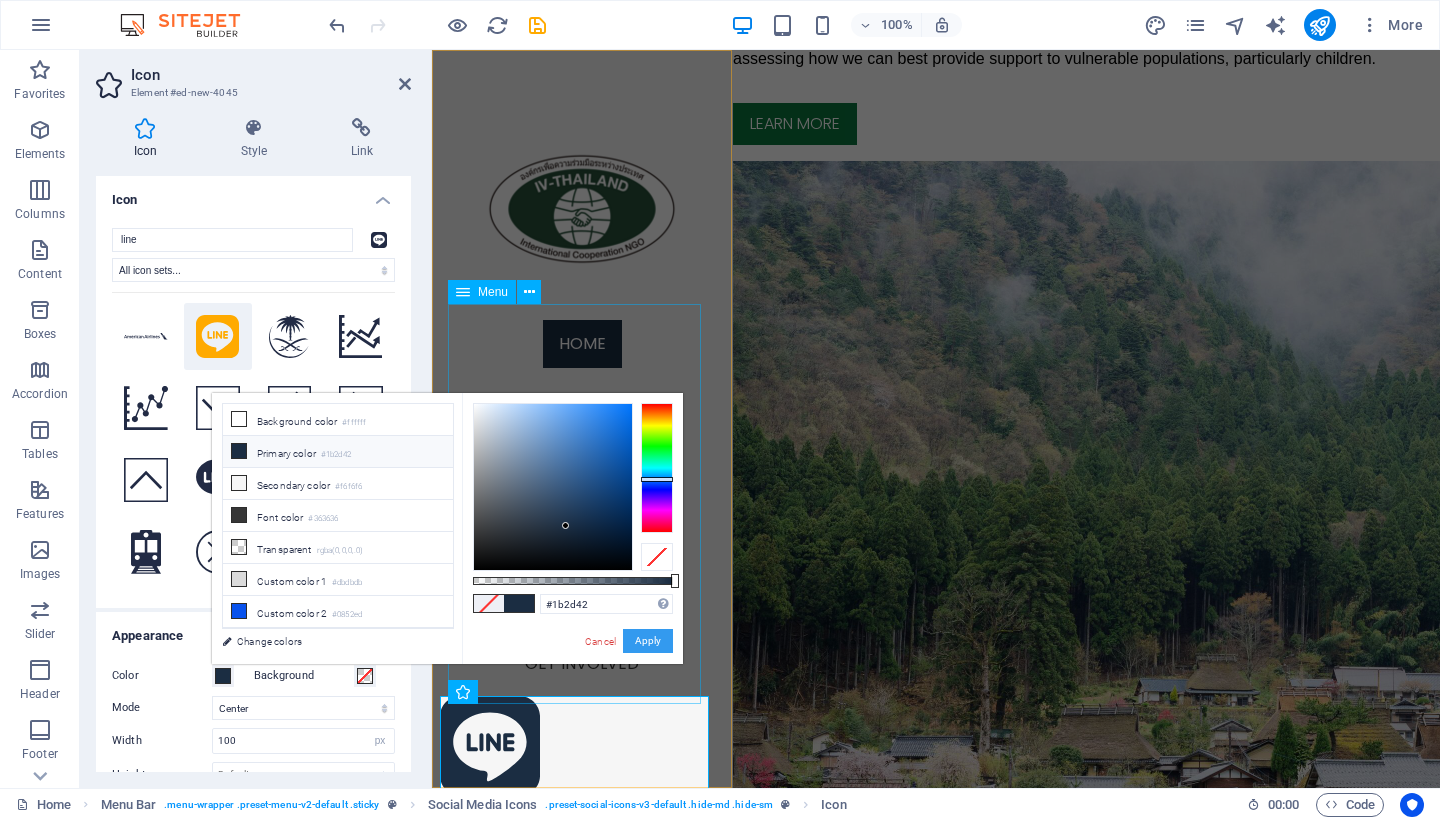 click on "Apply" at bounding box center (648, 641) 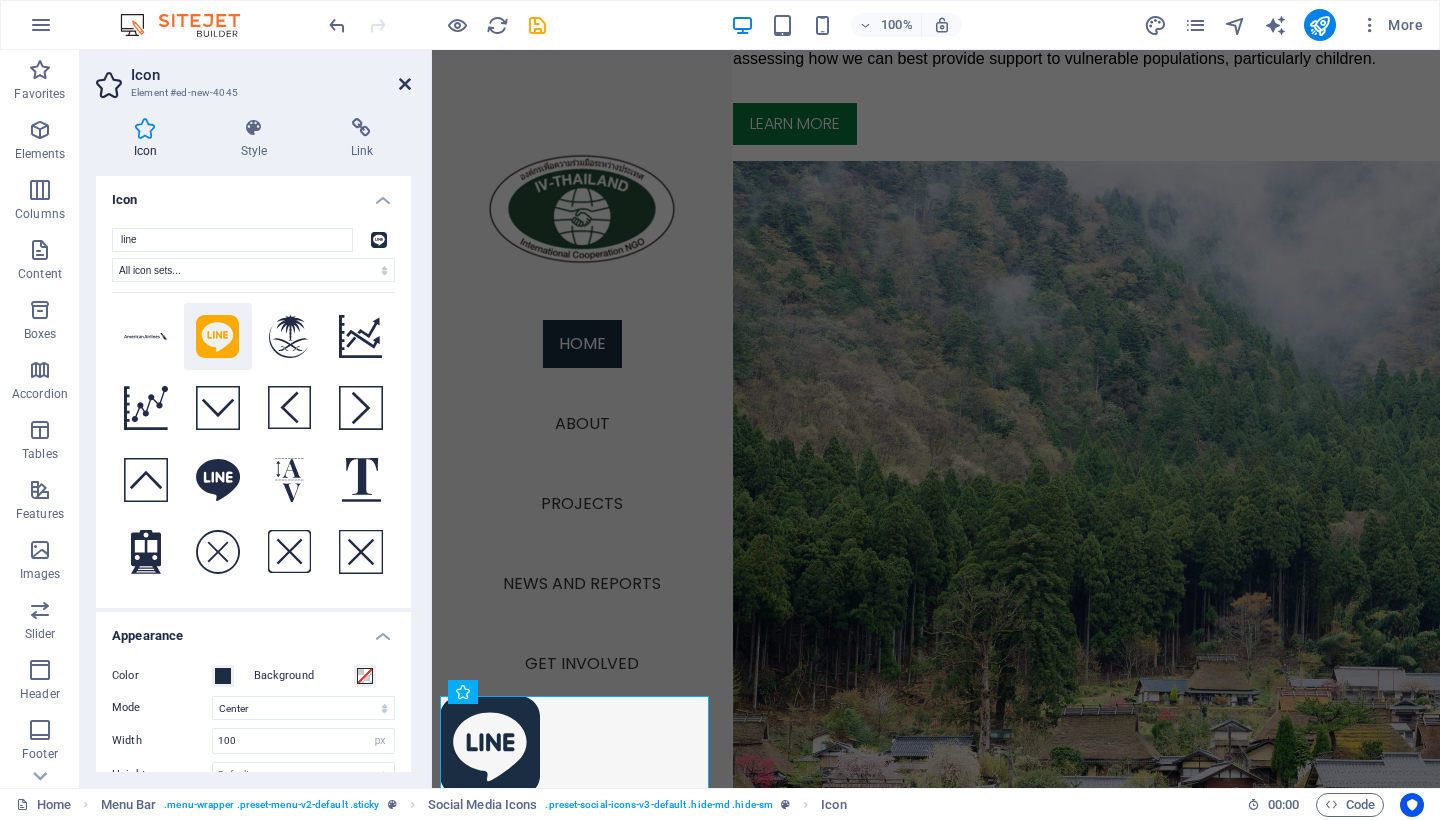 click at bounding box center [405, 84] 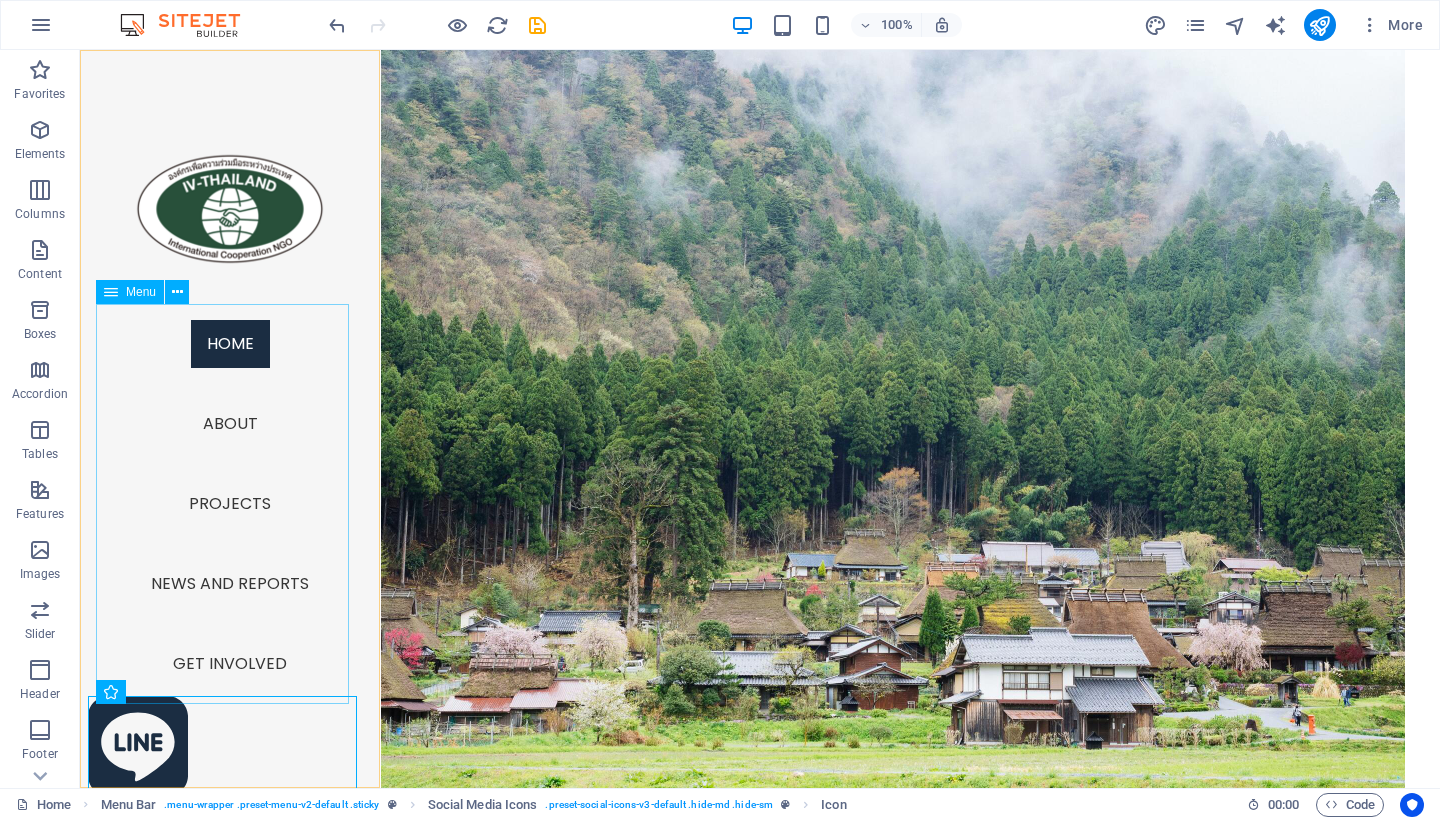 scroll, scrollTop: 138, scrollLeft: 0, axis: vertical 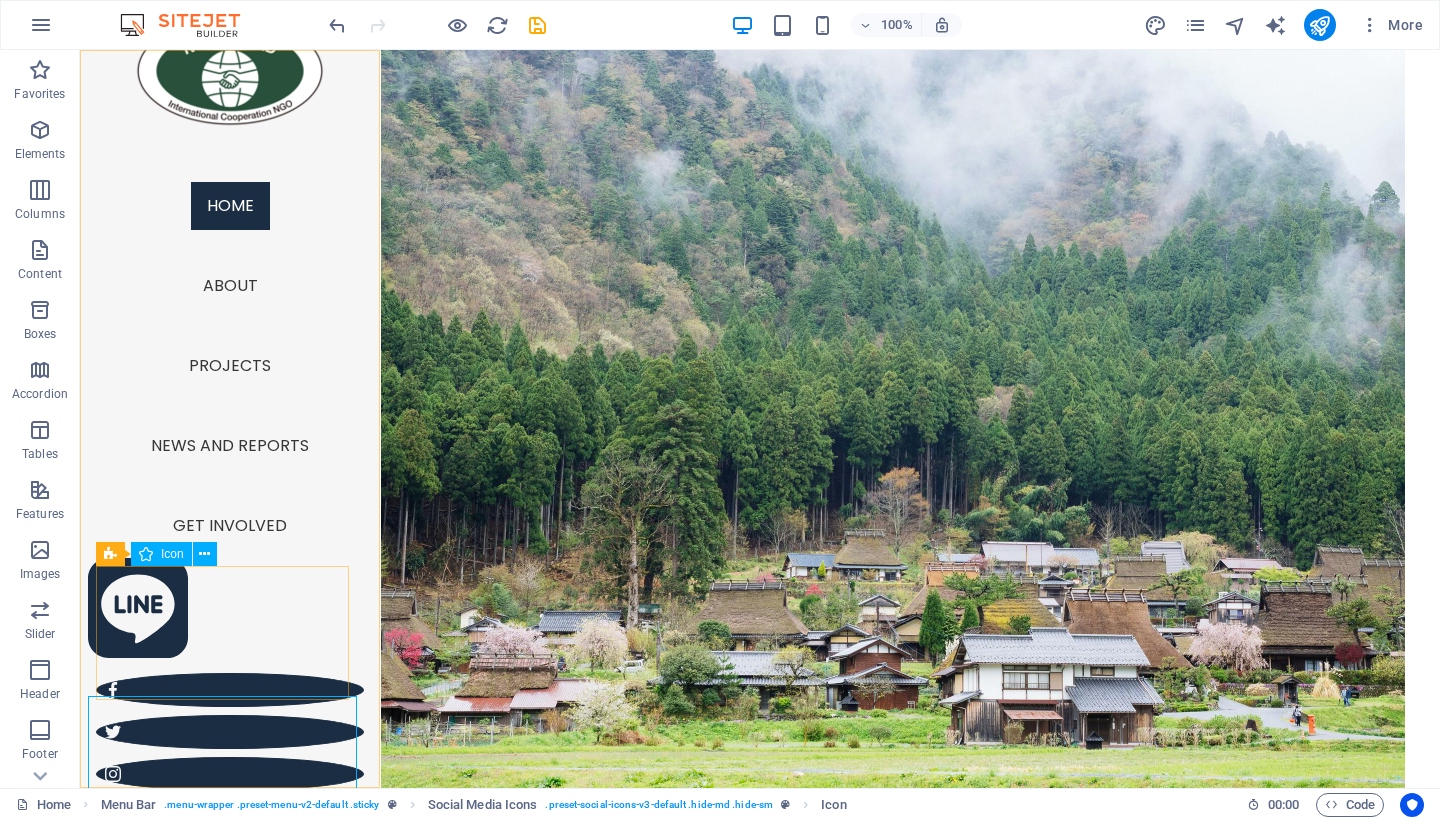 click at bounding box center (230, 611) 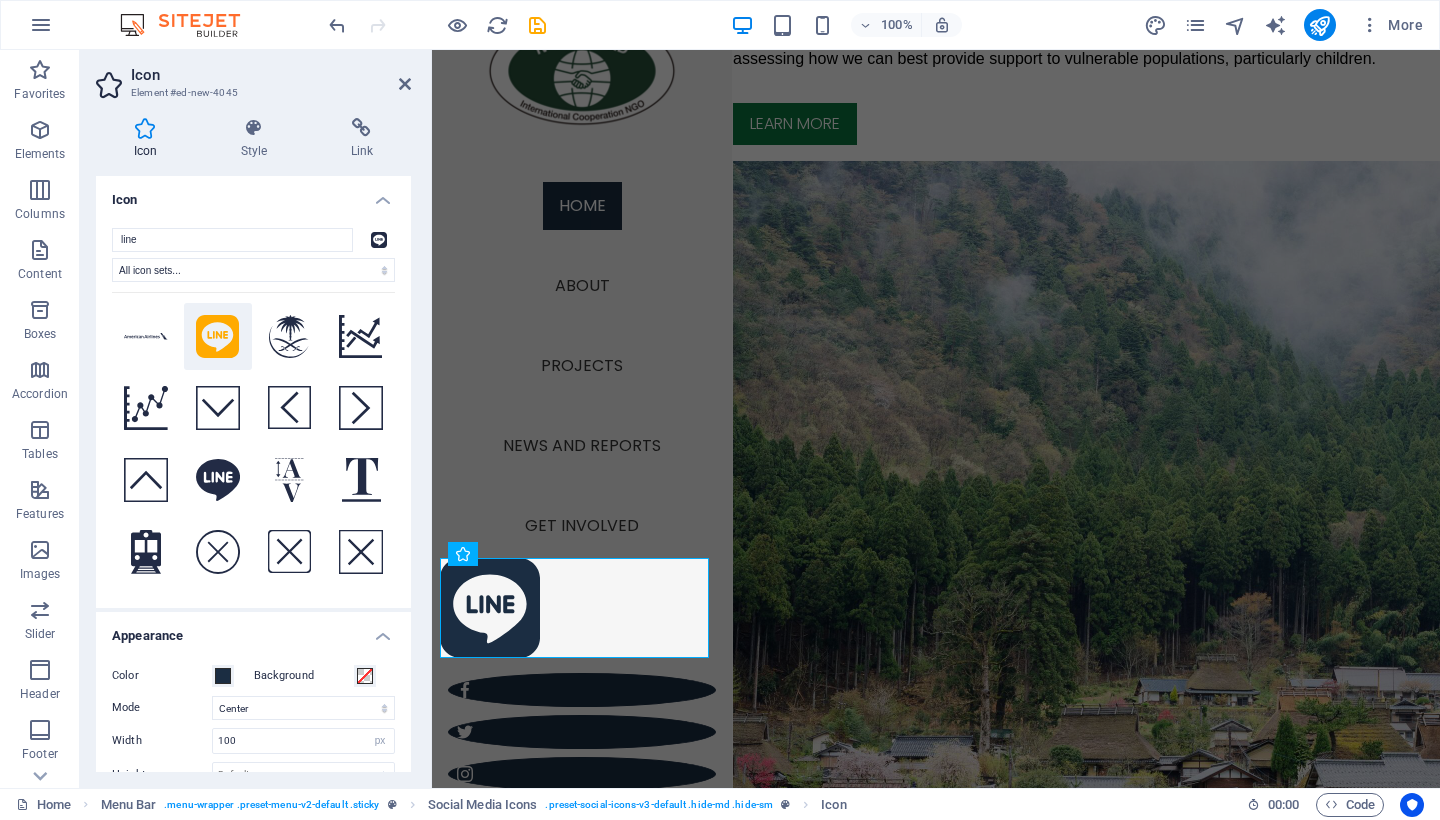 scroll, scrollTop: 166, scrollLeft: 0, axis: vertical 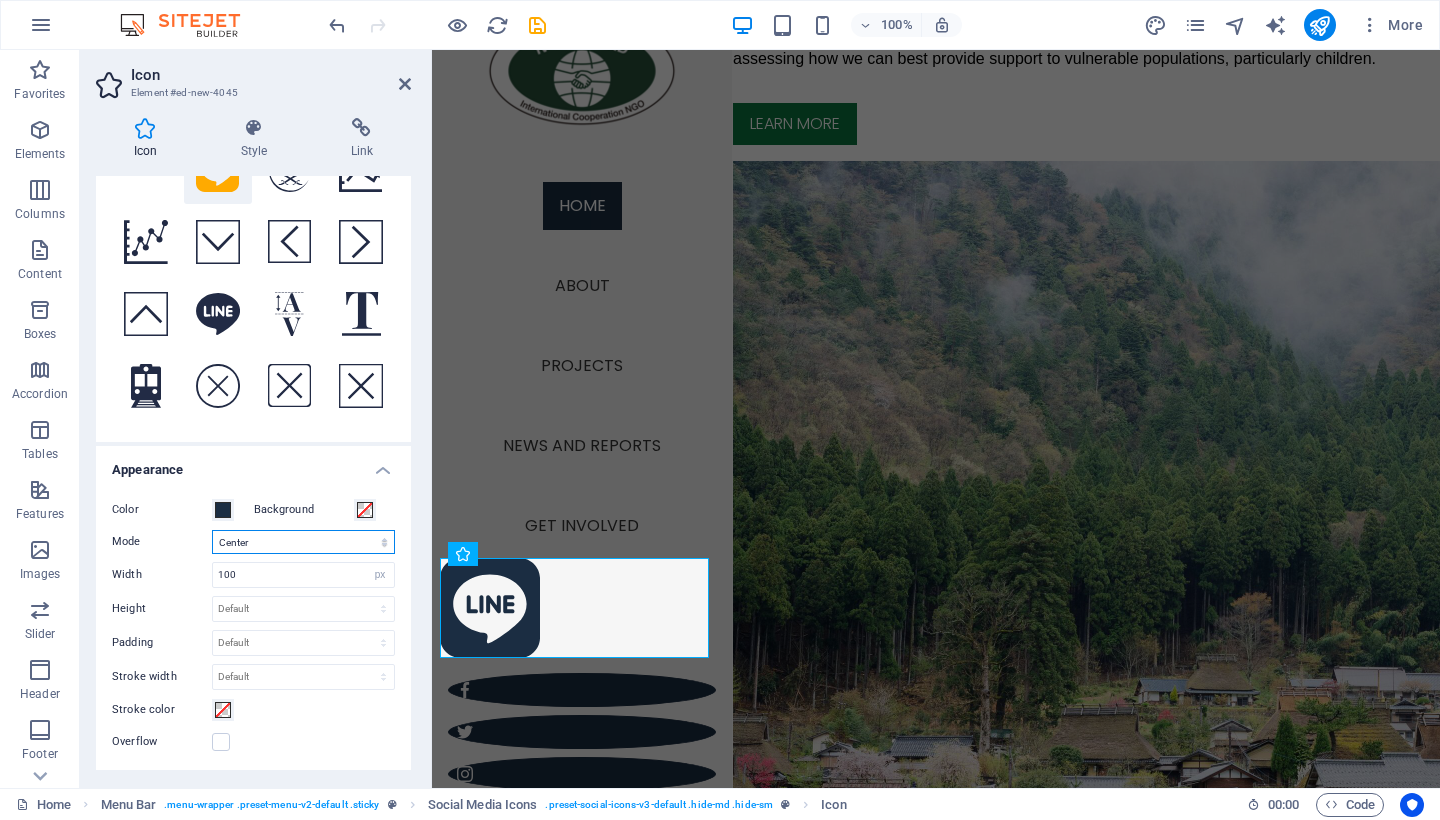 select on "xMaxYMid" 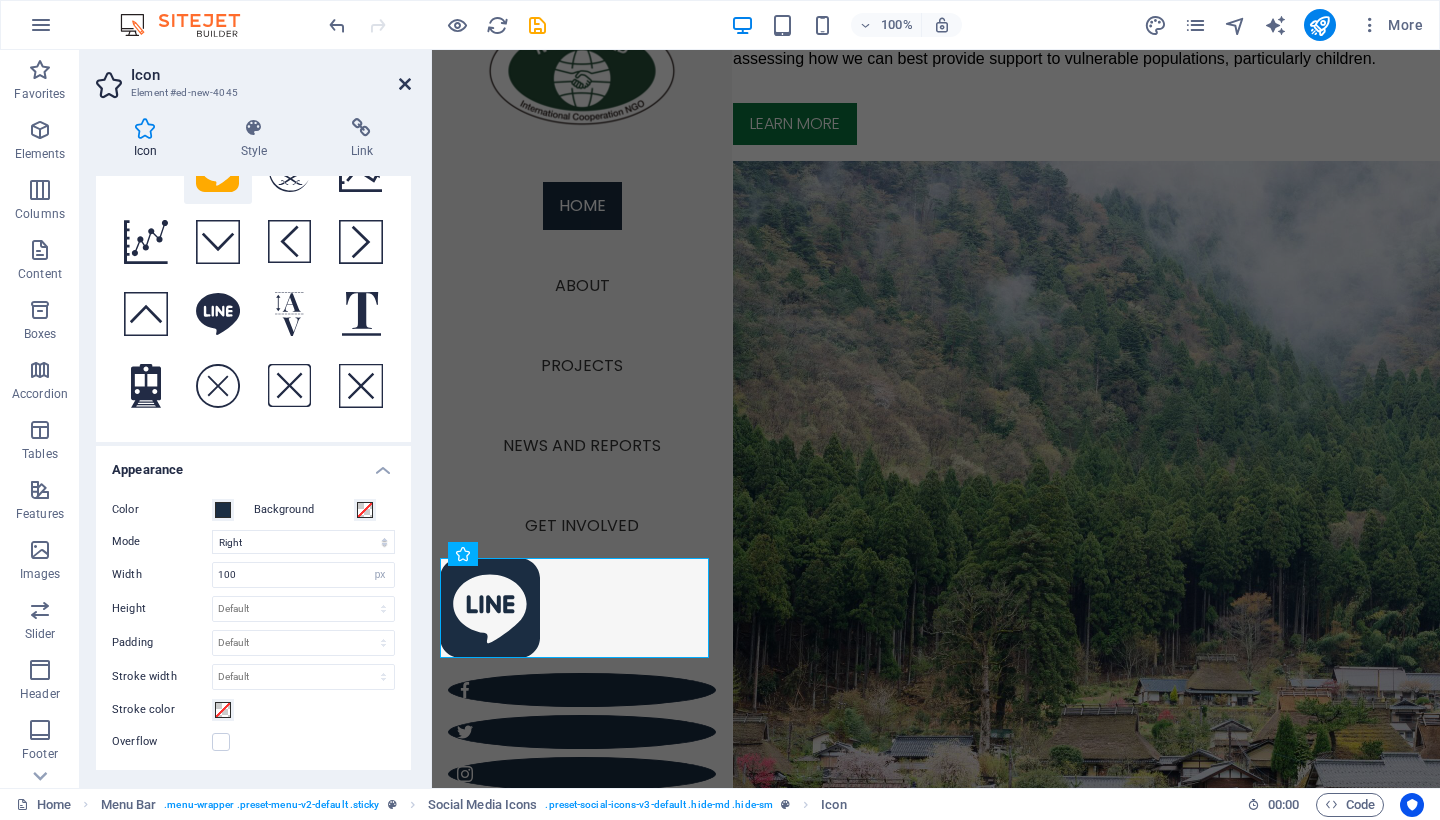 click at bounding box center (405, 84) 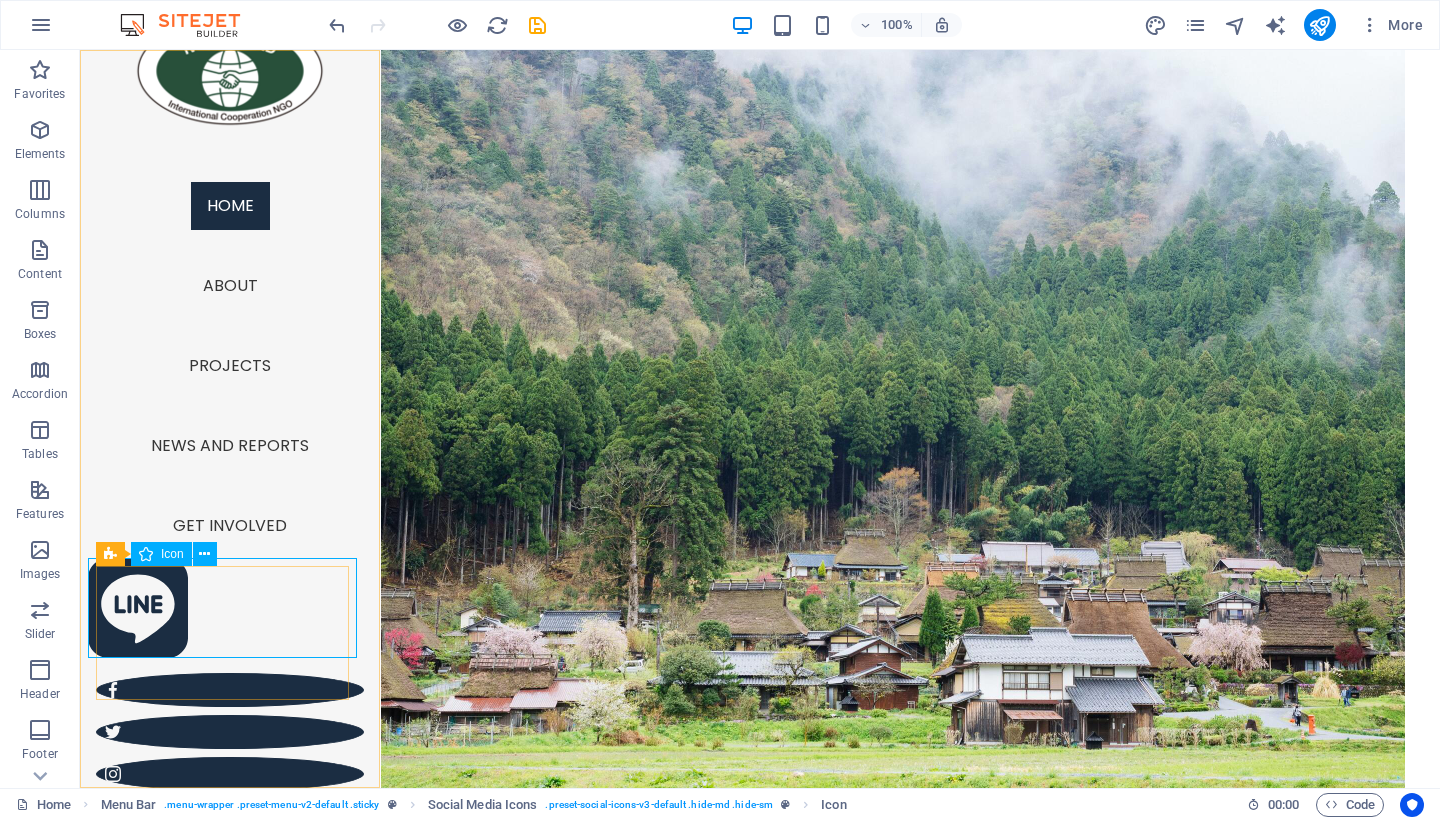 click at bounding box center (230, 611) 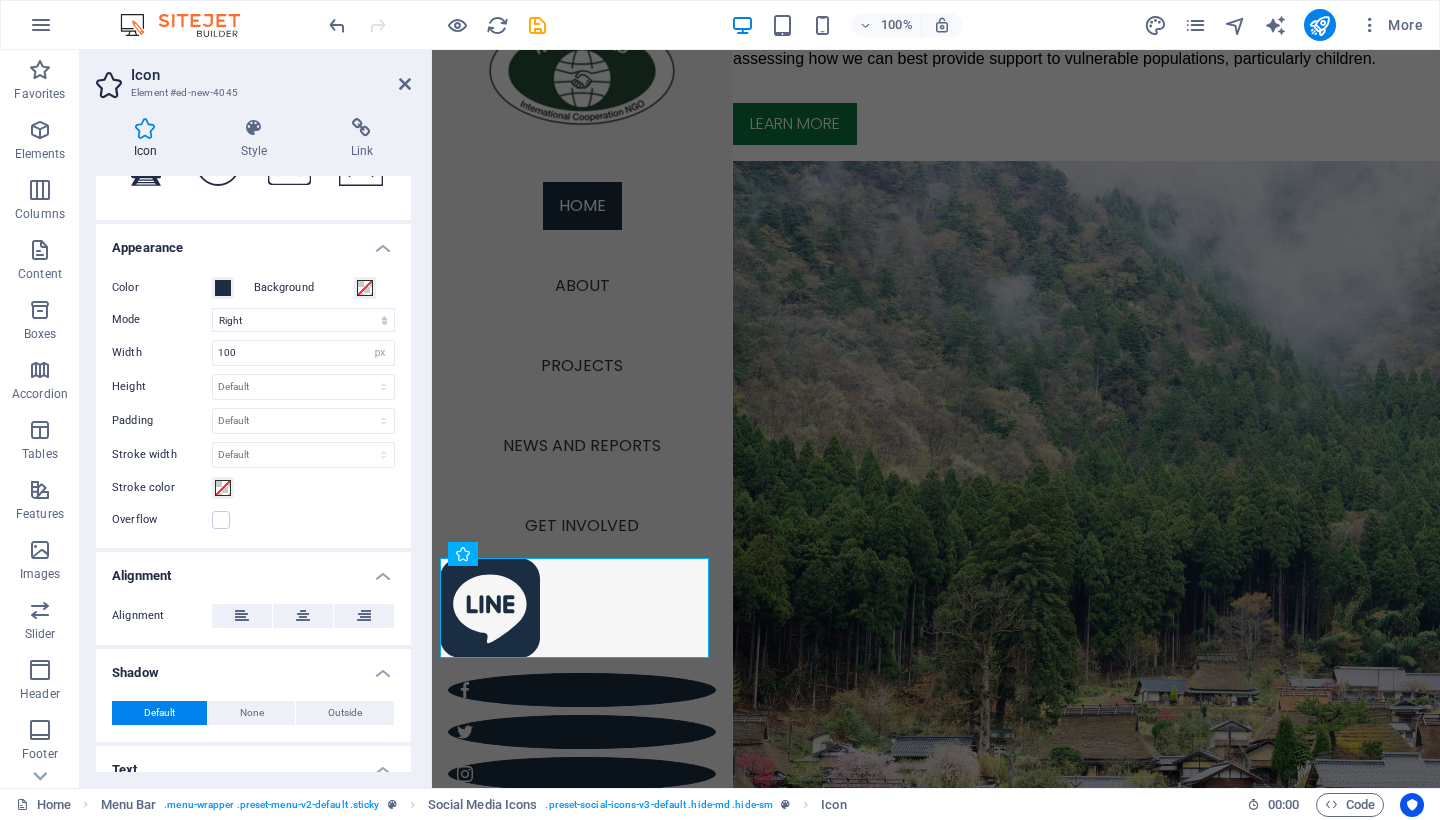 scroll, scrollTop: 453, scrollLeft: 0, axis: vertical 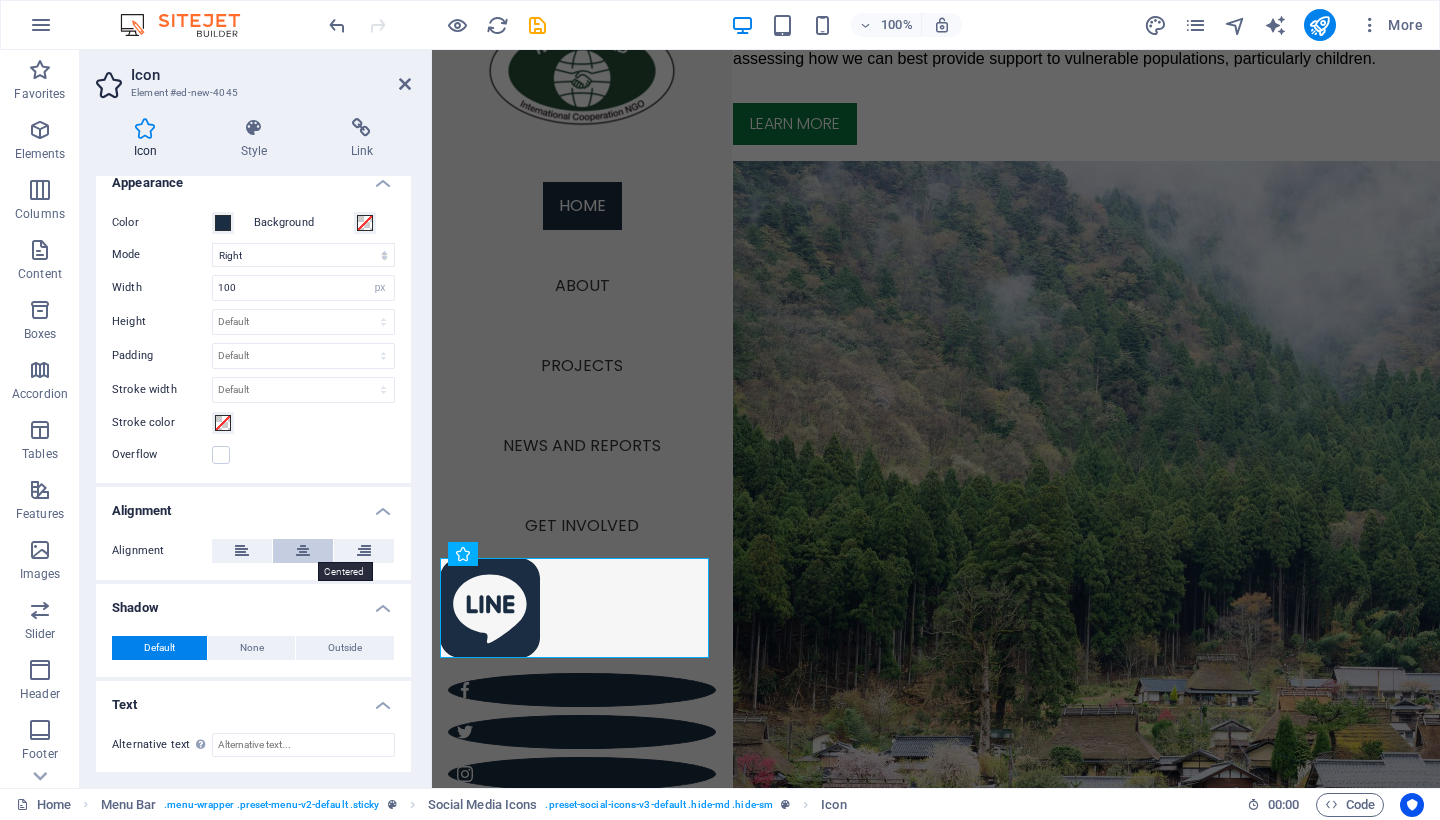 click at bounding box center (303, 551) 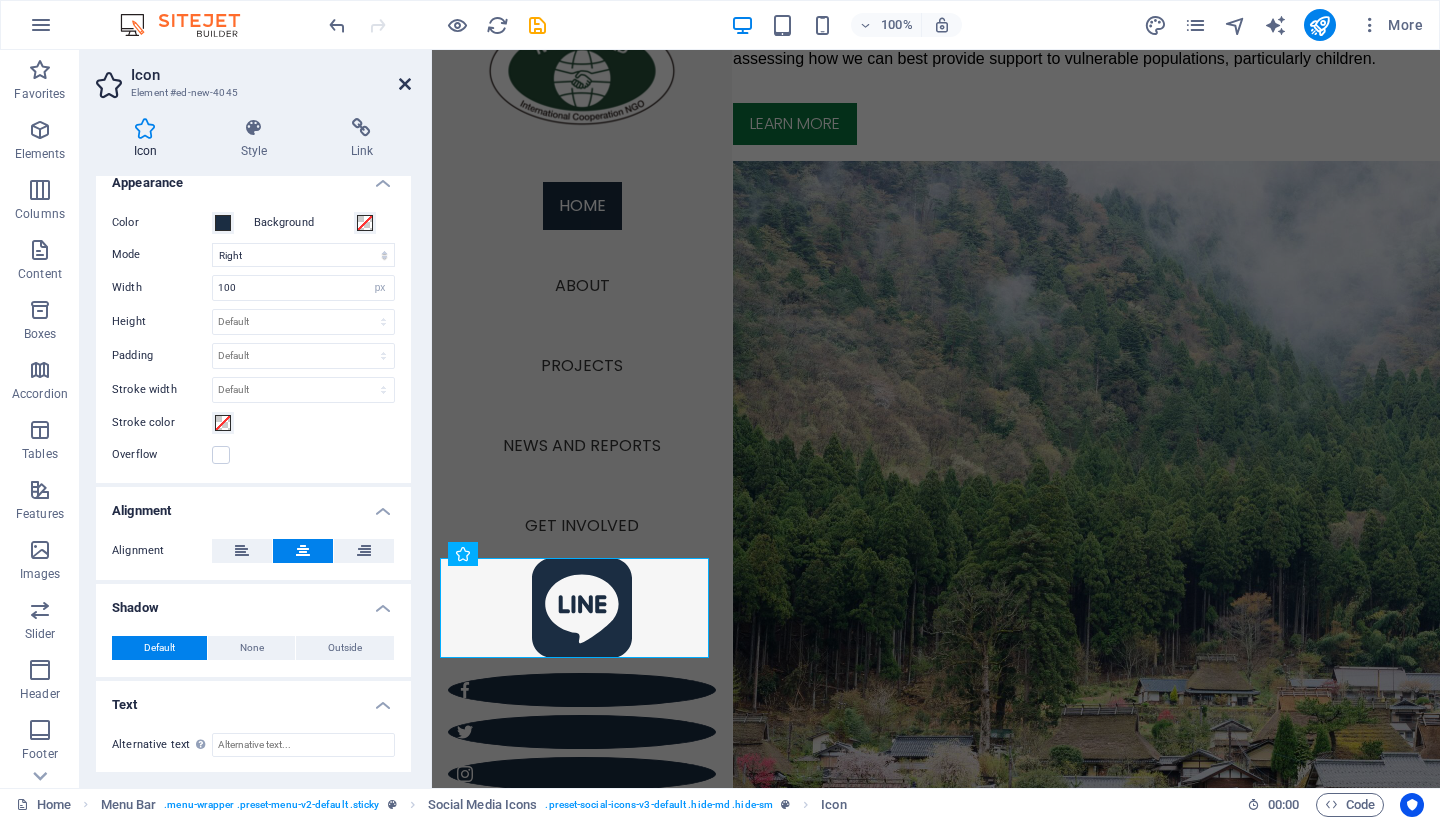 click at bounding box center [405, 84] 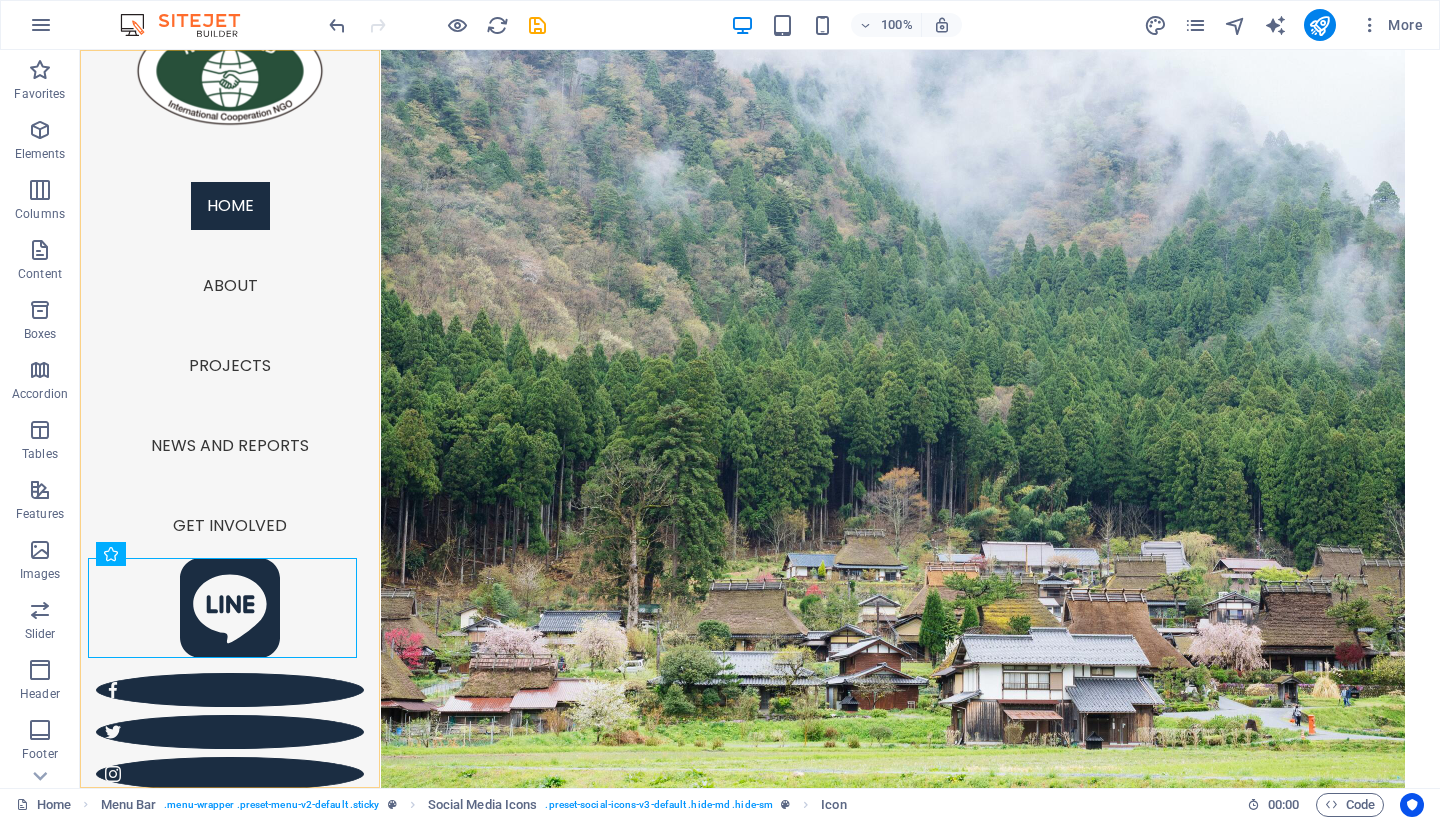 click on "Home About Projects News and reports Get involved Legal Notice  |  Privacy" at bounding box center [230, 419] 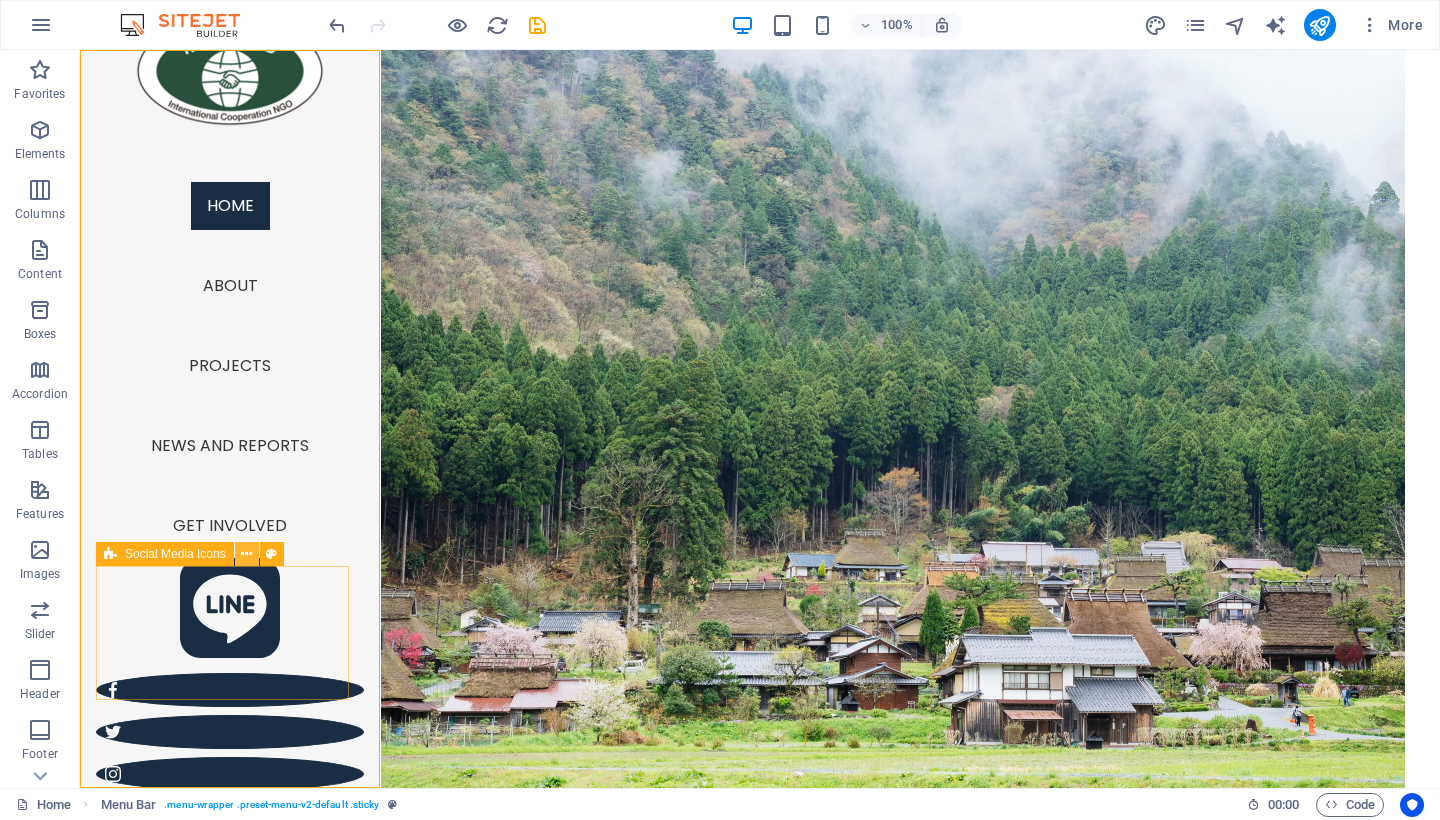 click at bounding box center [246, 554] 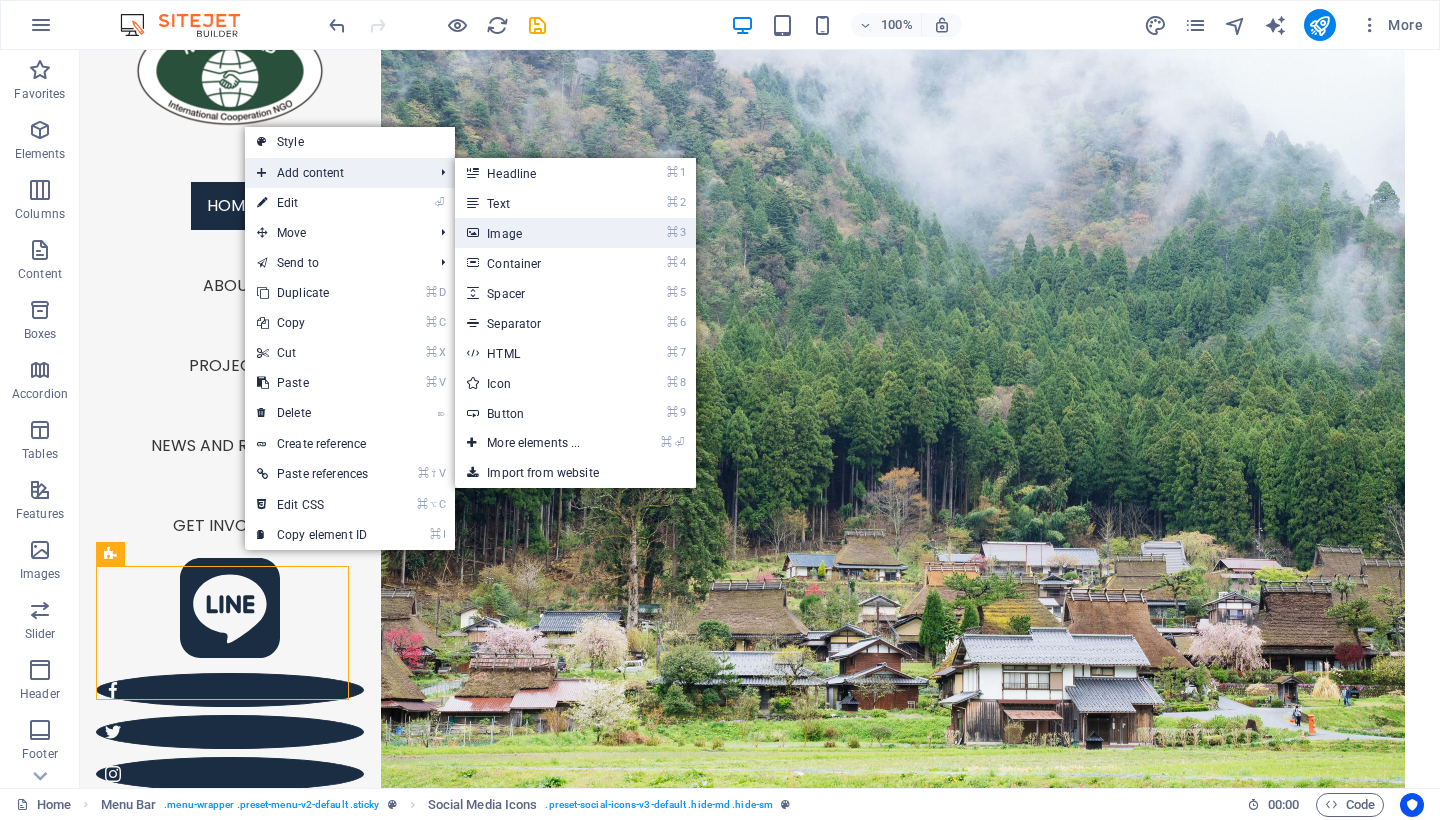 click on "⌘ 3  Image" at bounding box center [537, 233] 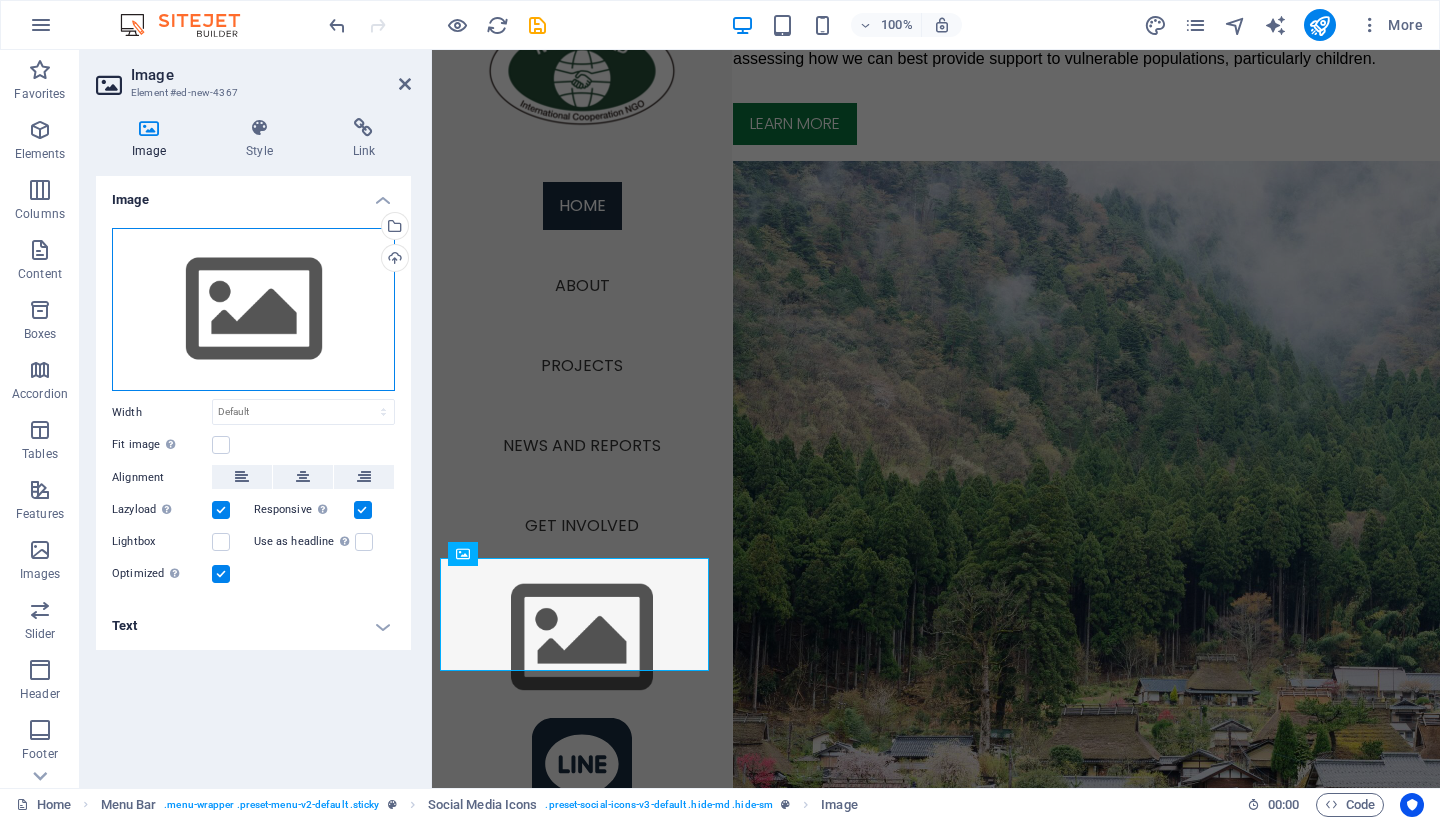 click on "Drag files here, click to choose files or select files from Files or our free stock photos & videos" at bounding box center [253, 310] 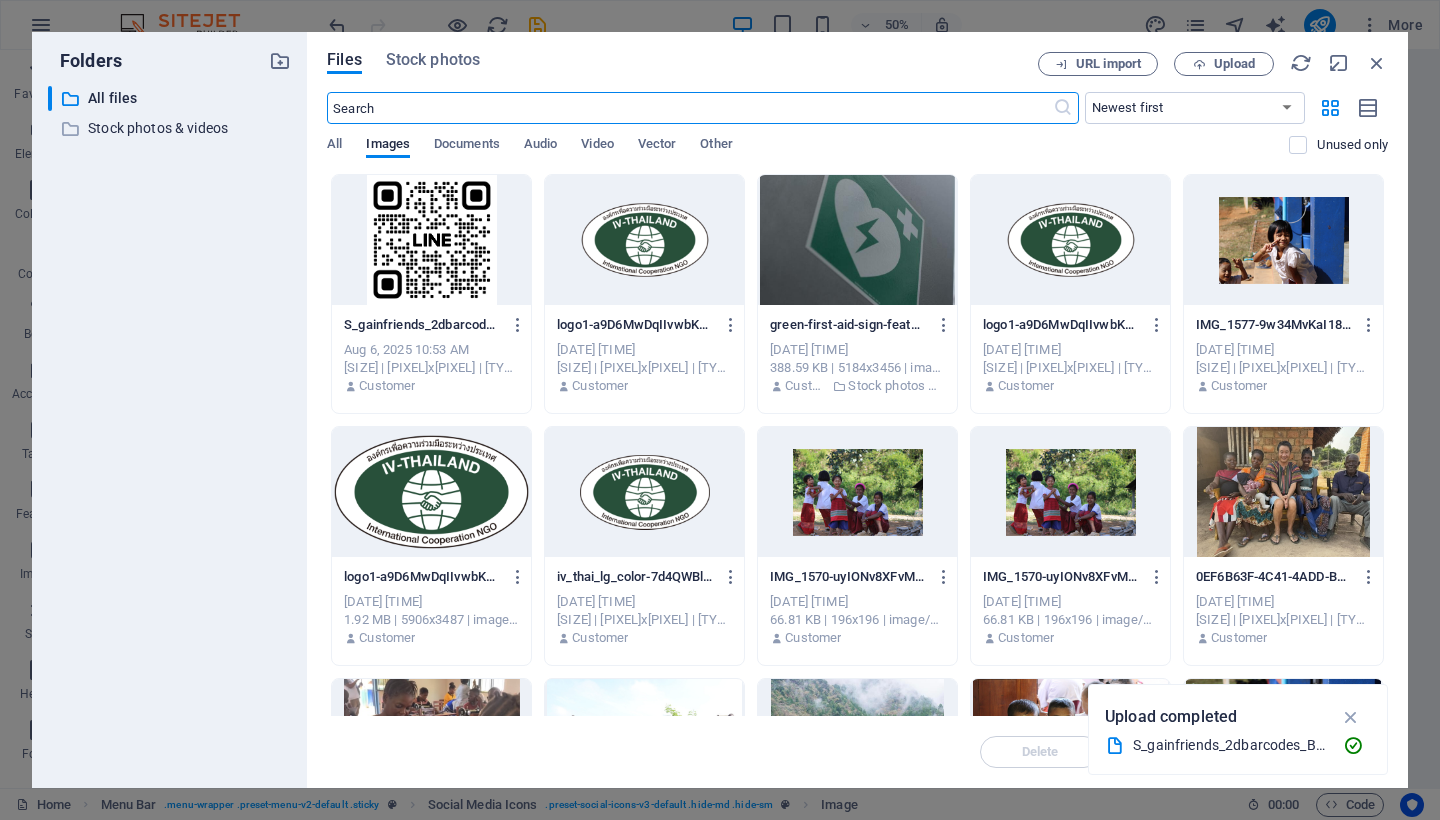 scroll, scrollTop: 0, scrollLeft: 0, axis: both 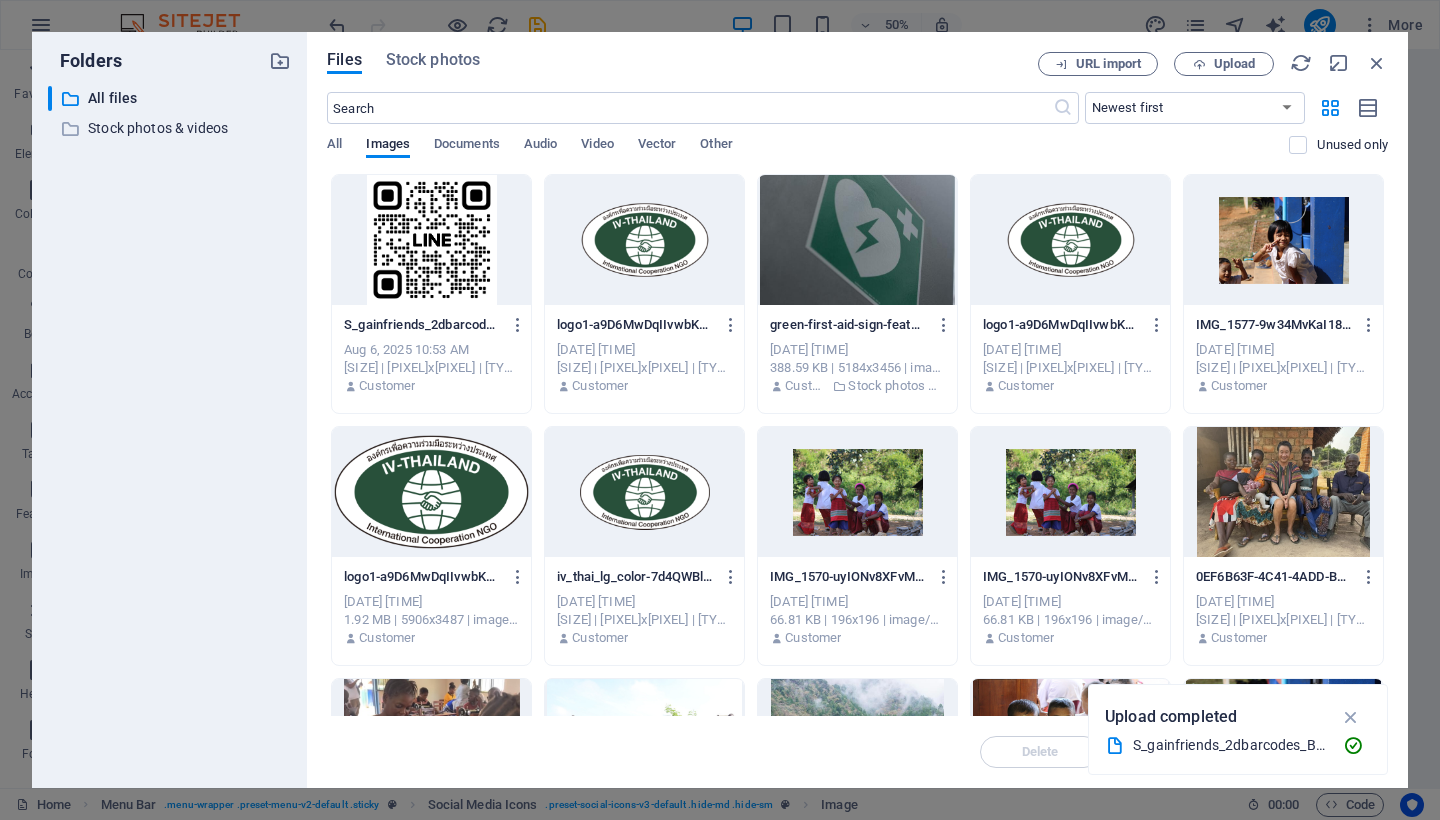 click at bounding box center (431, 240) 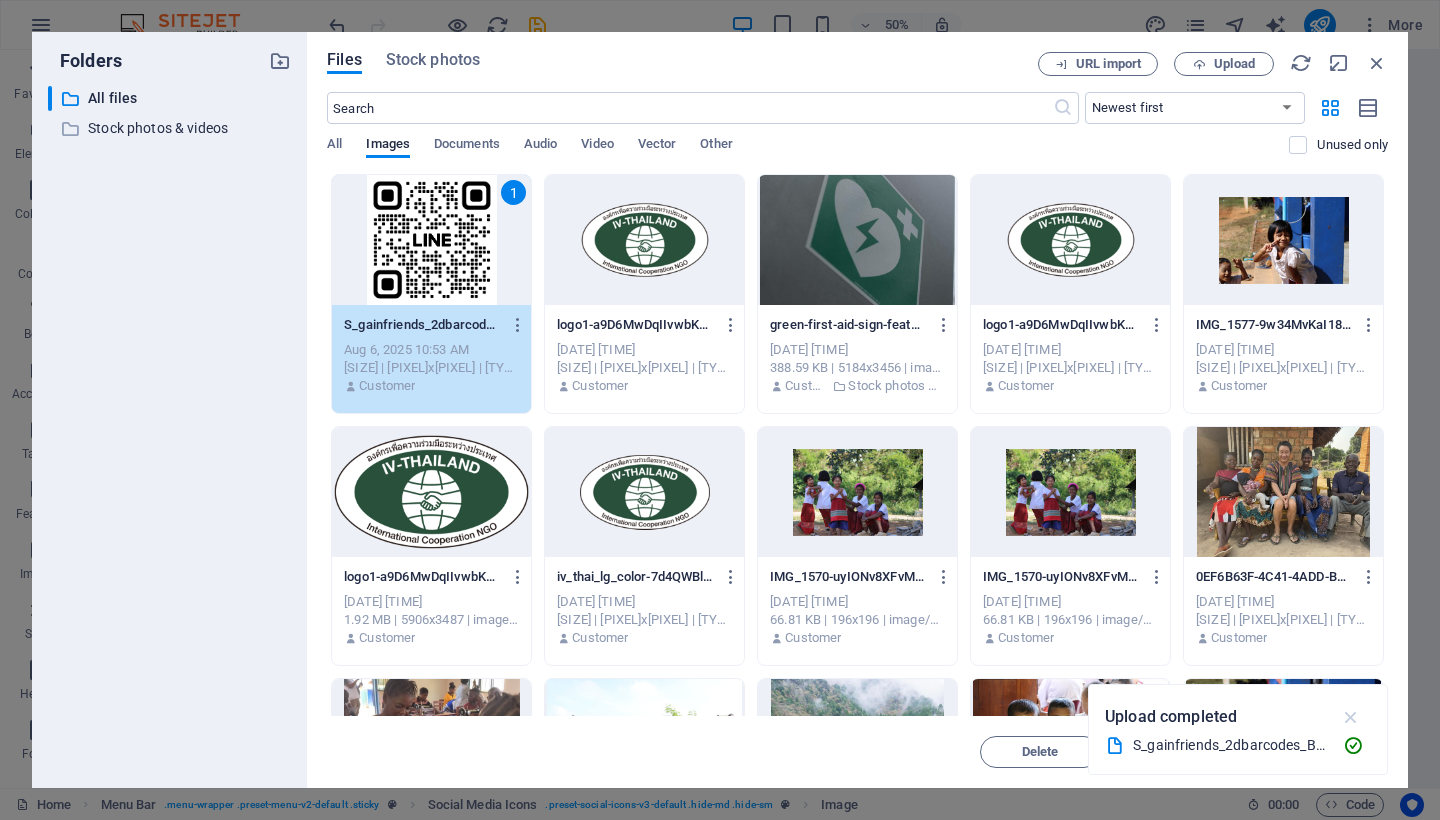 click at bounding box center [1351, 717] 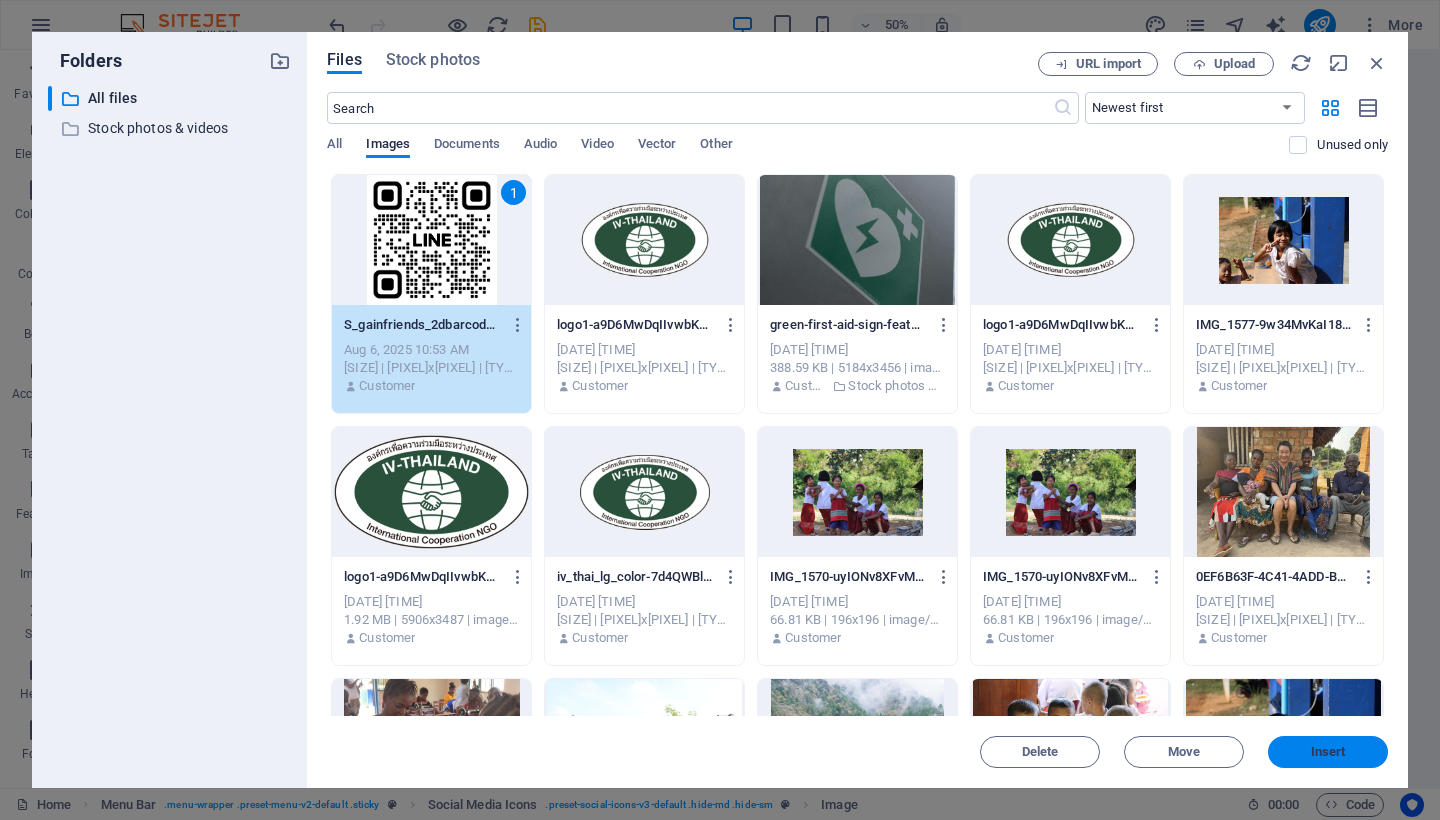 click on "Insert" at bounding box center [1328, 752] 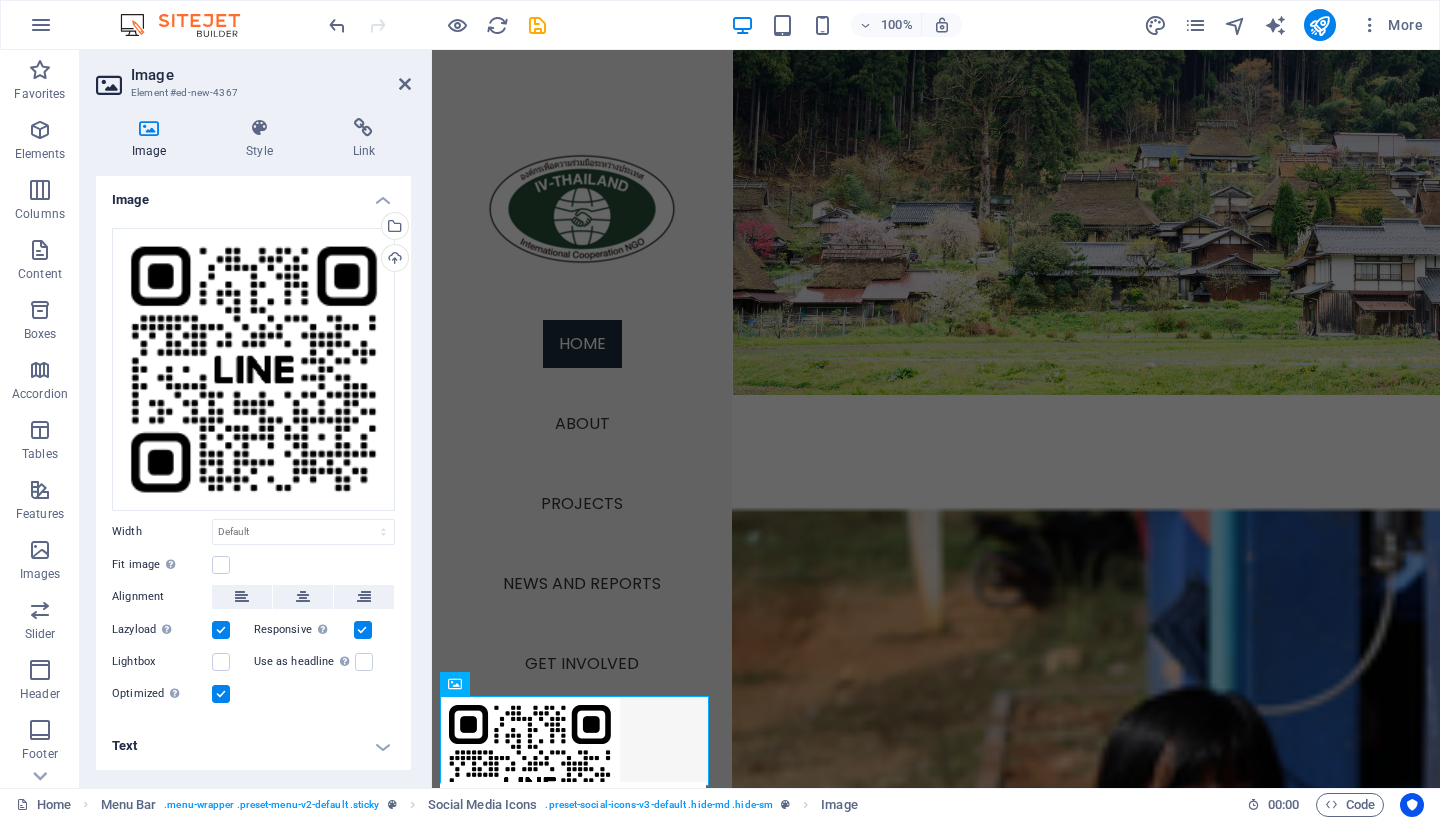scroll, scrollTop: 5024, scrollLeft: 0, axis: vertical 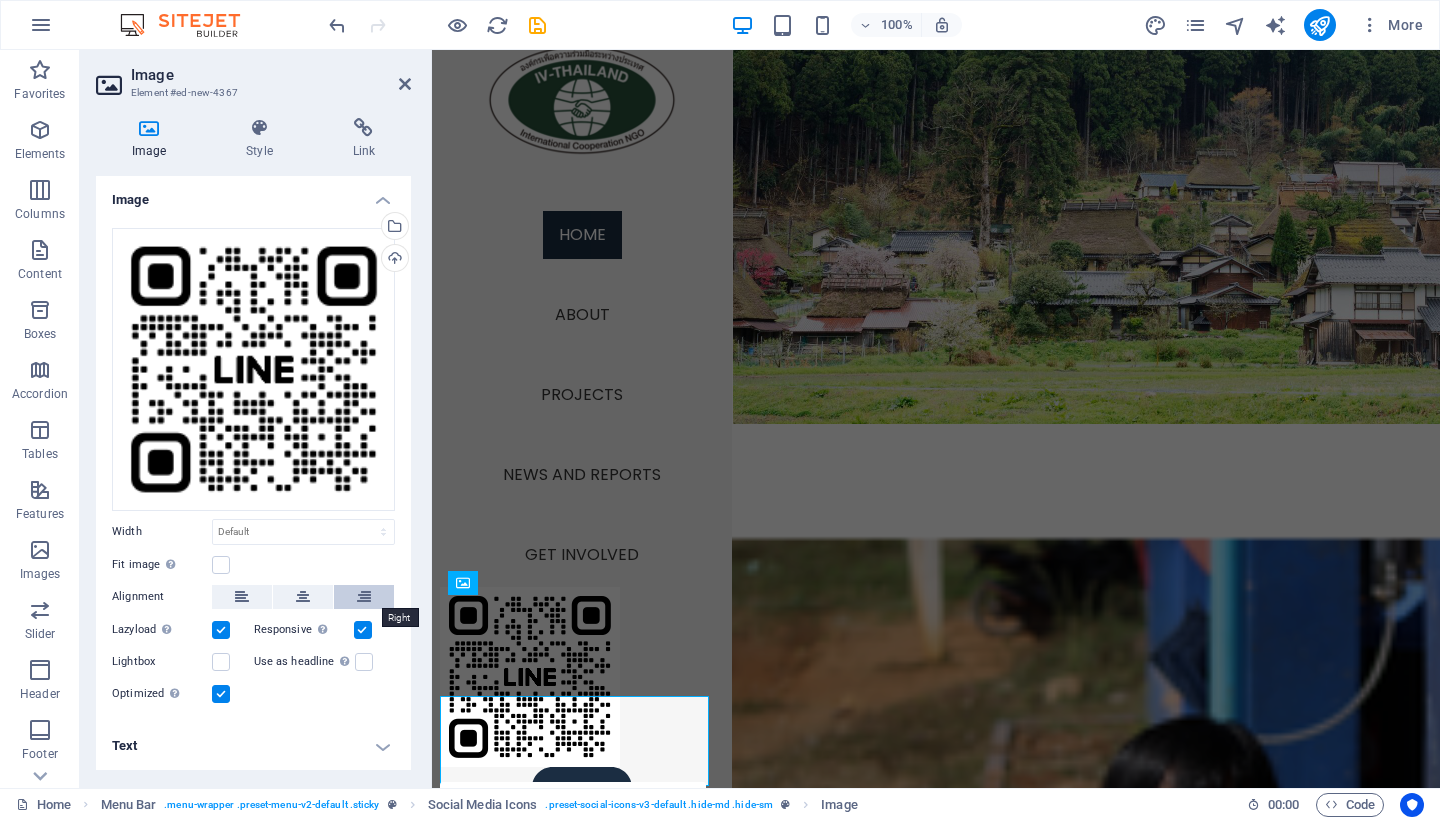 click at bounding box center (364, 597) 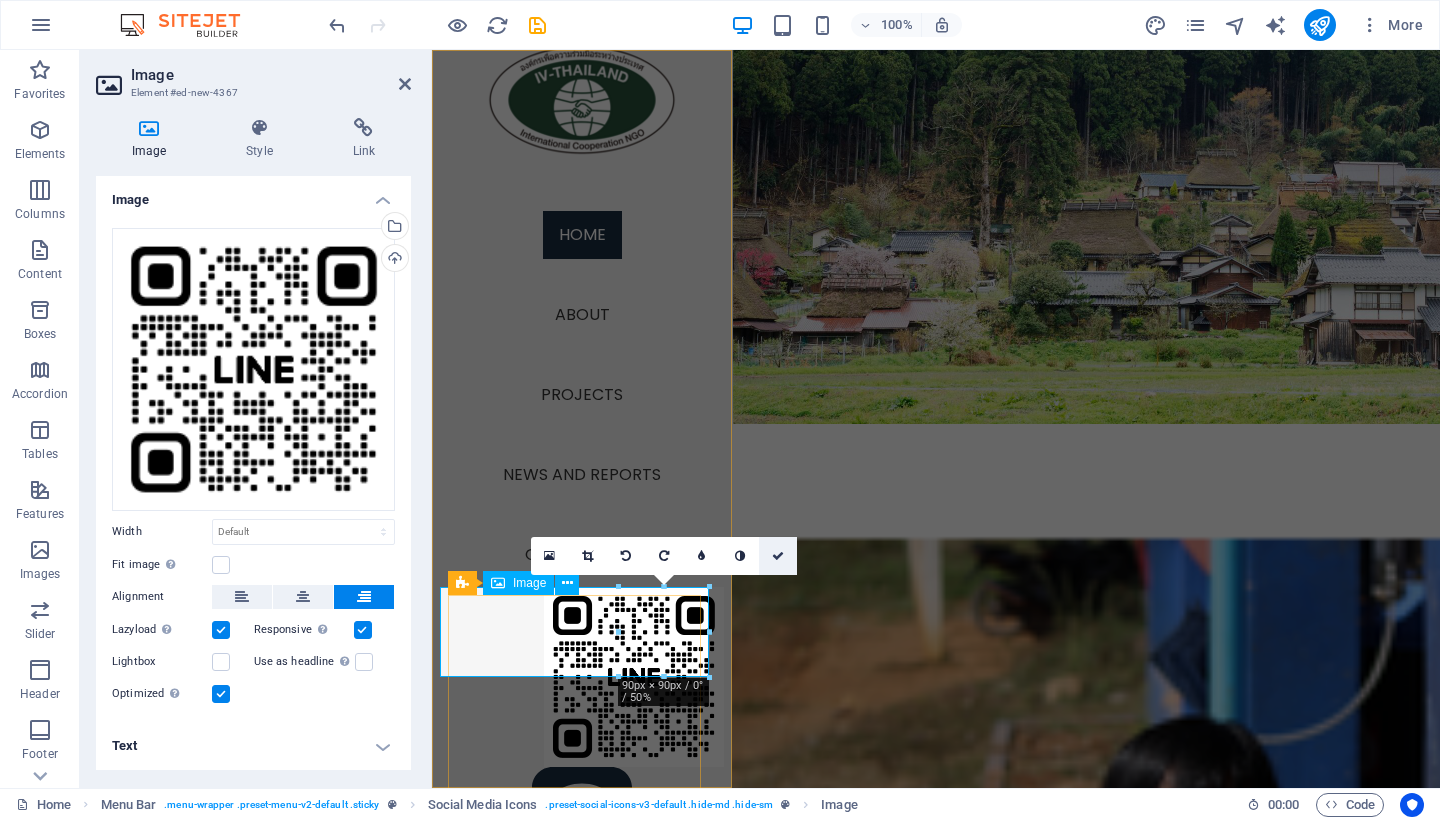 click at bounding box center [778, 556] 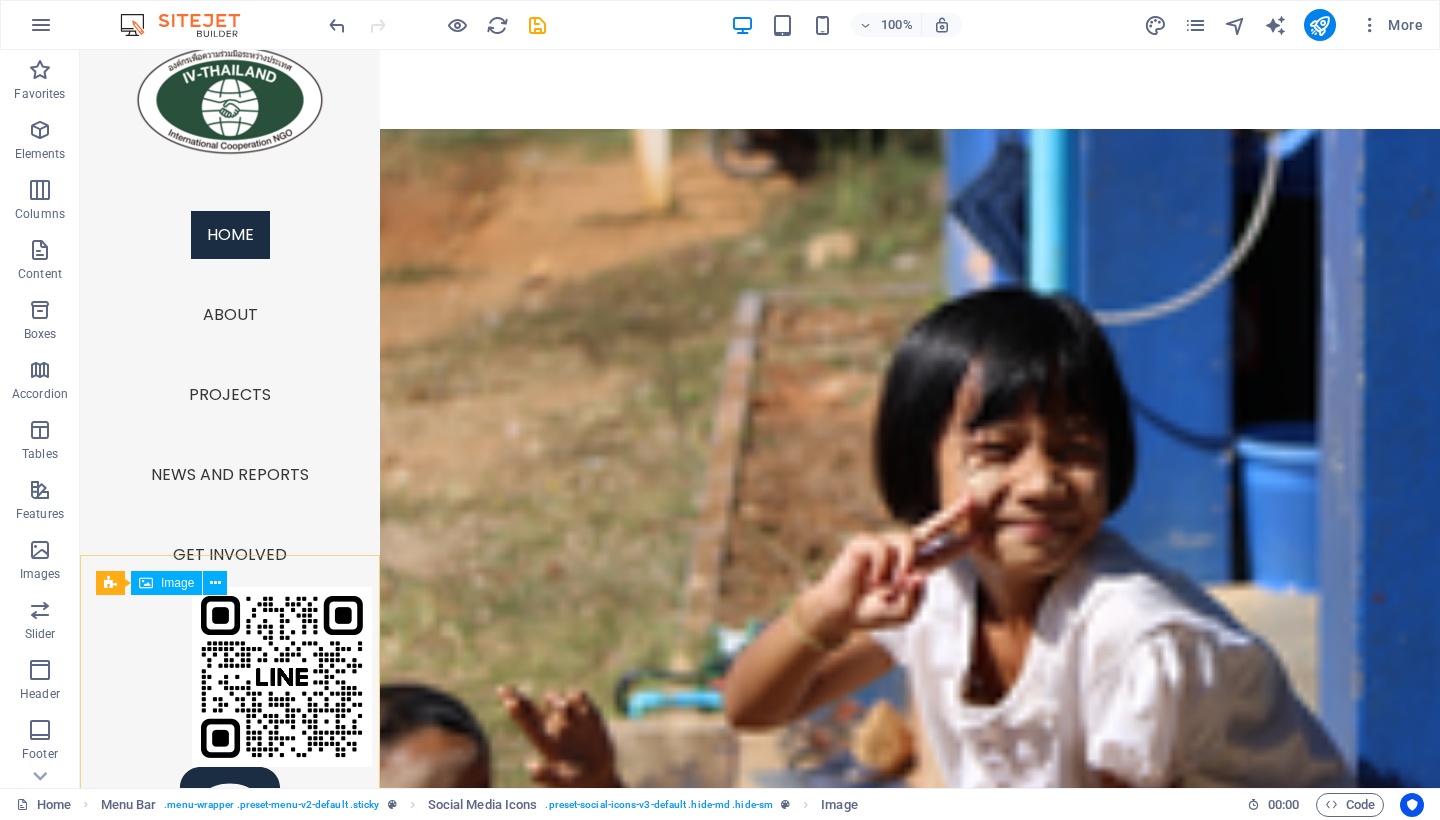 scroll, scrollTop: 4519, scrollLeft: 0, axis: vertical 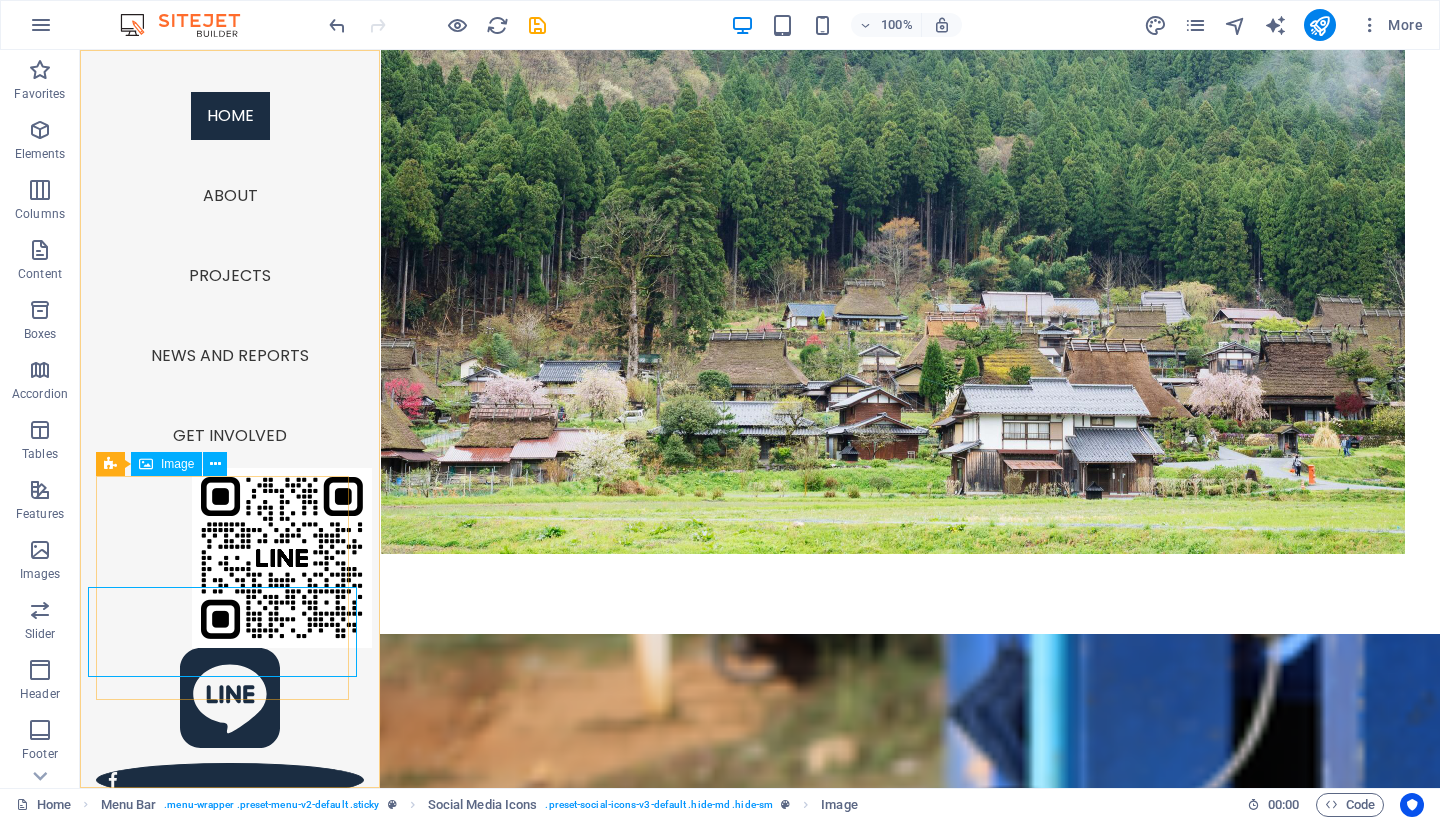 click at bounding box center (230, 558) 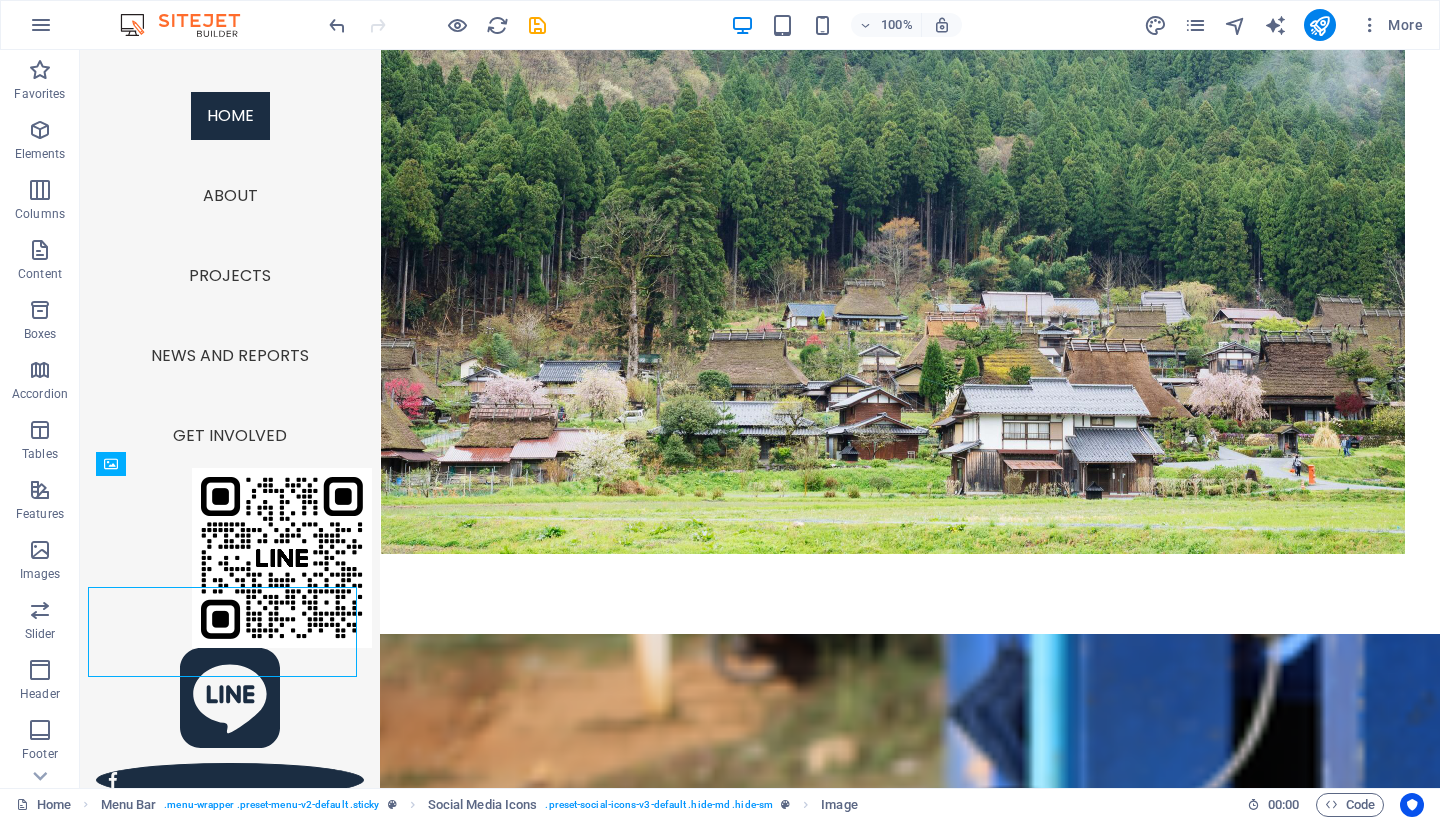 click at bounding box center (230, 558) 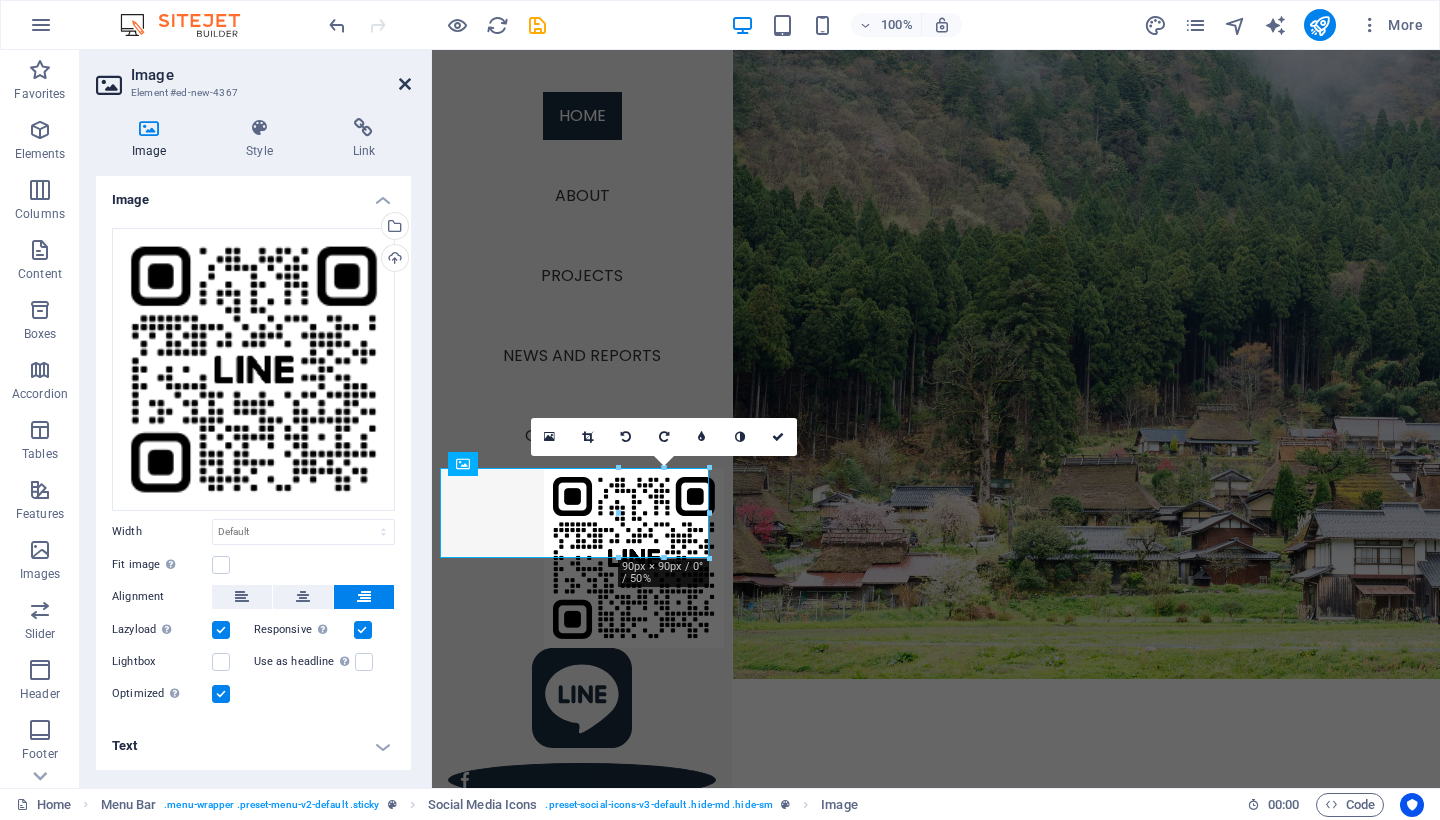 click at bounding box center [405, 84] 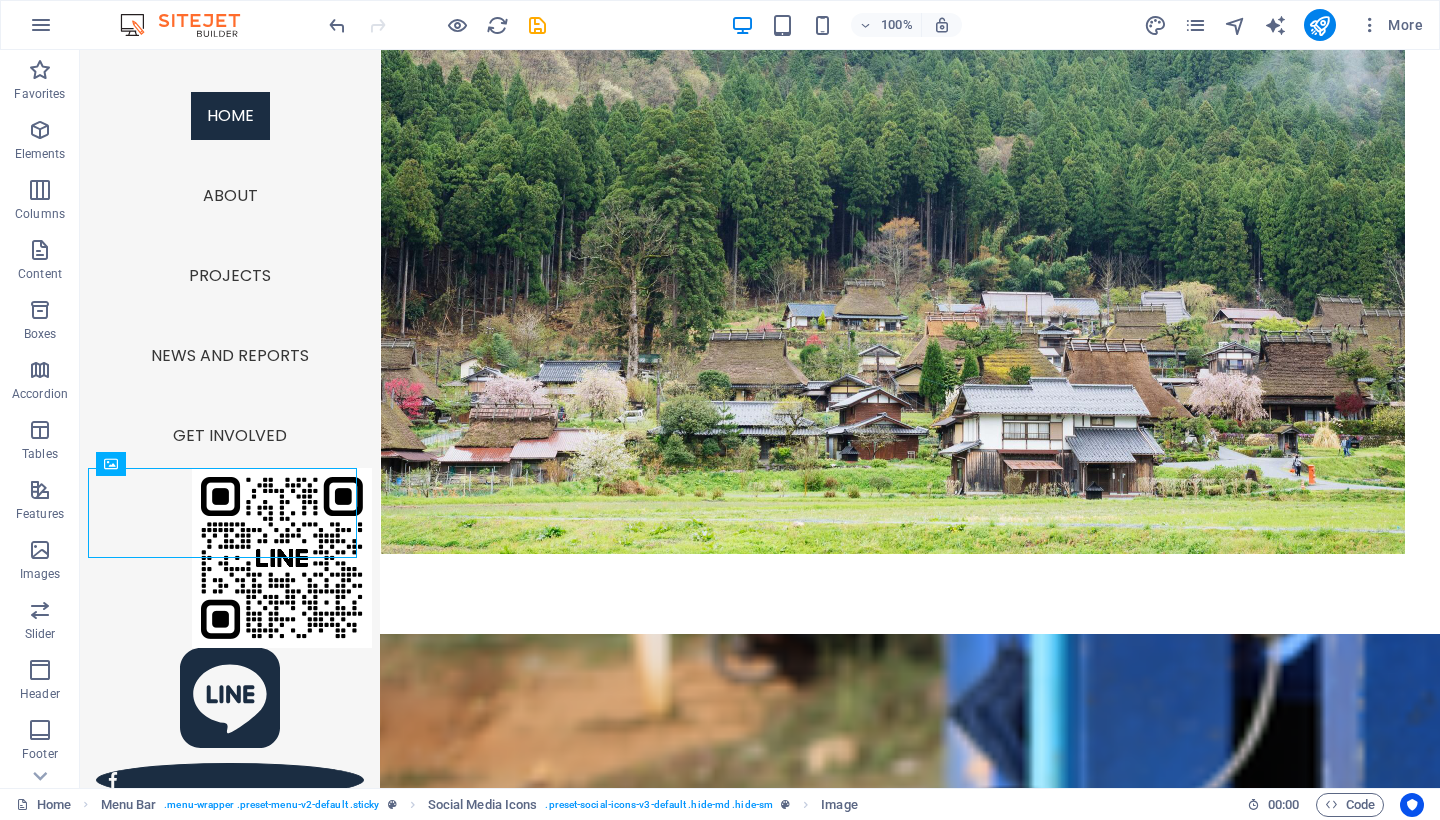 click at bounding box center [230, 558] 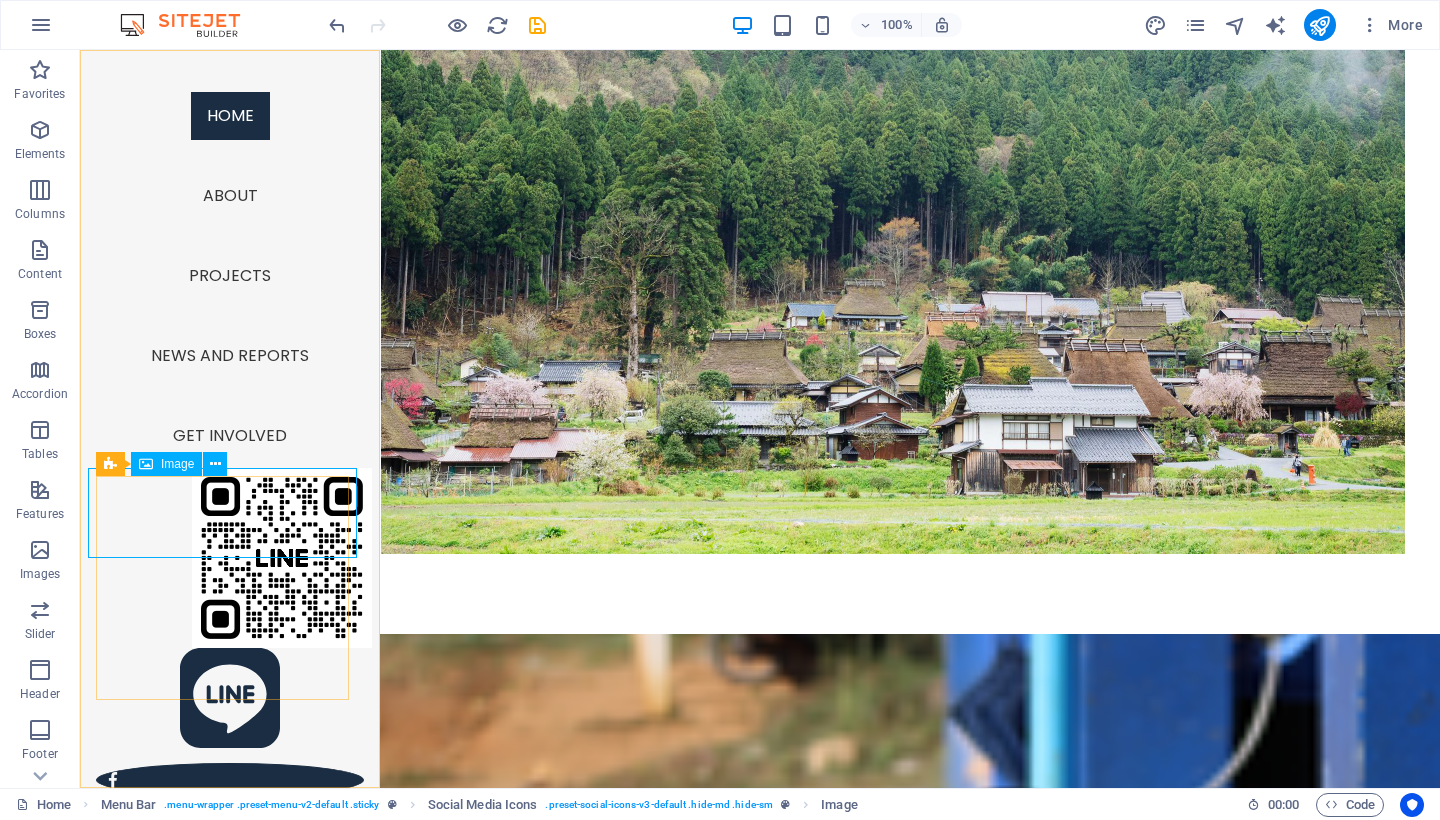 click at bounding box center (230, 558) 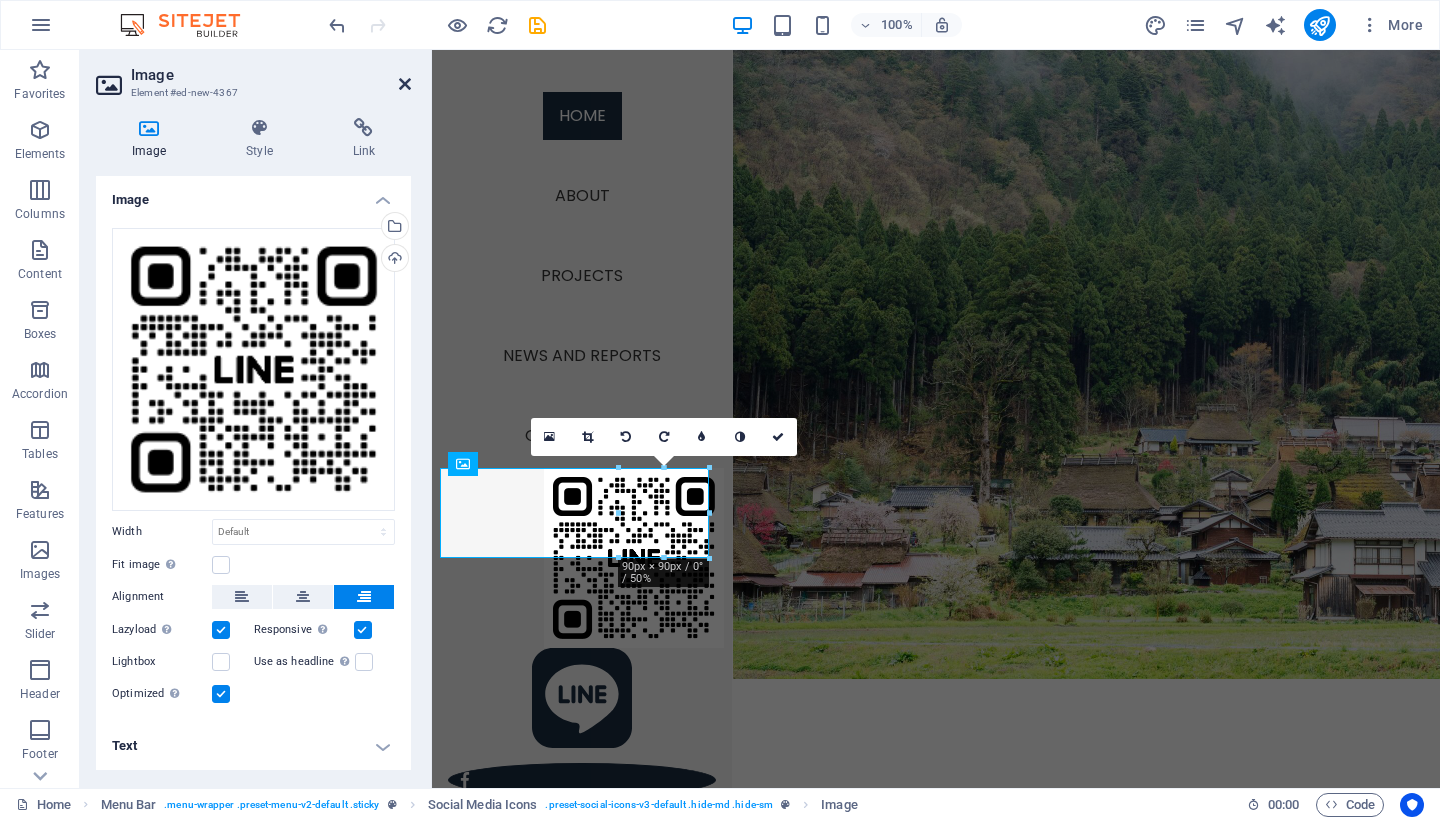 click at bounding box center (405, 84) 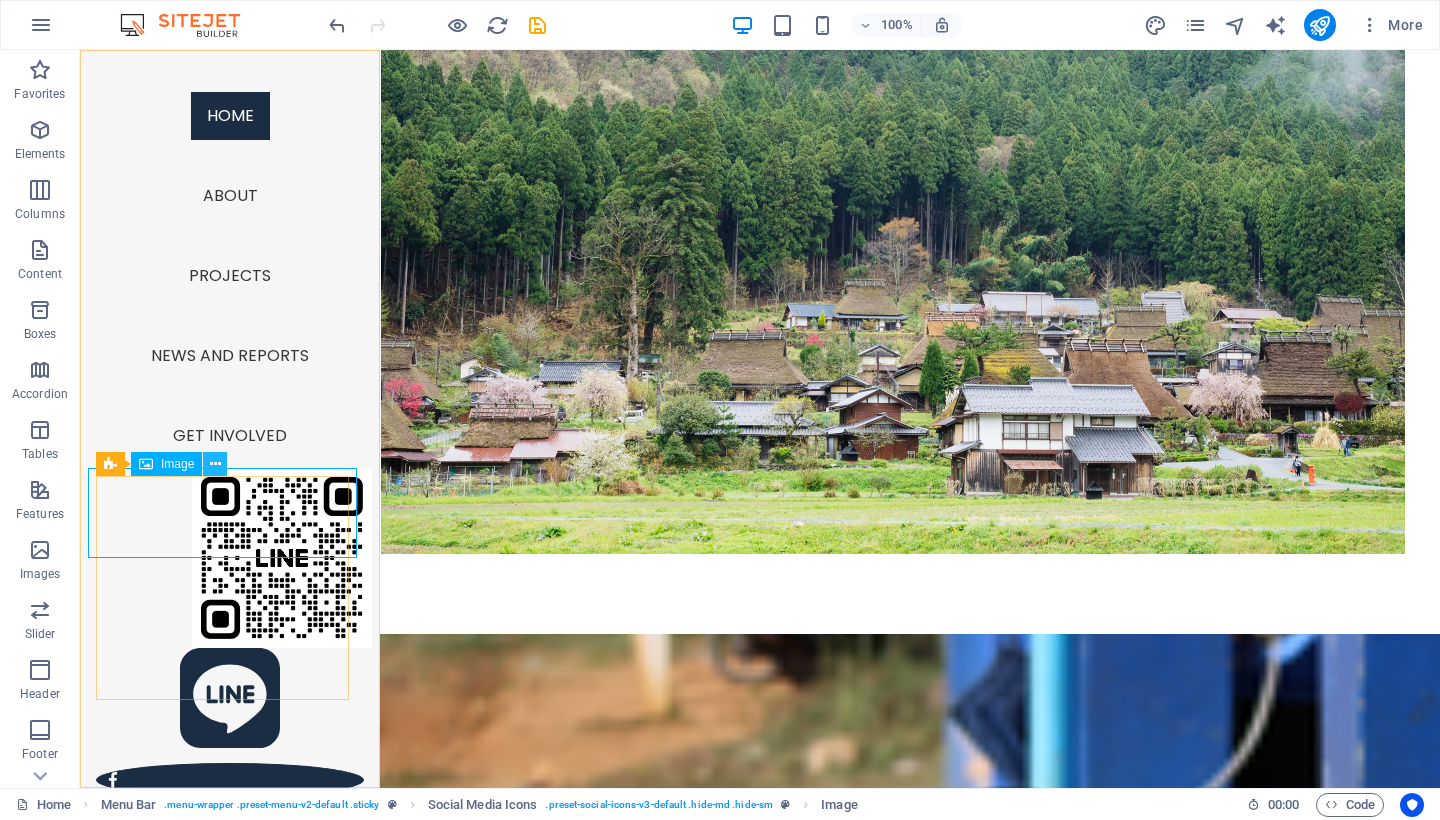 click at bounding box center (215, 464) 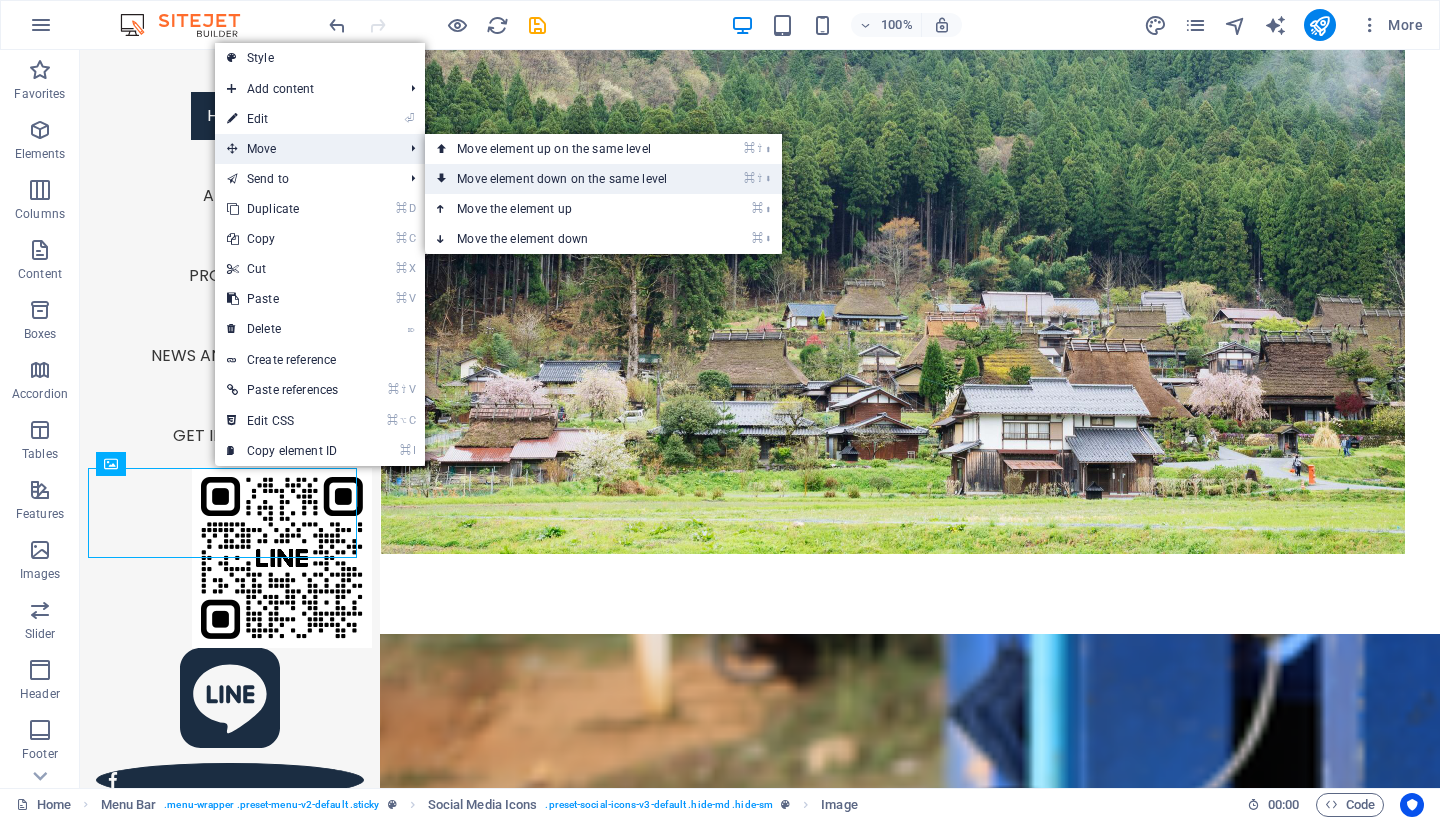 click on "⌘ ⇧ ⬇  Move element down on the same level" at bounding box center (566, 179) 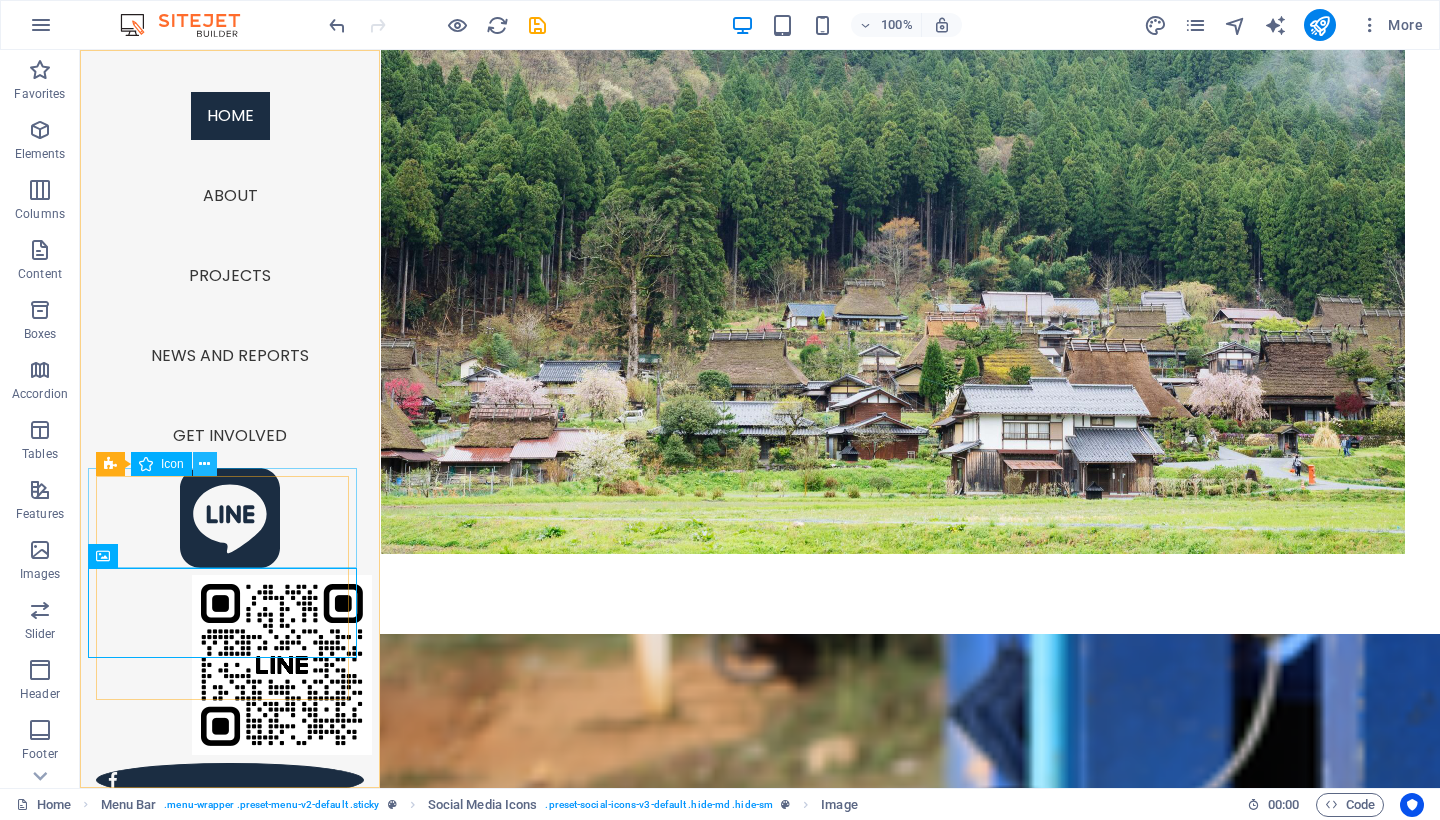 click at bounding box center (204, 464) 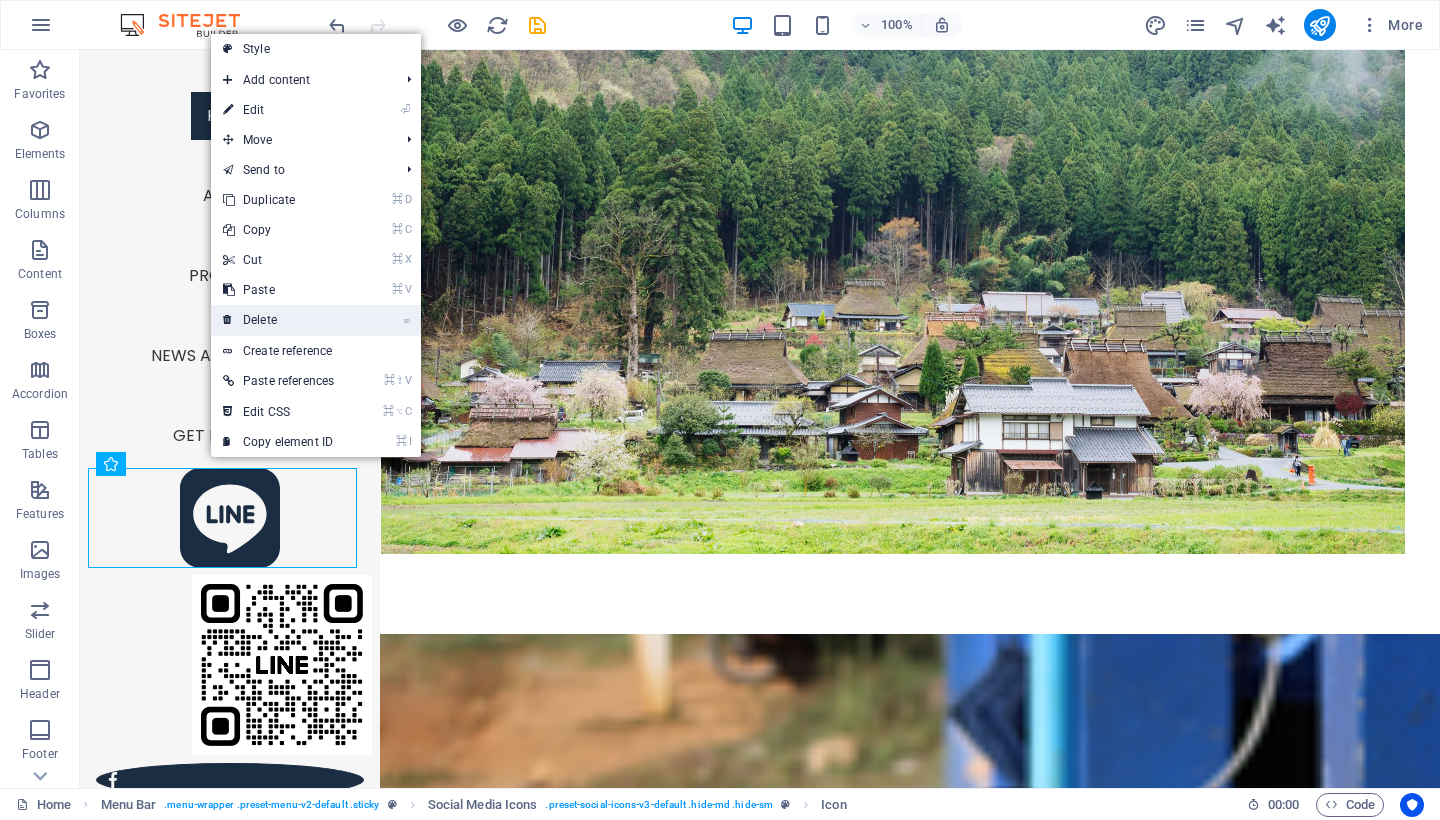 click on "⌦  Delete" at bounding box center (278, 320) 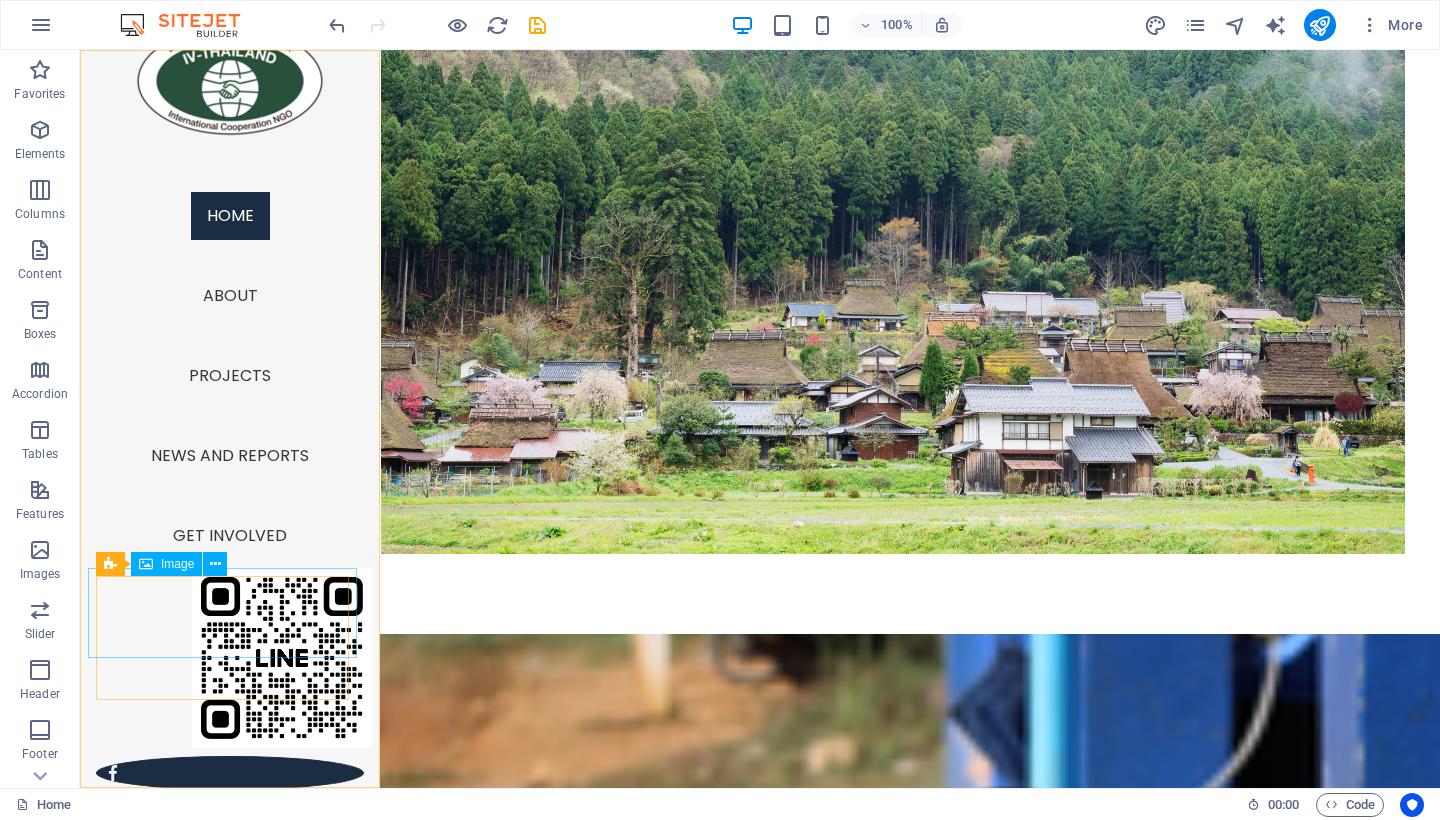 click at bounding box center [230, 658] 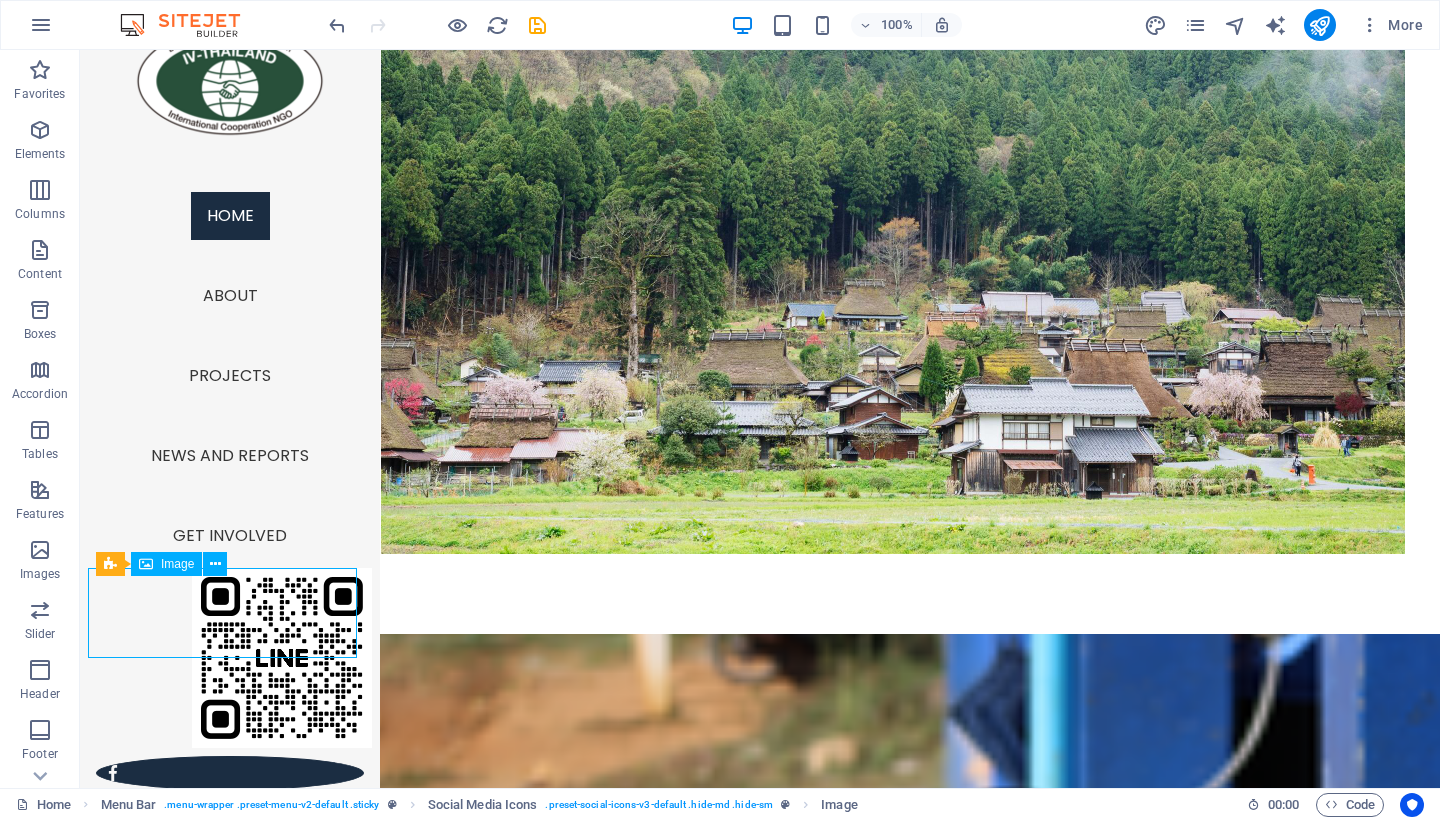 click at bounding box center [230, 658] 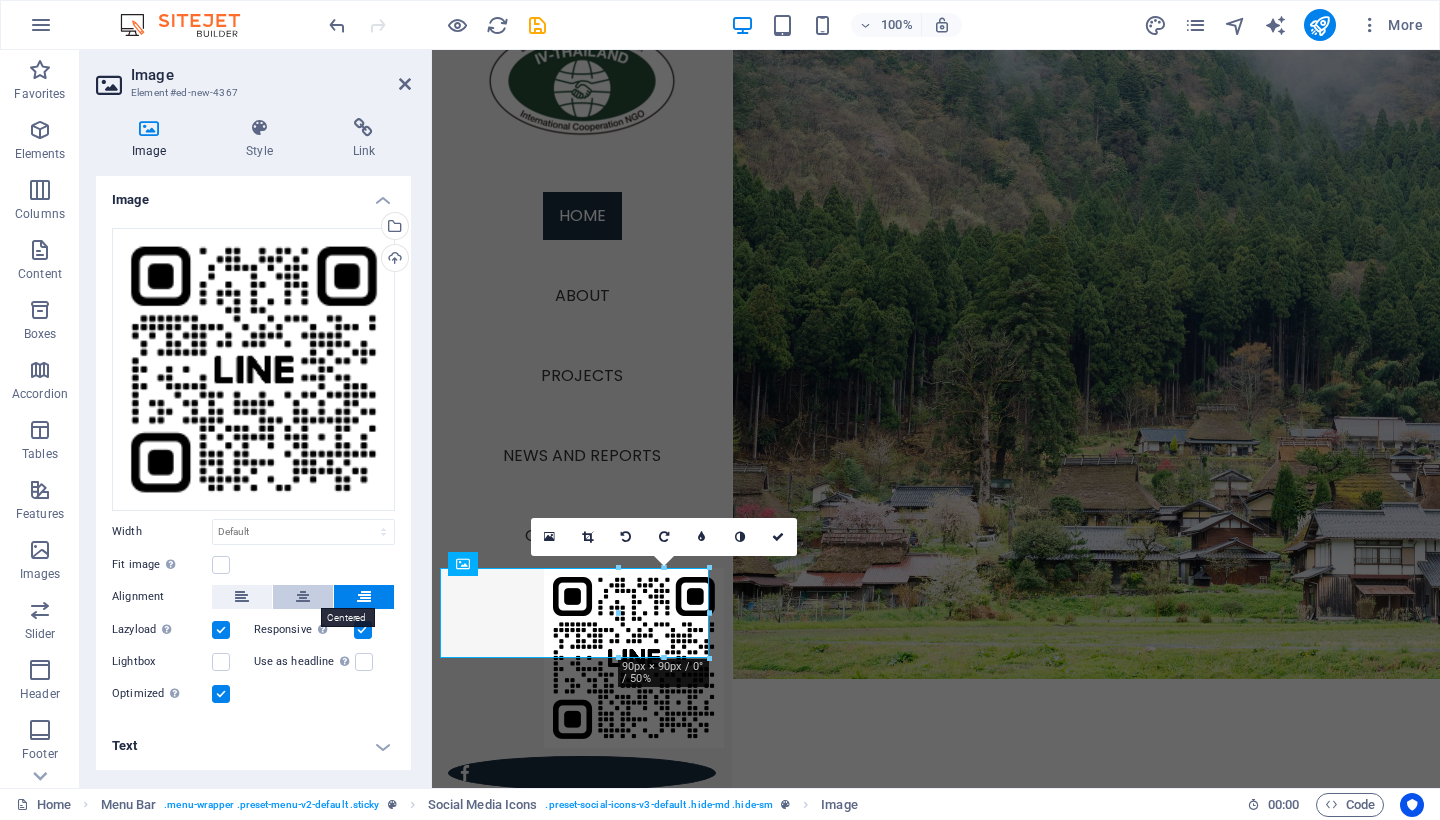 click at bounding box center (303, 597) 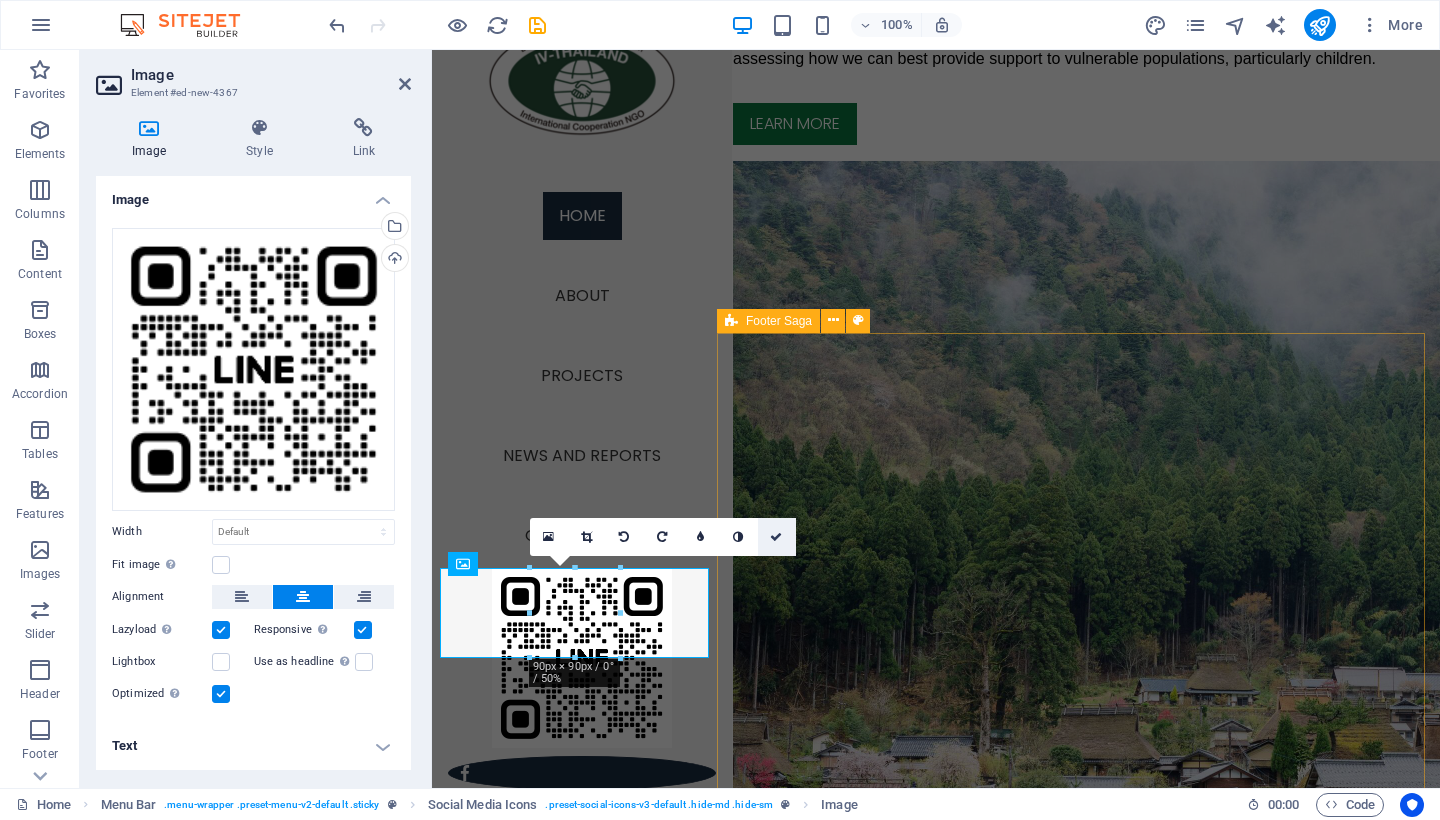 click at bounding box center (776, 537) 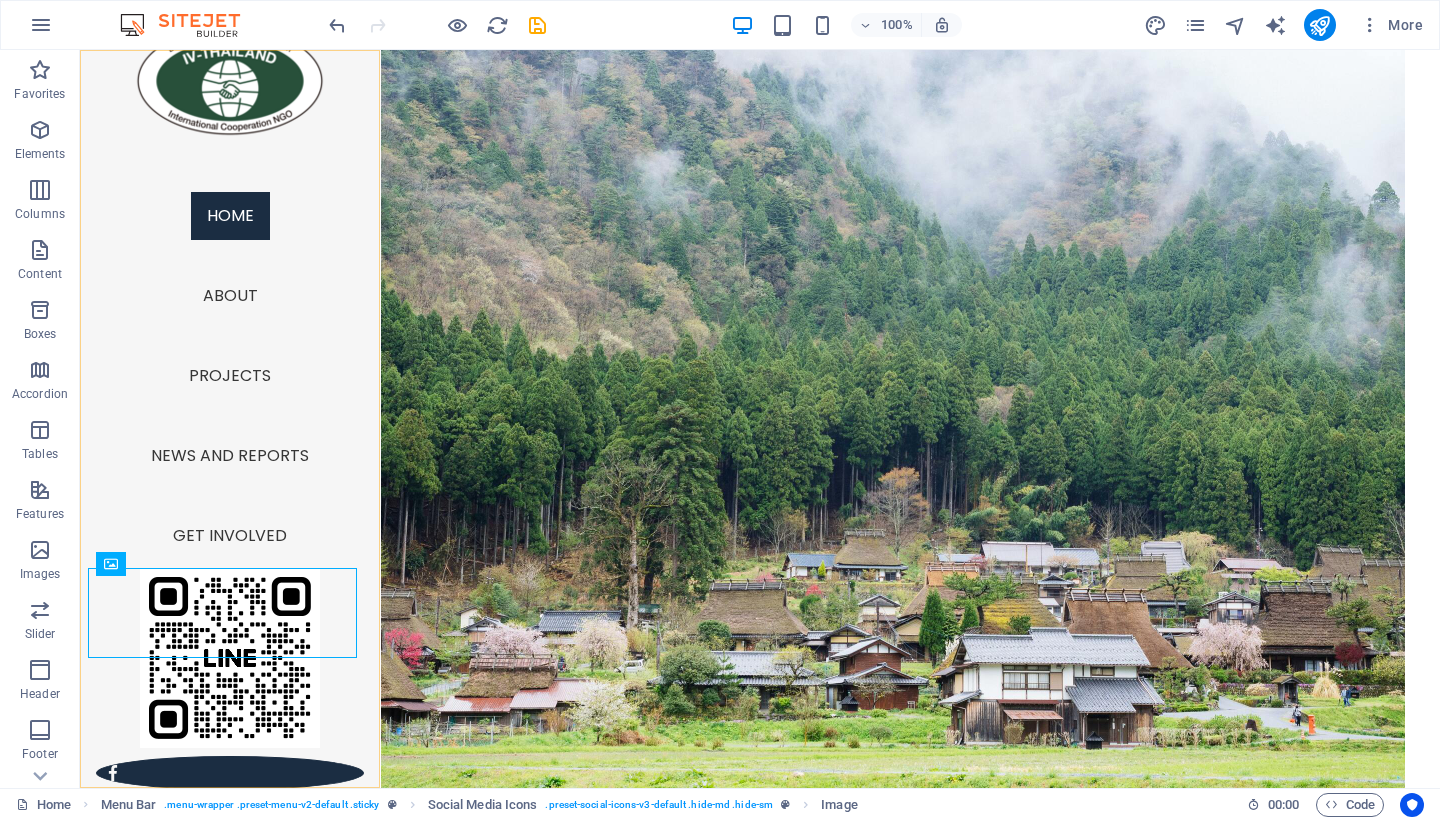 click on "Home About Projects News and reports Get involved Legal Notice  |  Privacy" at bounding box center (230, 419) 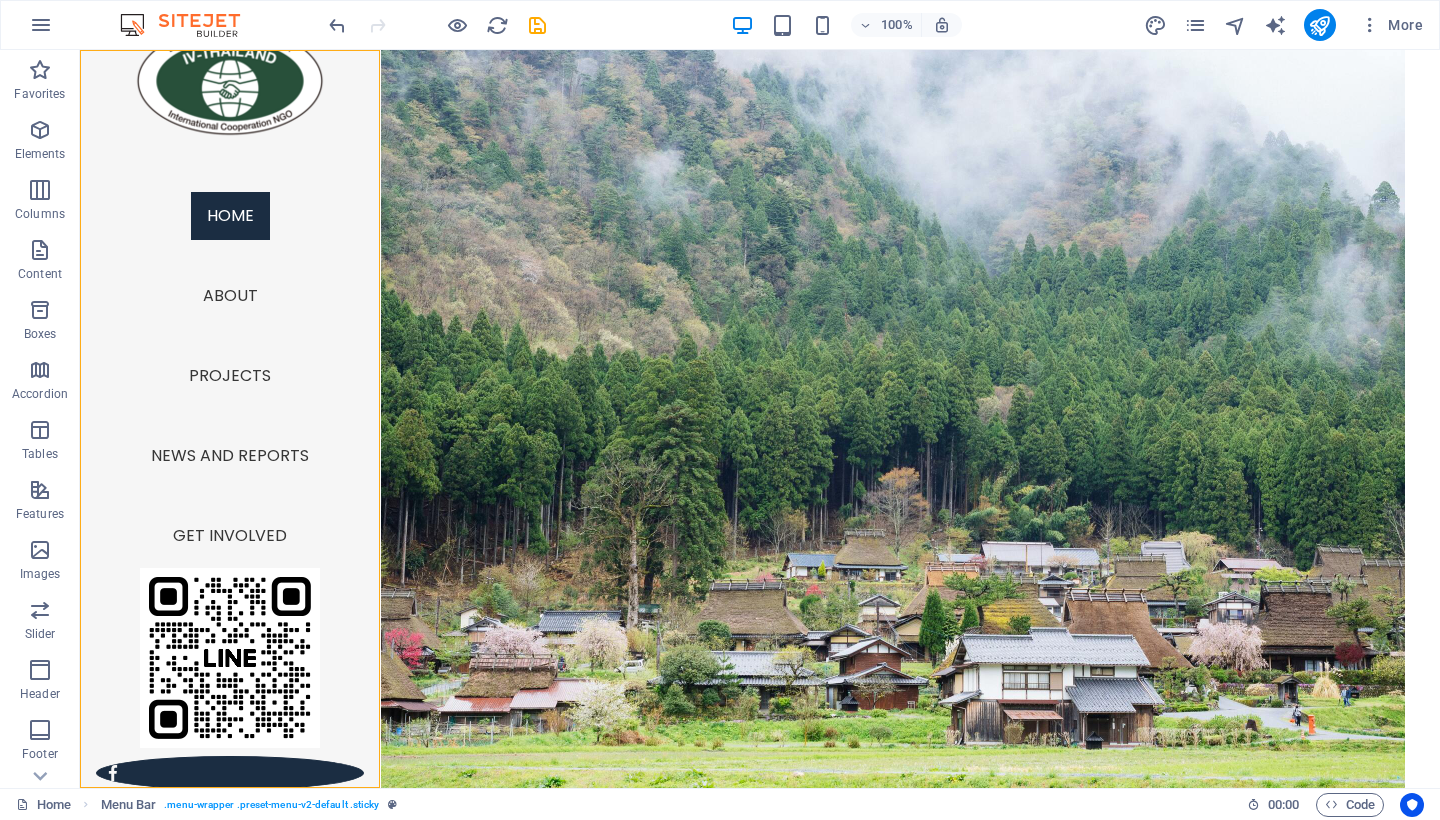 click at bounding box center (230, 658) 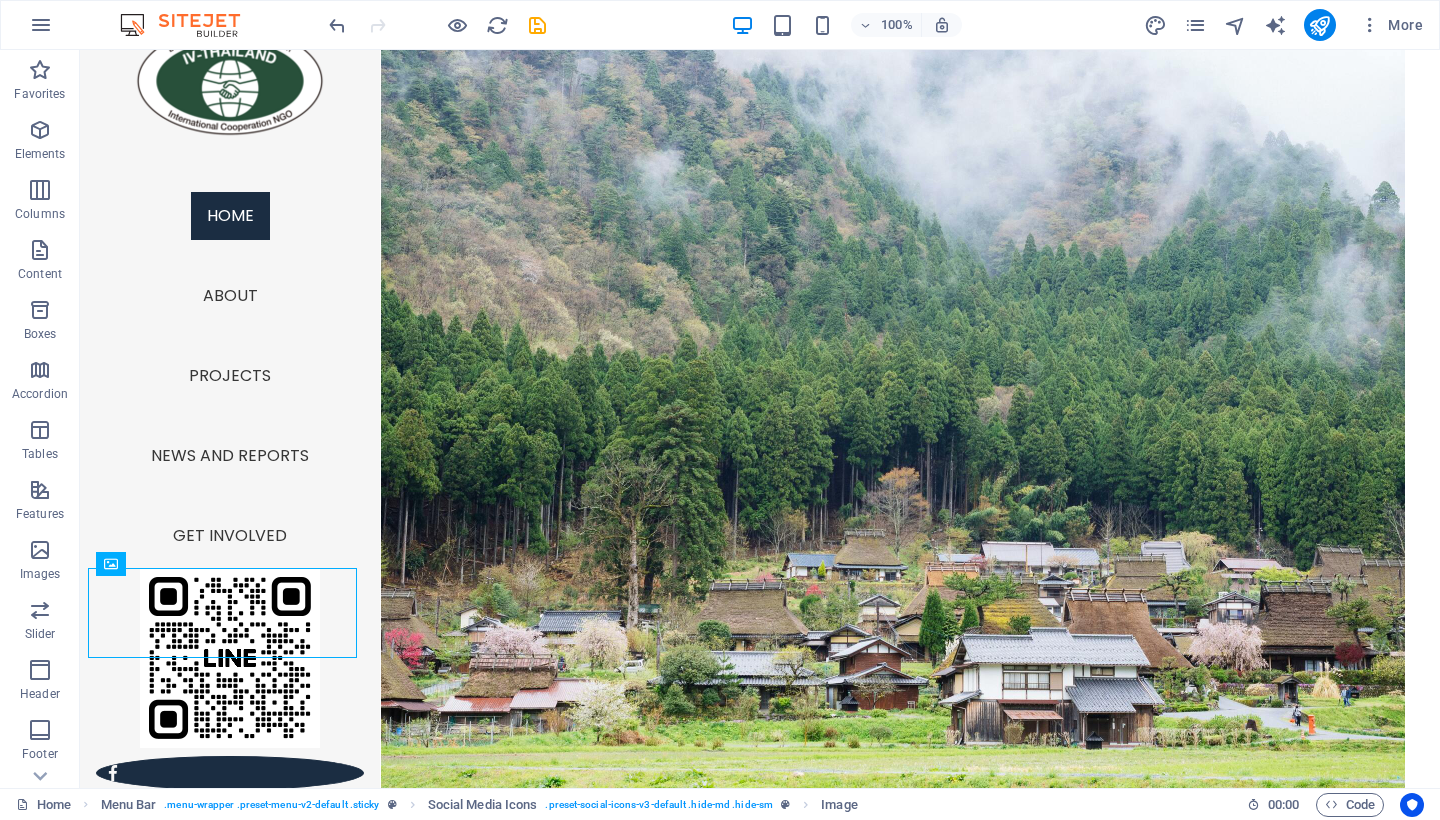 click at bounding box center [230, 658] 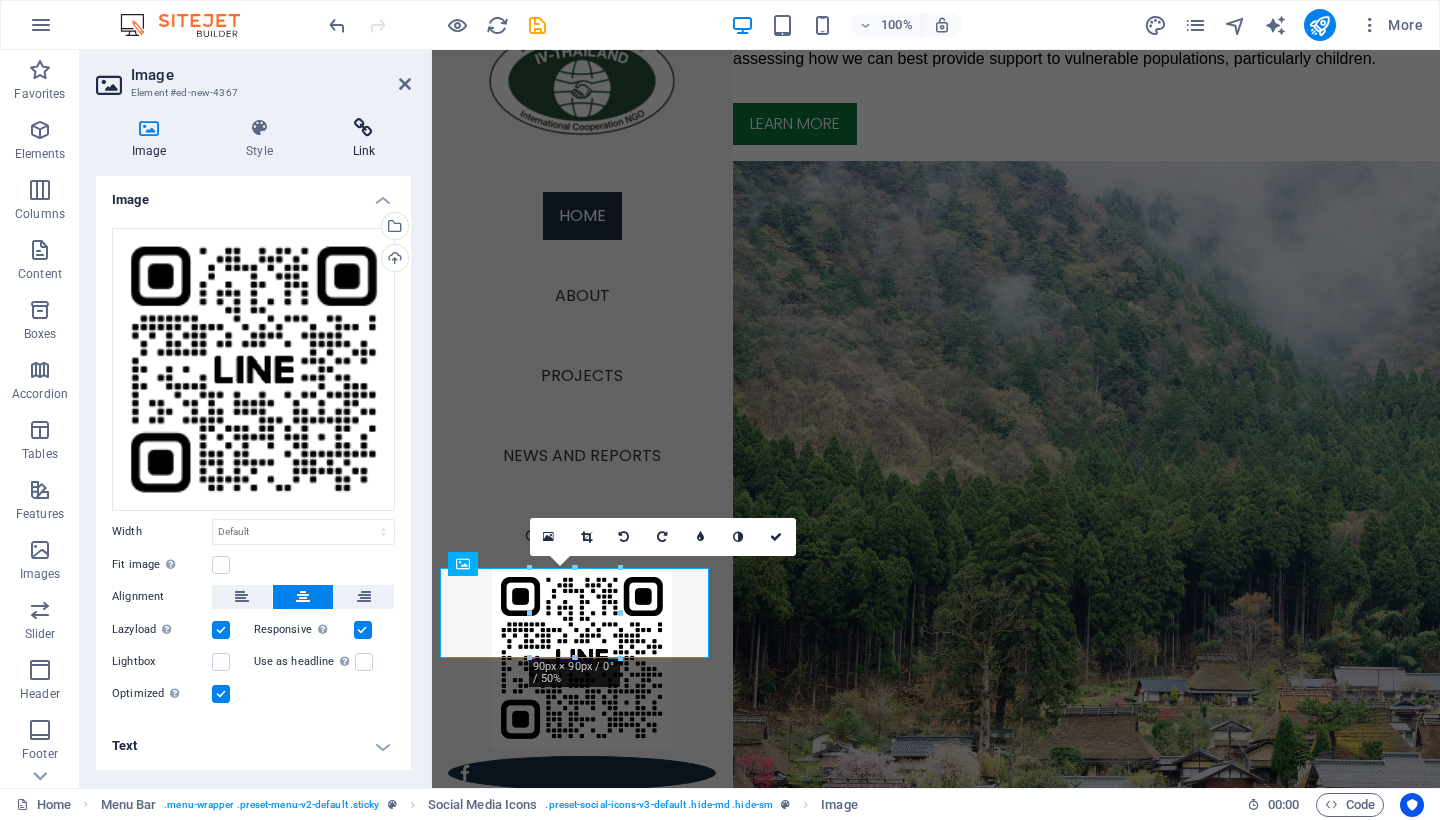 click on "Link" at bounding box center (364, 139) 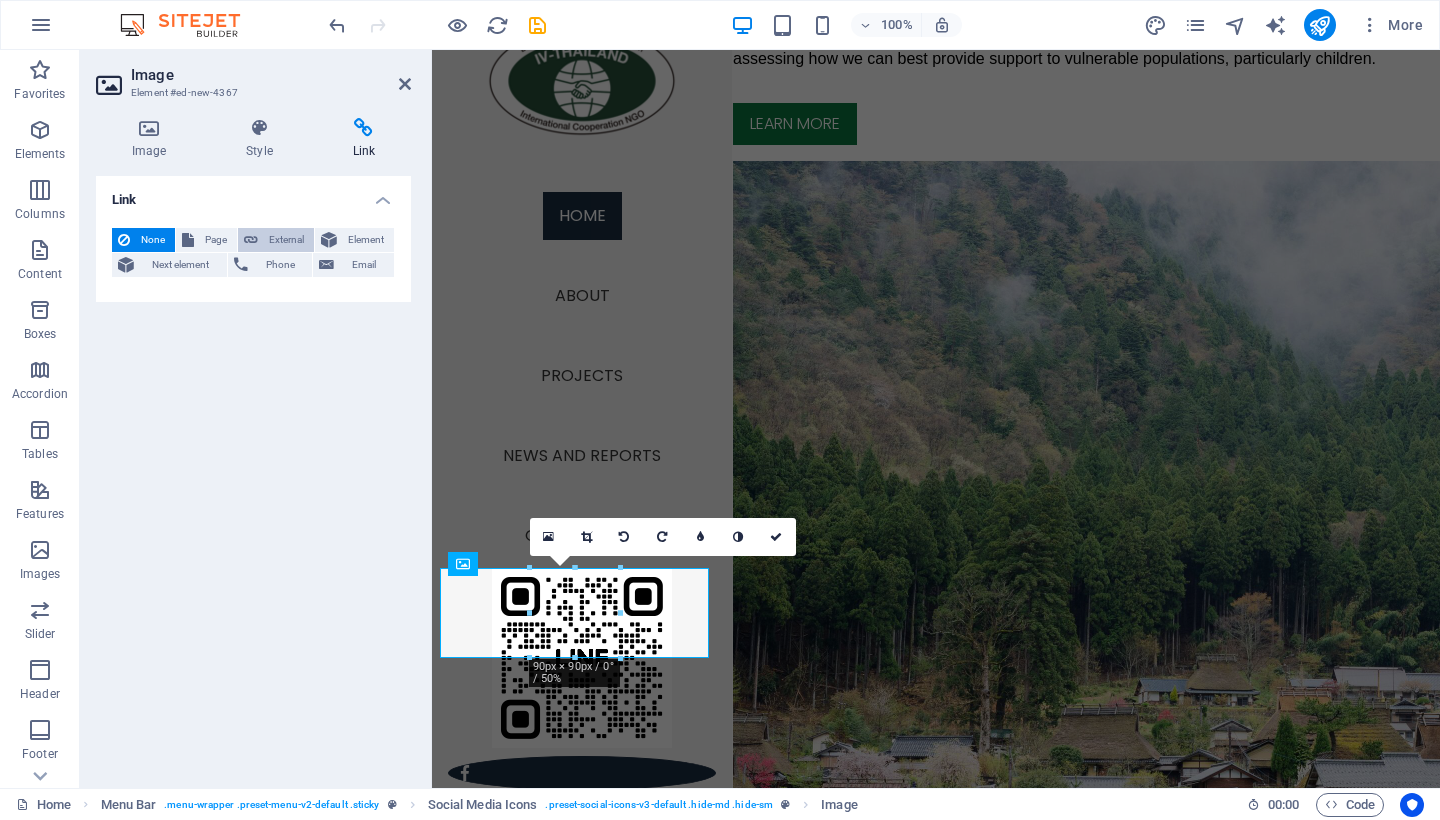 click on "External" at bounding box center [286, 240] 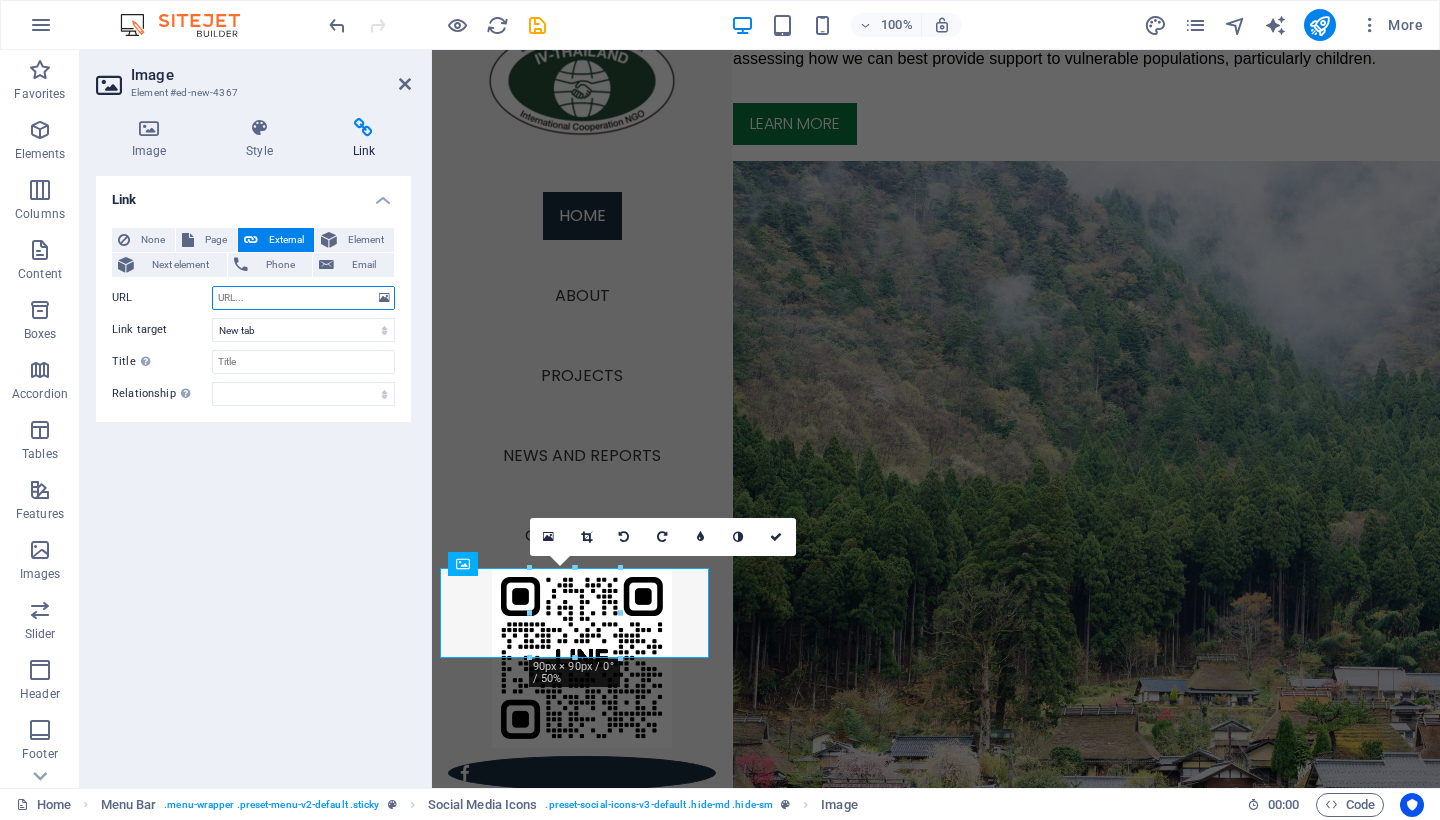 click on "URL" at bounding box center [303, 298] 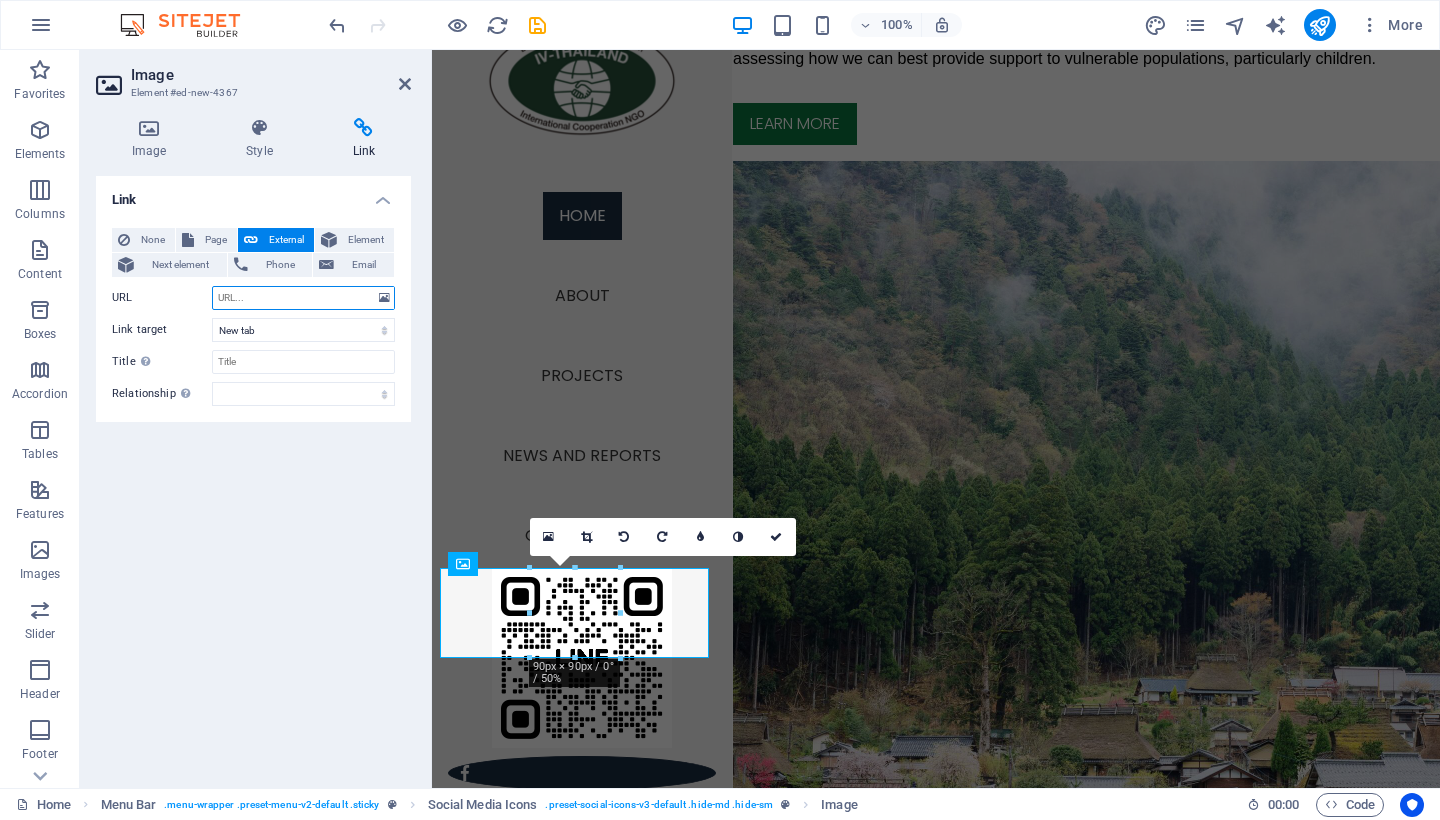 paste on "[URL]" 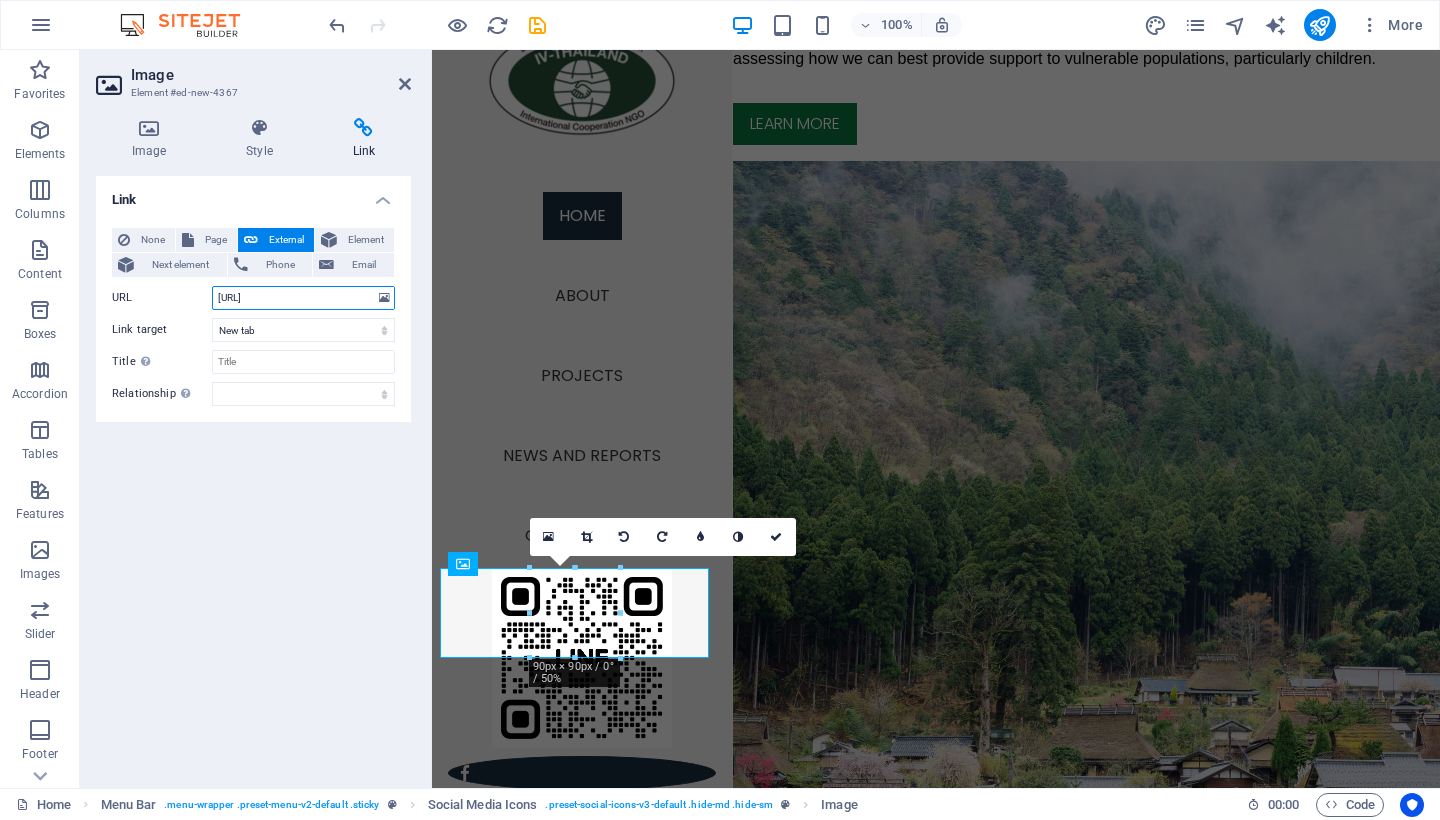type on "[URL]" 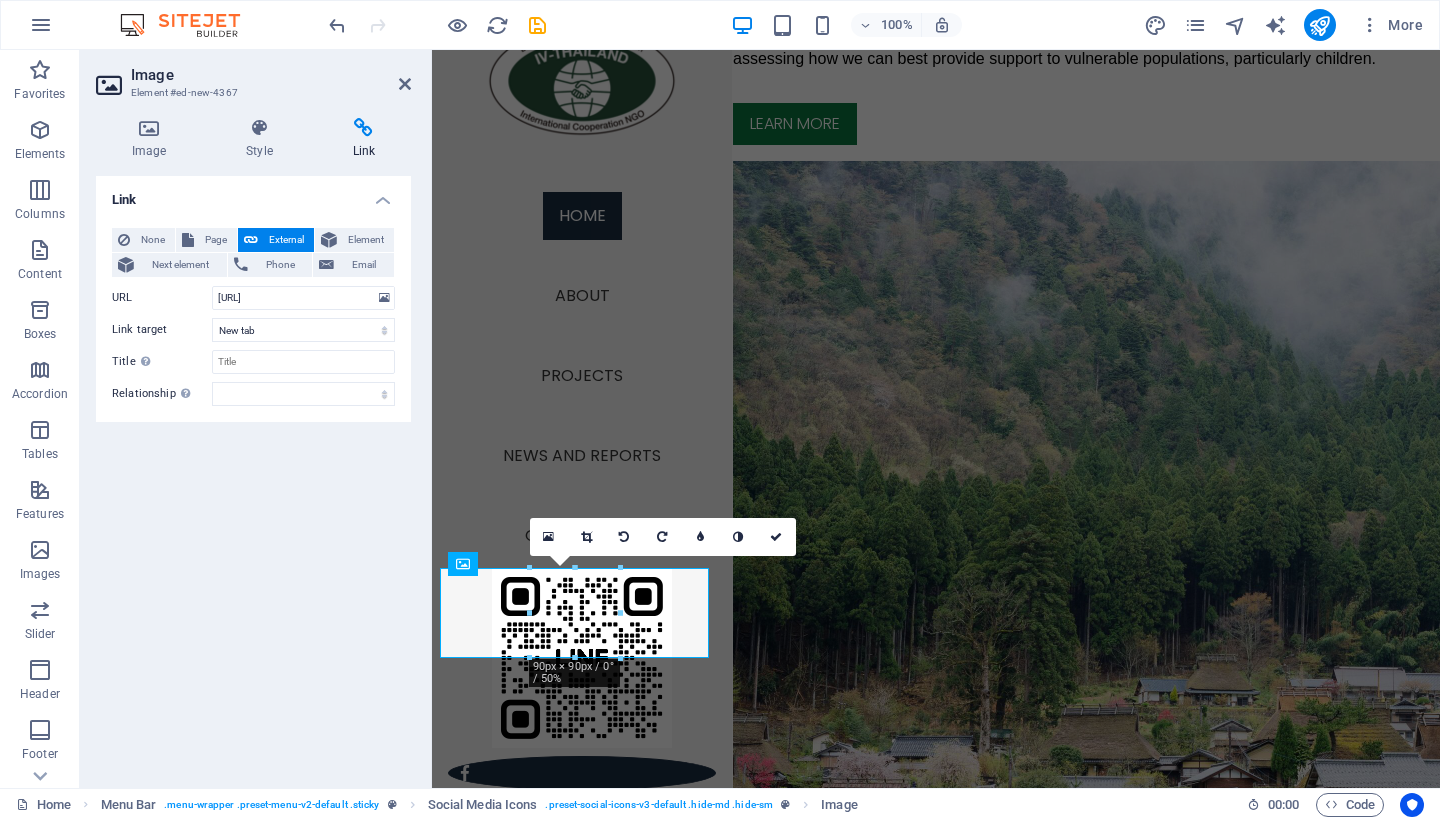 click on "Link None Page External Element Next element Phone Email Page Home About Projects News and reports Get involved Legal Notice Privacy Element
URL https://lin.ee/UO5NPH6R Phone Email Link target New tab Same tab Overlay Title Additional link description, should not be the same as the link text. The title is most often shown as a tooltip text when the mouse moves over the element. Leave empty if uncertain. Relationship Sets the  relationship of this link to the link target . For example, the value "nofollow" instructs search engines not to follow the link. Can be left empty. alternate author bookmark external help license next nofollow noreferrer noopener prev search tag" at bounding box center (253, 474) 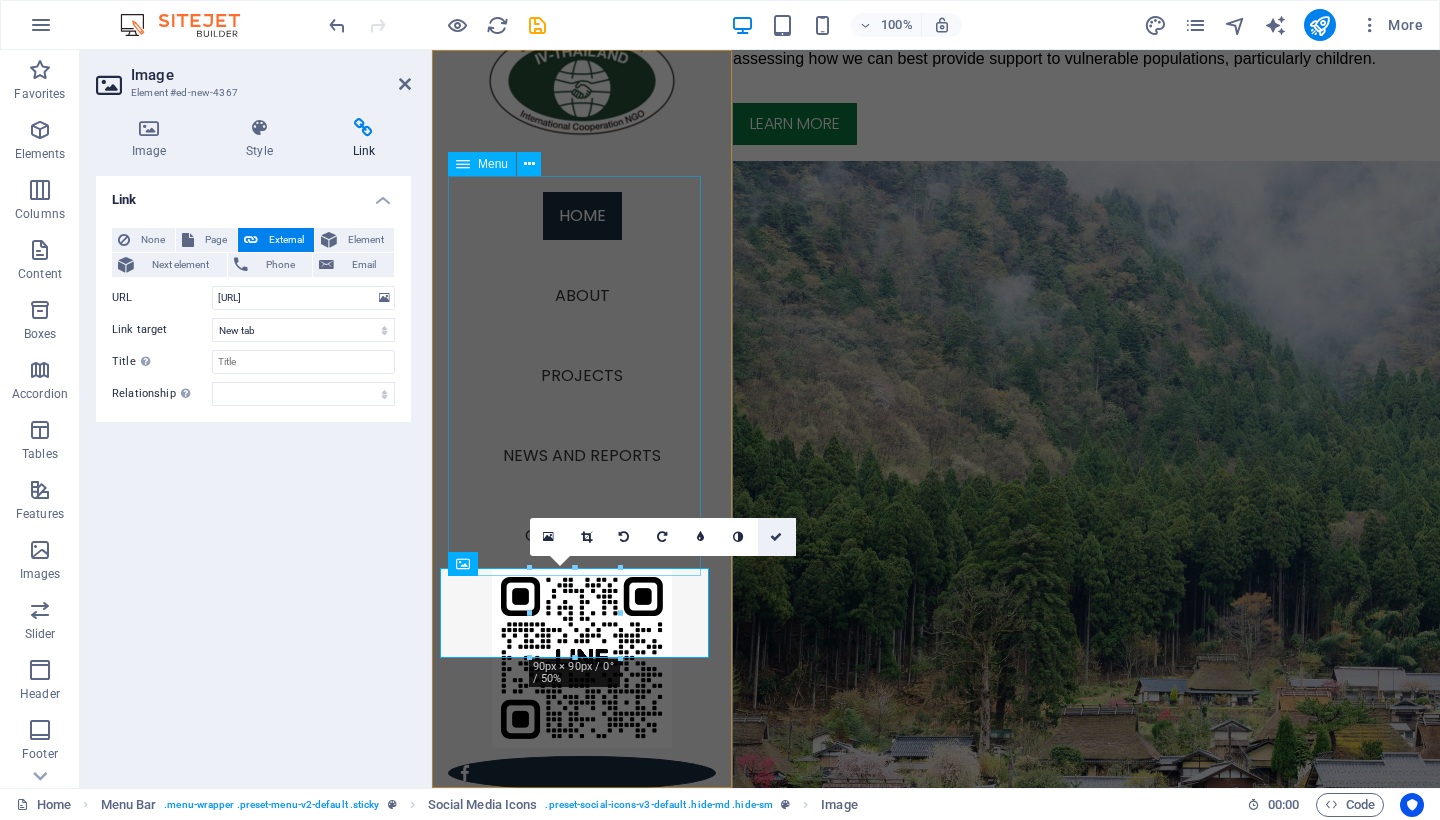 click at bounding box center (777, 537) 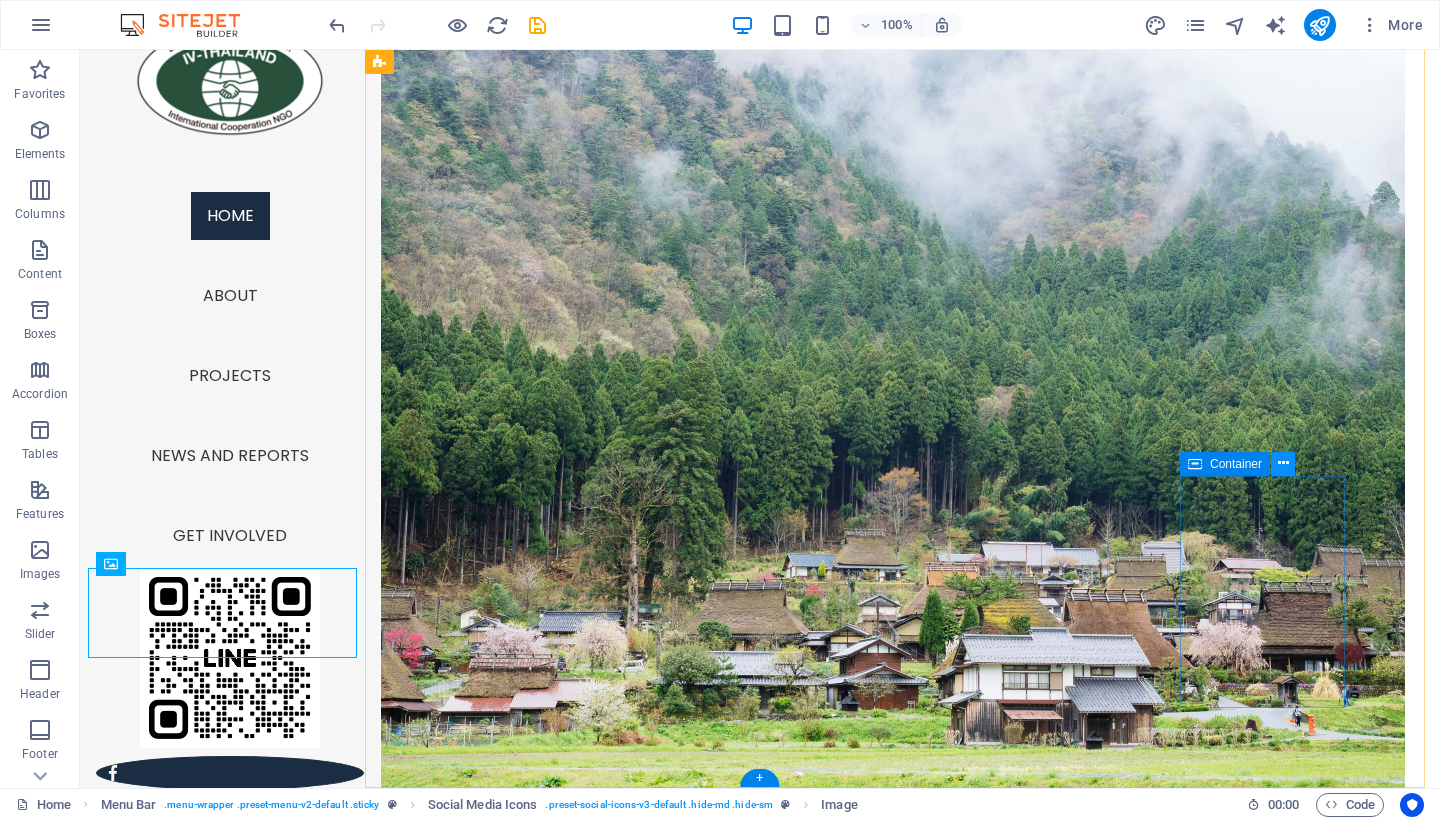 click at bounding box center [1283, 463] 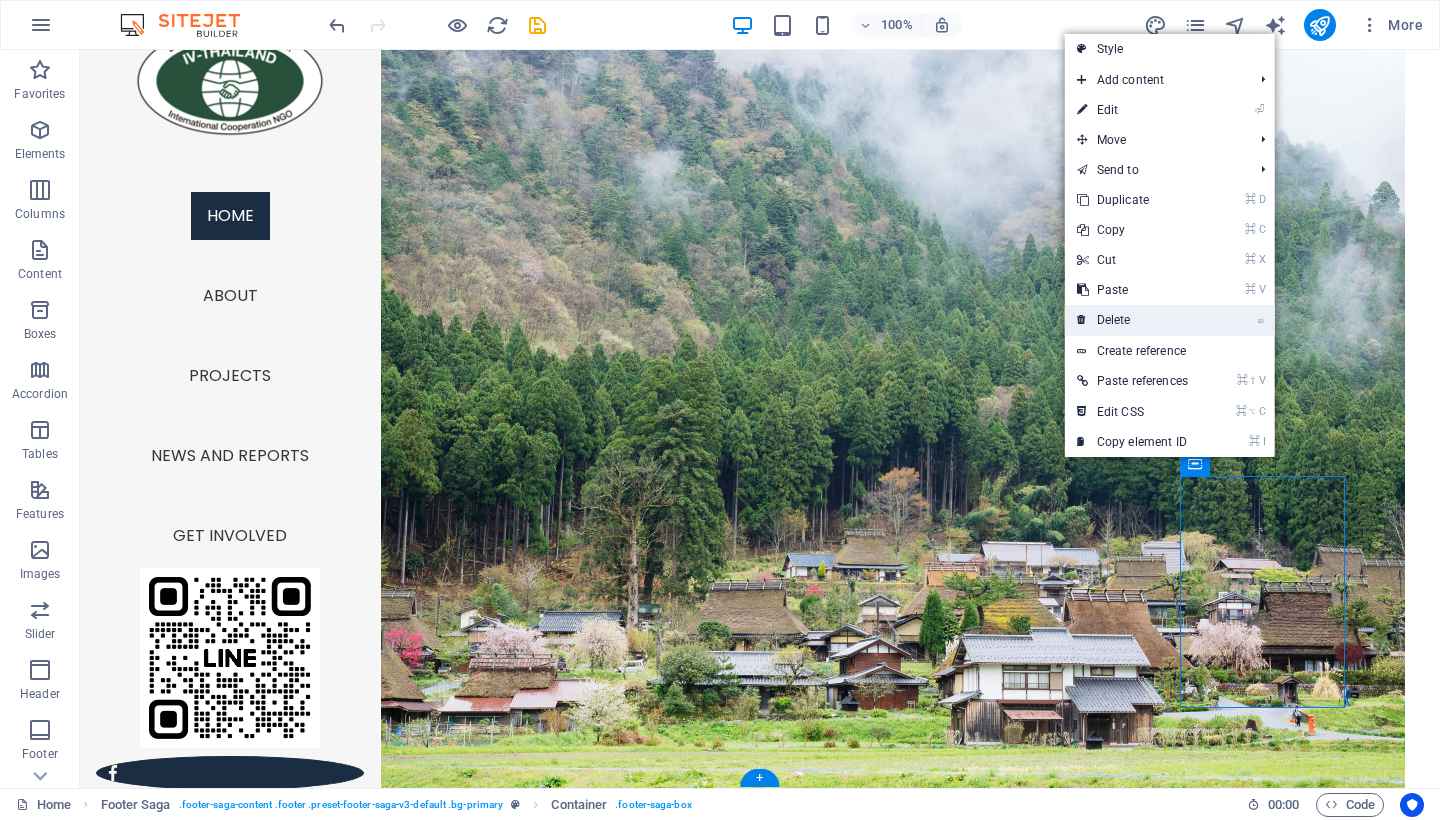 click on "⌦  Delete" at bounding box center (1132, 320) 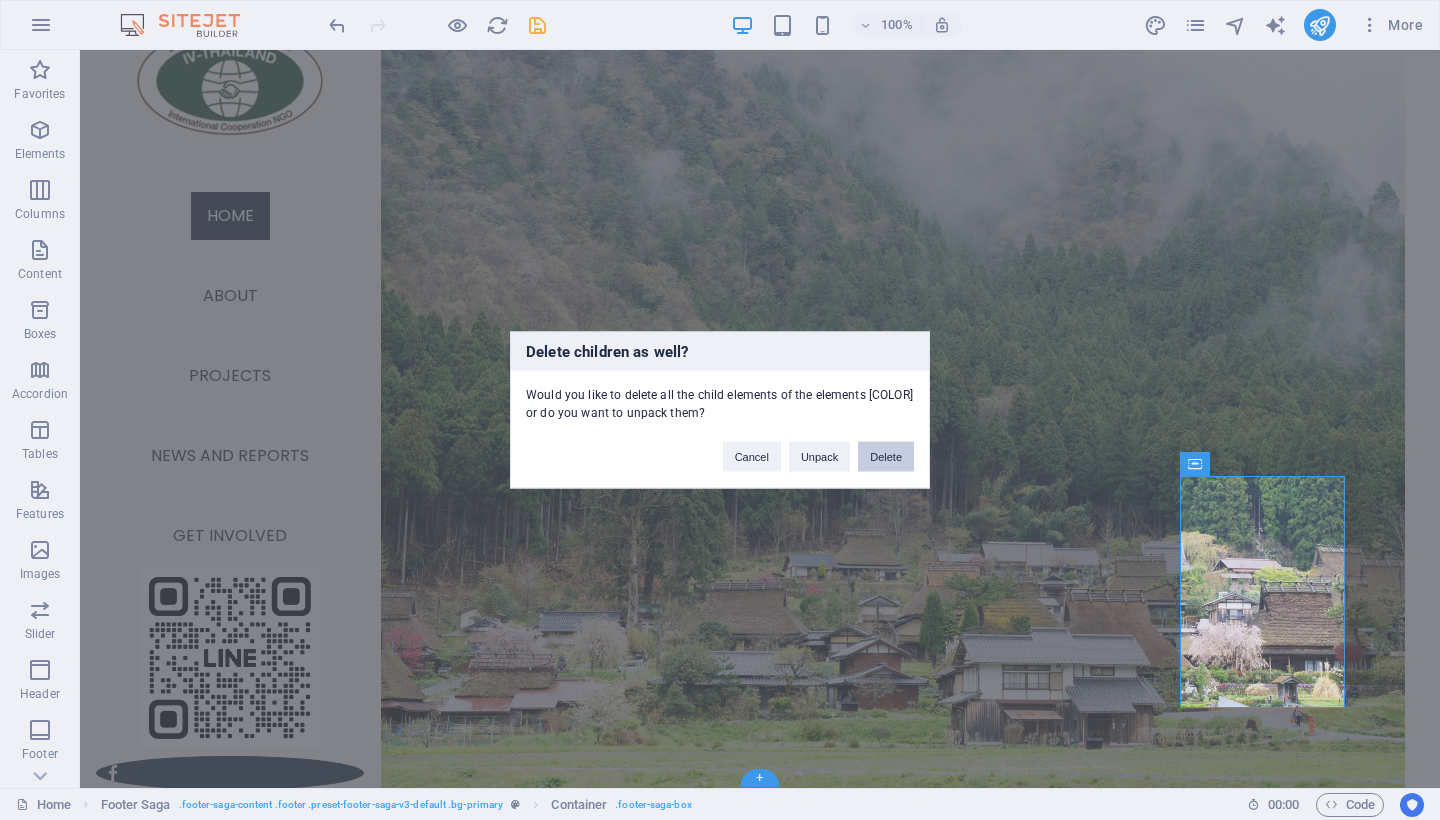 click on "Delete" at bounding box center (886, 457) 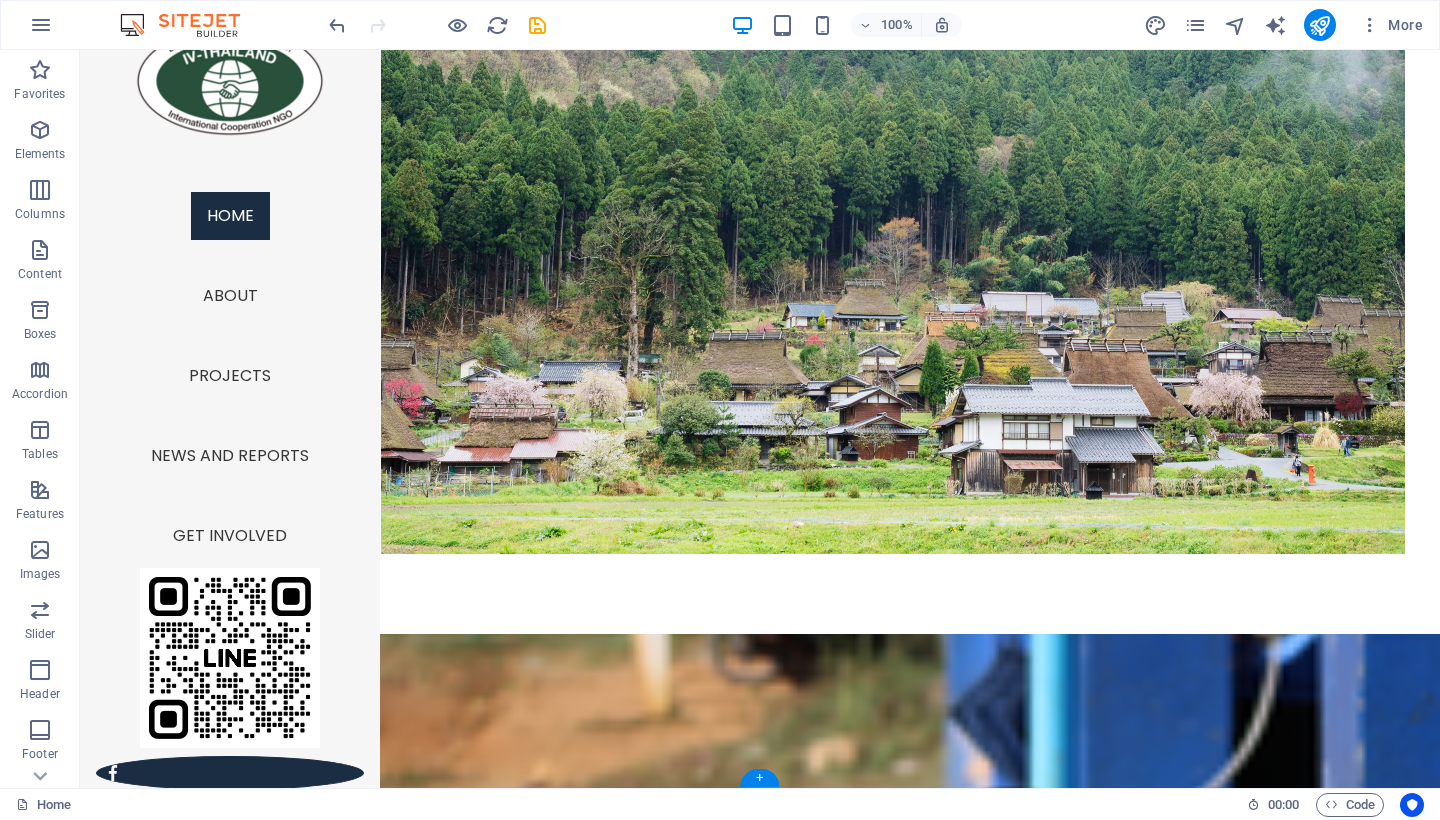 scroll, scrollTop: 4454, scrollLeft: 0, axis: vertical 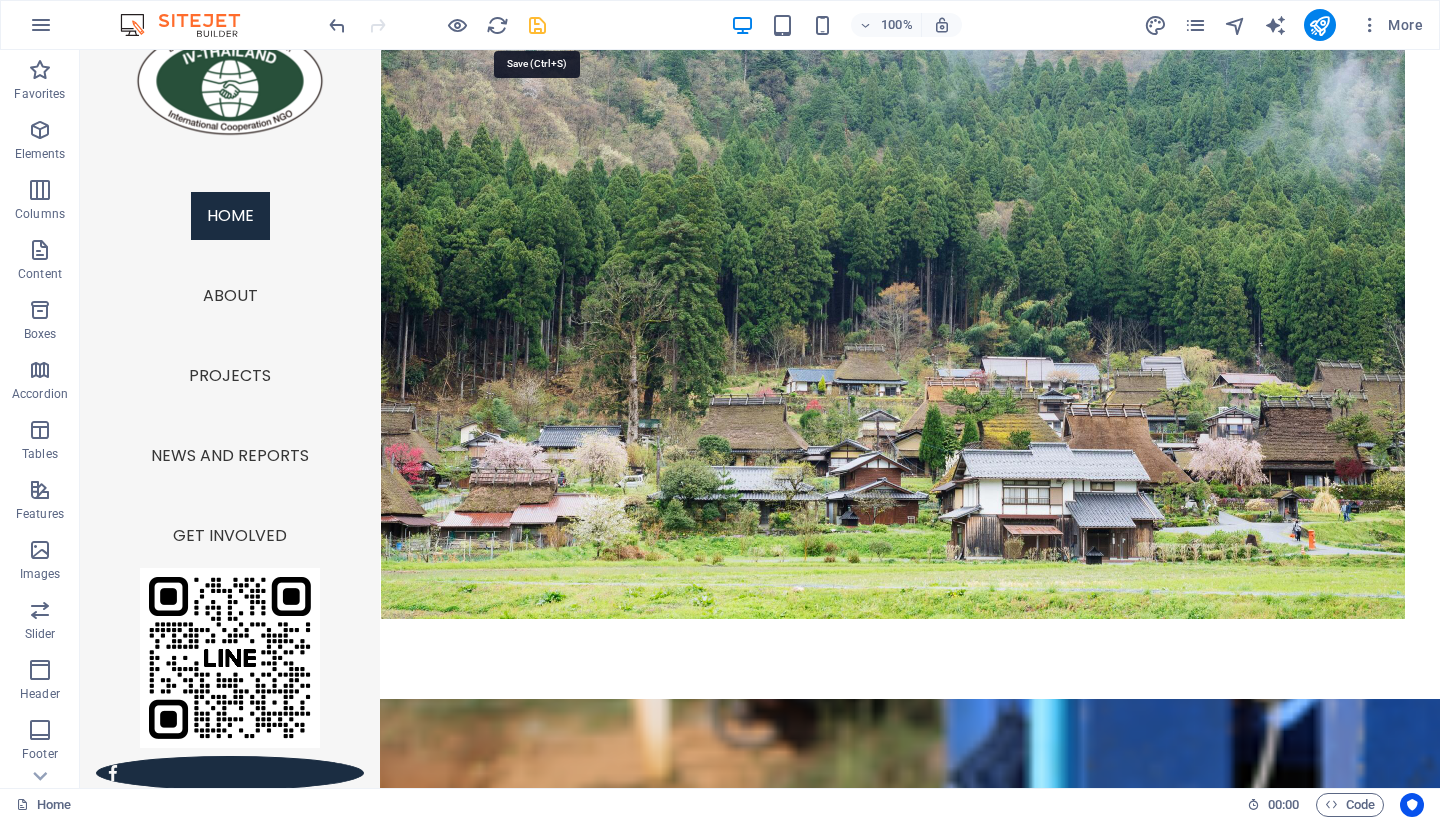 click at bounding box center (537, 25) 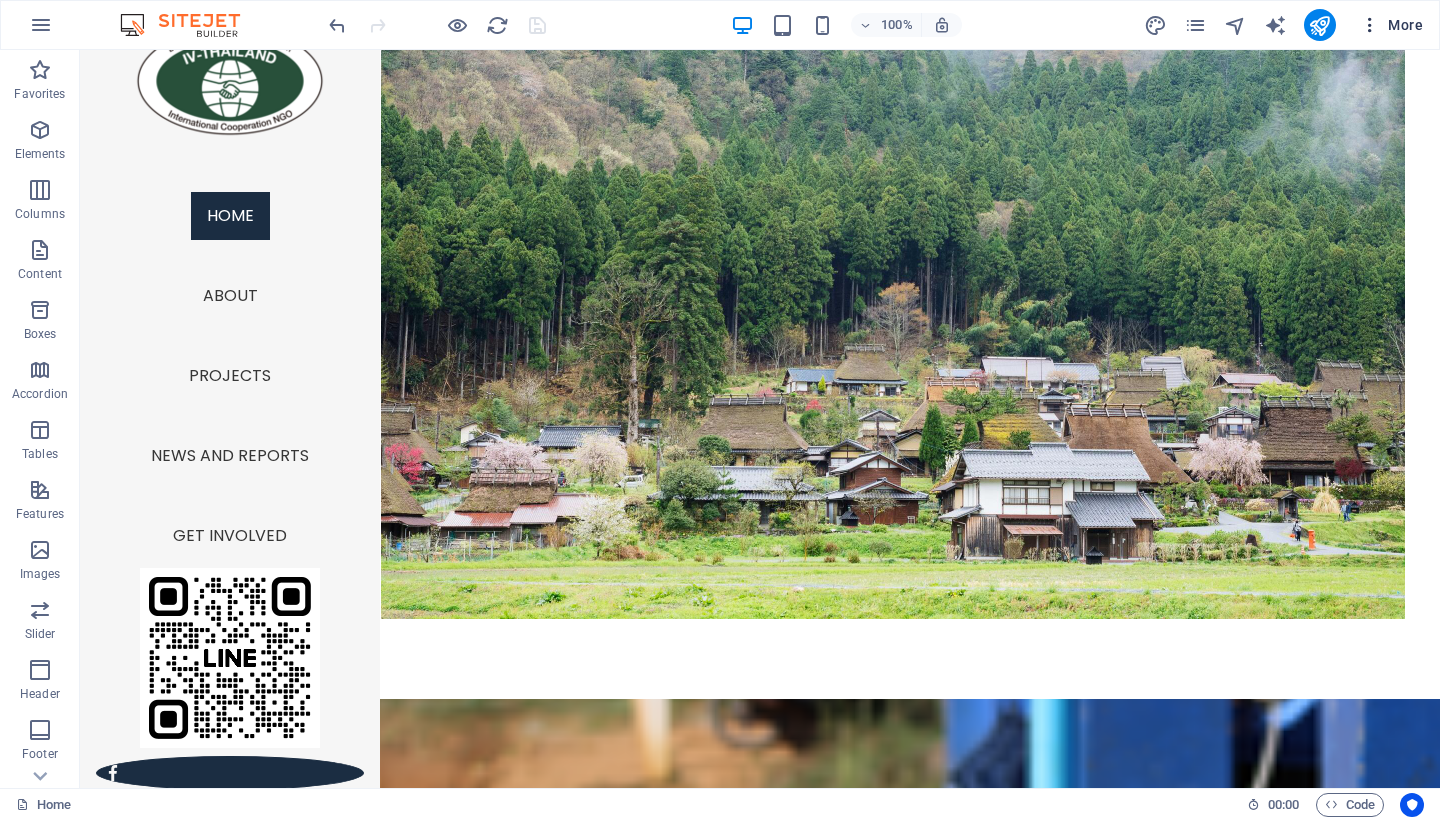 click on "More" at bounding box center [1391, 25] 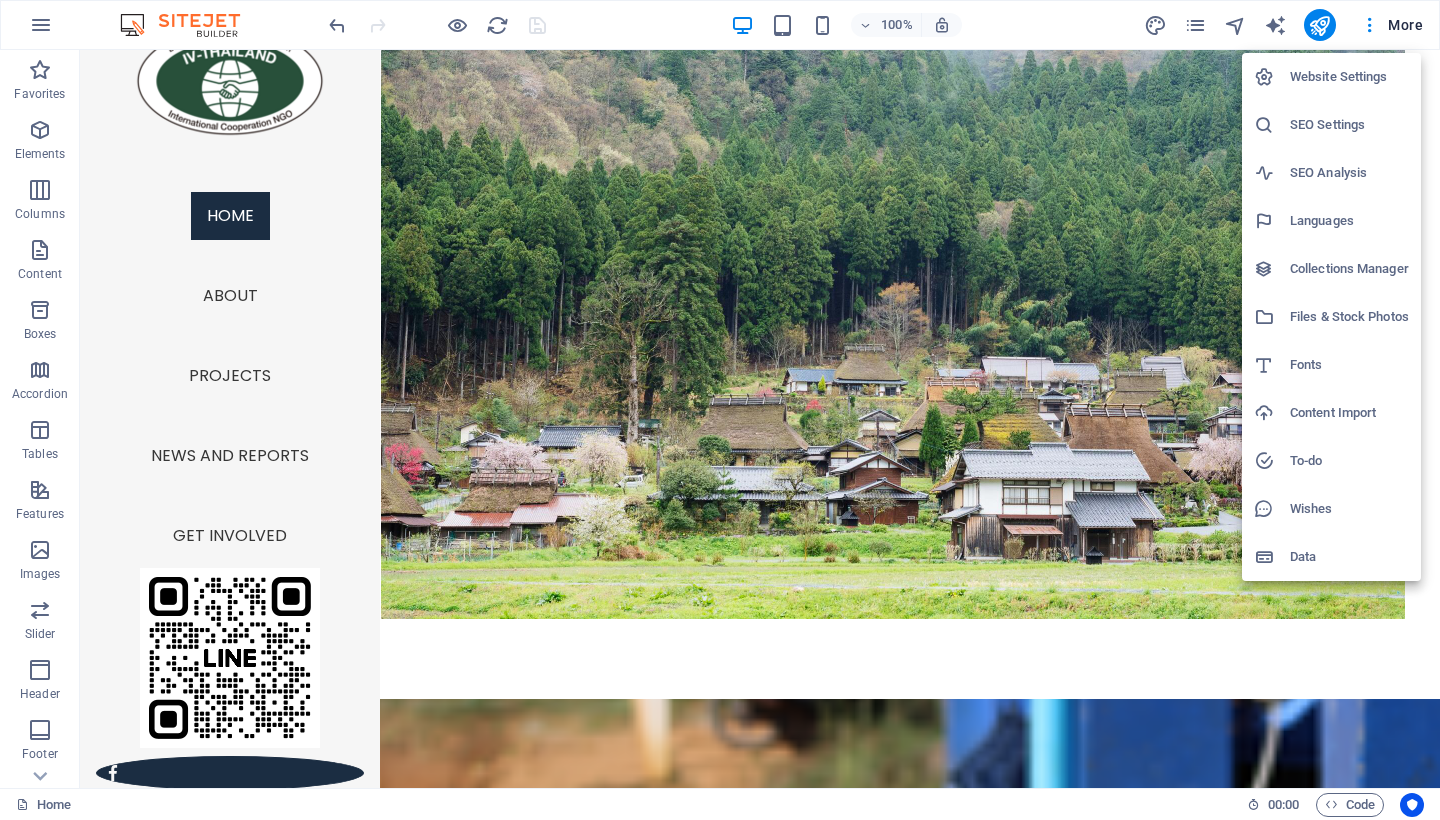 click on "Website Settings" at bounding box center (1331, 77) 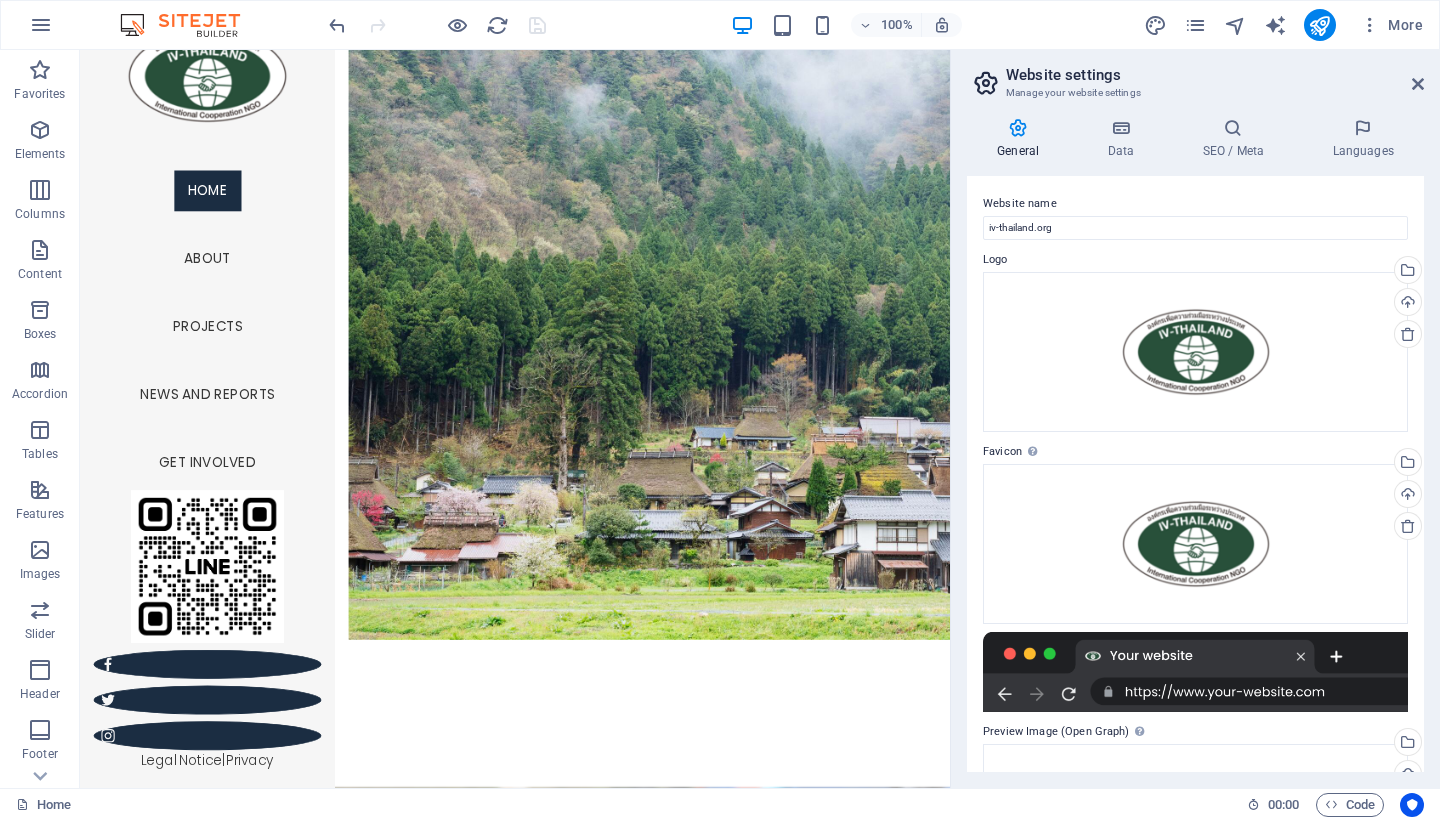 scroll, scrollTop: 0, scrollLeft: 0, axis: both 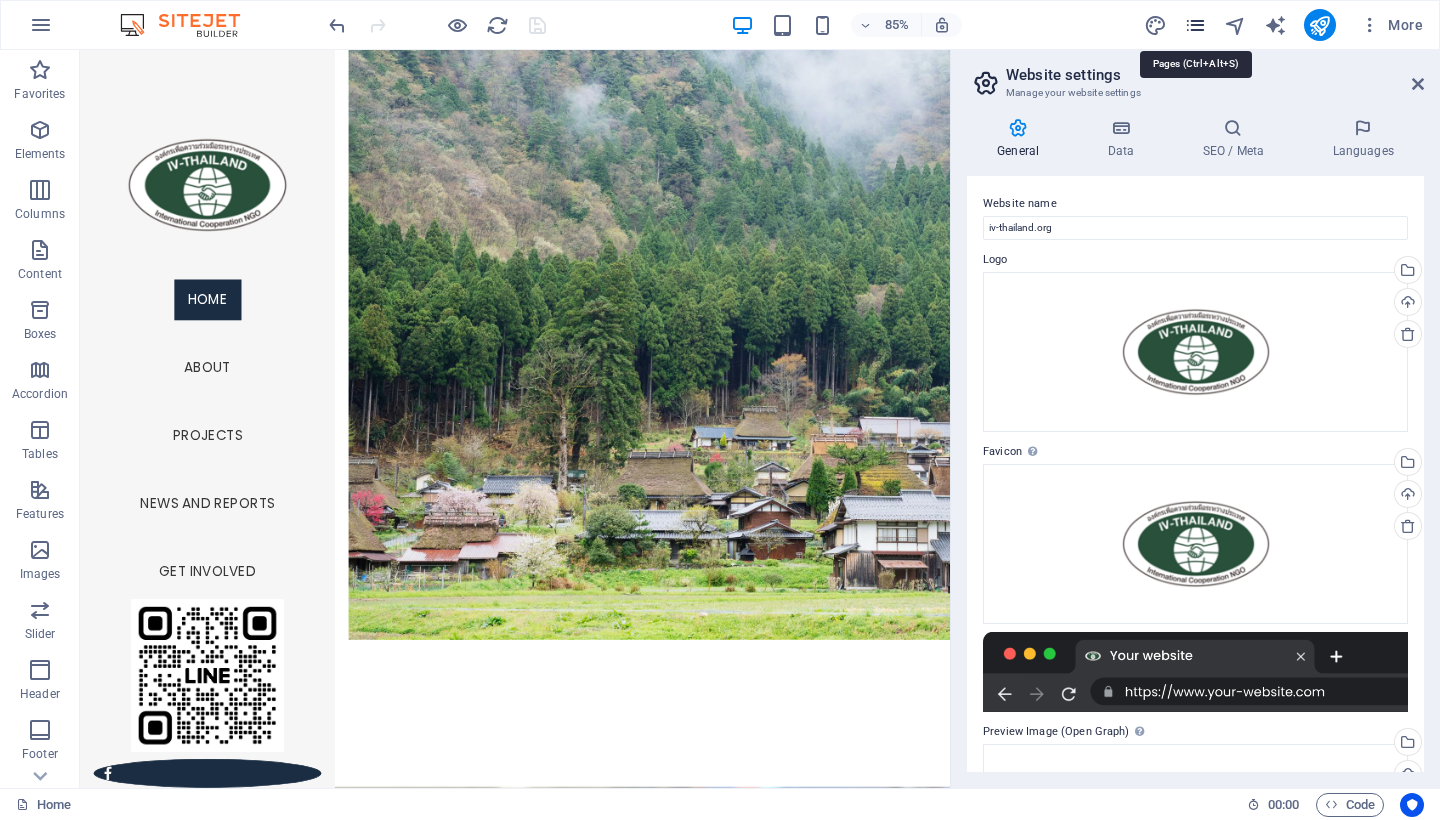 click at bounding box center [1195, 25] 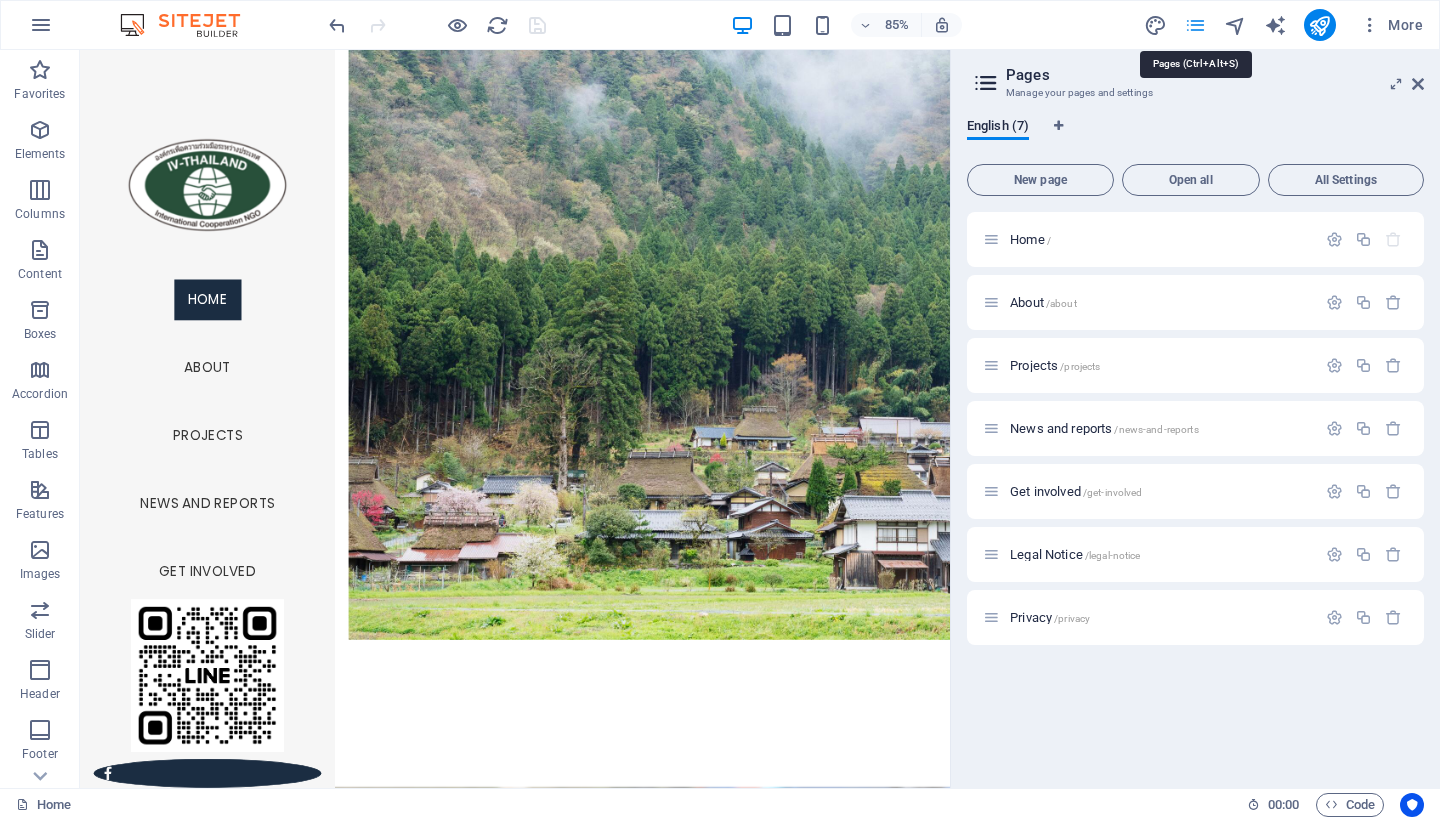 scroll, scrollTop: 4334, scrollLeft: 0, axis: vertical 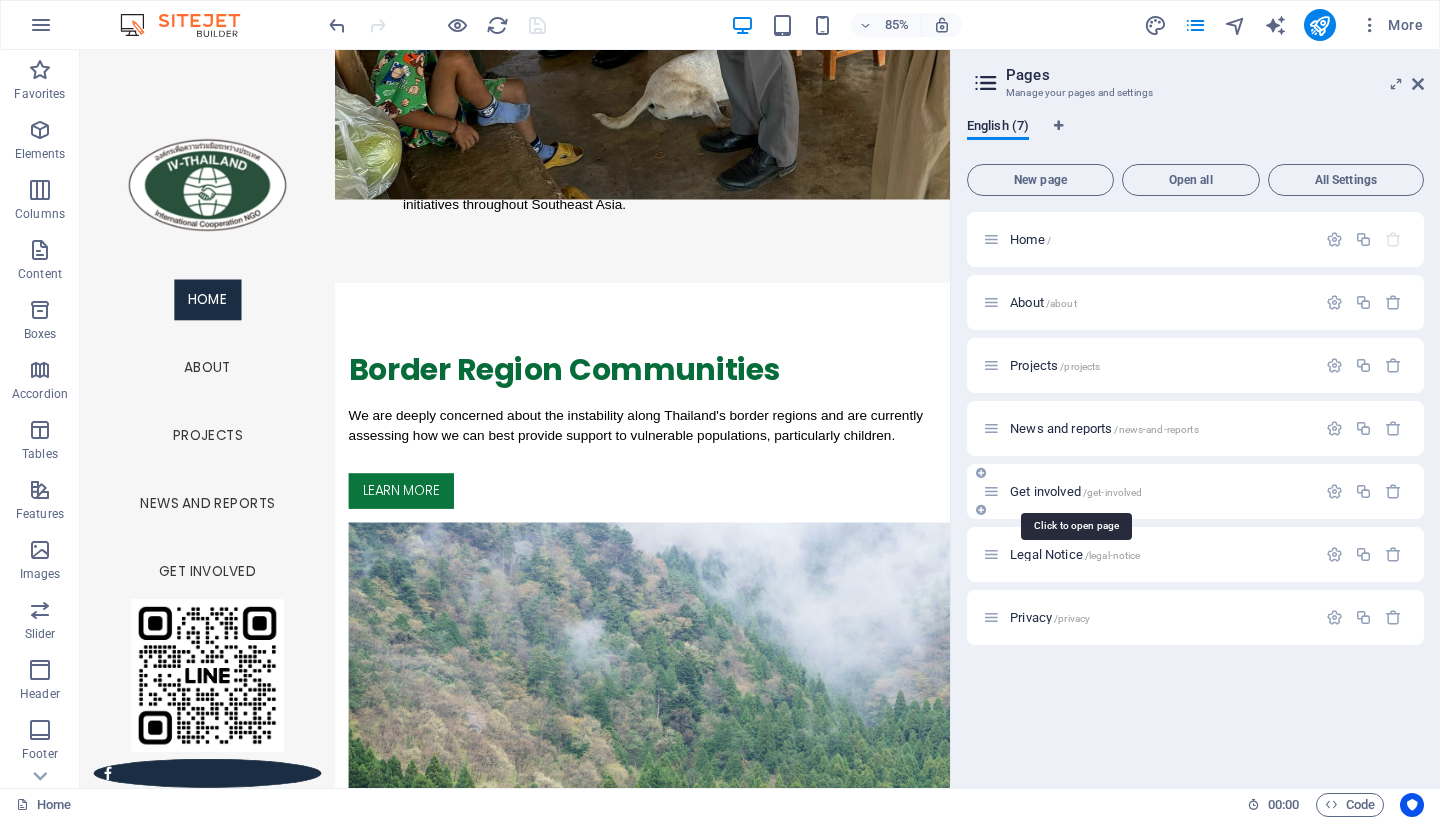 click on "Get involved /[URL]" at bounding box center [1076, 491] 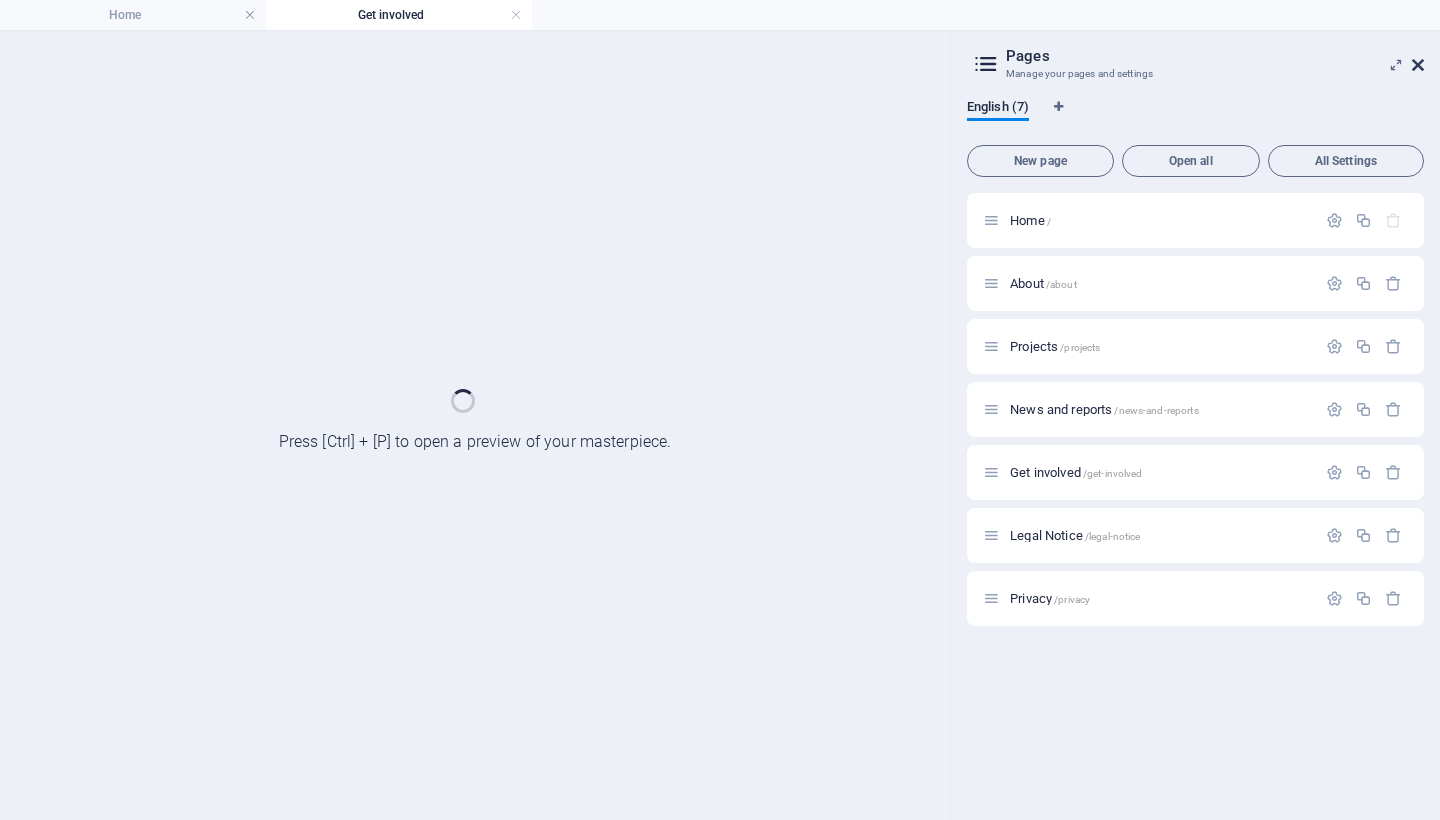 click at bounding box center [1418, 65] 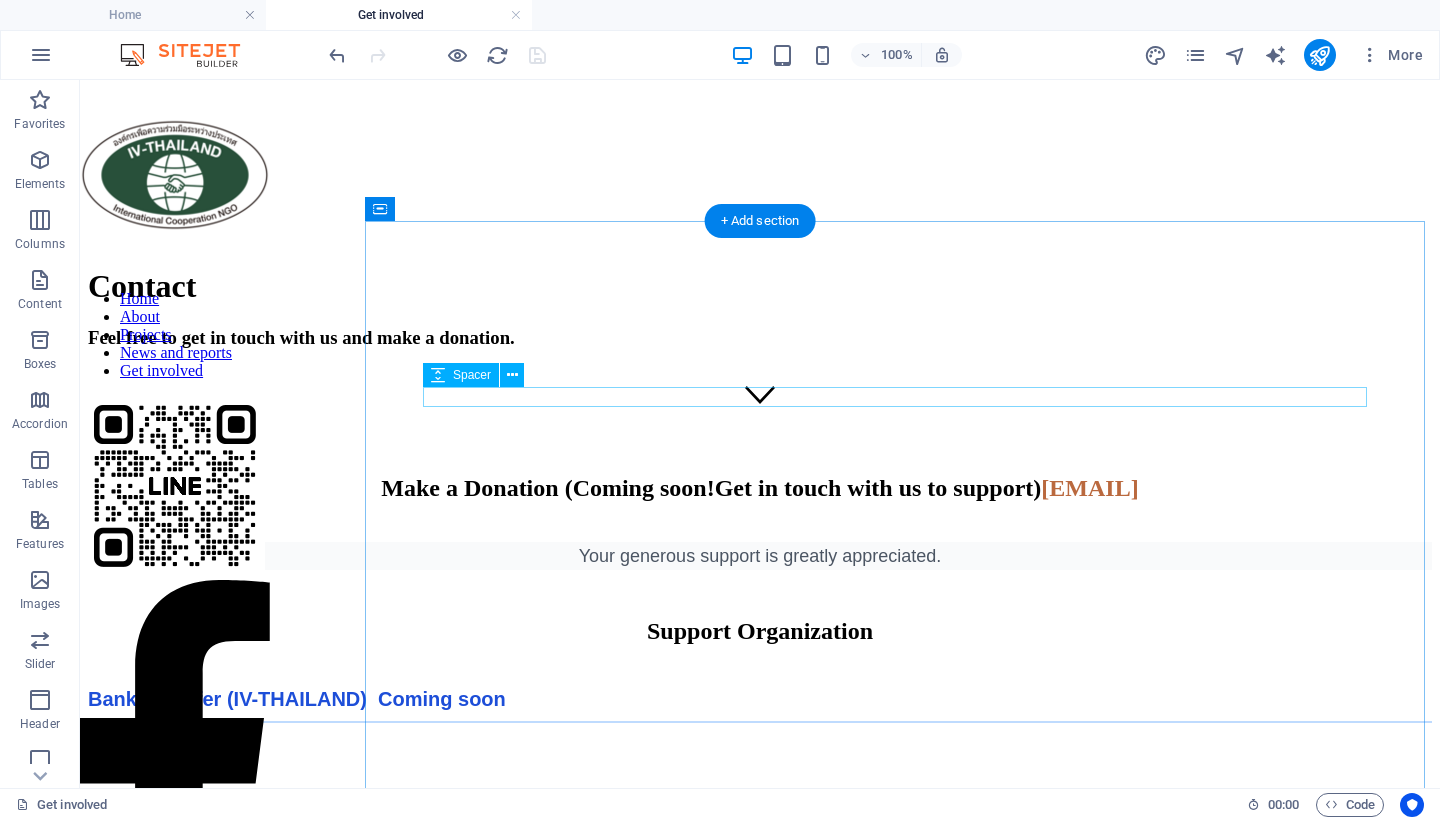 scroll, scrollTop: 0, scrollLeft: 0, axis: both 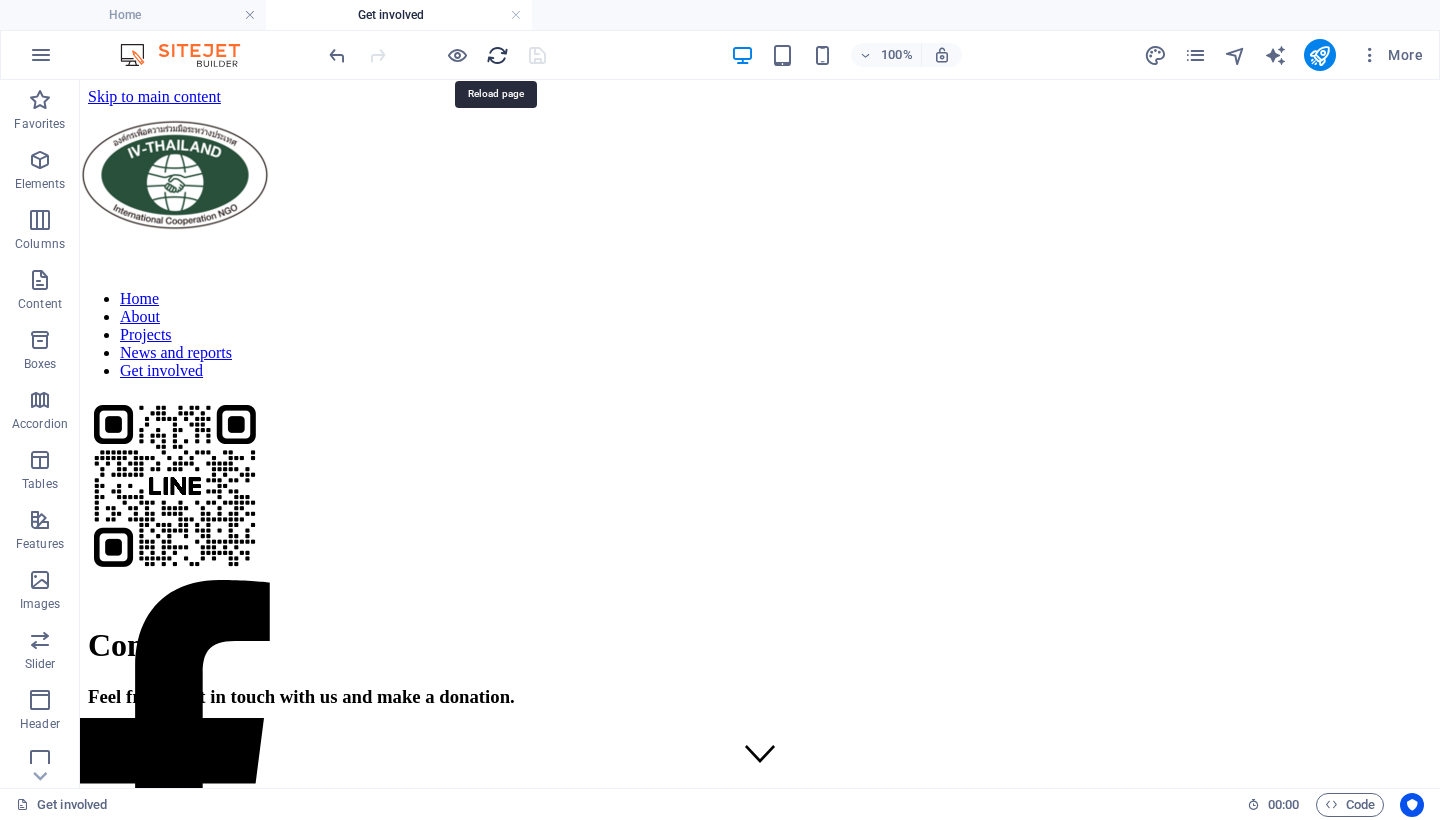 click at bounding box center [497, 55] 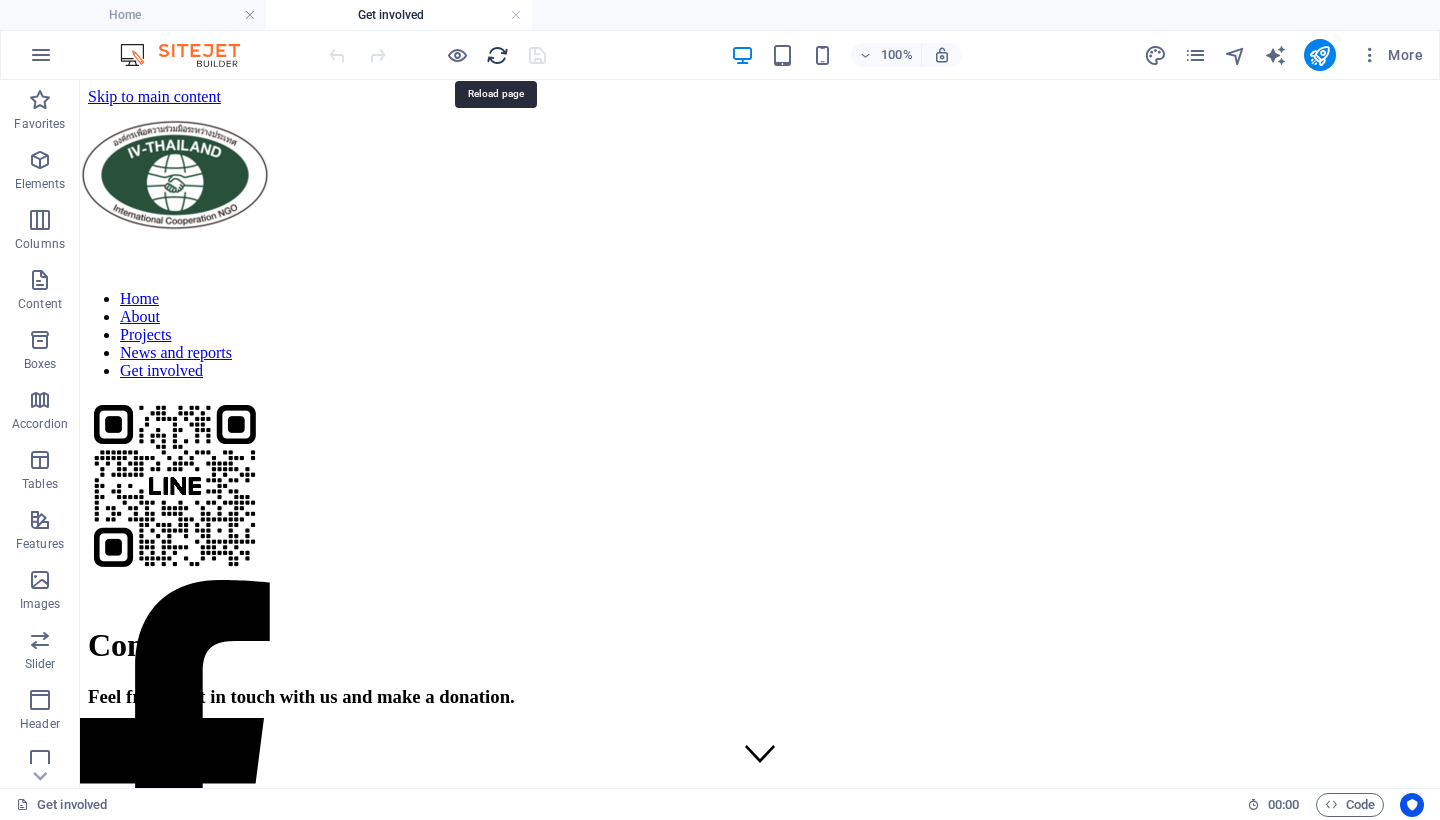 scroll, scrollTop: 0, scrollLeft: 0, axis: both 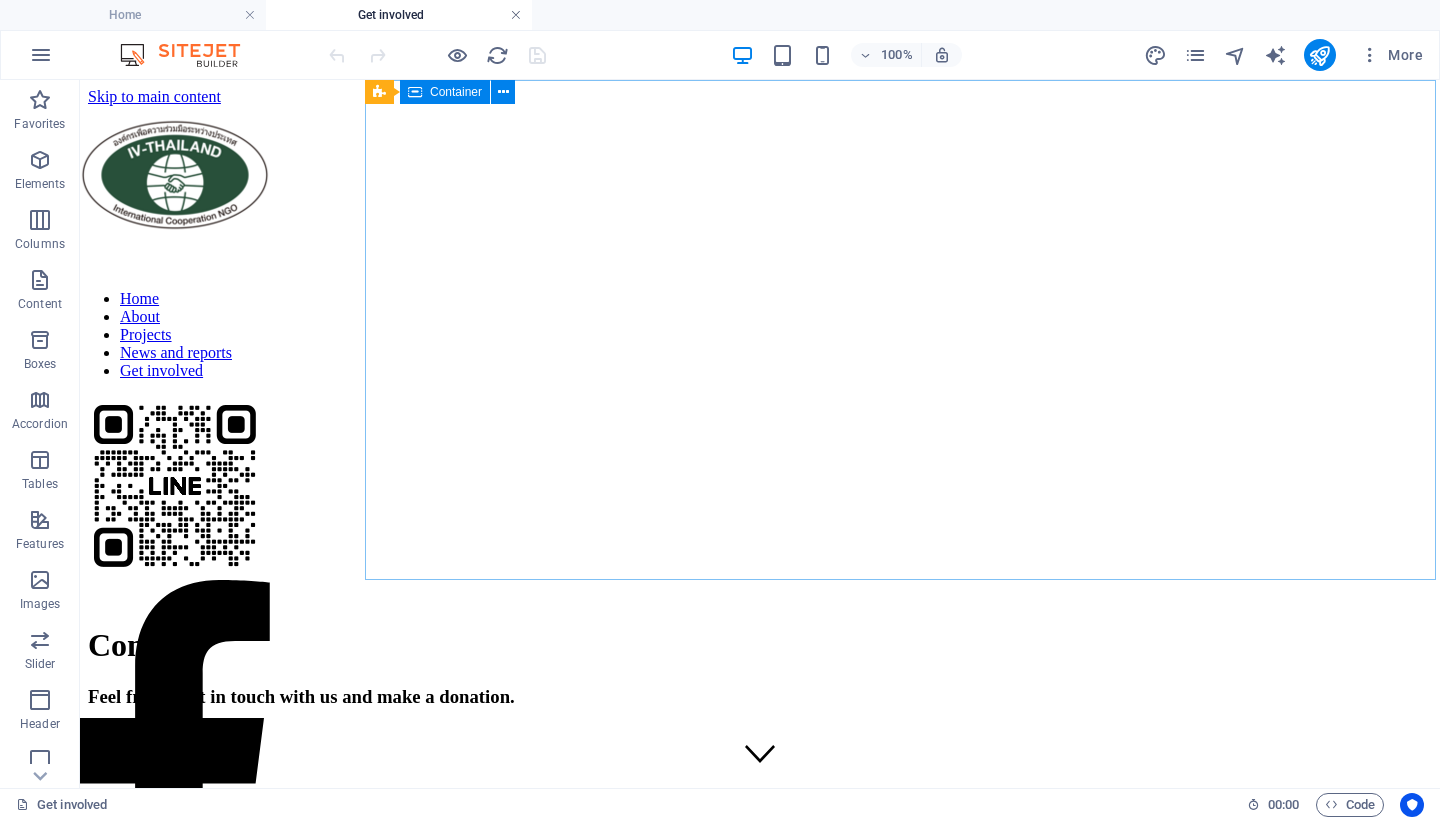 click at bounding box center (516, 15) 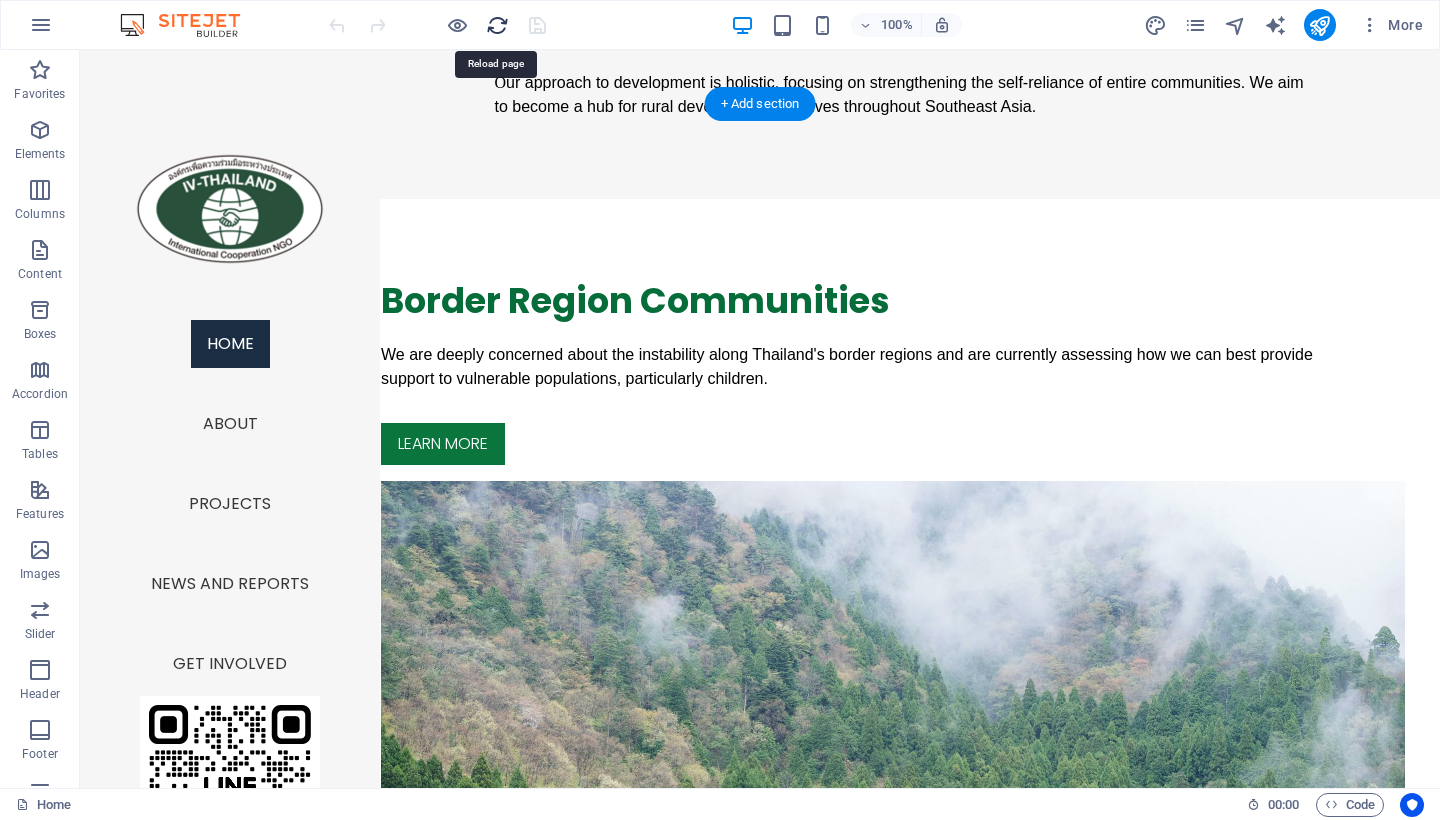click at bounding box center (497, 25) 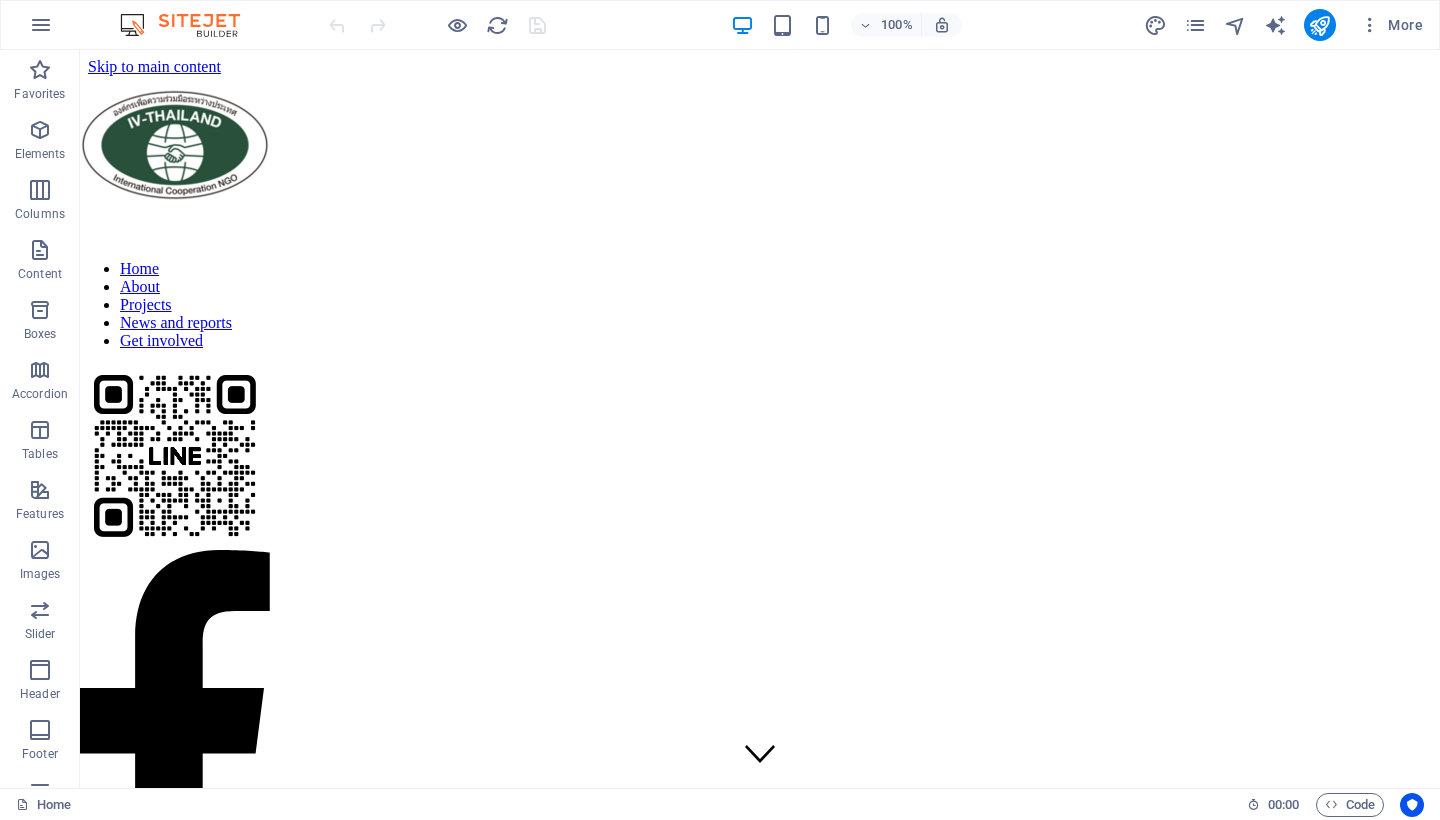 scroll, scrollTop: 0, scrollLeft: 0, axis: both 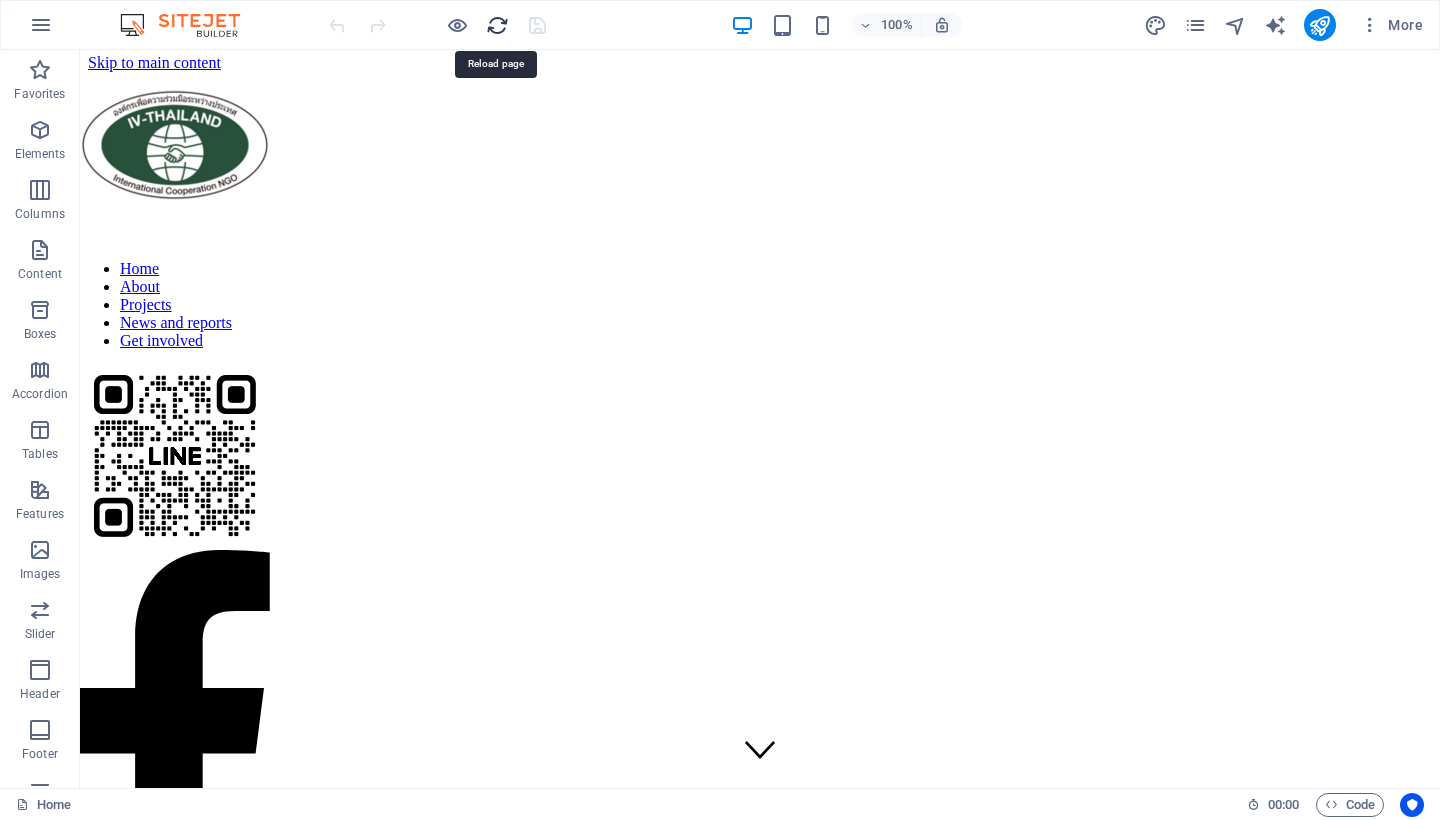 click at bounding box center (497, 25) 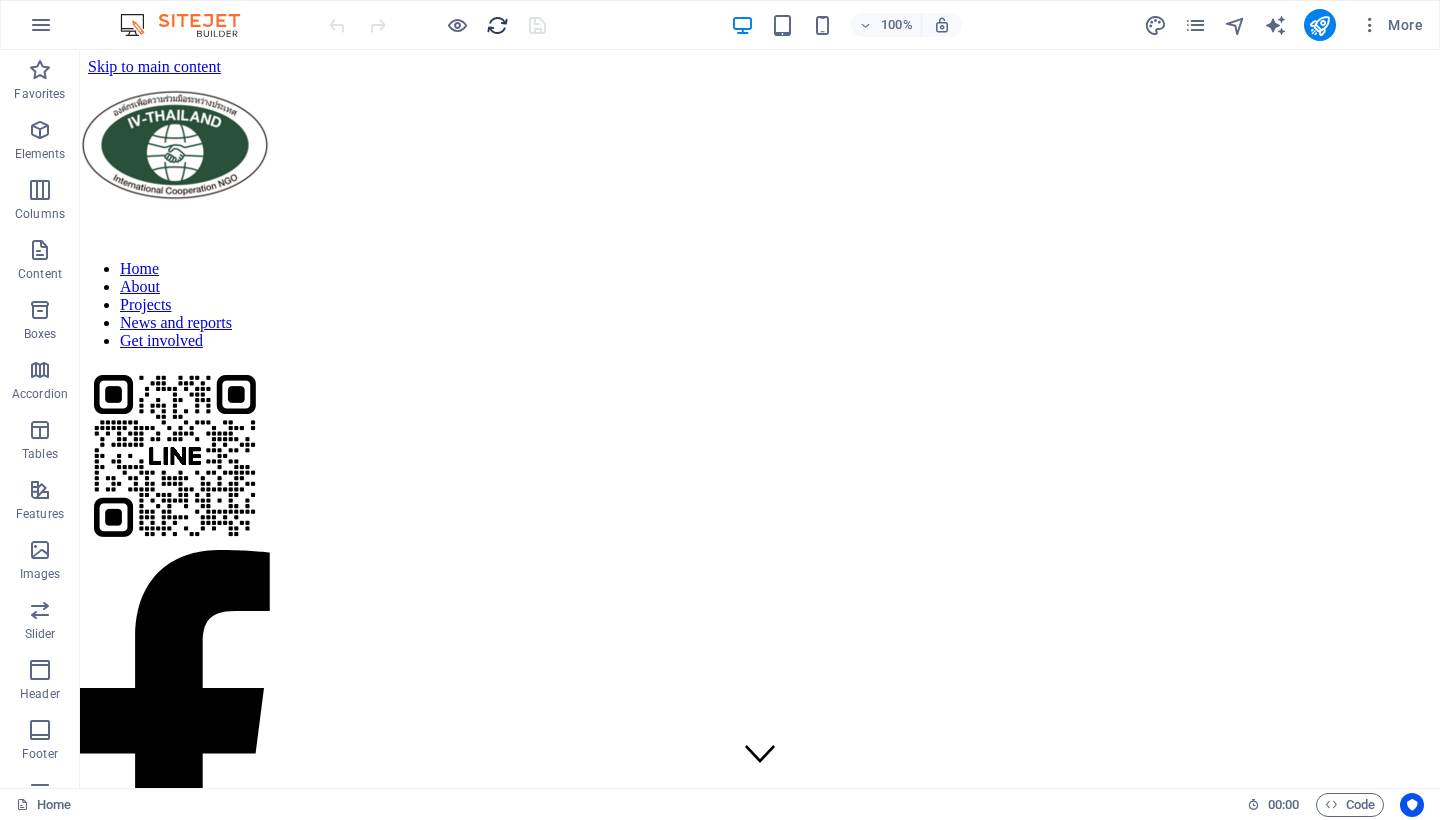 scroll, scrollTop: 0, scrollLeft: 0, axis: both 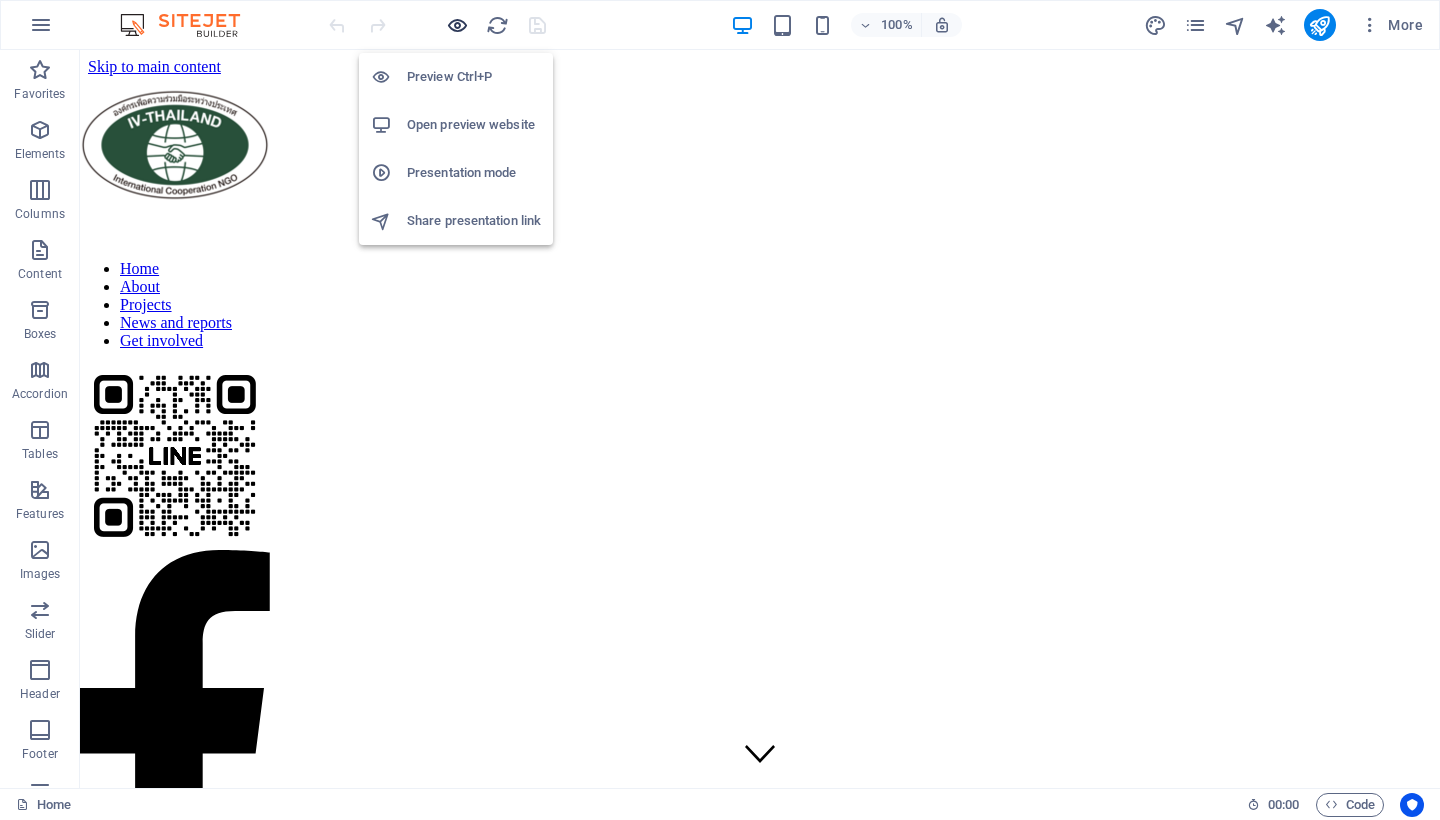 click at bounding box center (457, 25) 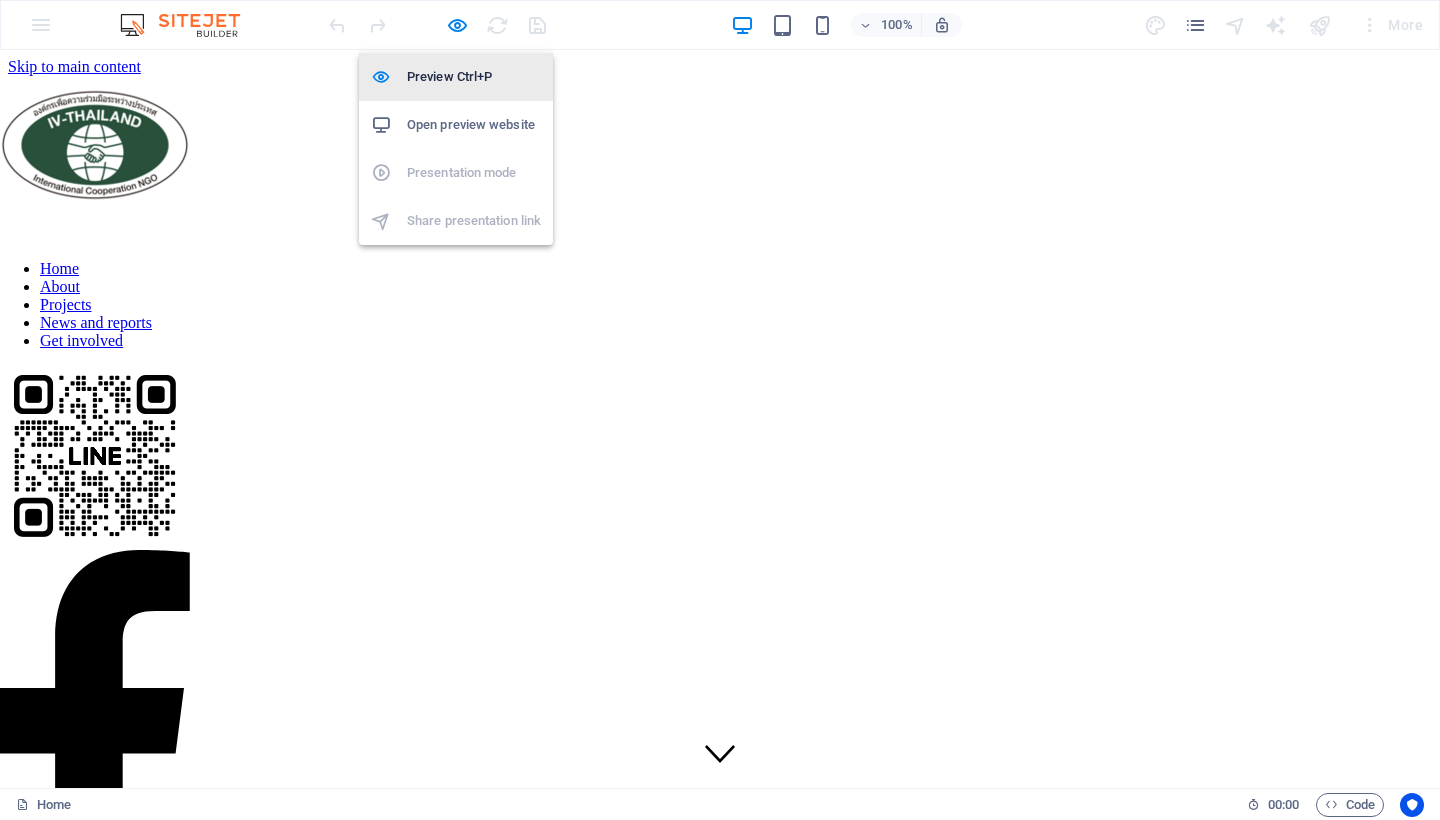 click on "Preview Ctrl+P" at bounding box center (474, 77) 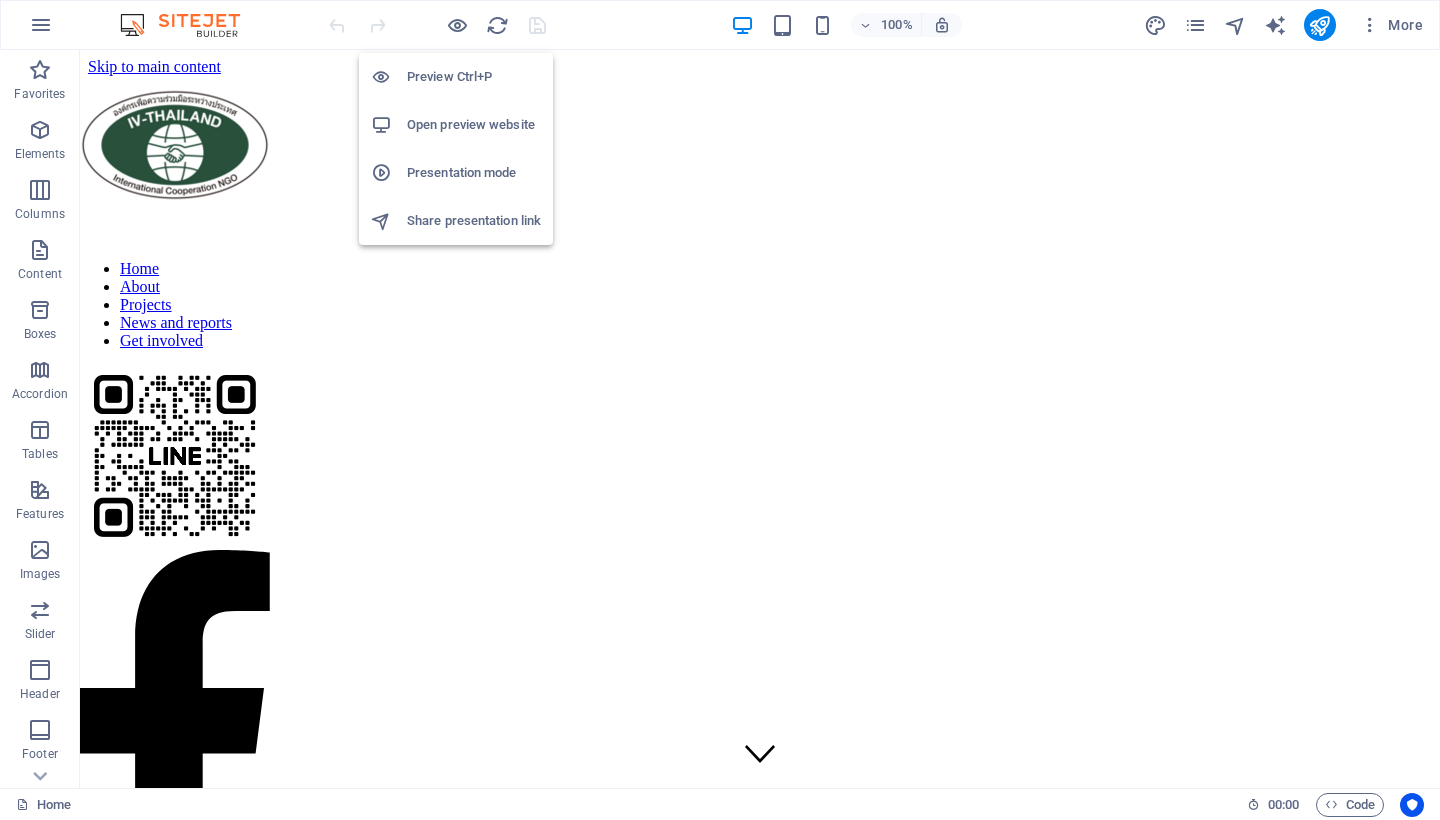 click on "Open preview website" at bounding box center [474, 125] 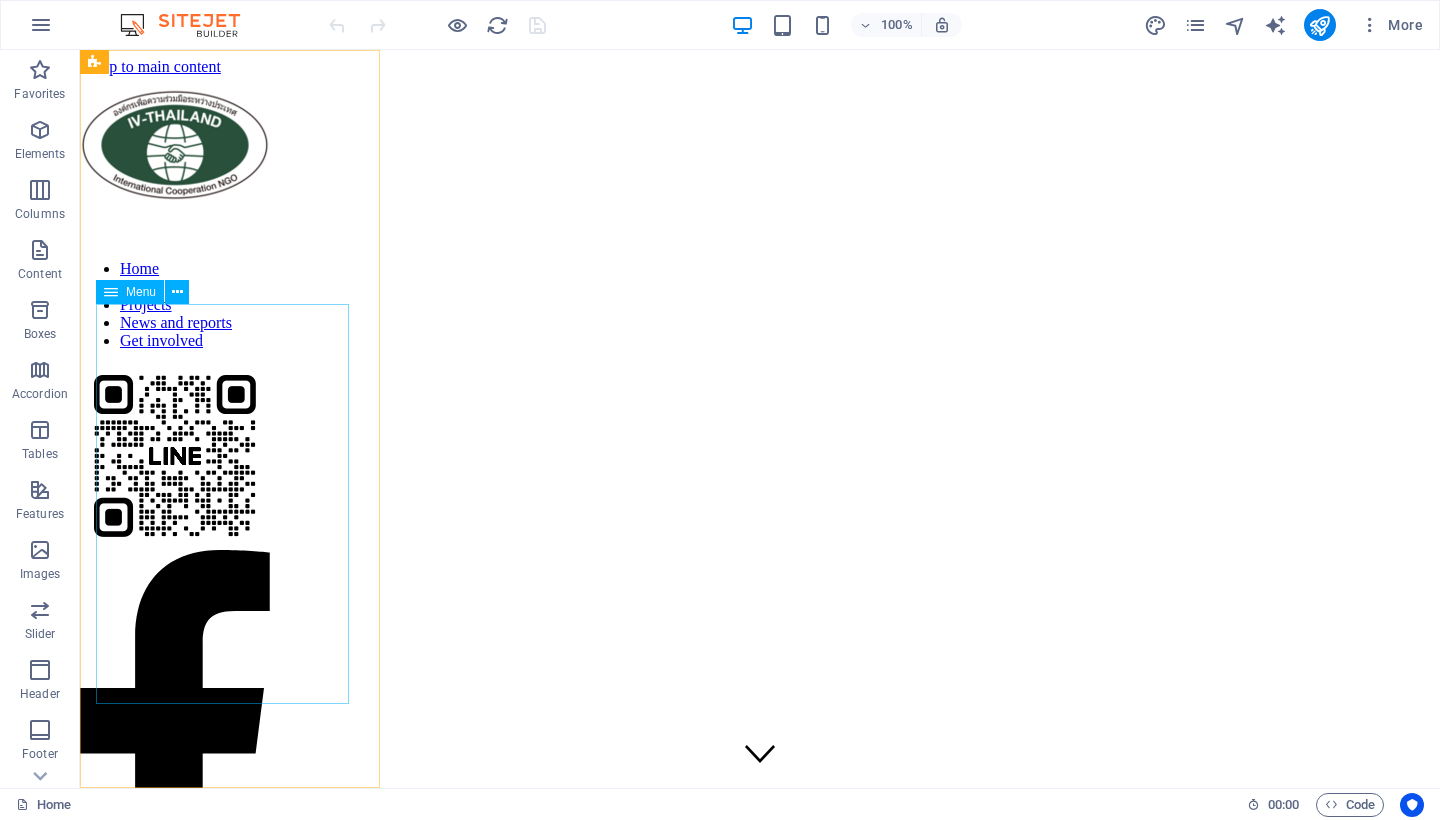 scroll, scrollTop: 218, scrollLeft: 0, axis: vertical 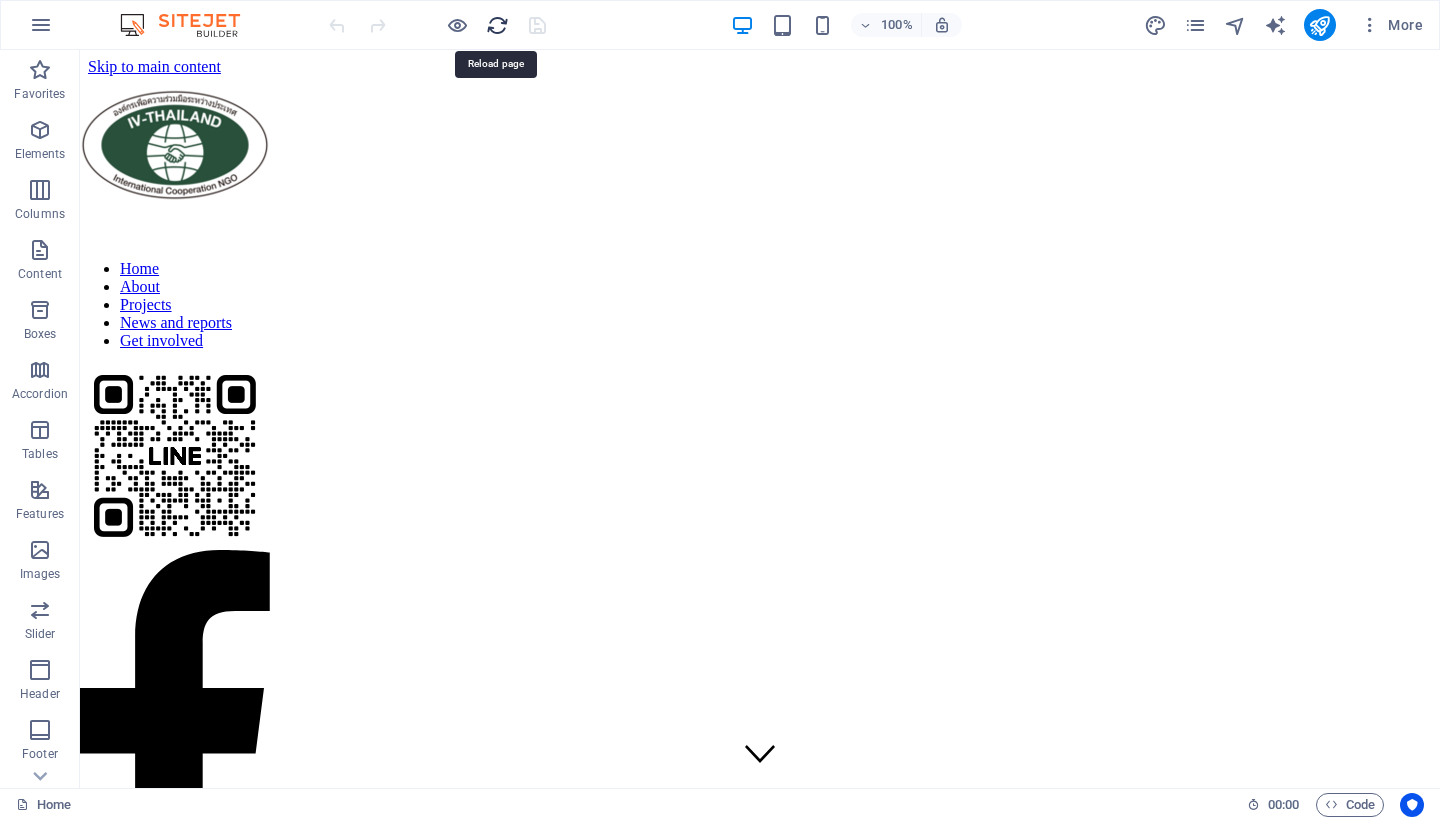 click at bounding box center [497, 25] 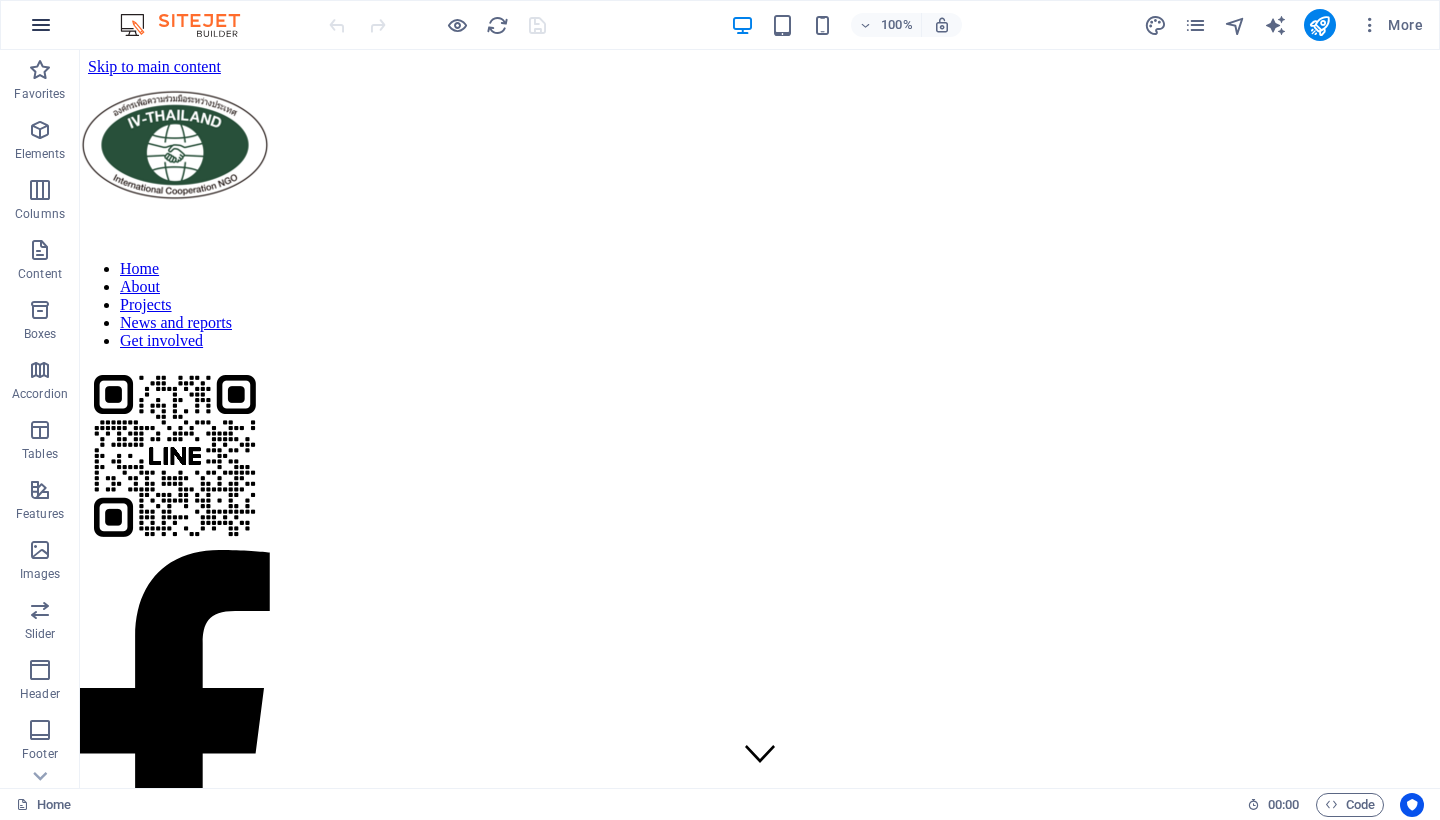 click at bounding box center [41, 25] 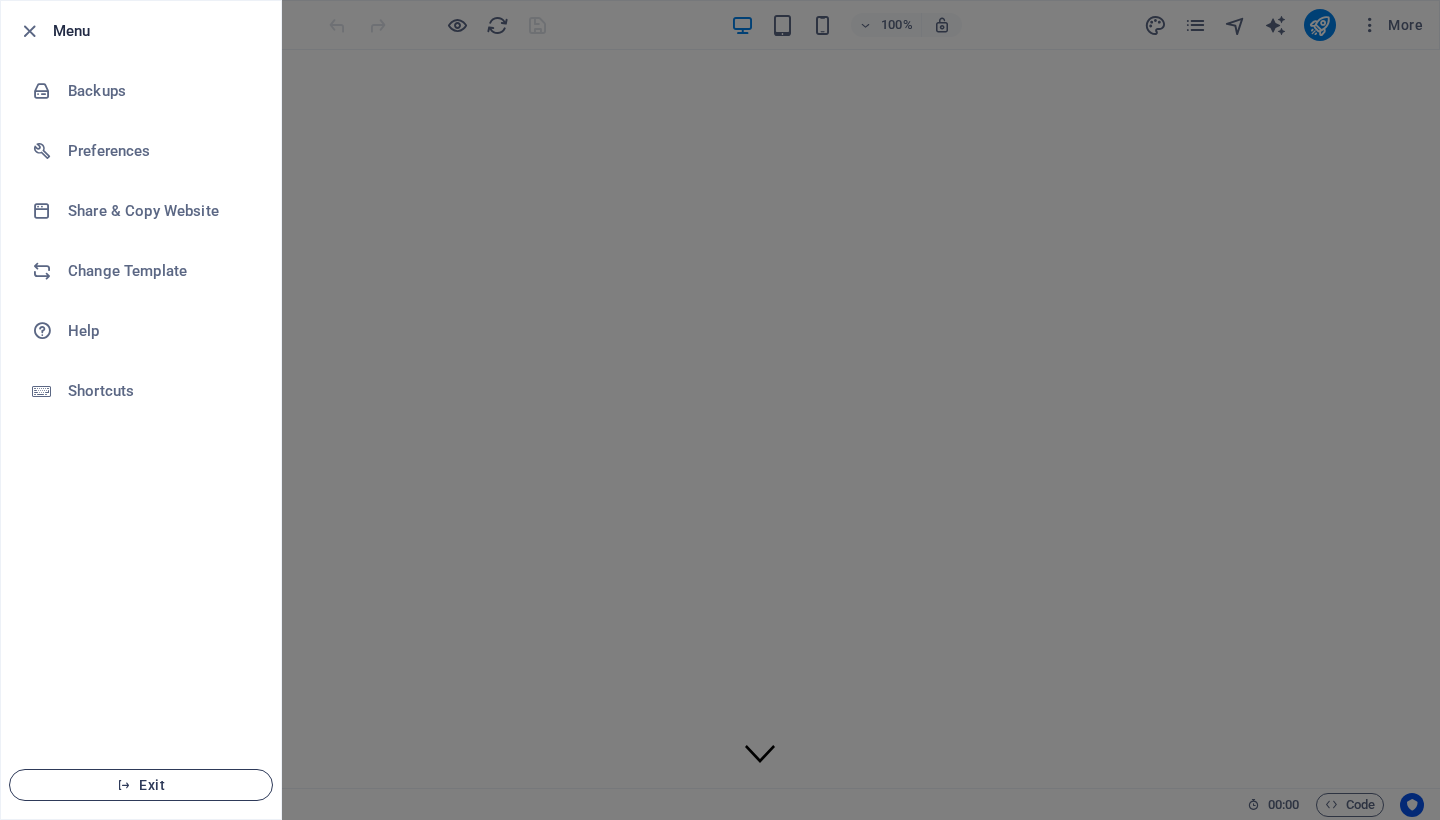 click on "Exit" at bounding box center (141, 785) 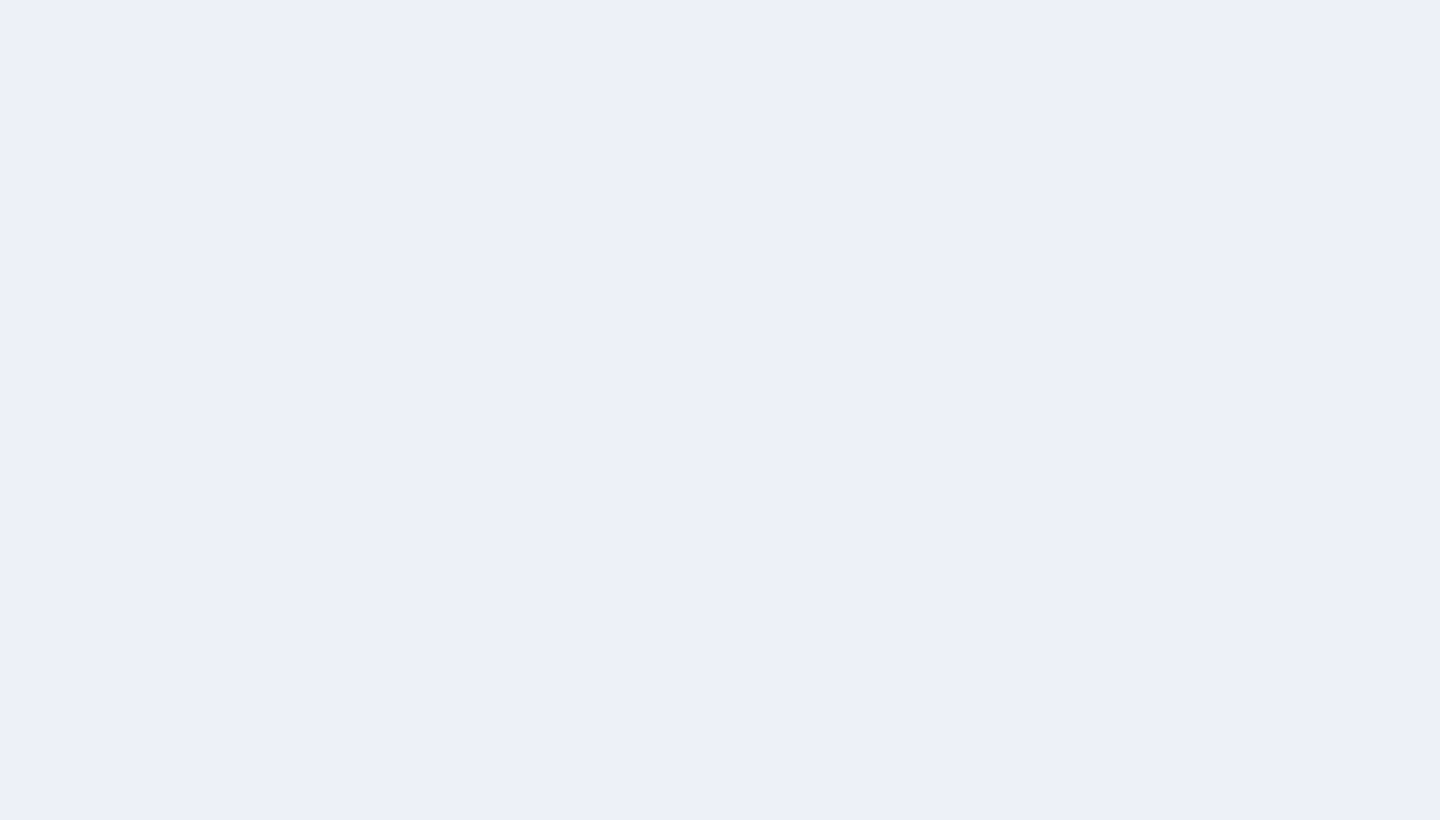 scroll, scrollTop: 0, scrollLeft: 0, axis: both 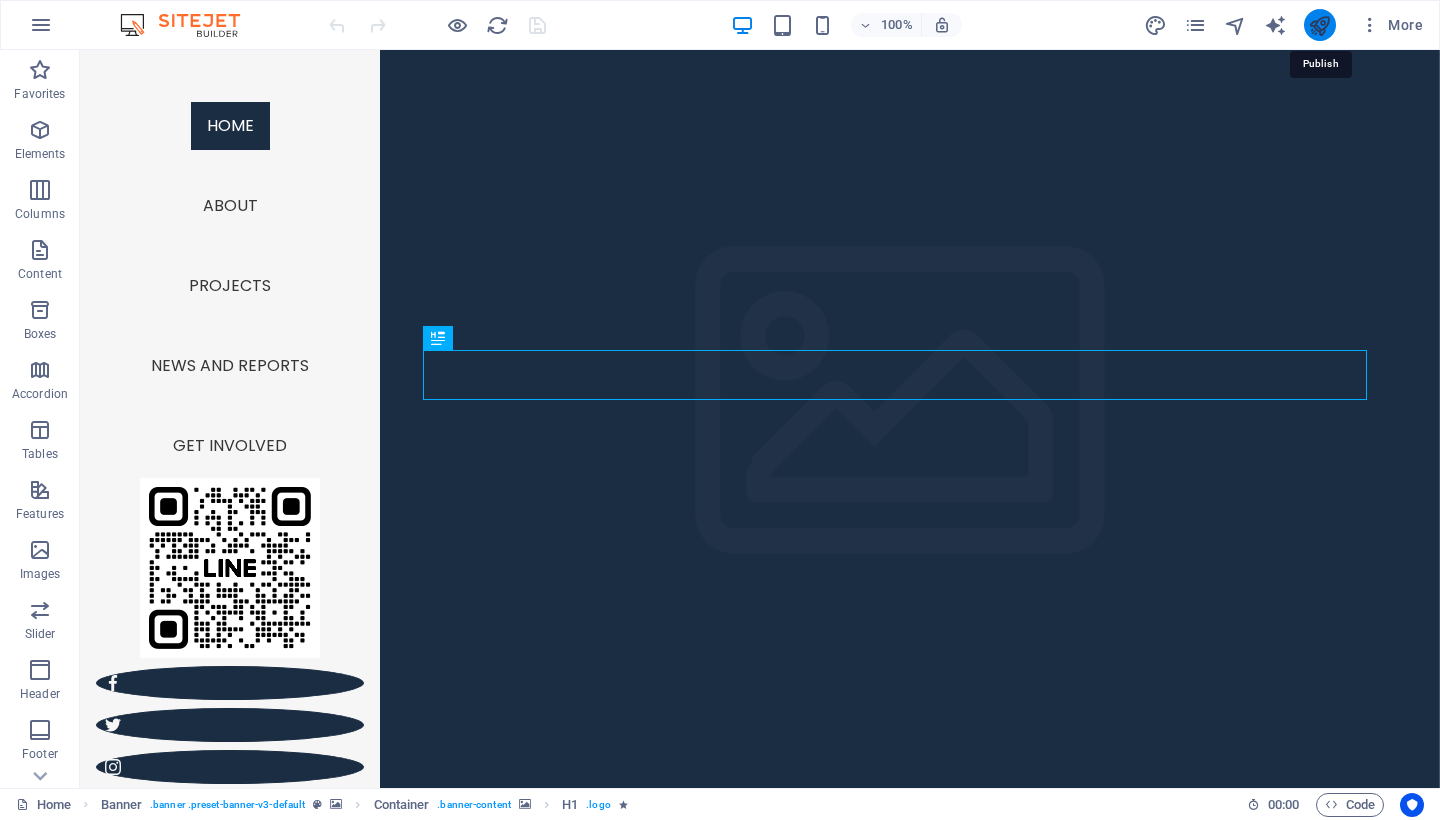click at bounding box center (1319, 25) 